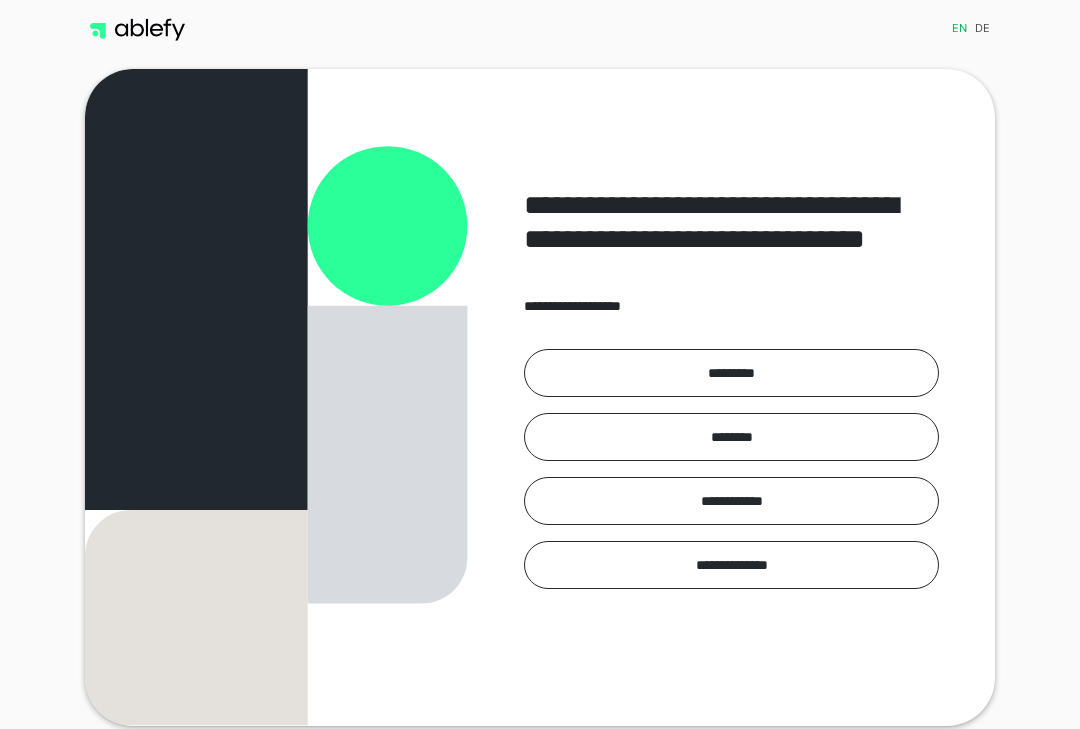 scroll, scrollTop: 0, scrollLeft: 0, axis: both 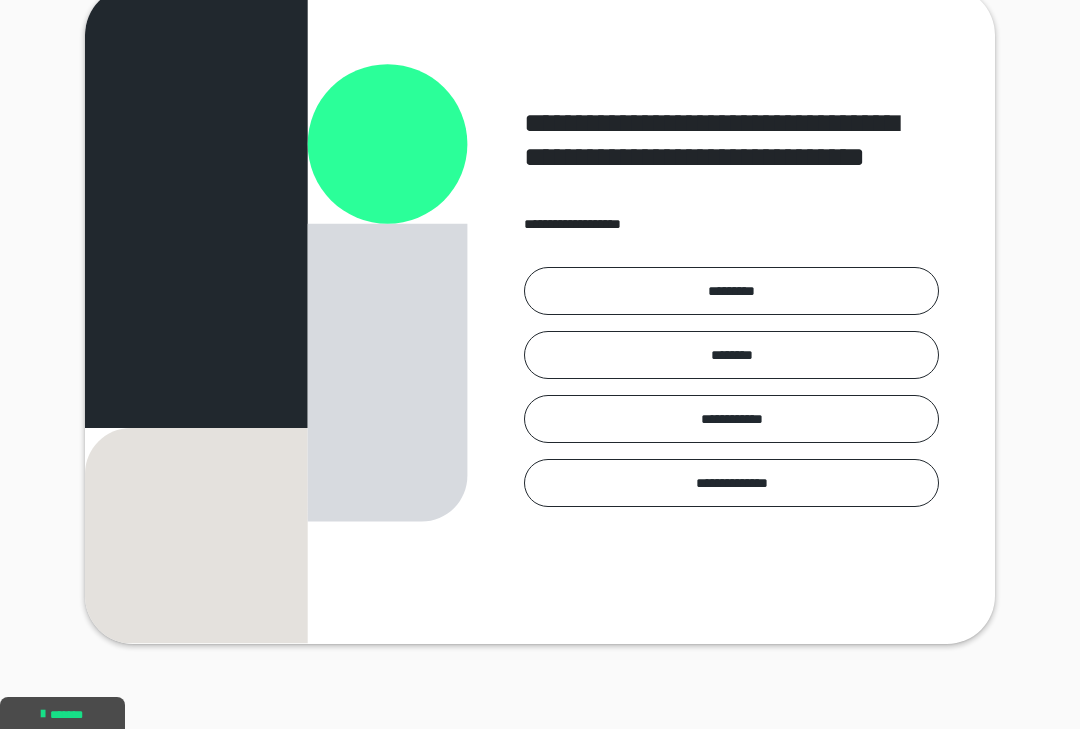 click on "*********" at bounding box center (731, 291) 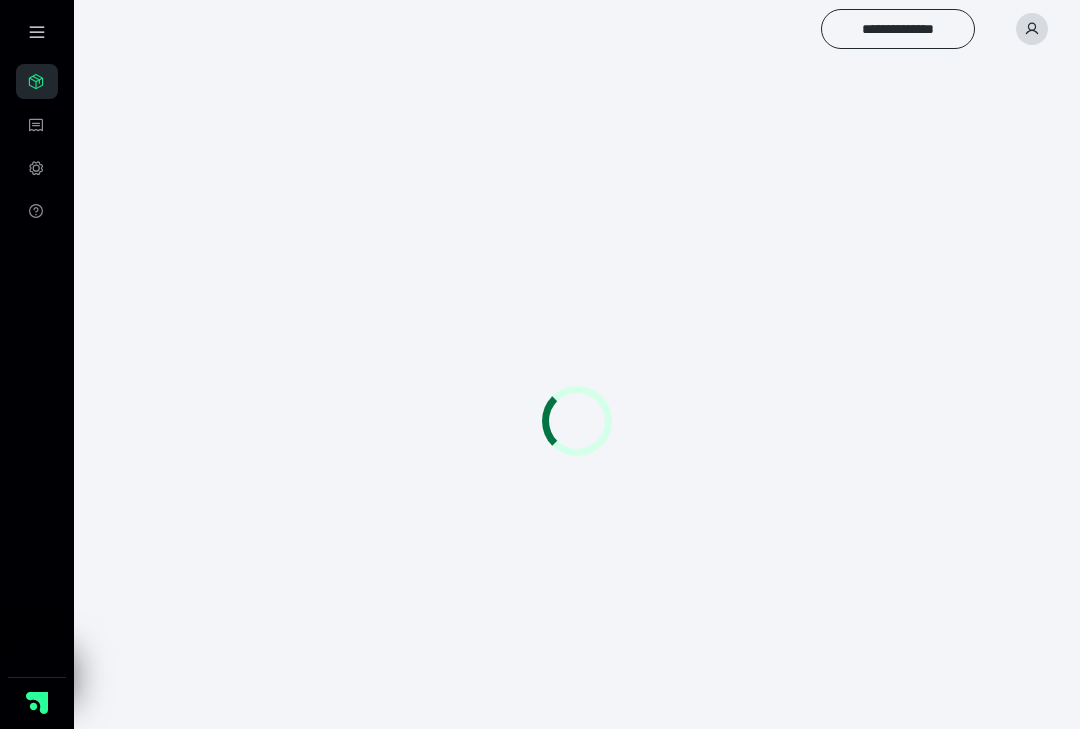 scroll, scrollTop: 0, scrollLeft: 0, axis: both 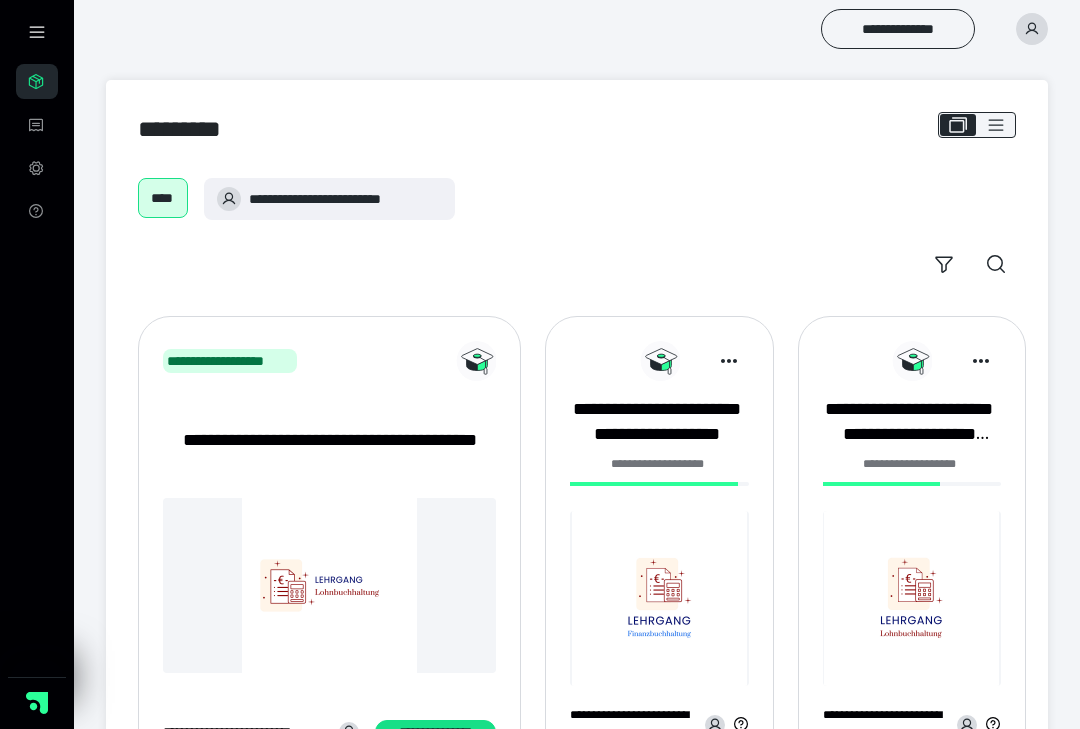 click on "**********" at bounding box center (656, 422) 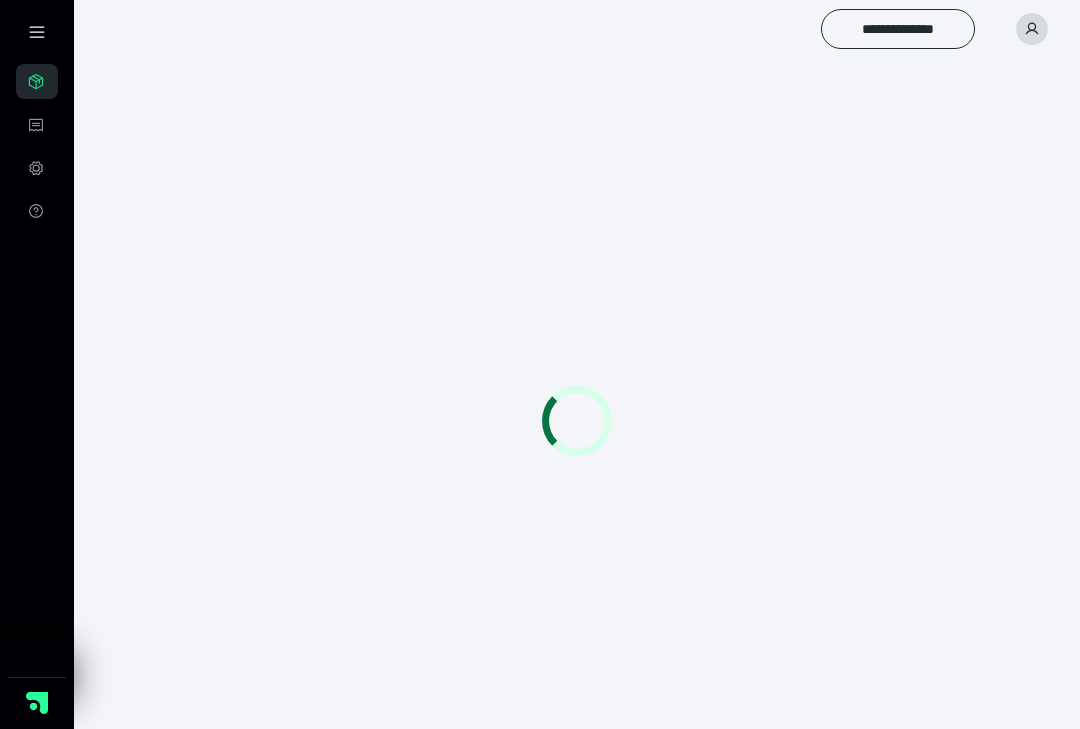 scroll, scrollTop: 0, scrollLeft: 0, axis: both 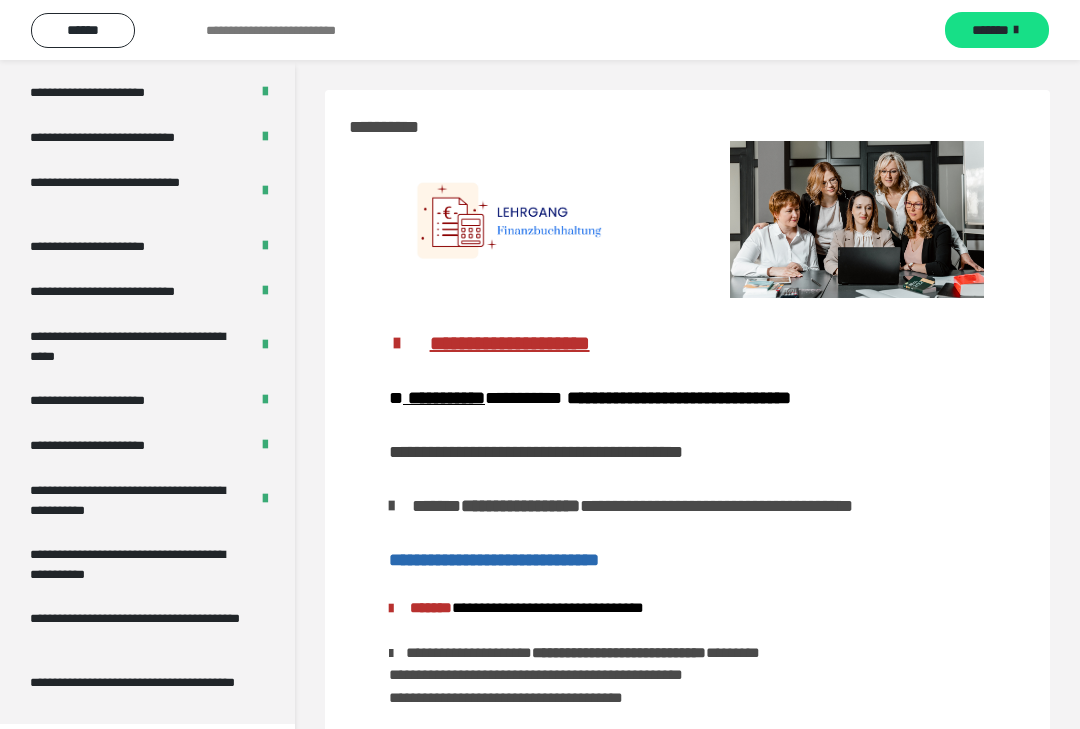 click on "**********" at bounding box center (139, 564) 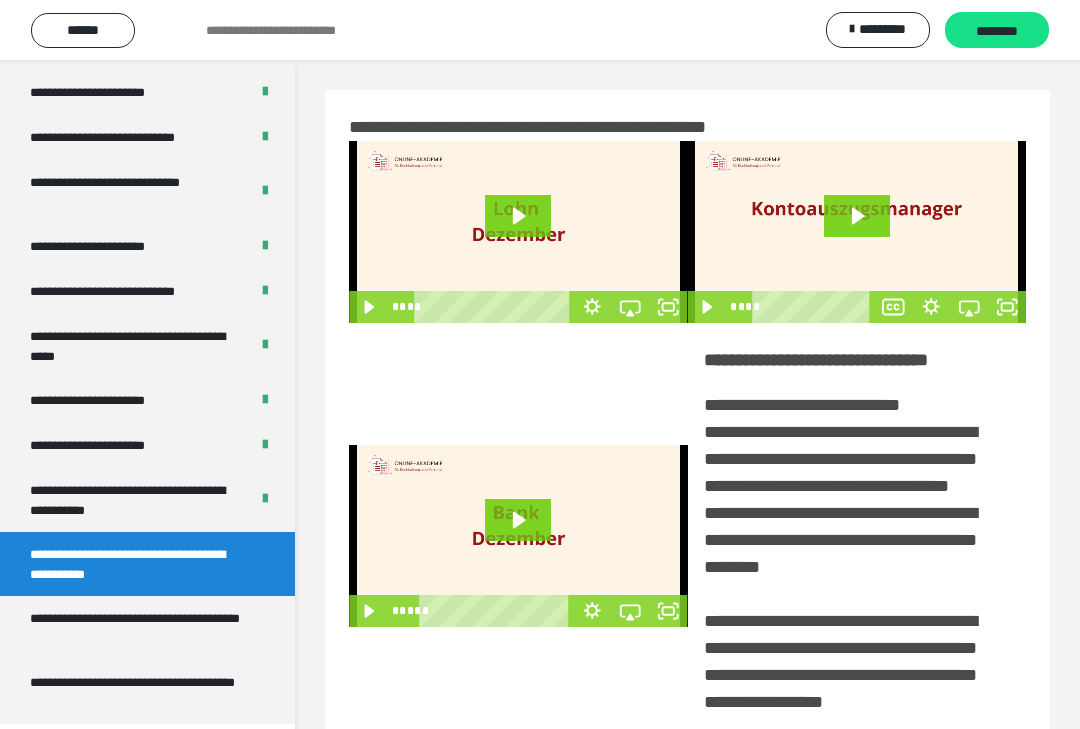 click on "**********" at bounding box center [139, 628] 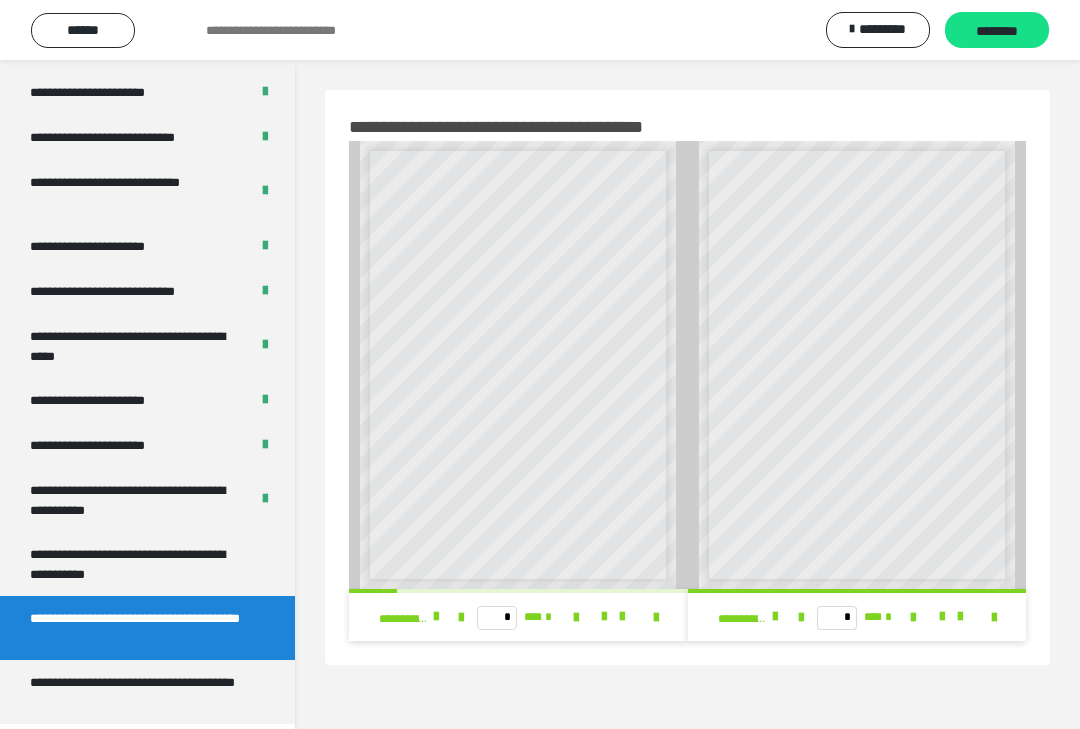 click on "**********" at bounding box center [139, 692] 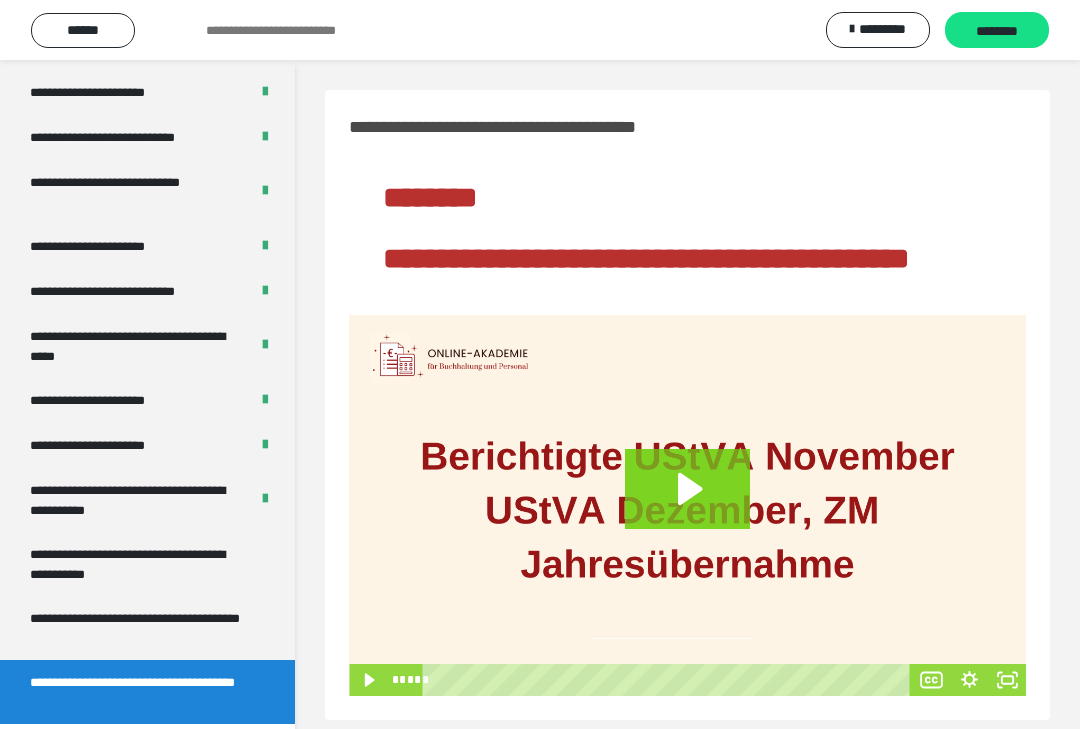 scroll, scrollTop: 15, scrollLeft: 0, axis: vertical 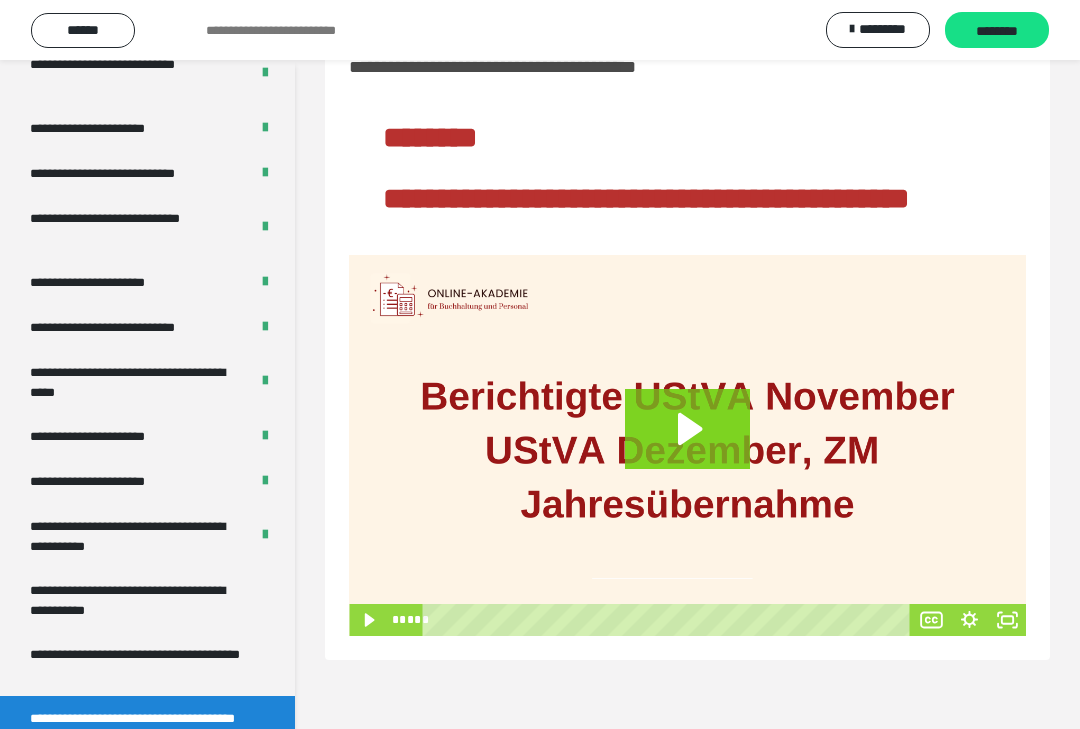 click on "**********" at bounding box center [139, 664] 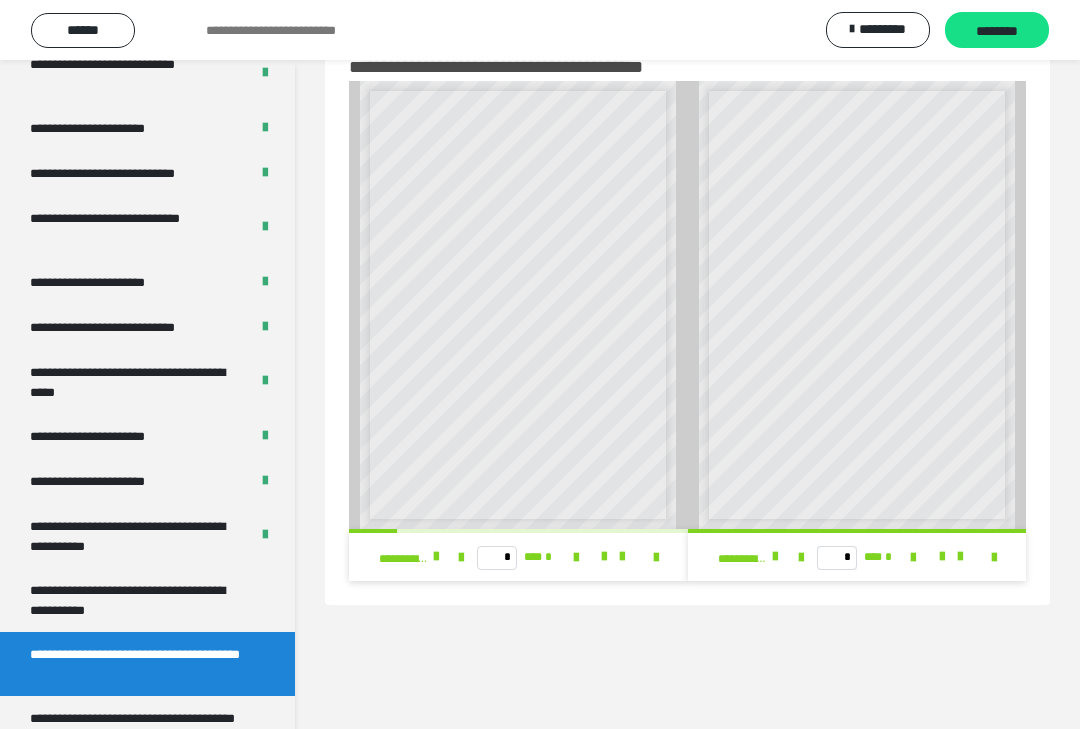 click on "**********" at bounding box center (139, 600) 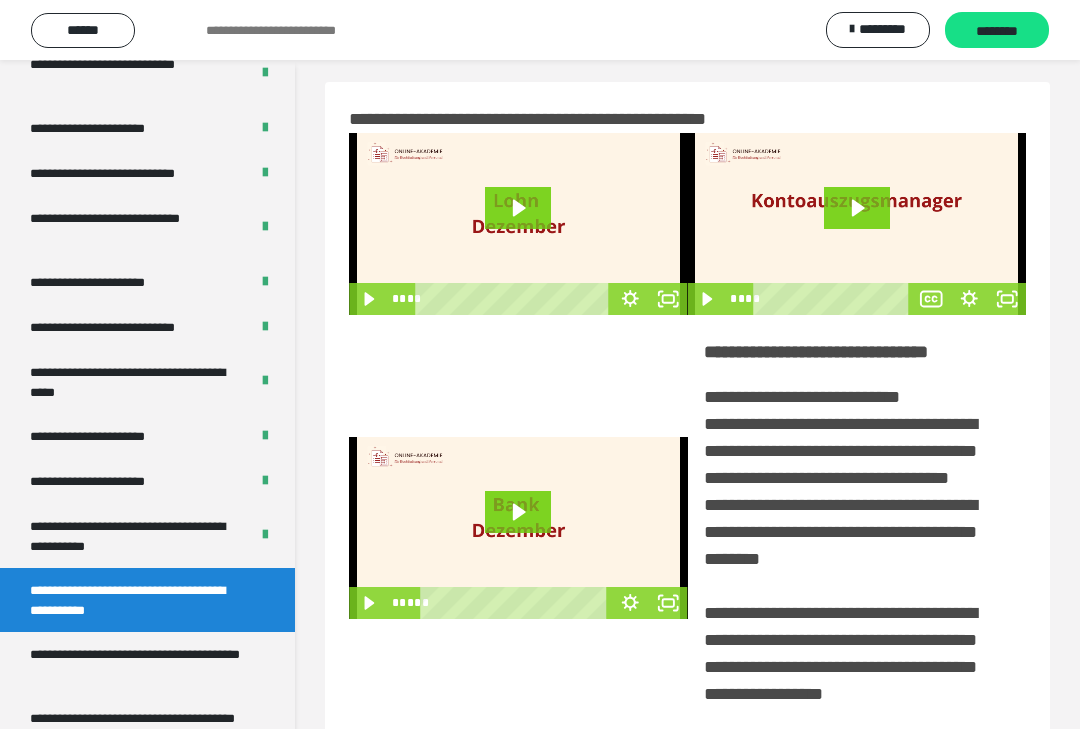 scroll, scrollTop: 0, scrollLeft: 0, axis: both 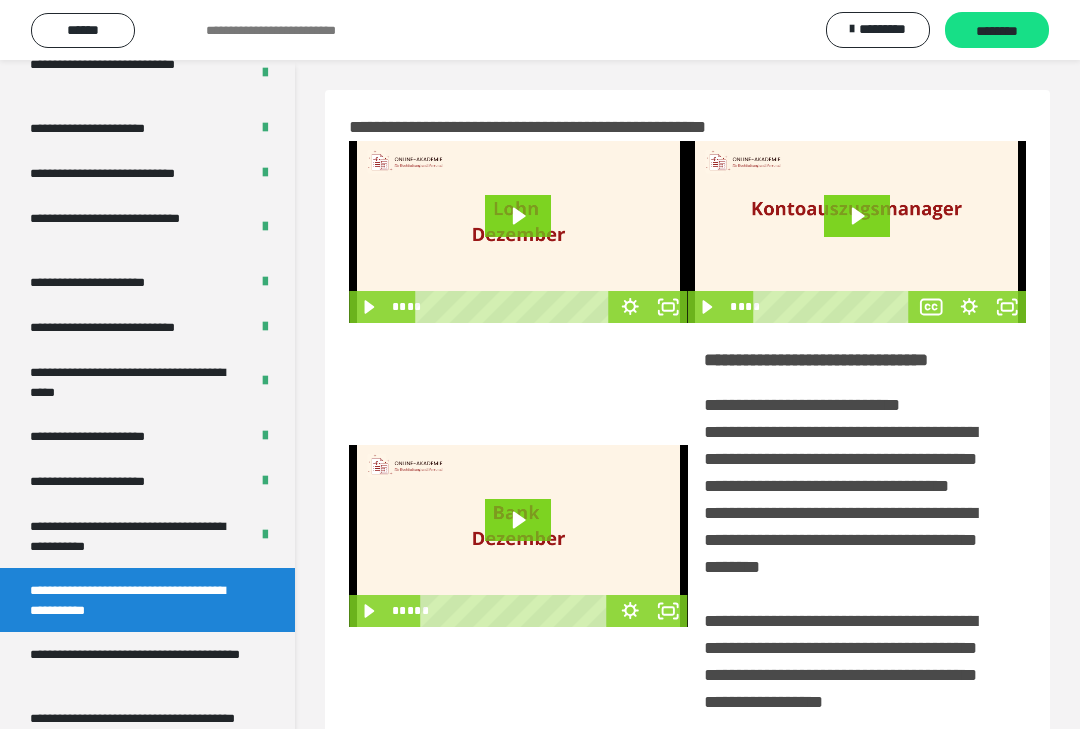 click 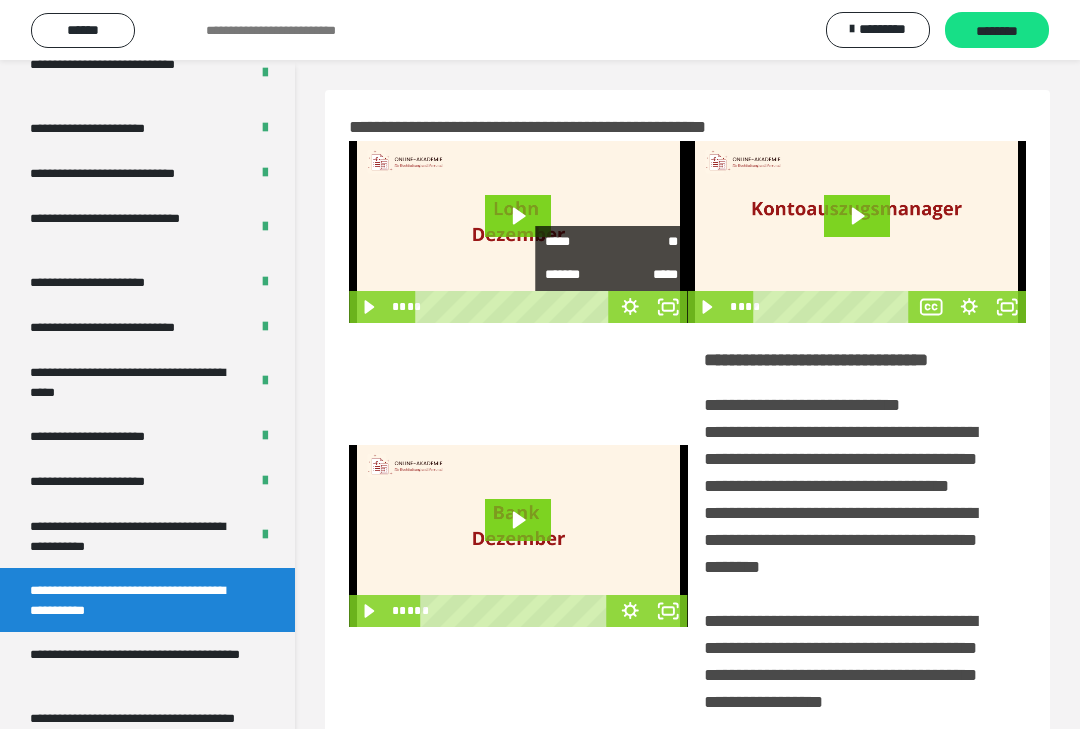 click on "**" at bounding box center [645, 242] 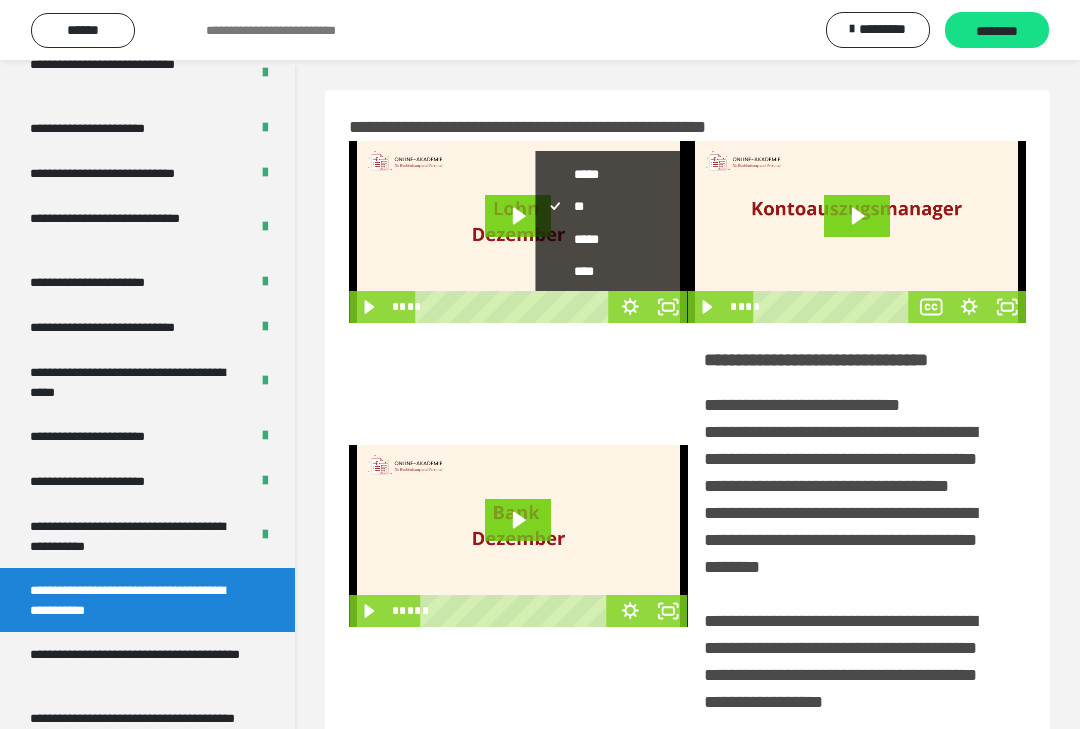 scroll, scrollTop: 60, scrollLeft: 0, axis: vertical 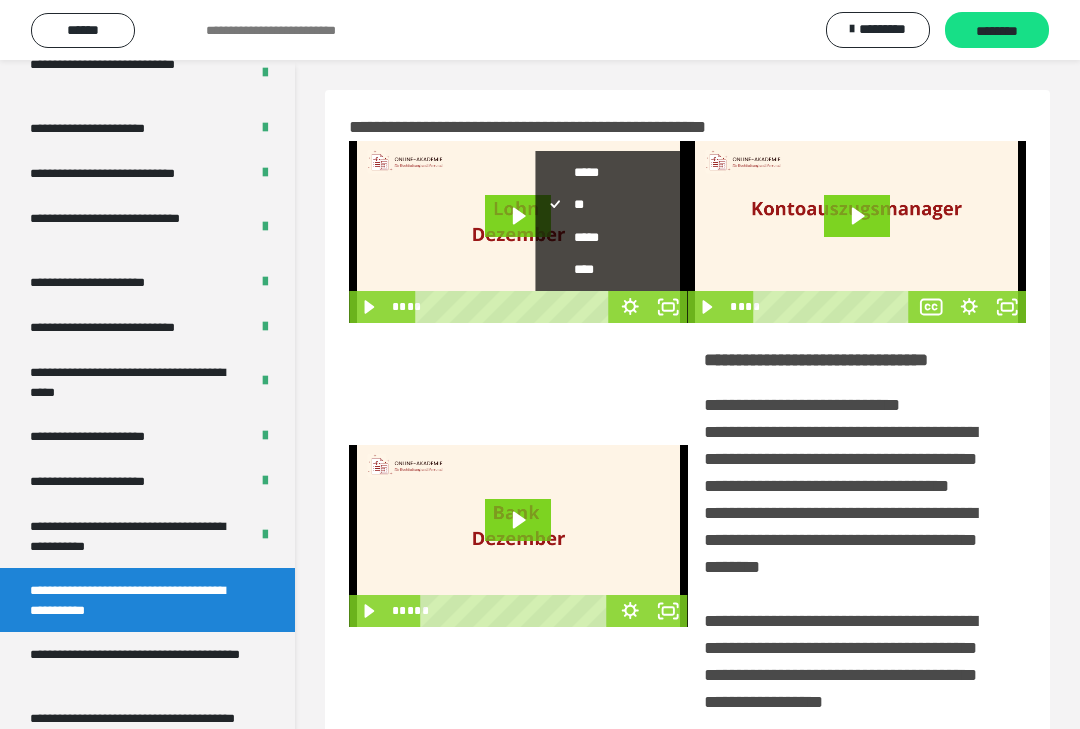 click on "****" at bounding box center (612, 269) 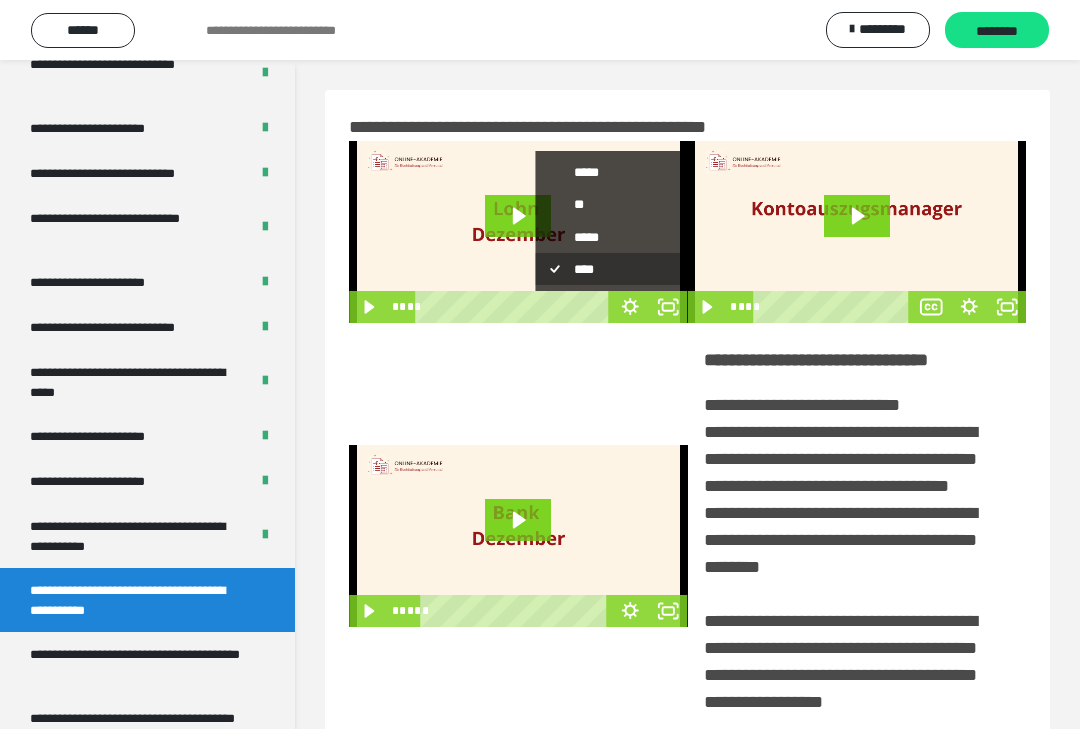 scroll, scrollTop: 0, scrollLeft: 0, axis: both 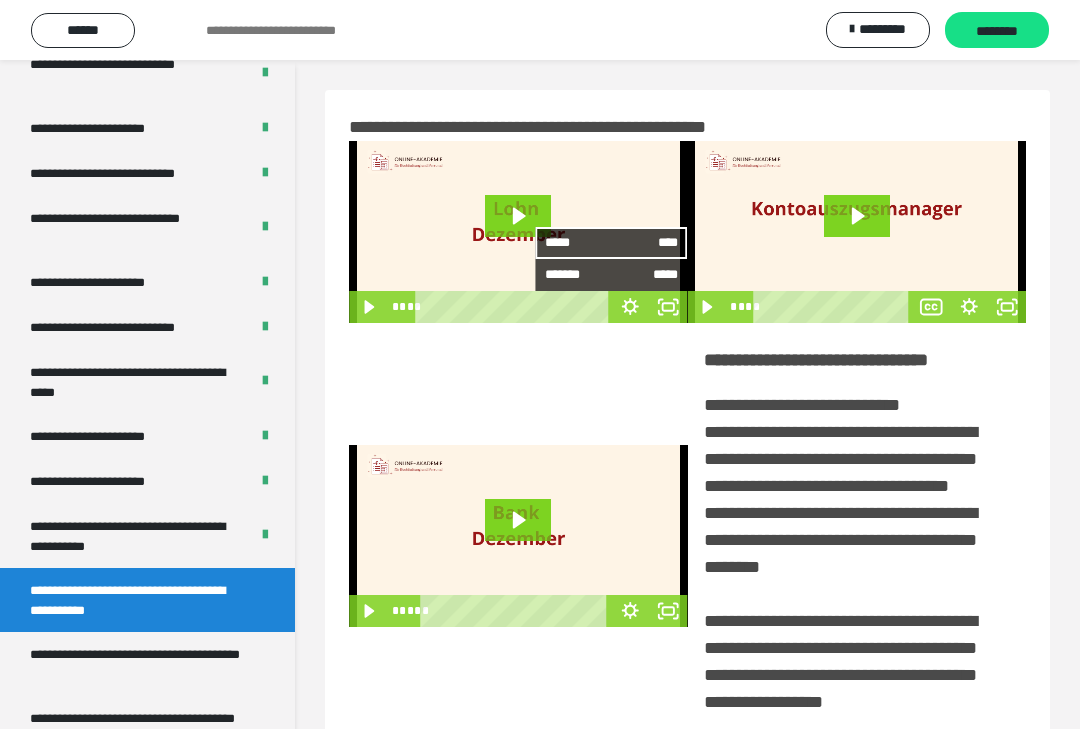 click 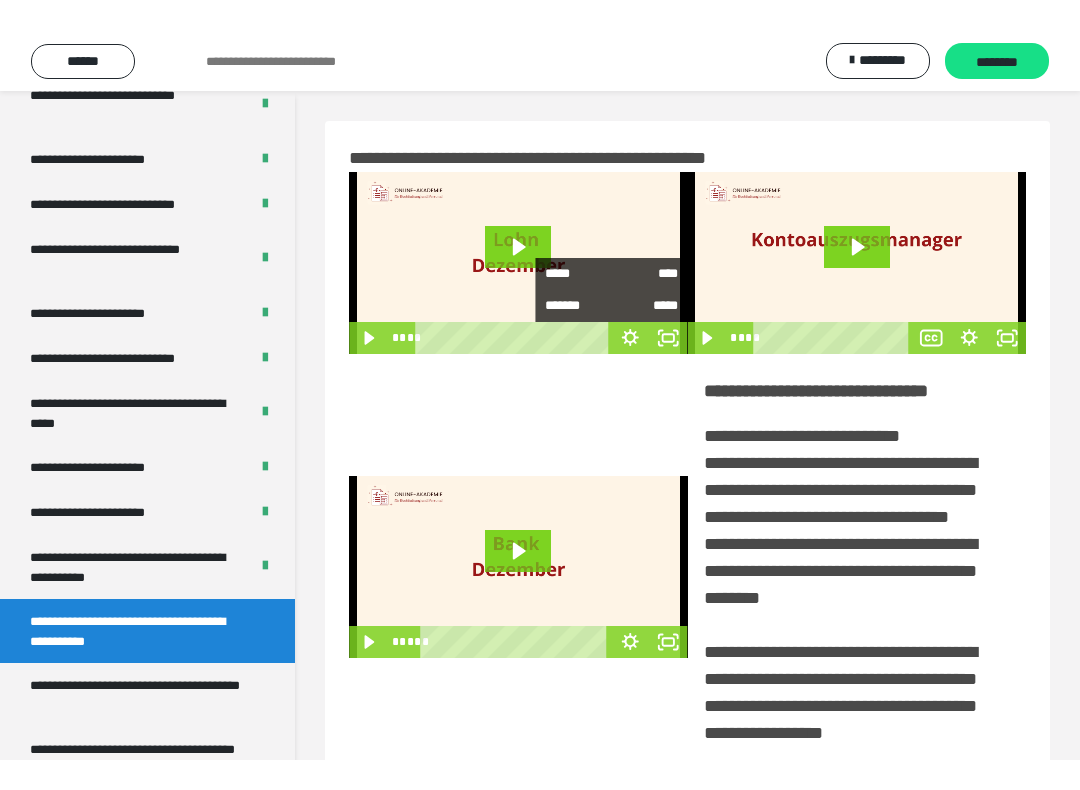scroll, scrollTop: 20, scrollLeft: 0, axis: vertical 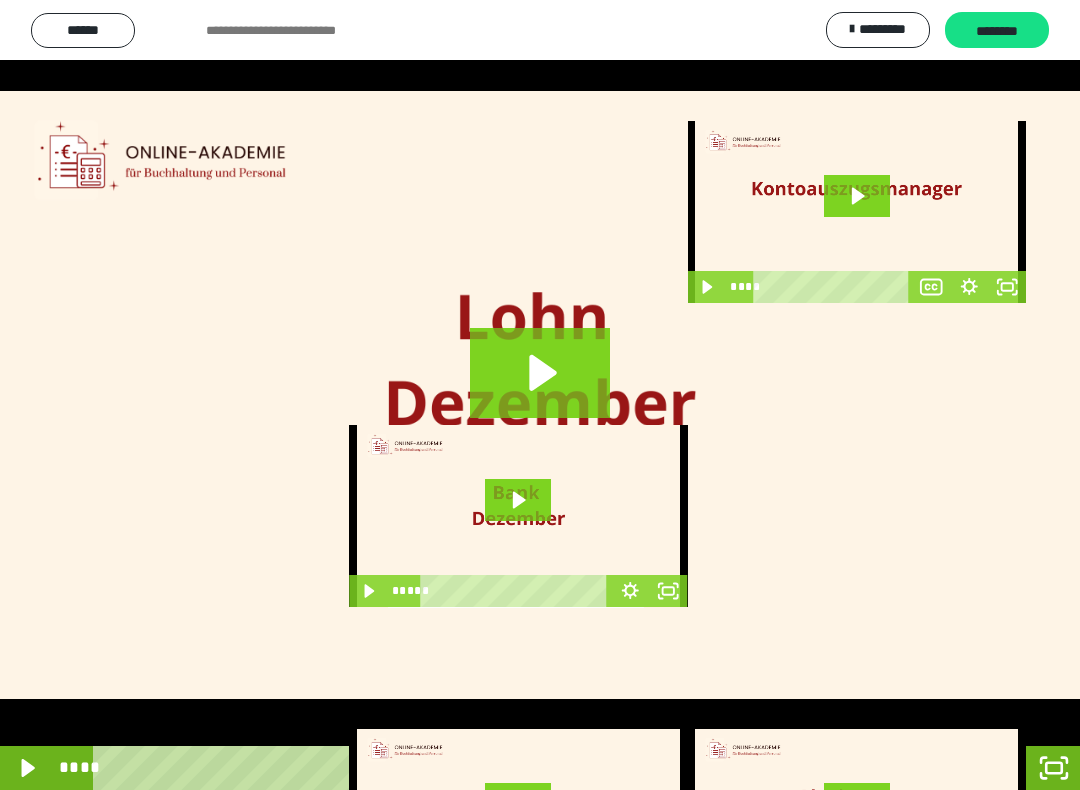 click 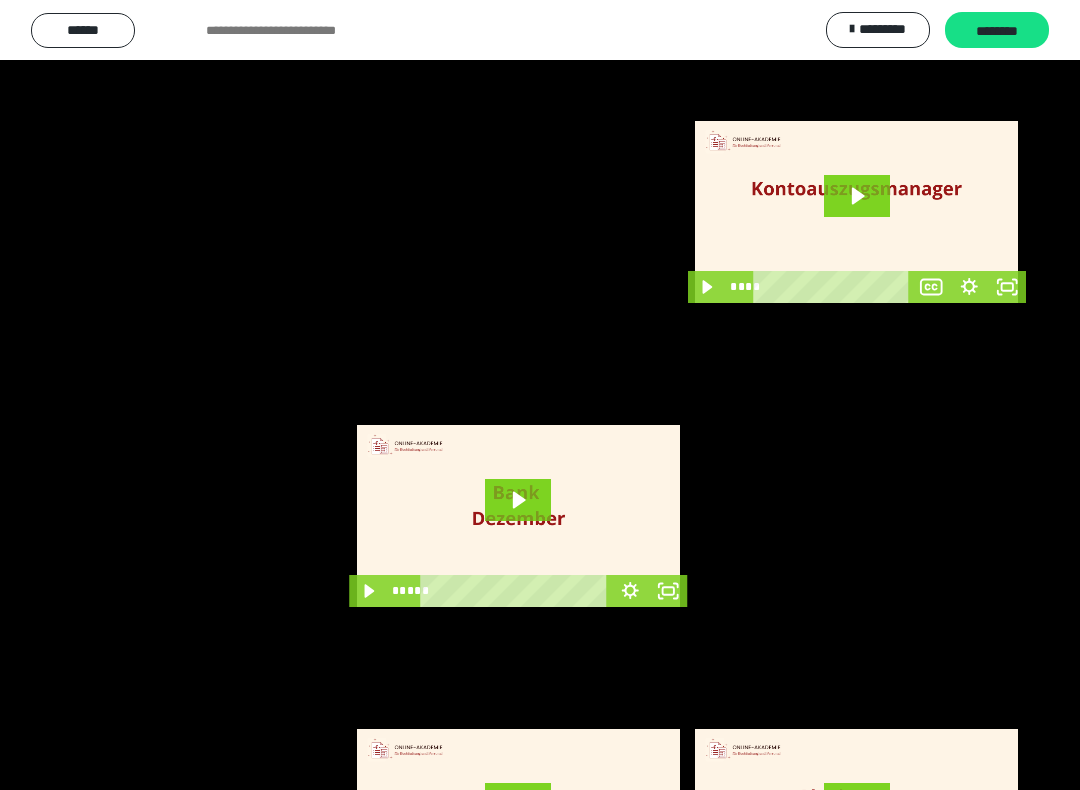 click at bounding box center (540, 395) 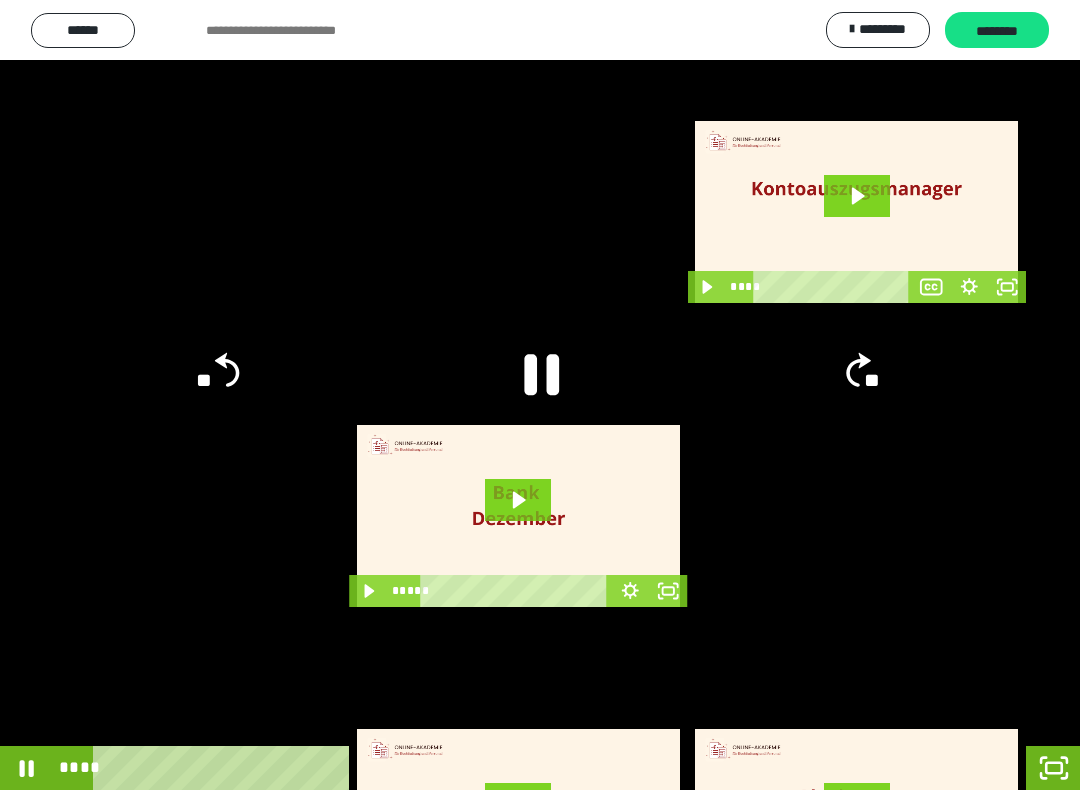 click 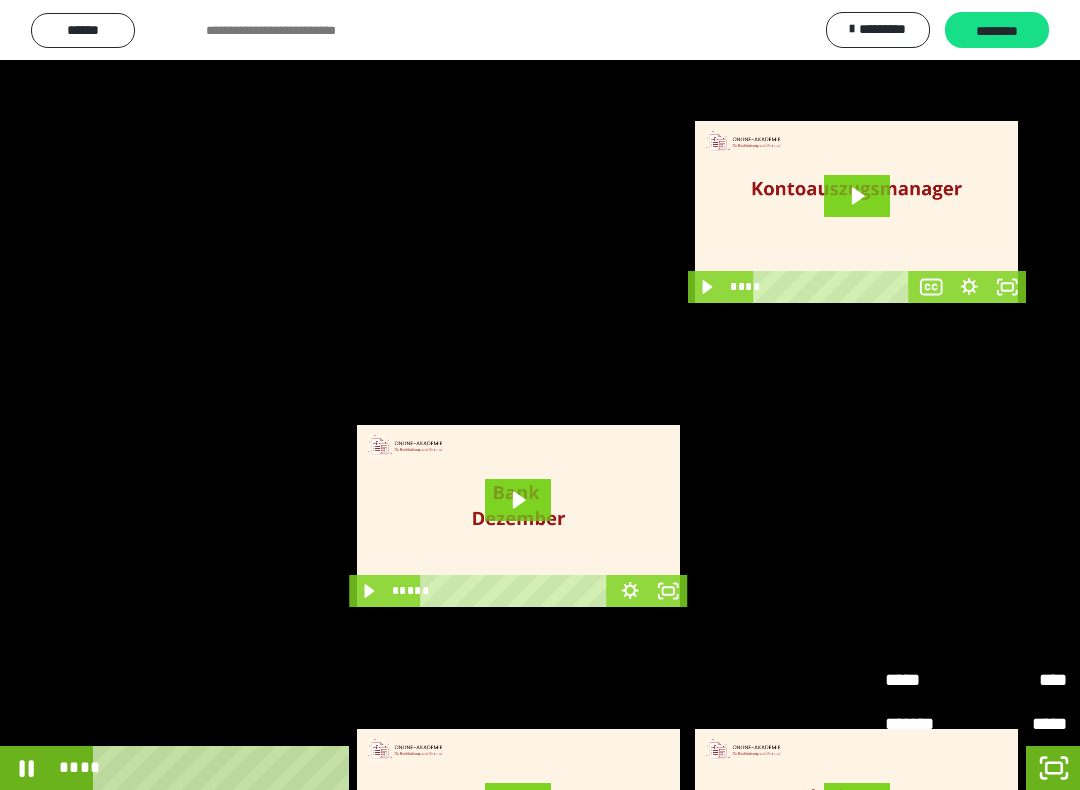 click on "****" at bounding box center [1021, 672] 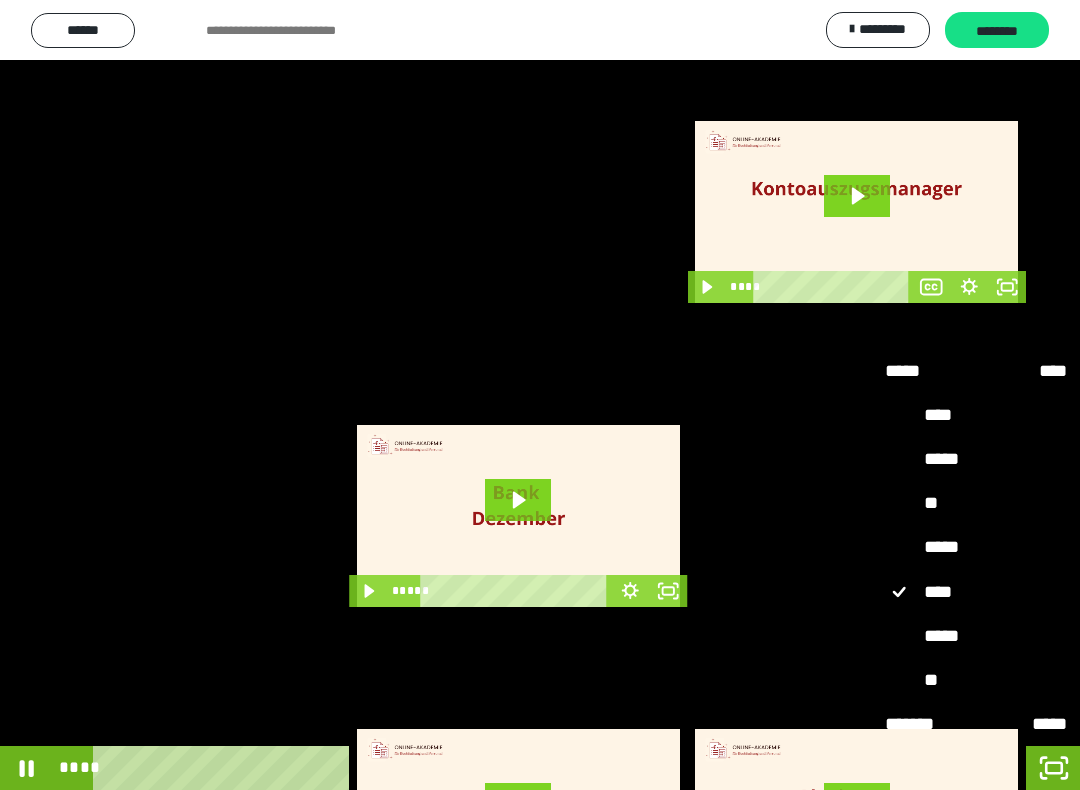 click on "*****" at bounding box center [976, 547] 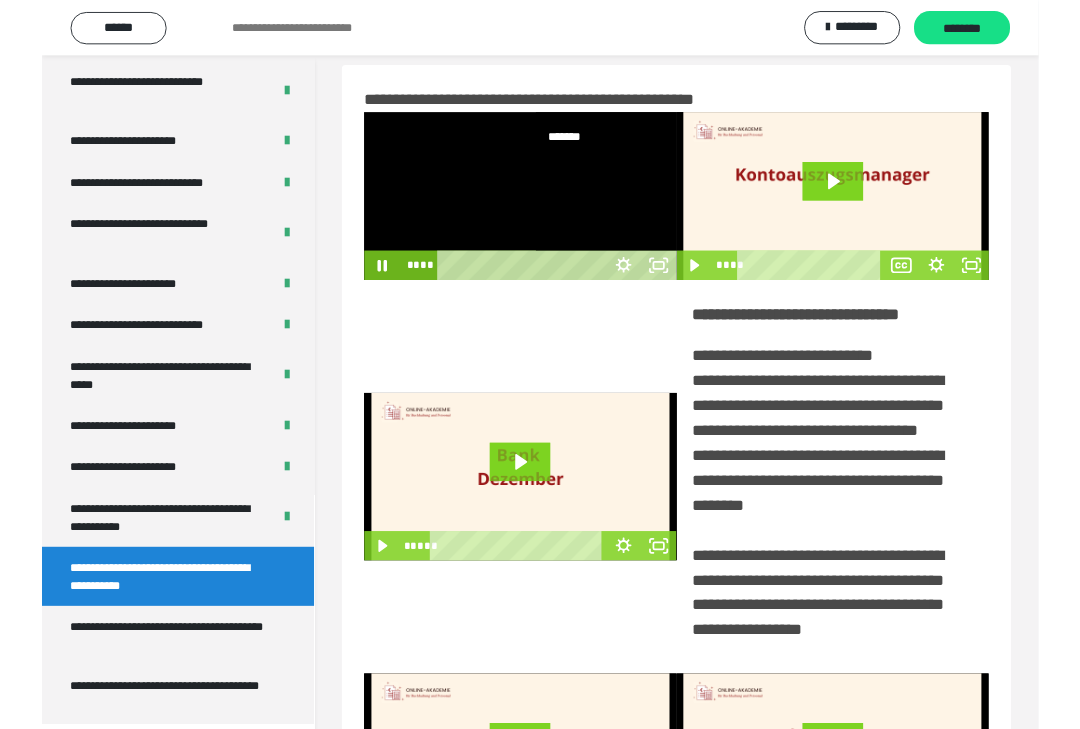 scroll, scrollTop: 0, scrollLeft: 0, axis: both 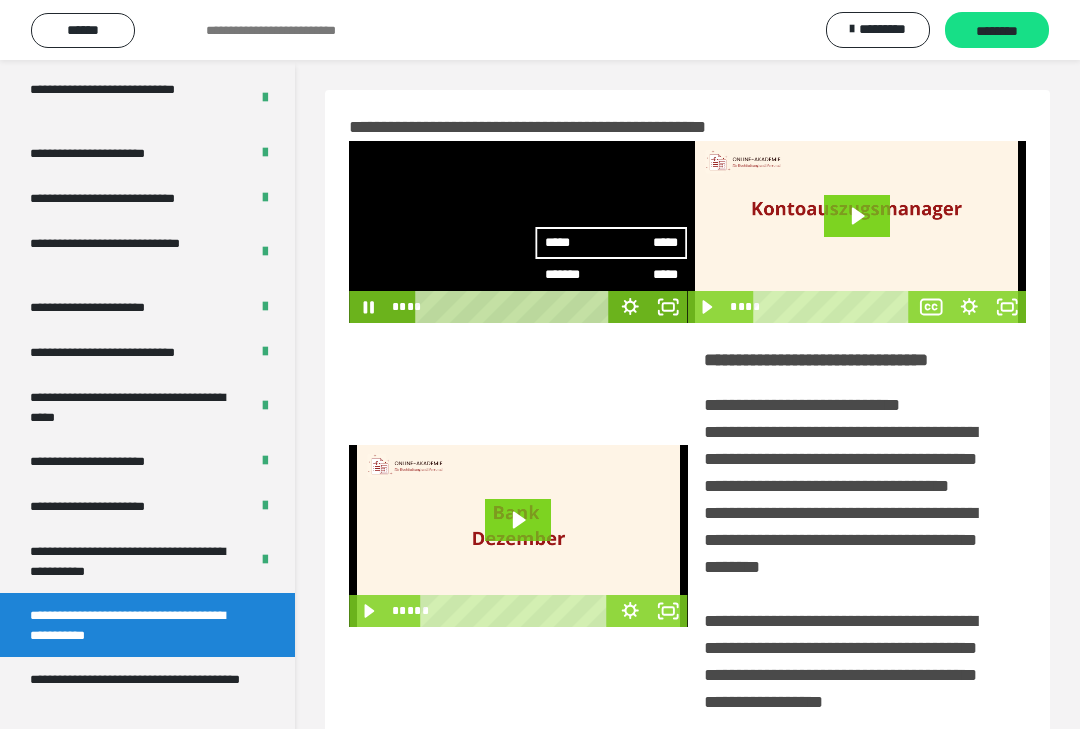 click 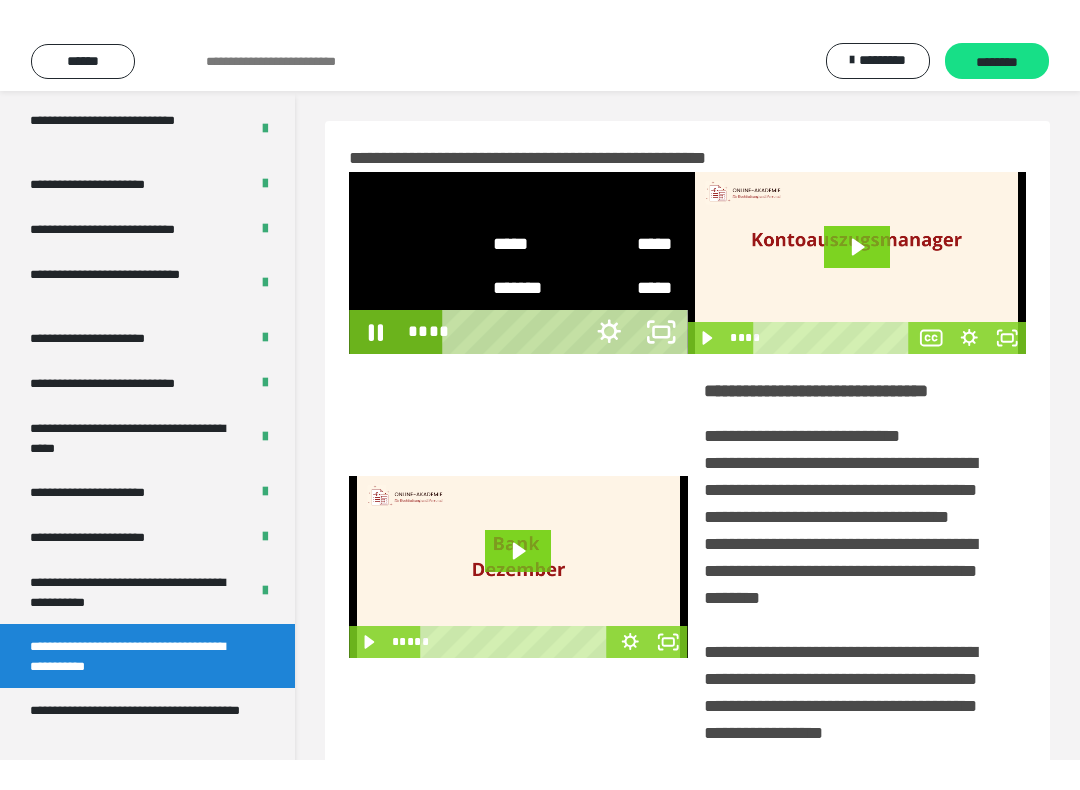 scroll, scrollTop: 20, scrollLeft: 0, axis: vertical 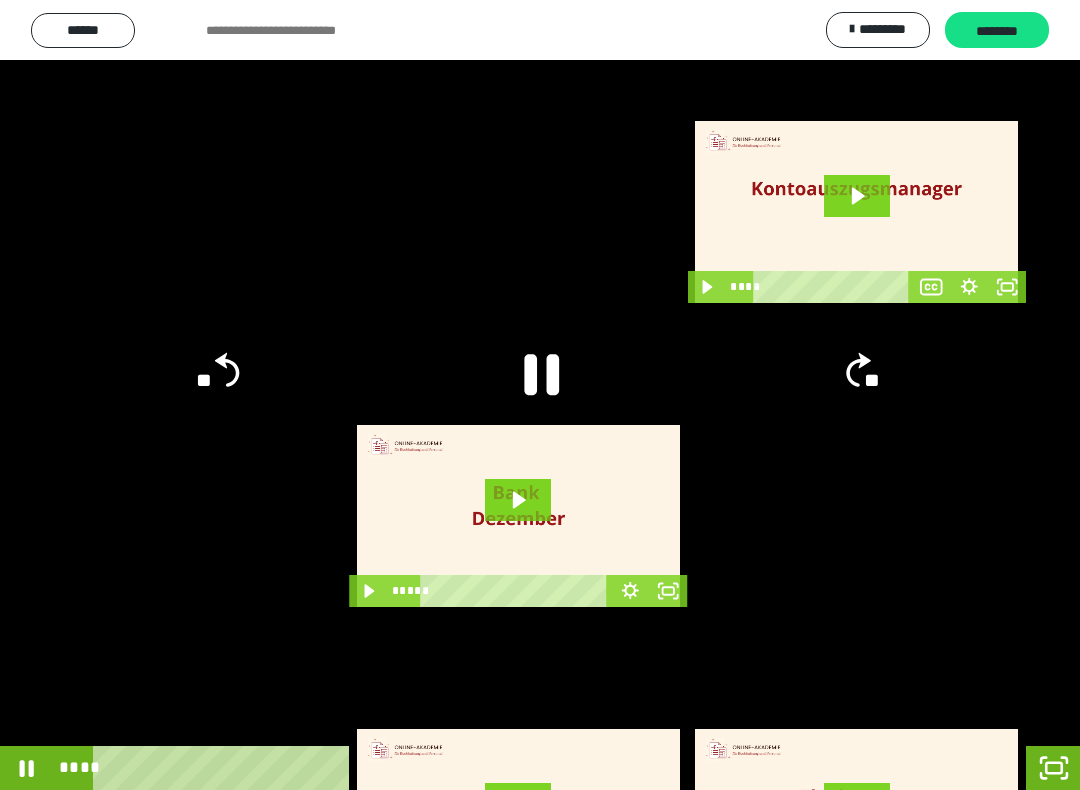 click at bounding box center [540, 395] 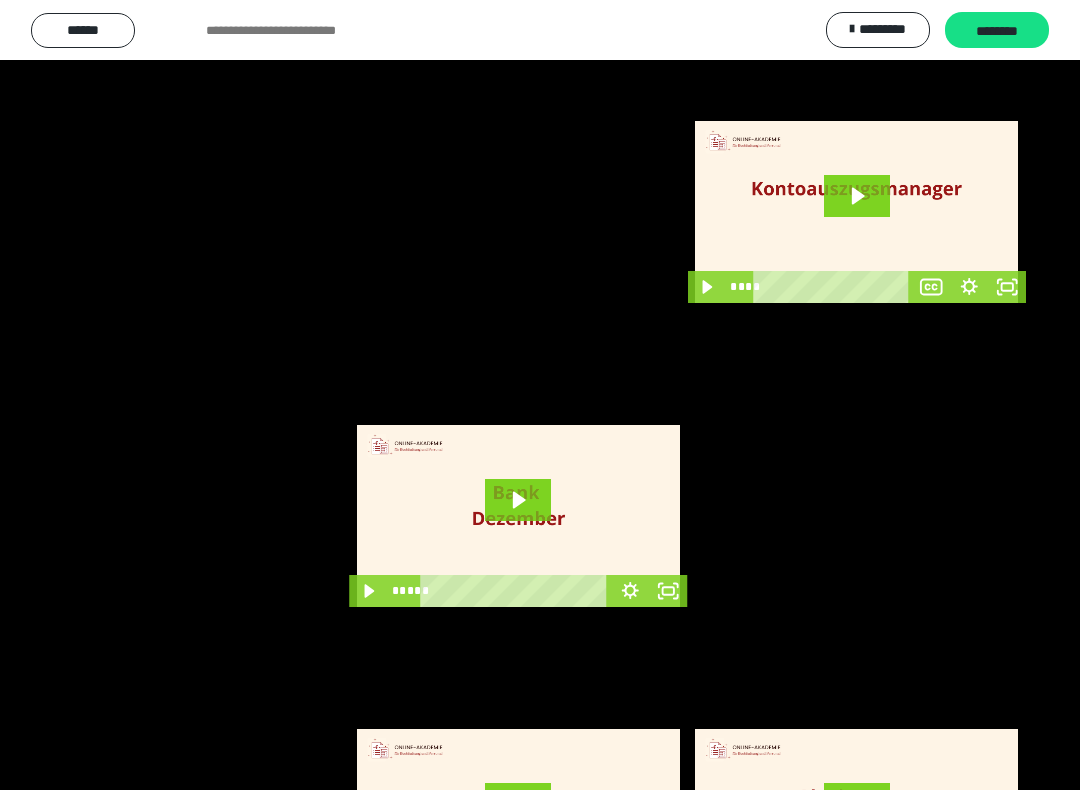 click at bounding box center [540, 395] 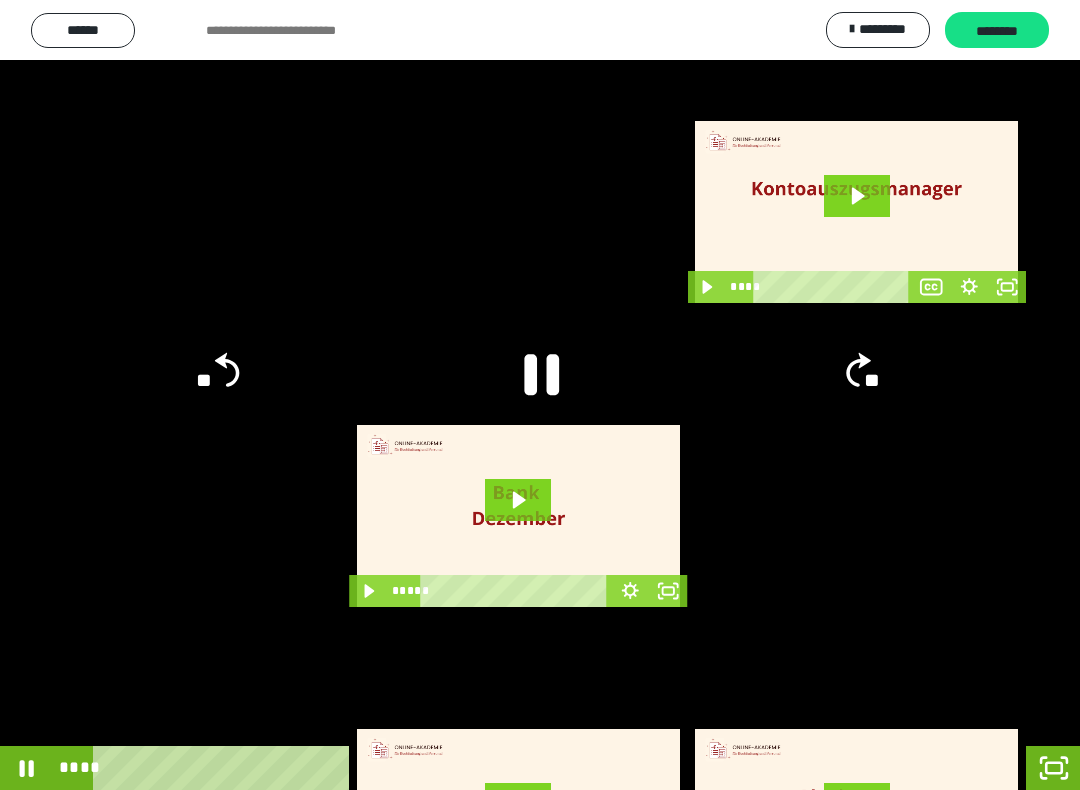 click 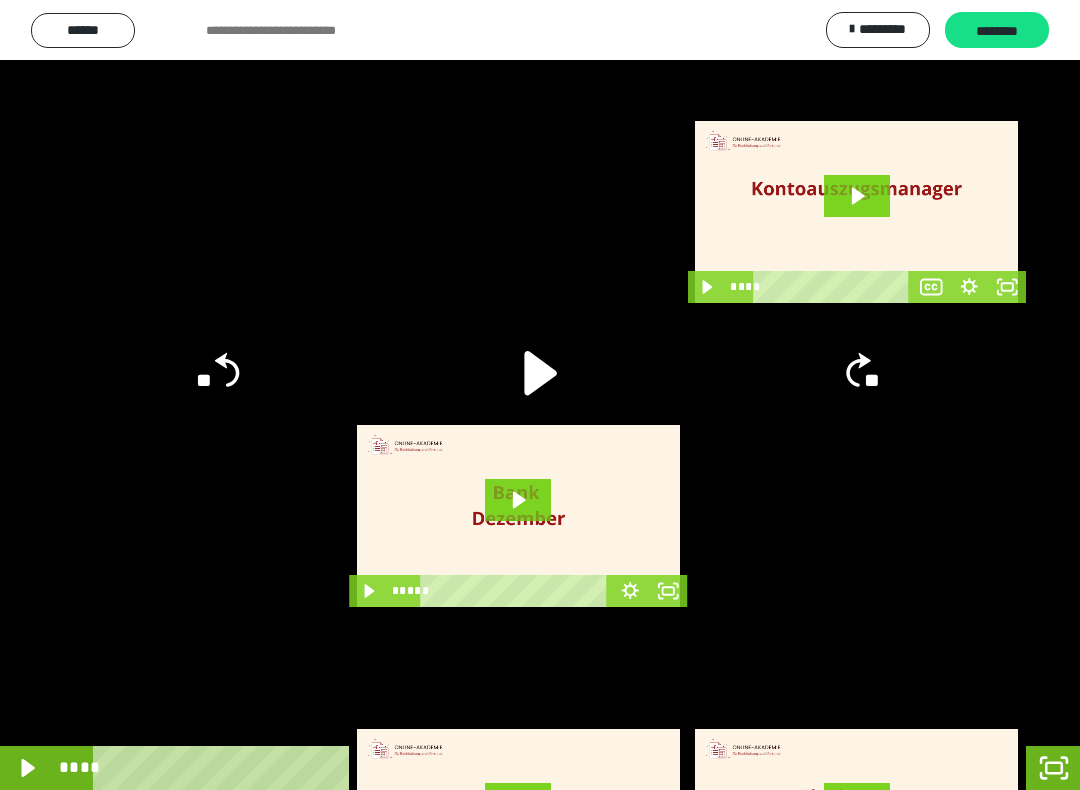 click on "**" 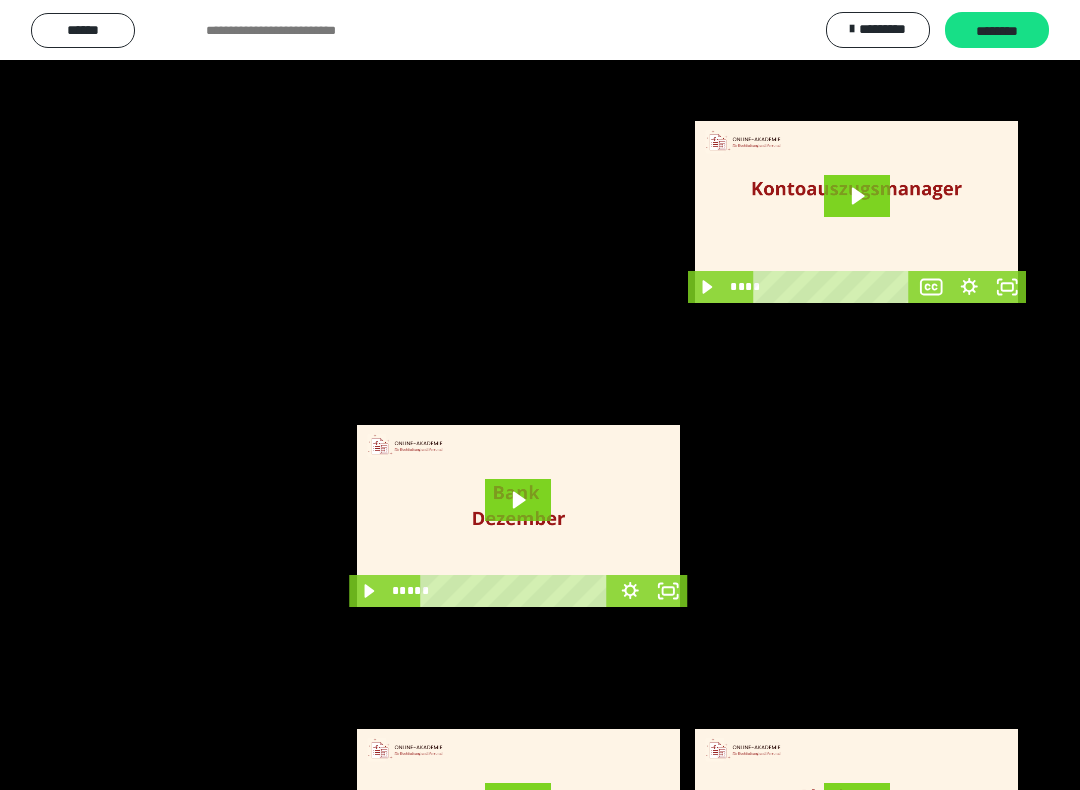 click at bounding box center [540, 395] 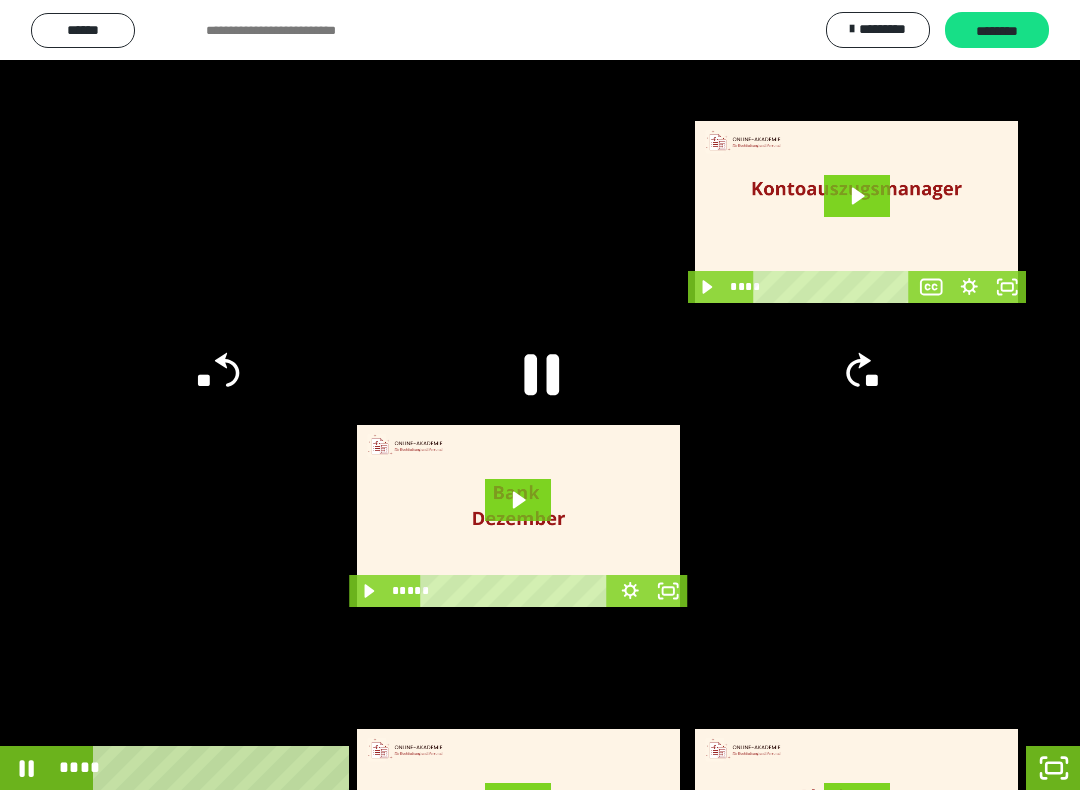click 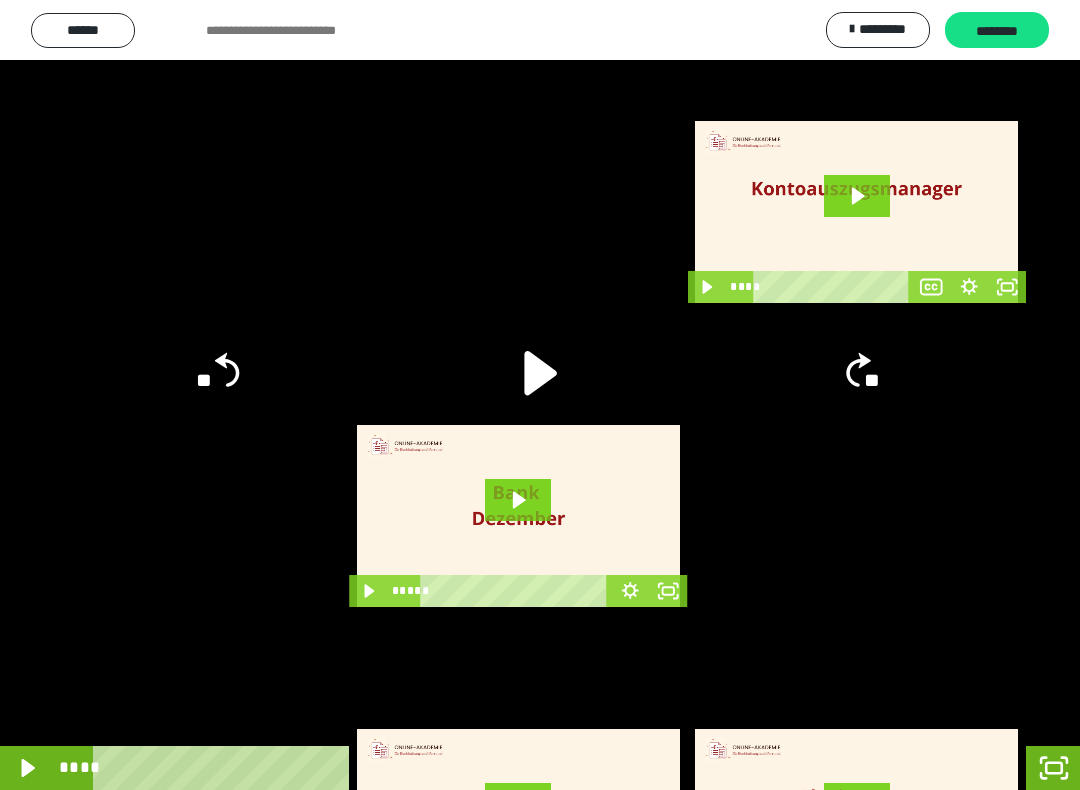 click 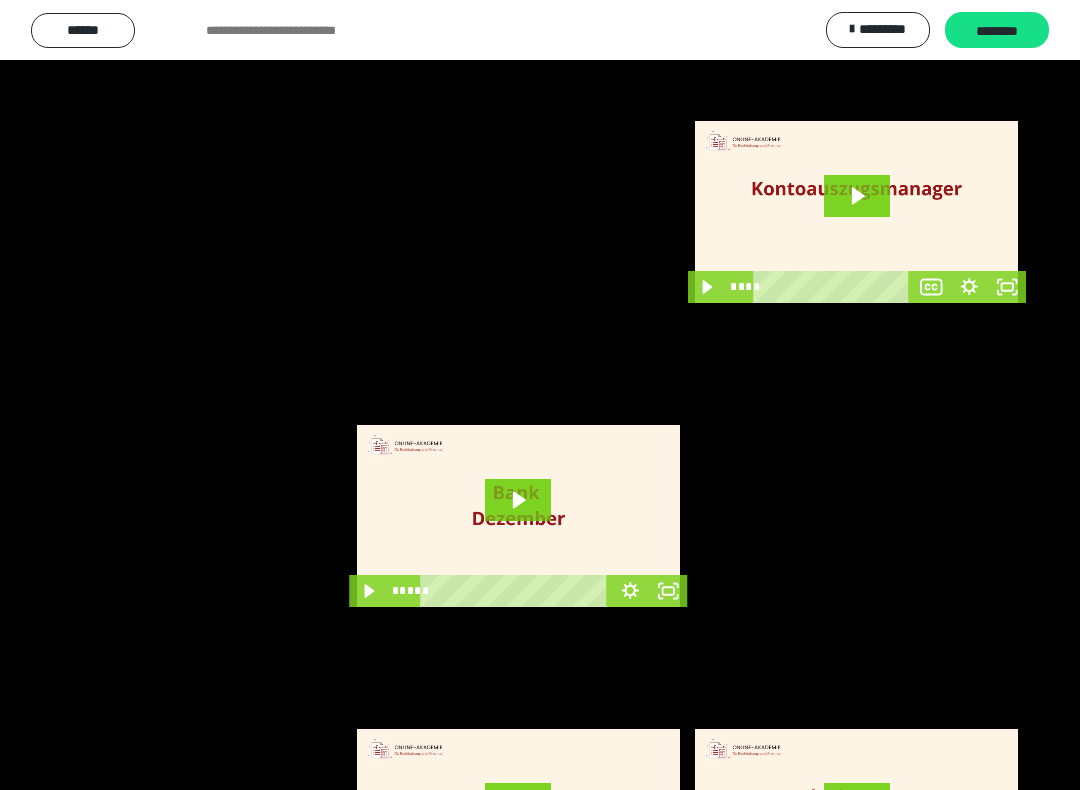 click at bounding box center [540, 395] 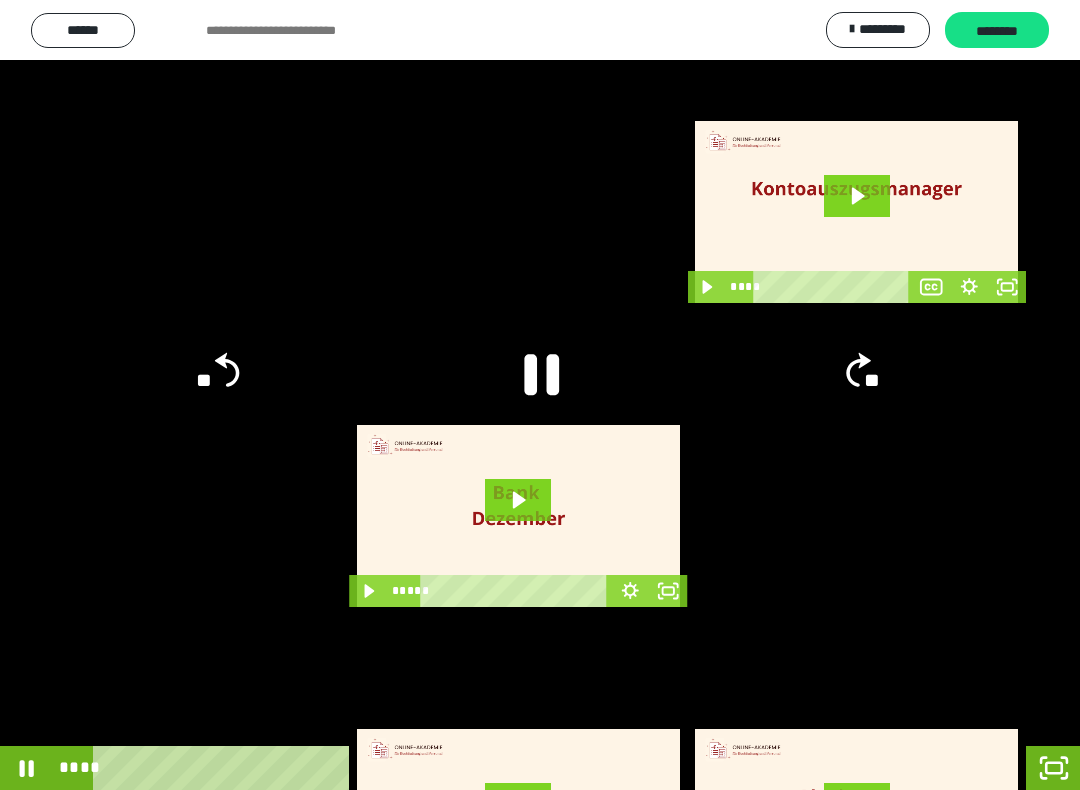 click 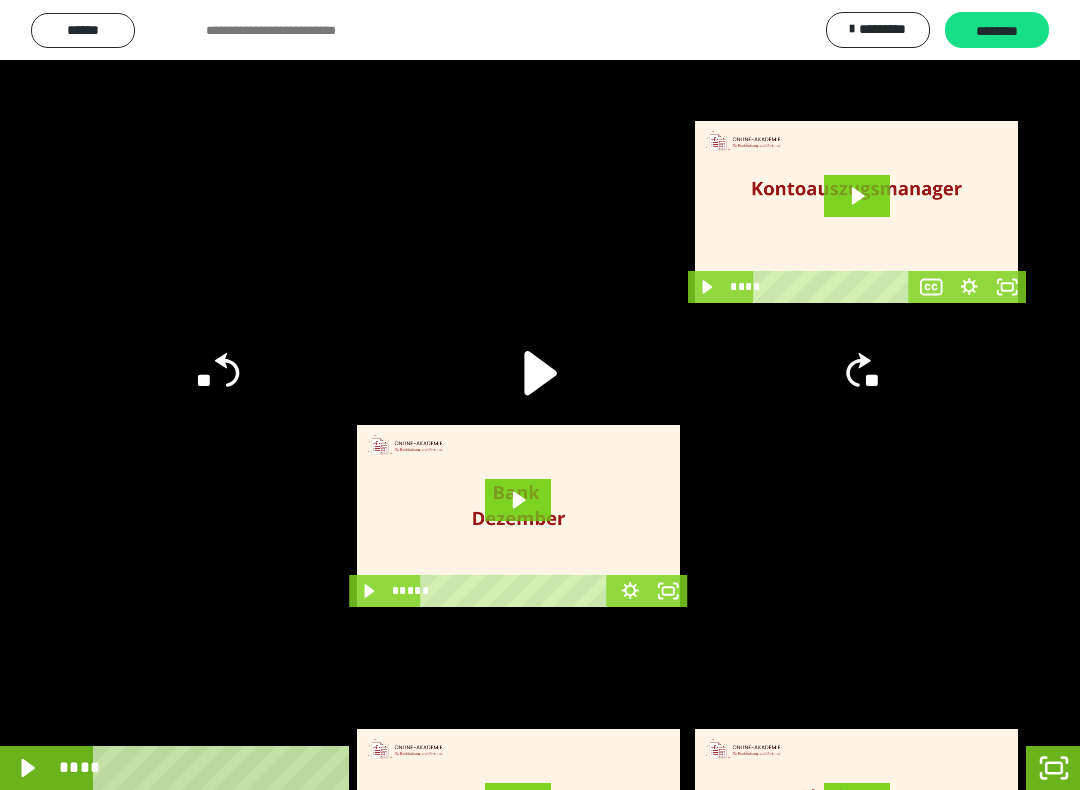 click 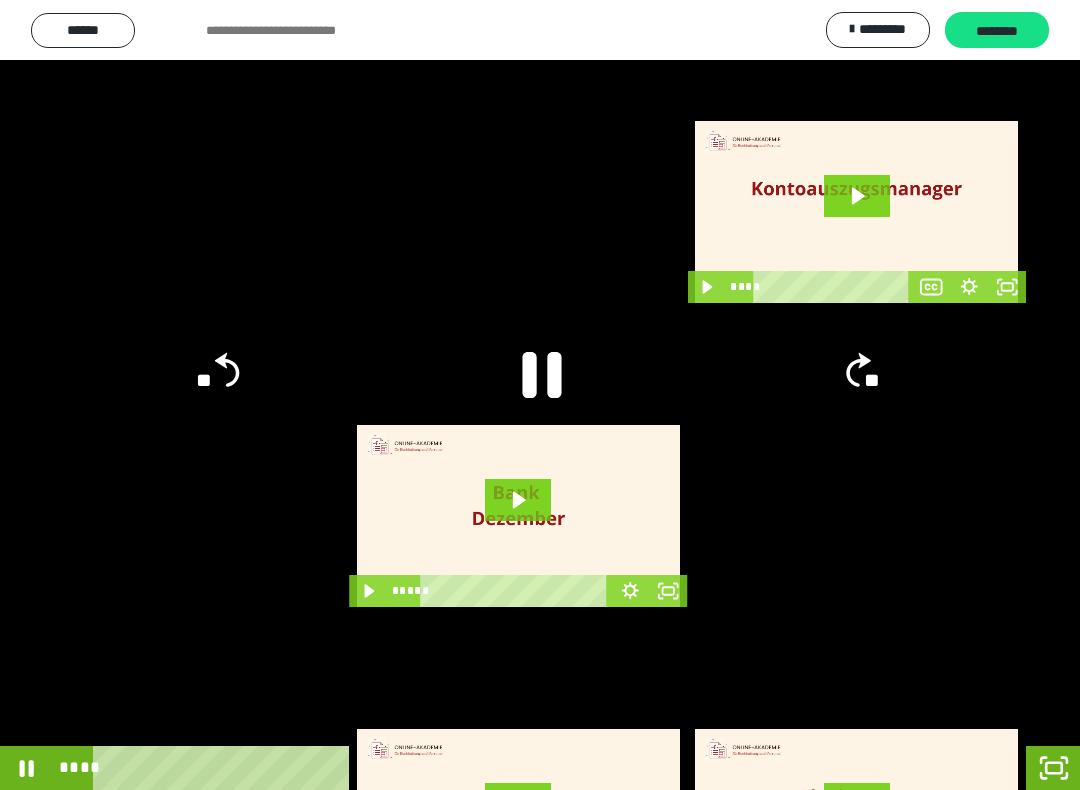 click 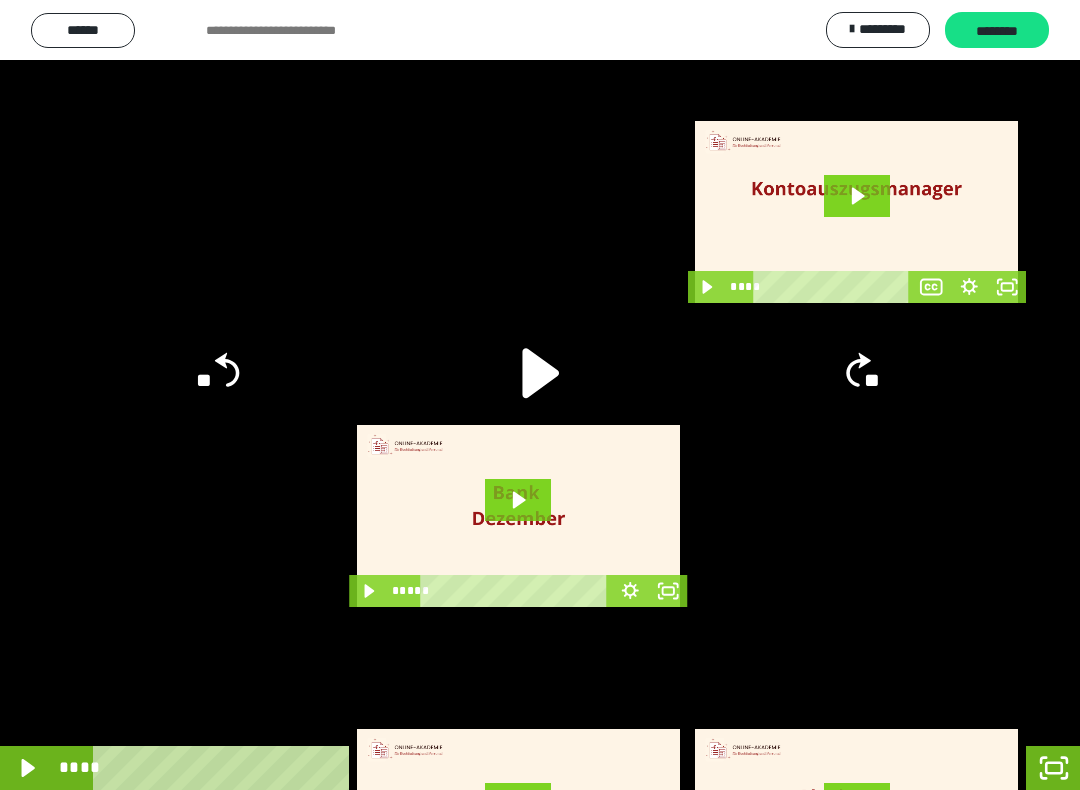 click 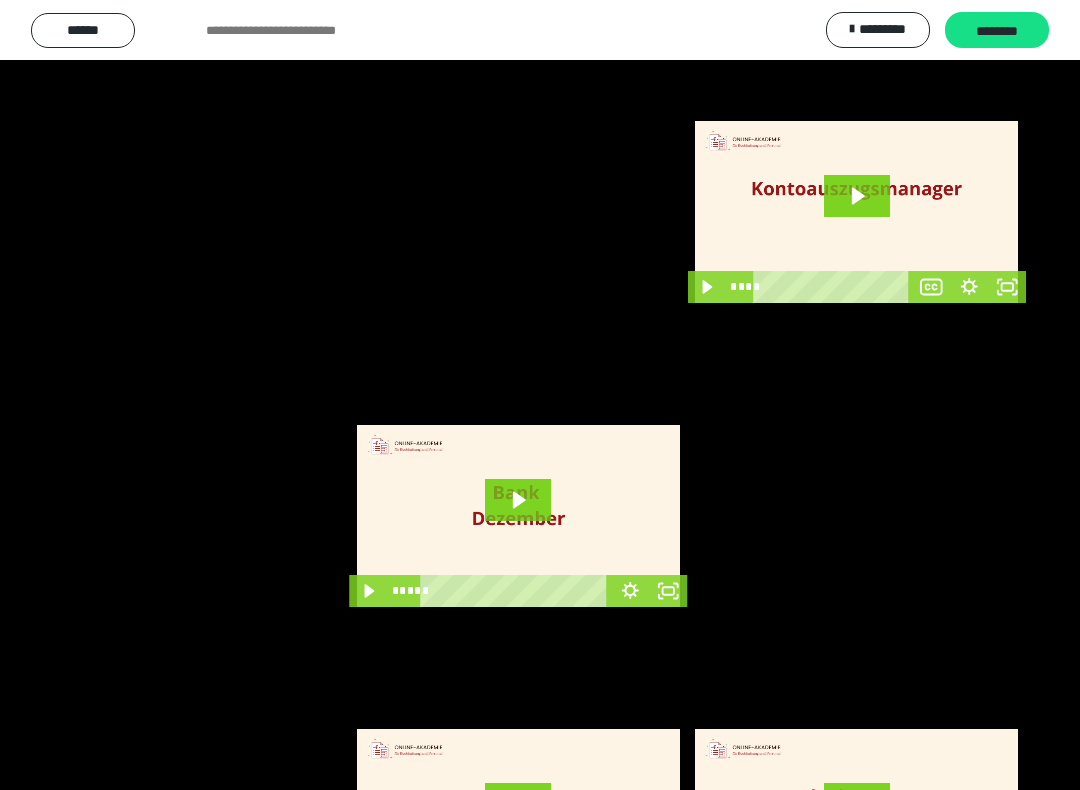 click at bounding box center (540, 395) 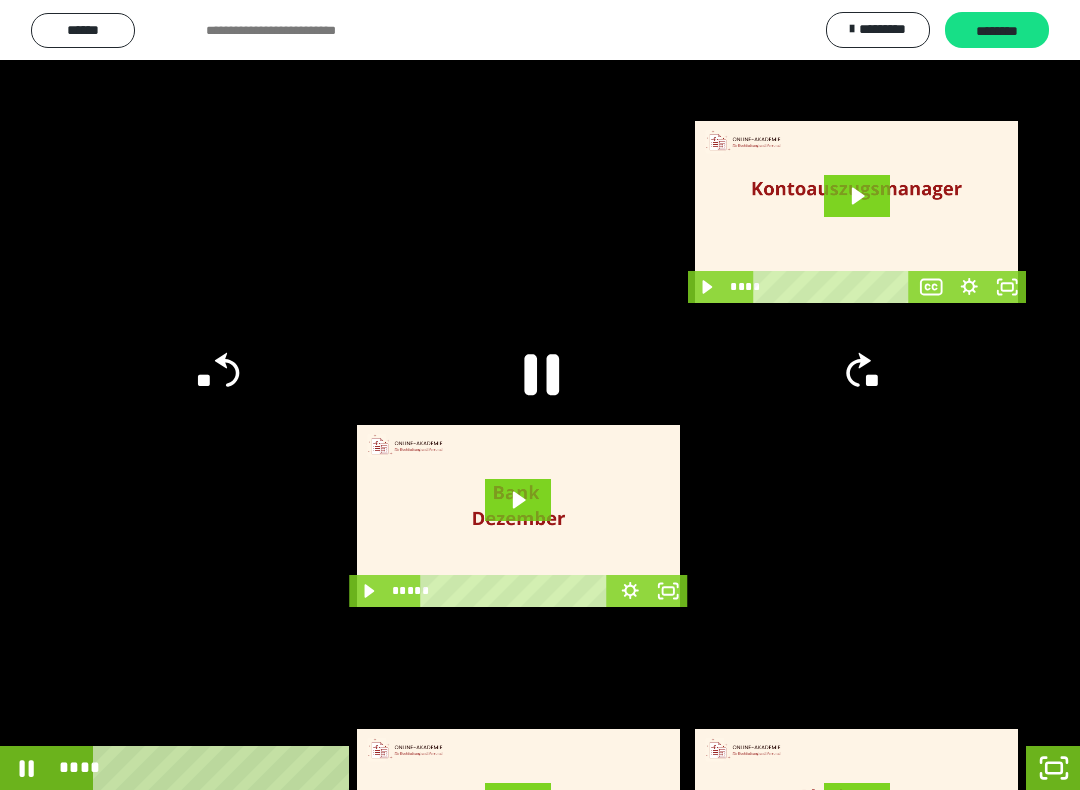 click 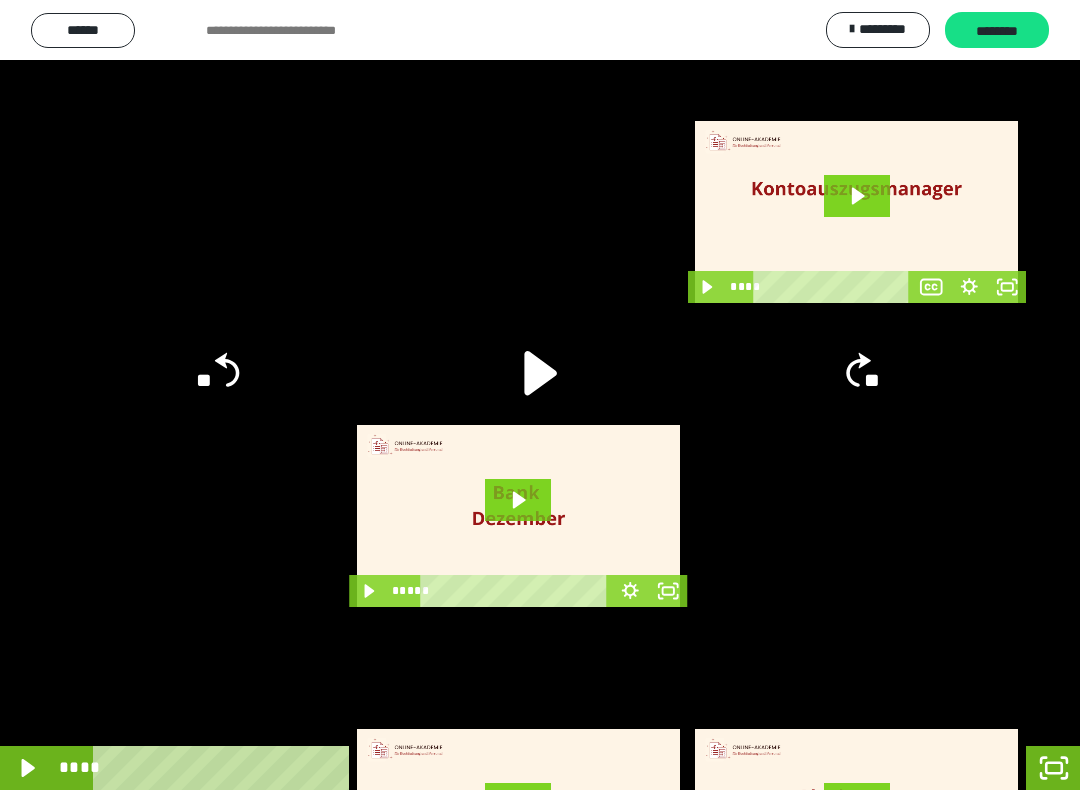 click 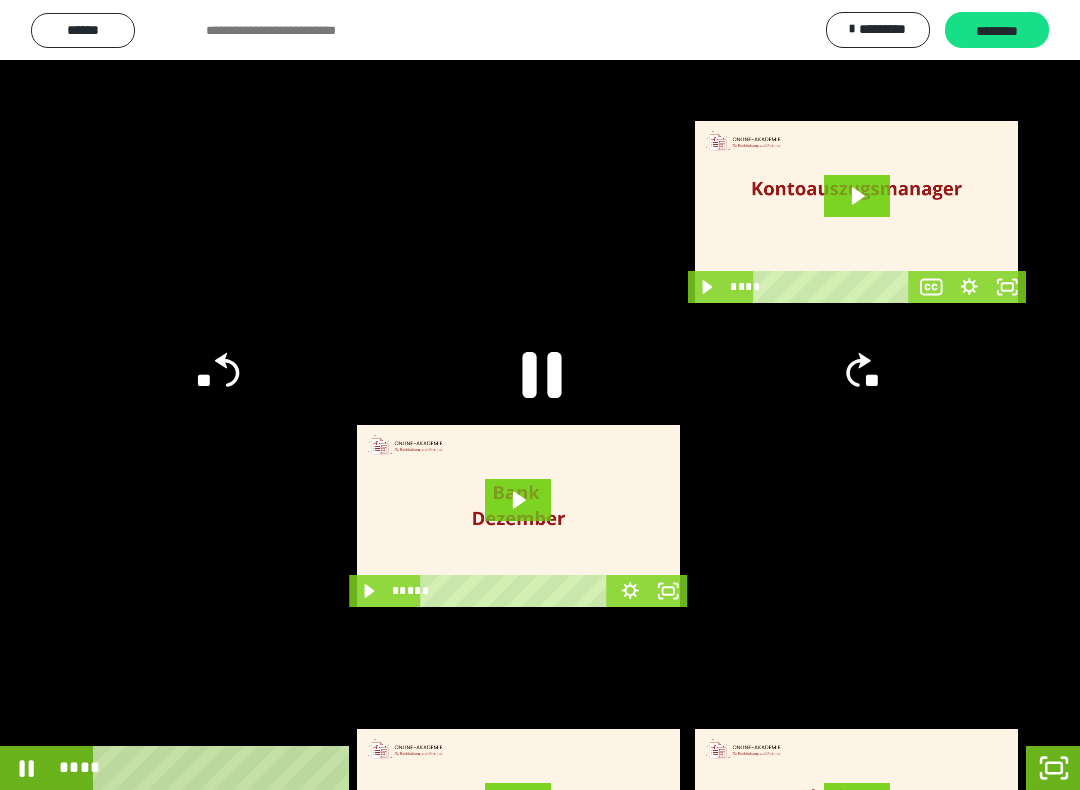 click 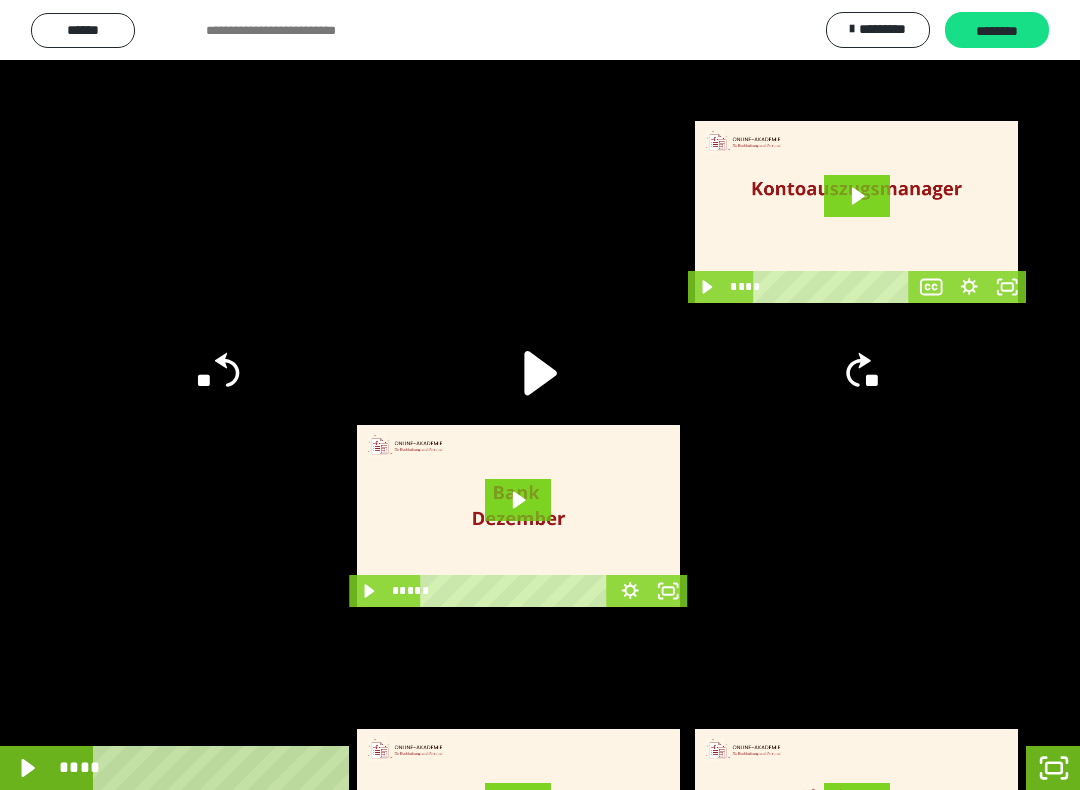 click 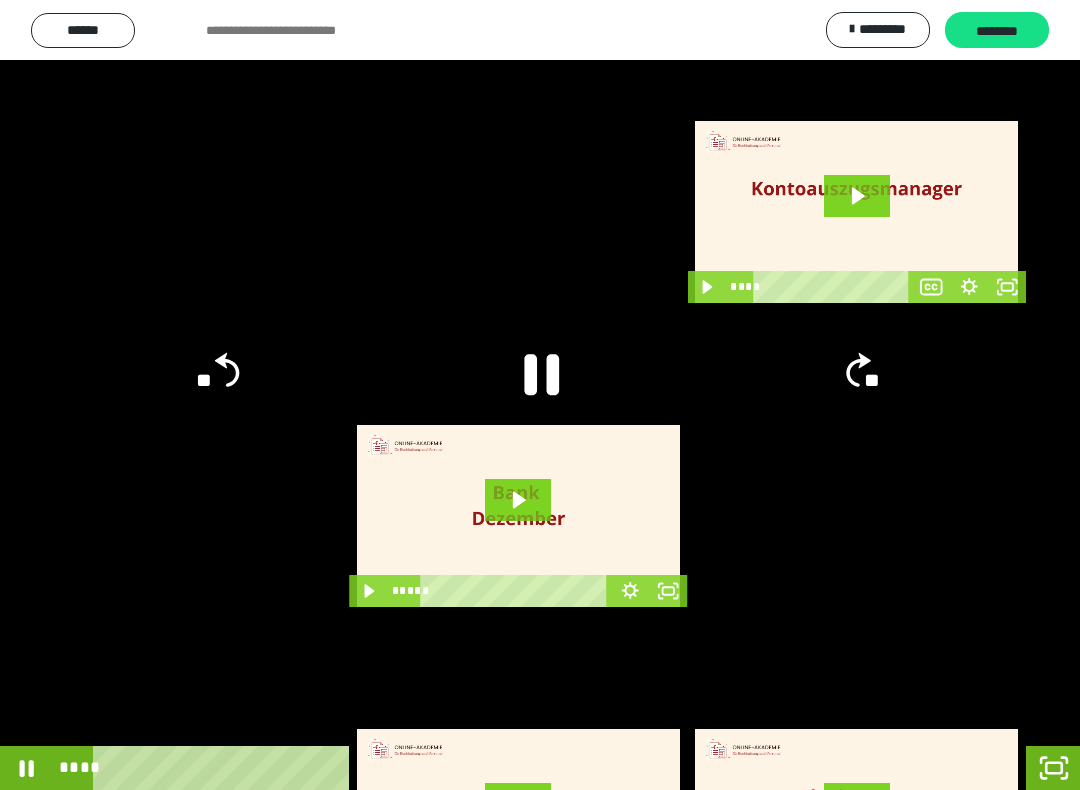 click 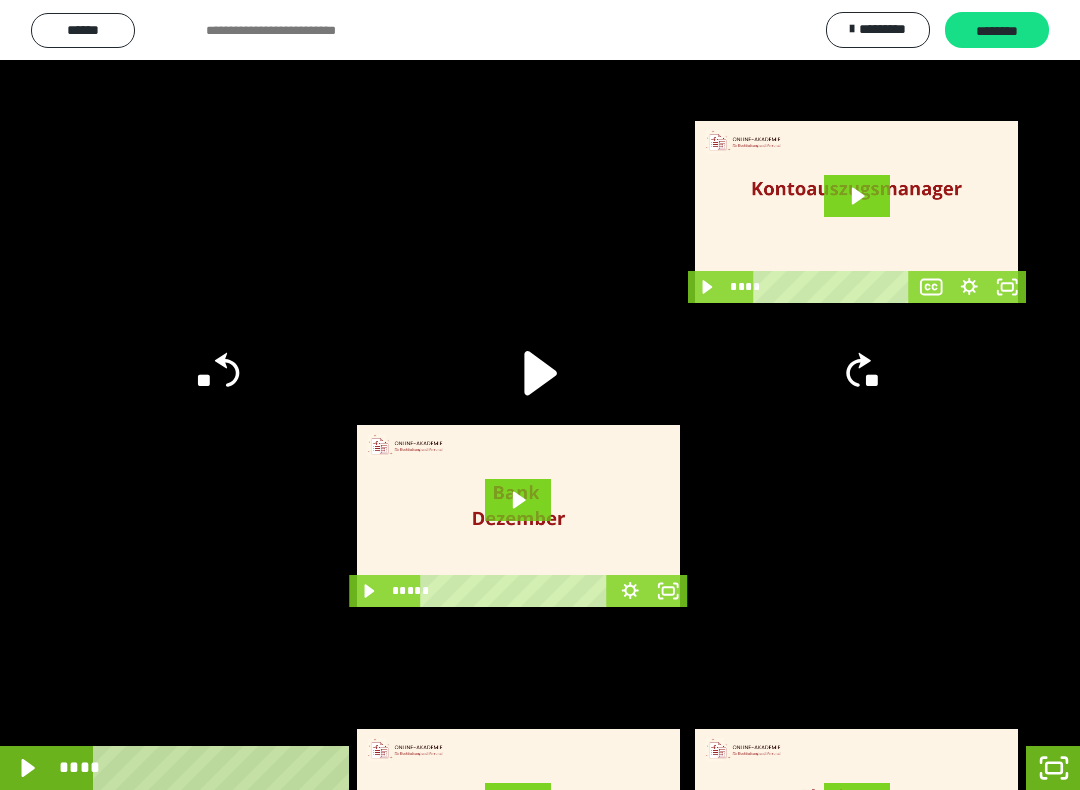 click 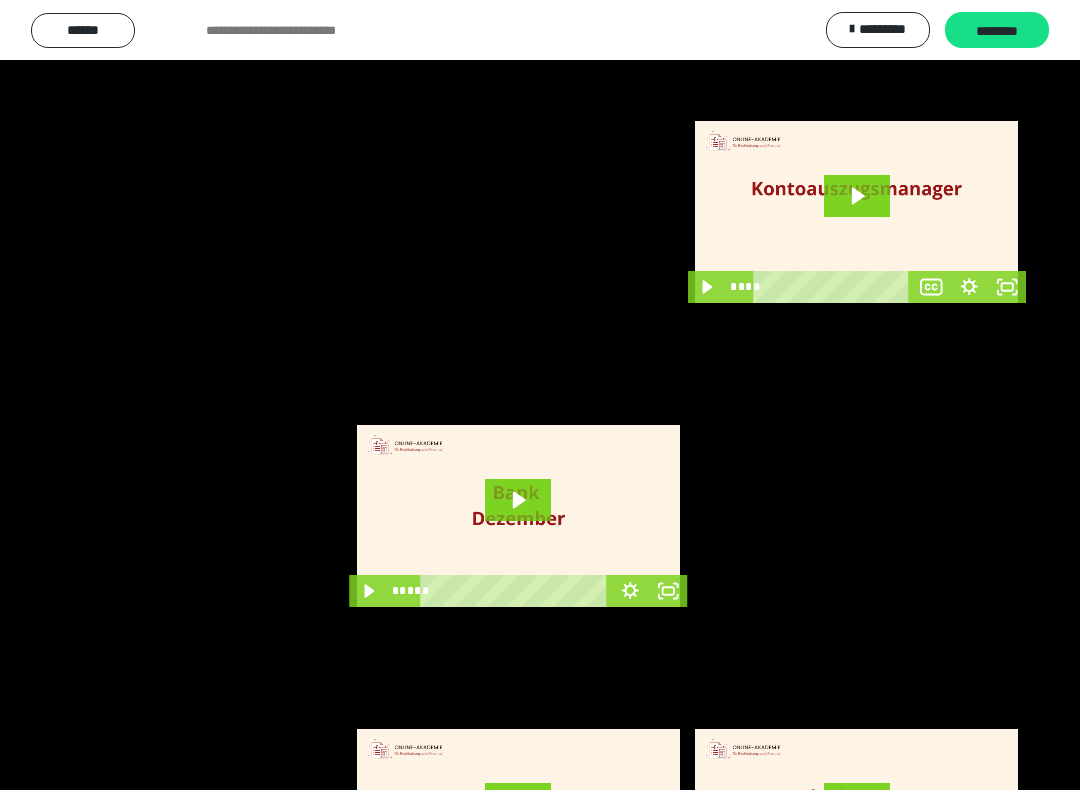 click at bounding box center [540, 395] 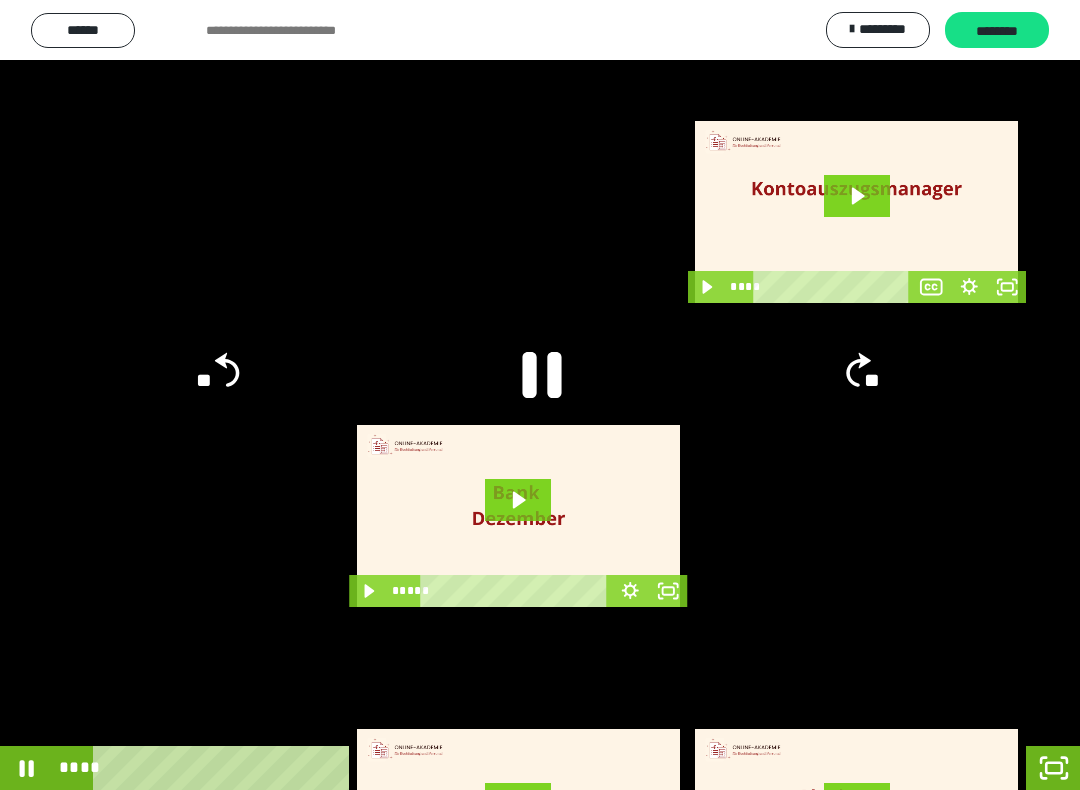 click 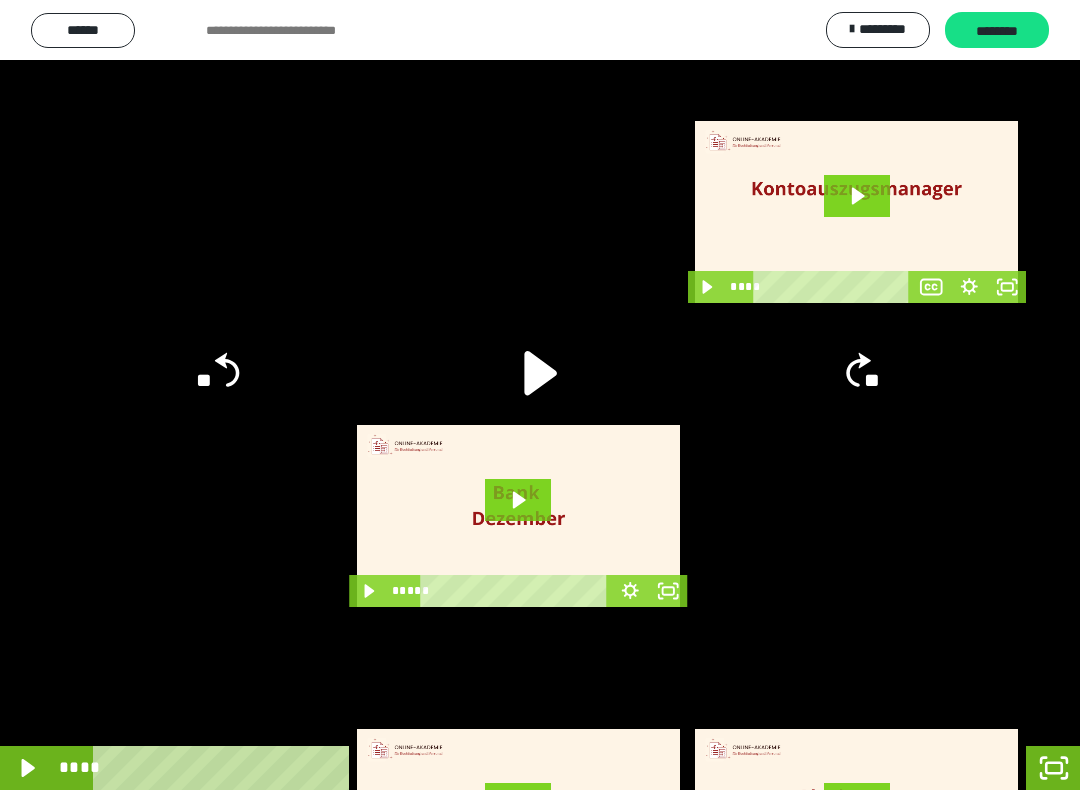 click 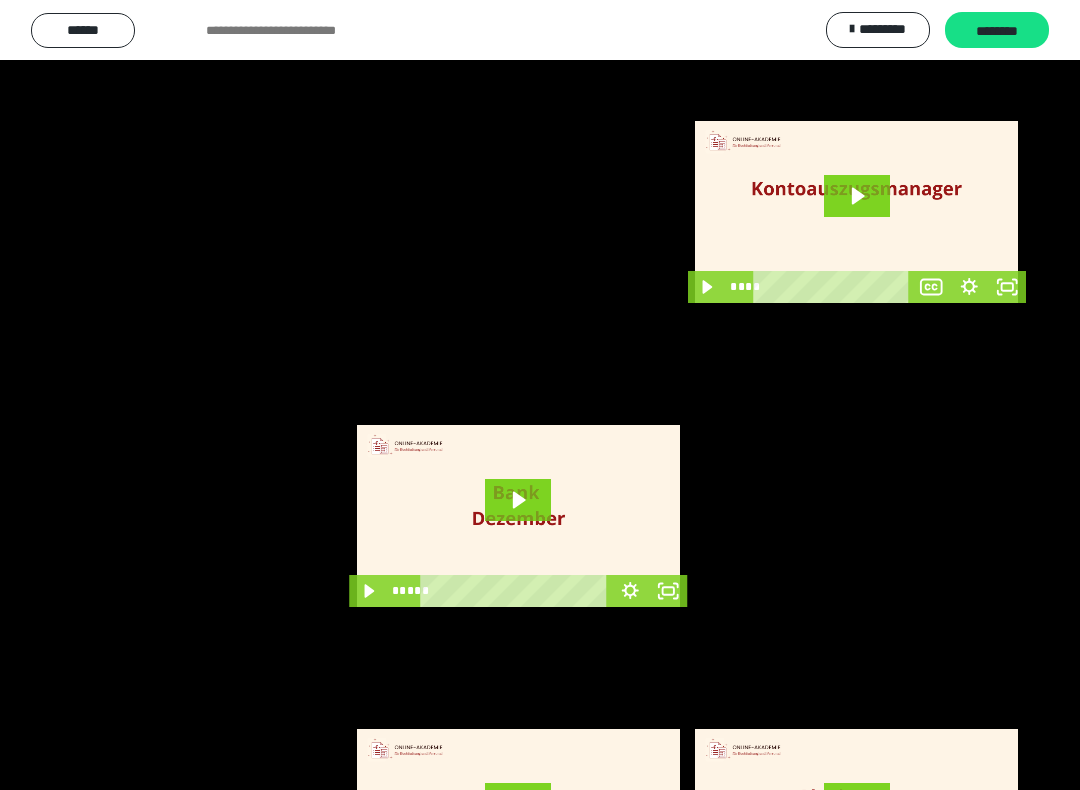 click at bounding box center (540, 395) 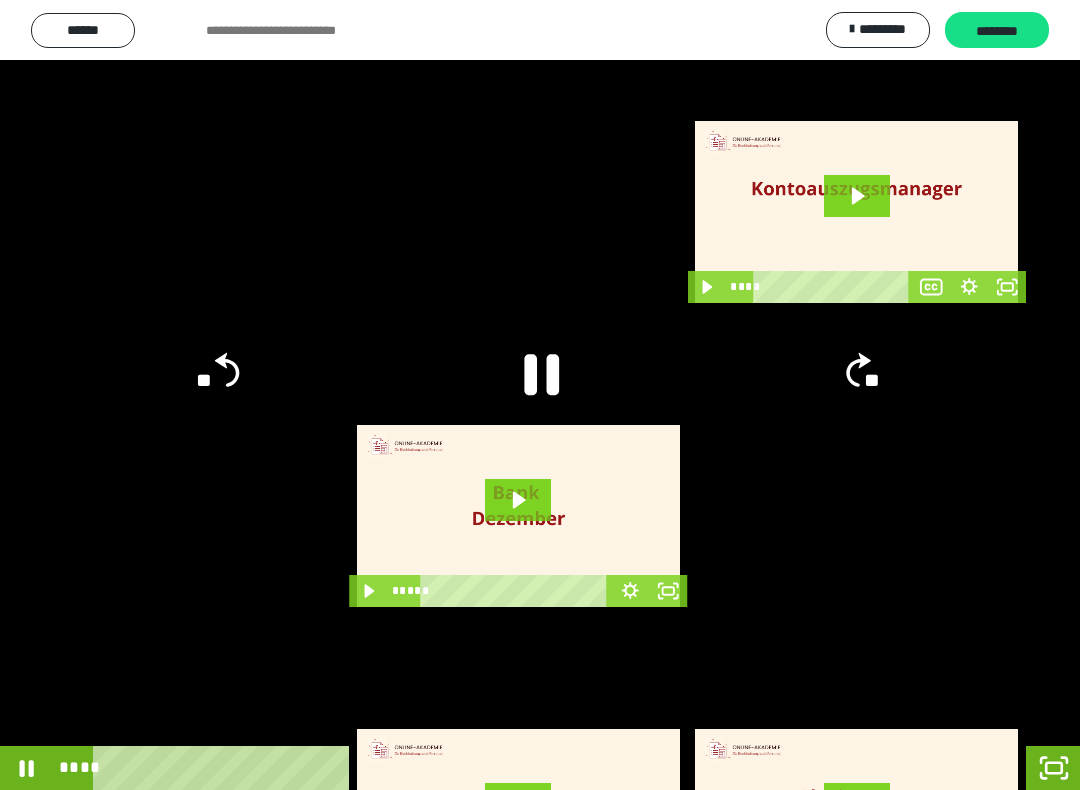 click 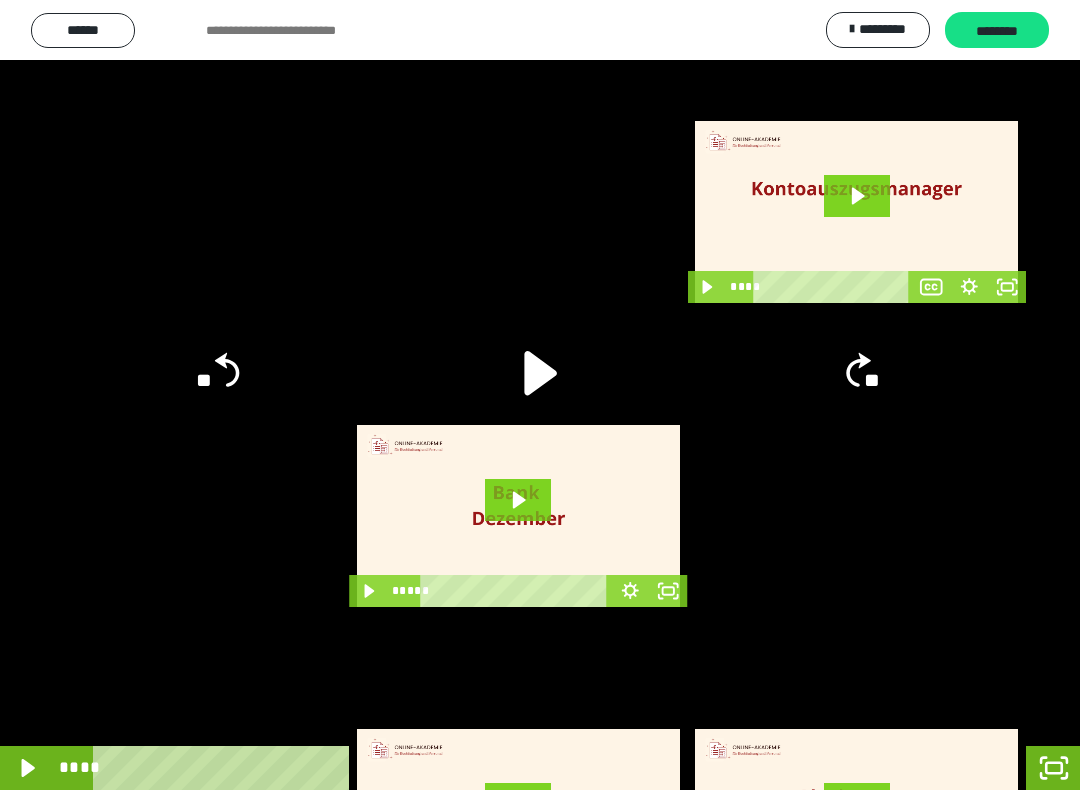 click 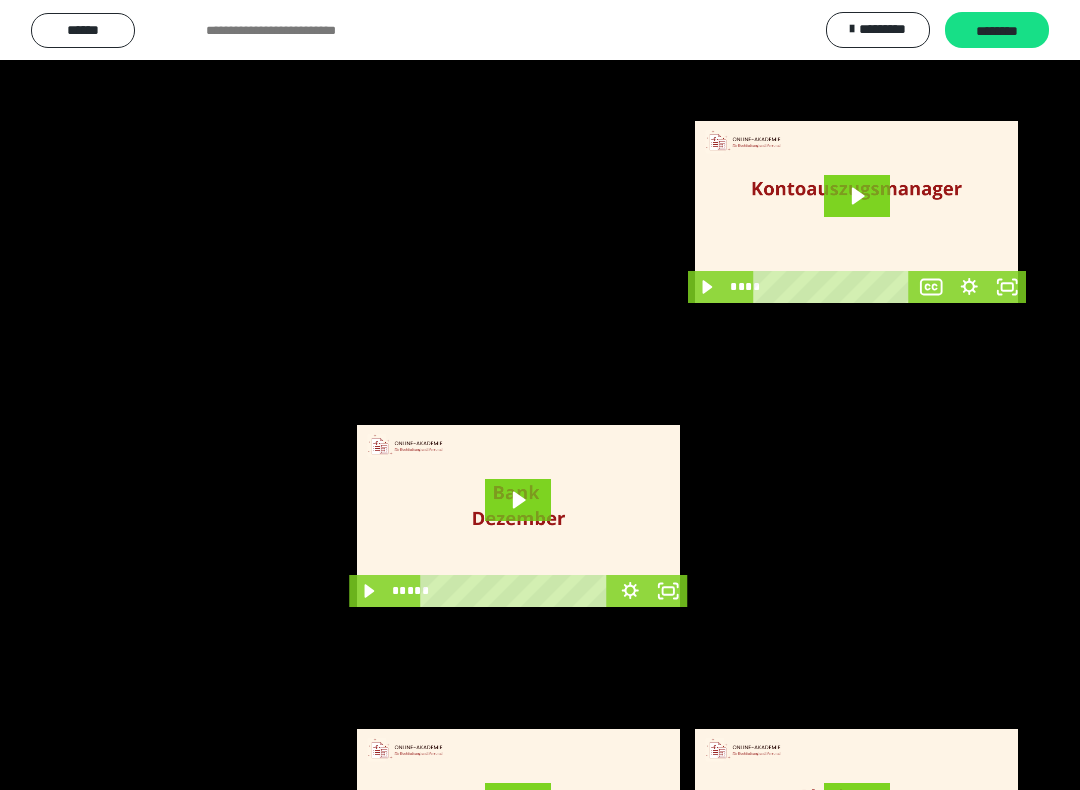 click at bounding box center (540, 395) 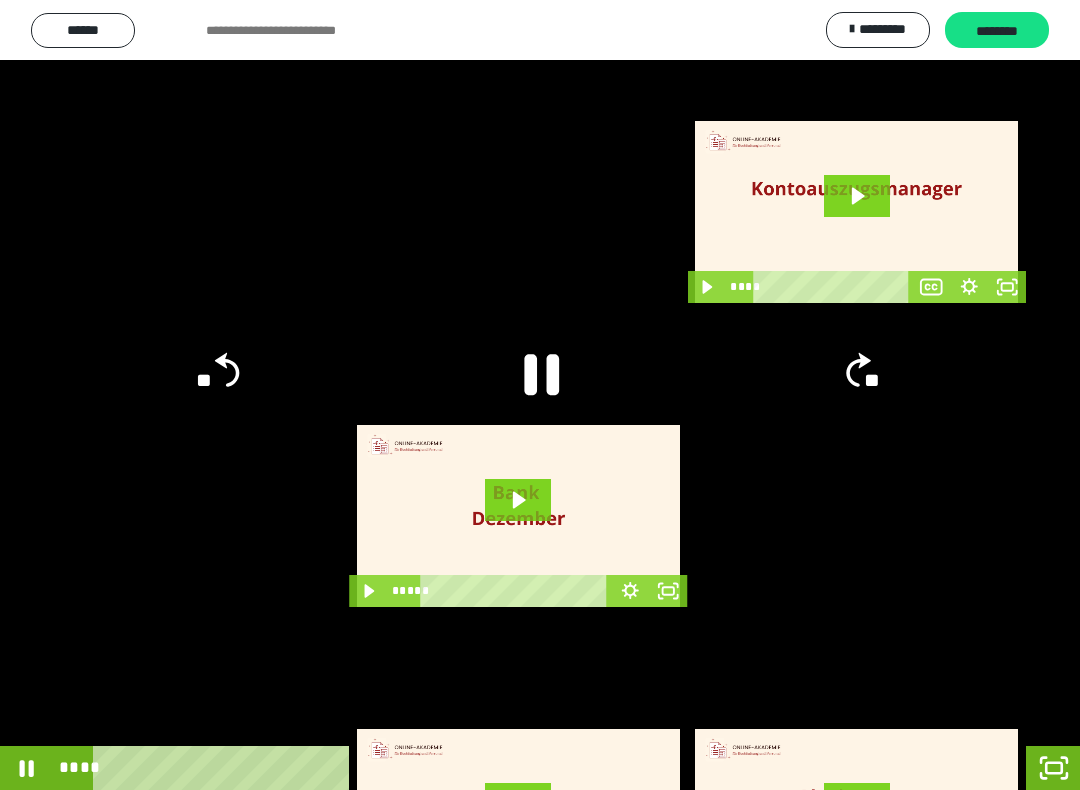 click 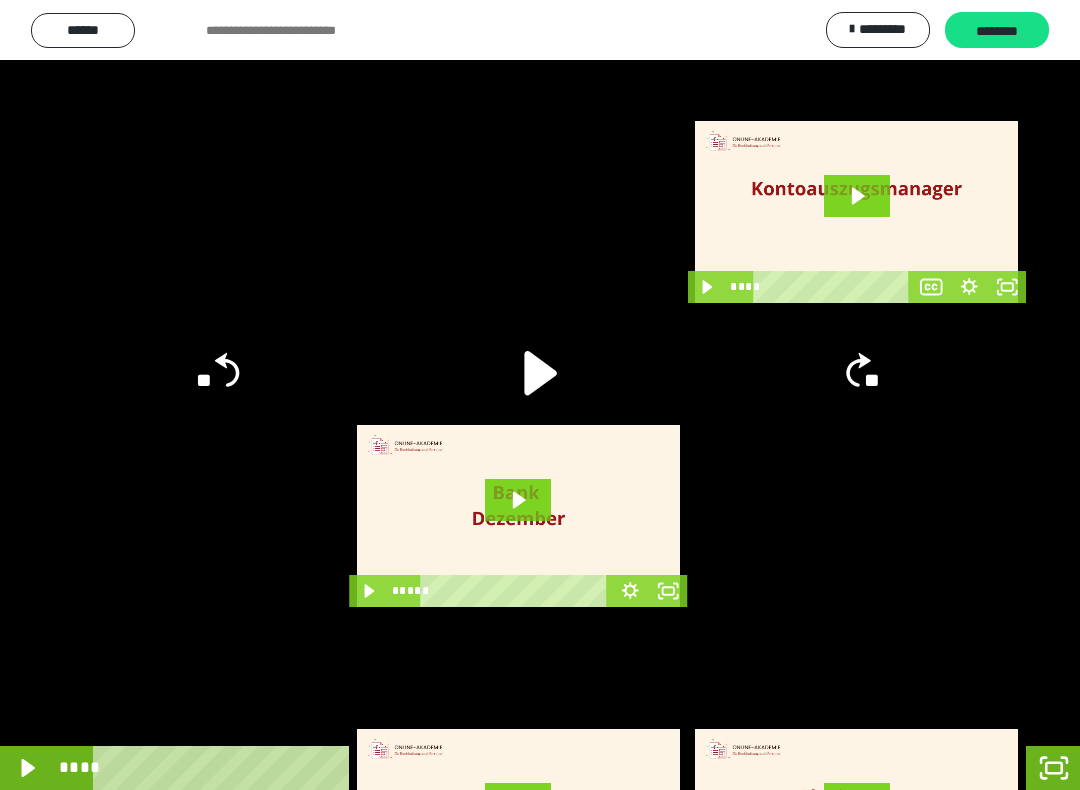 click 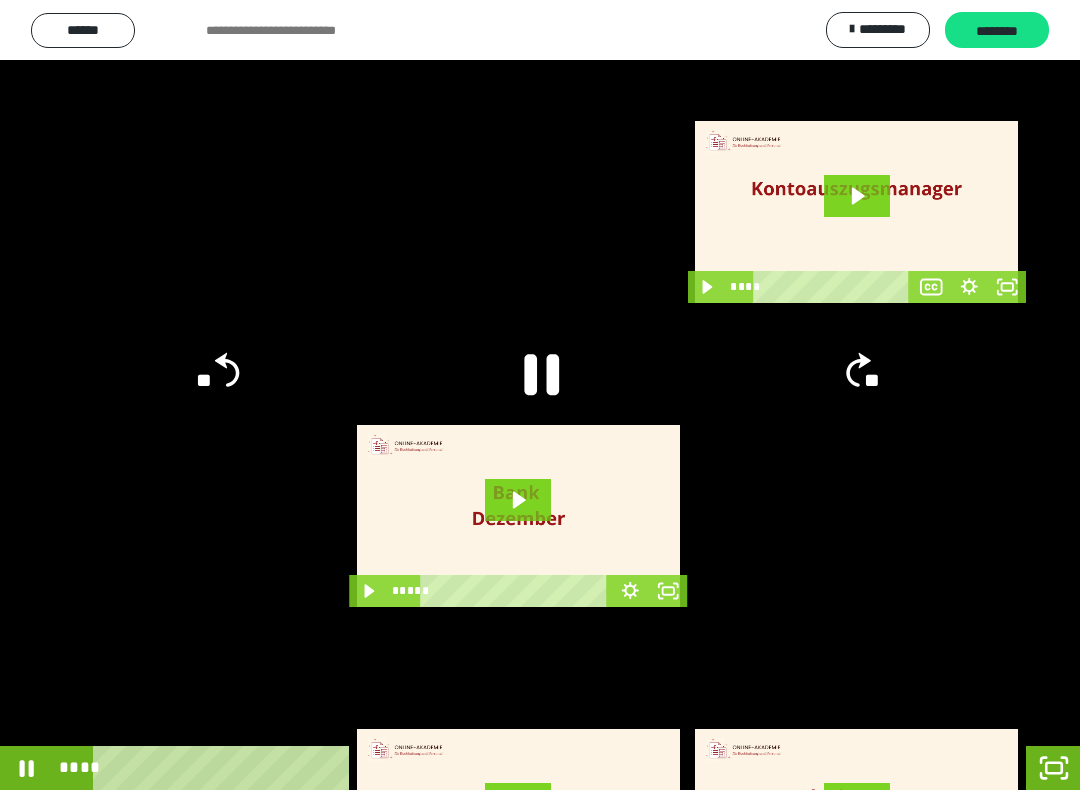 click at bounding box center (540, 395) 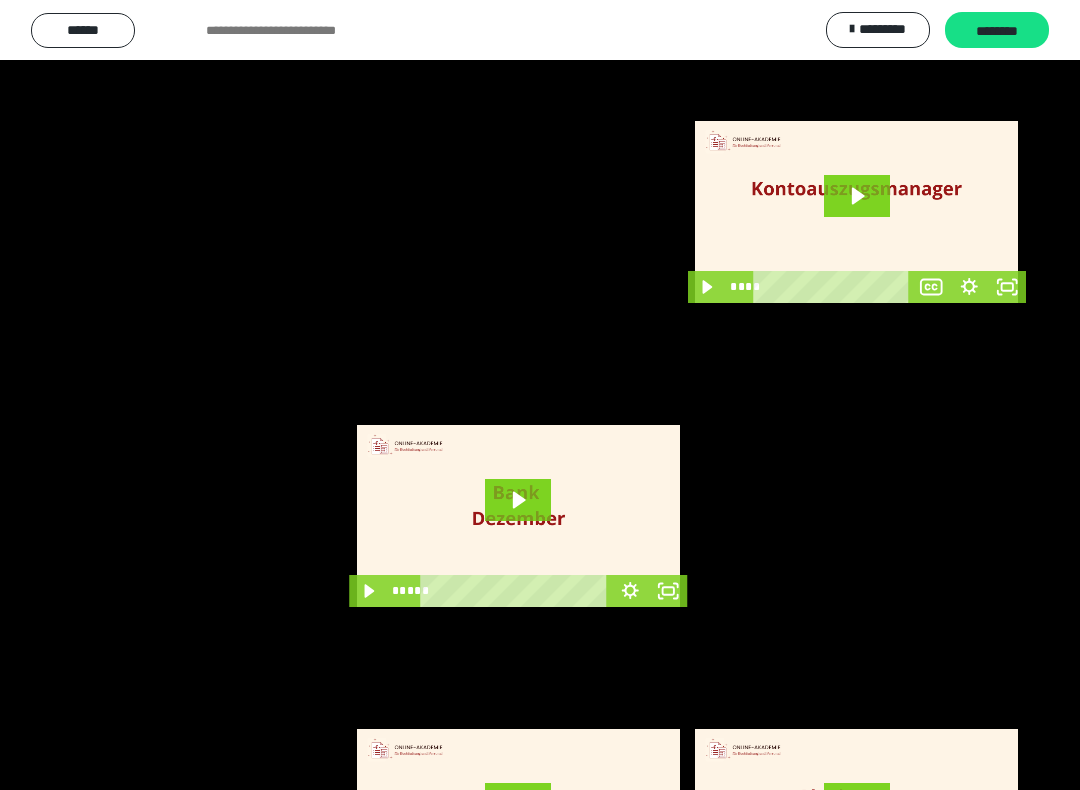 click at bounding box center (540, 395) 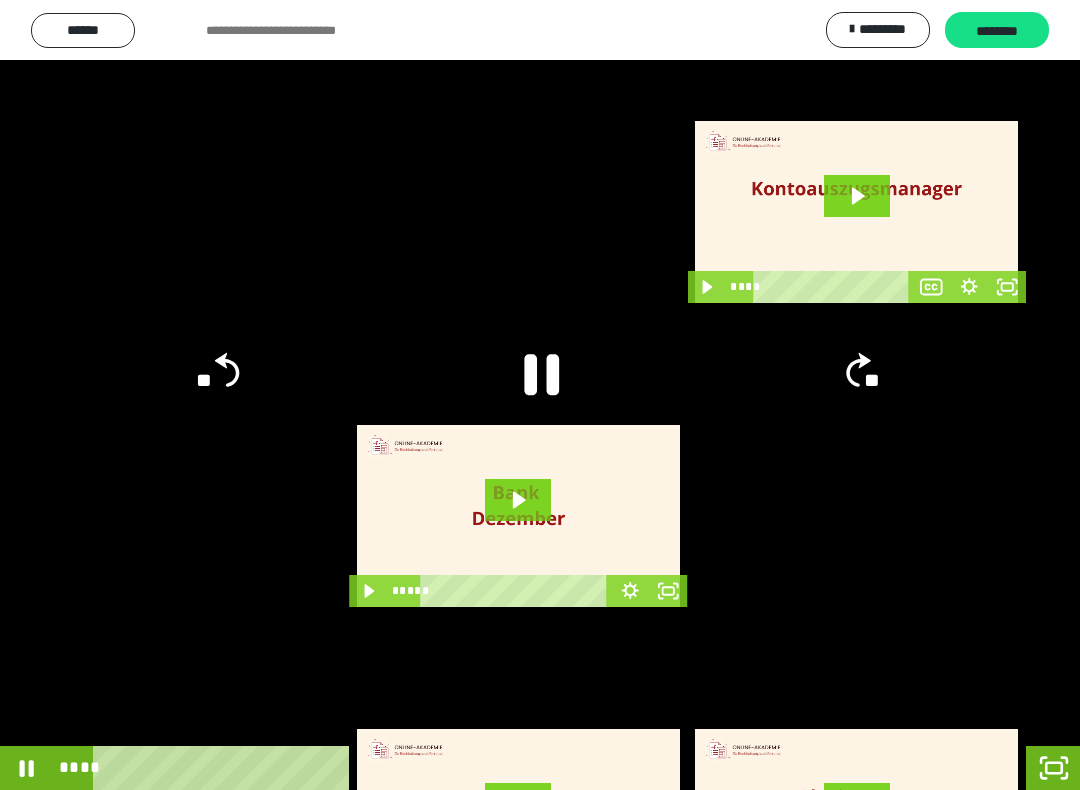 click 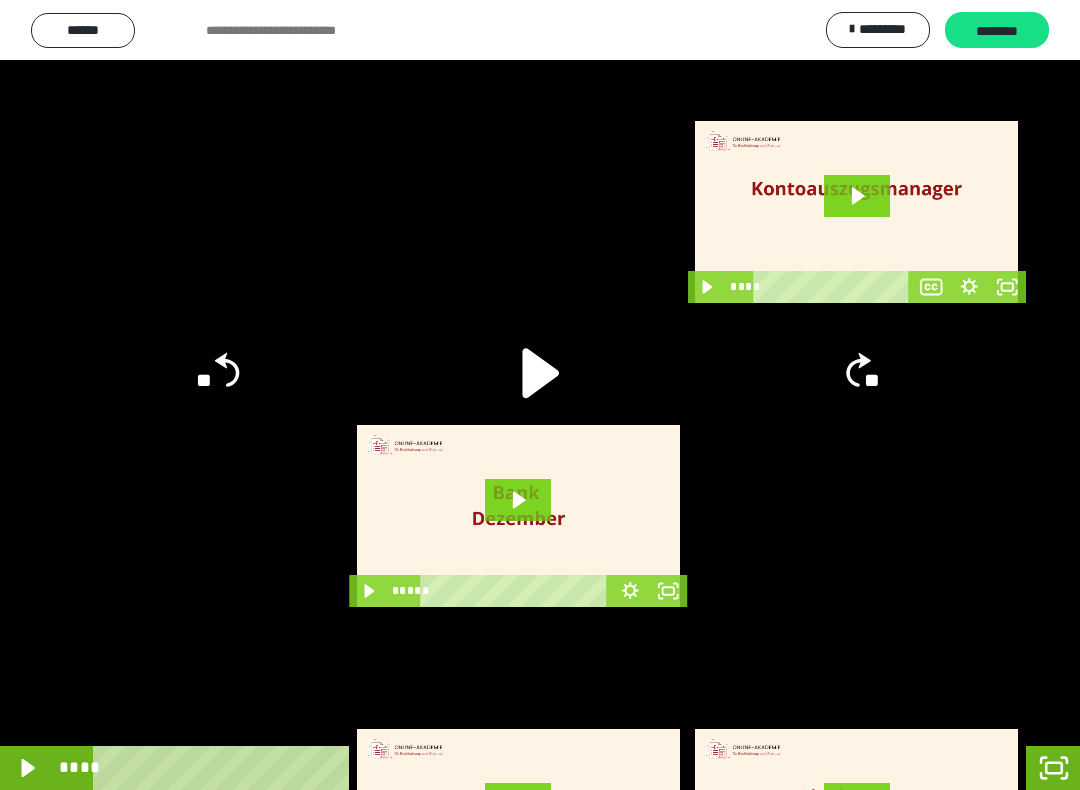 click 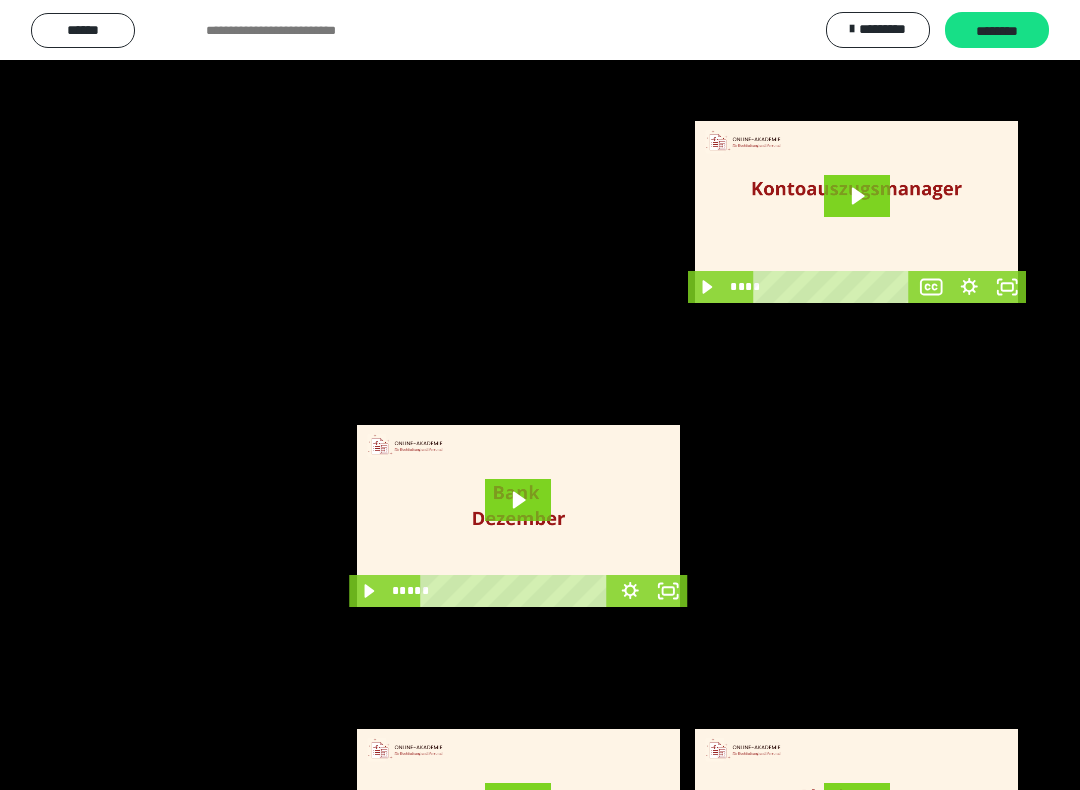 click at bounding box center (540, 395) 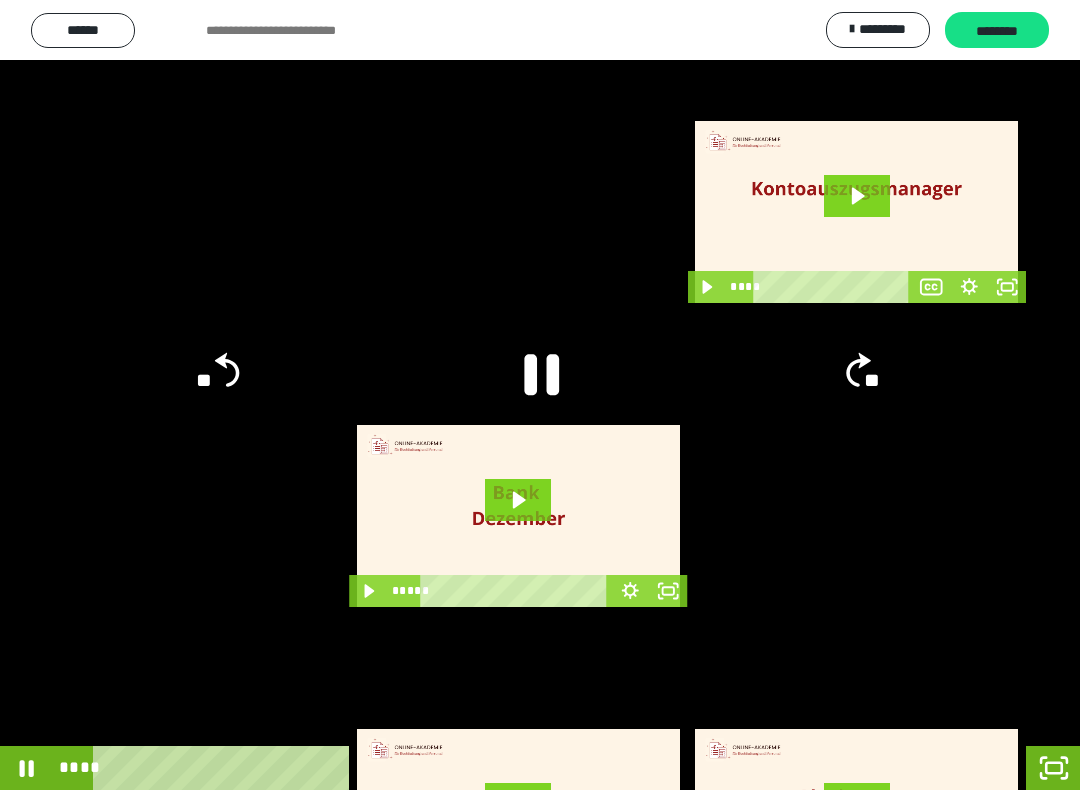 click 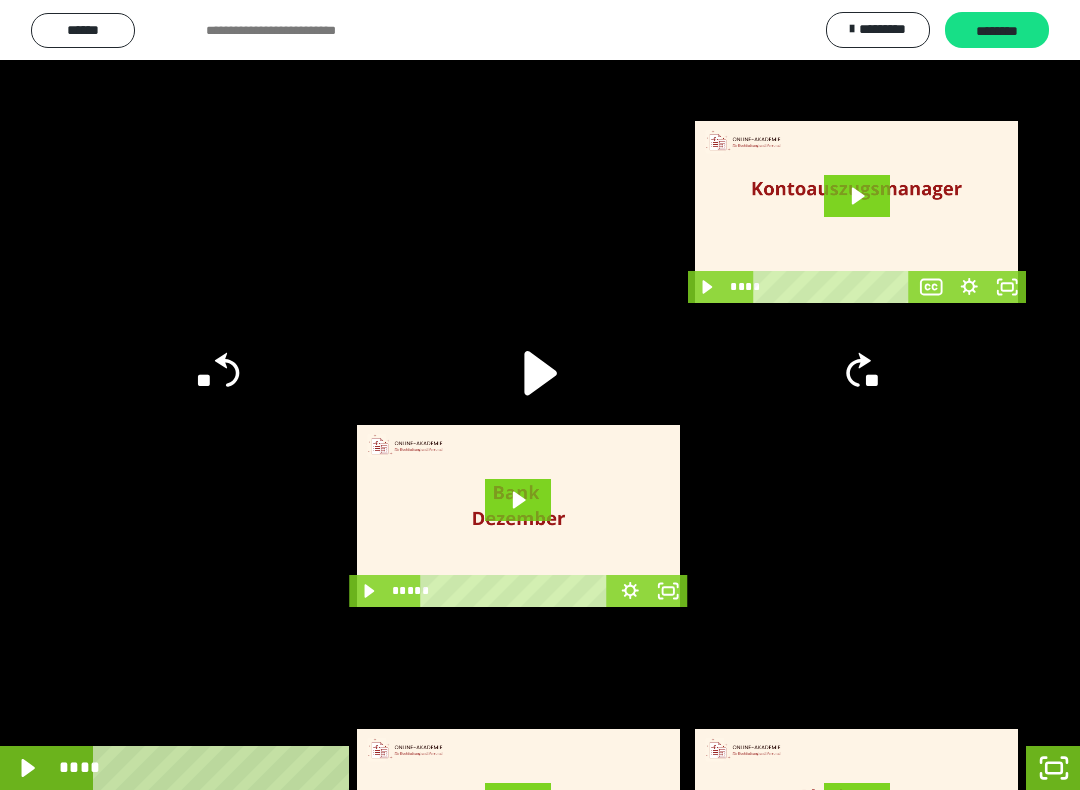 click 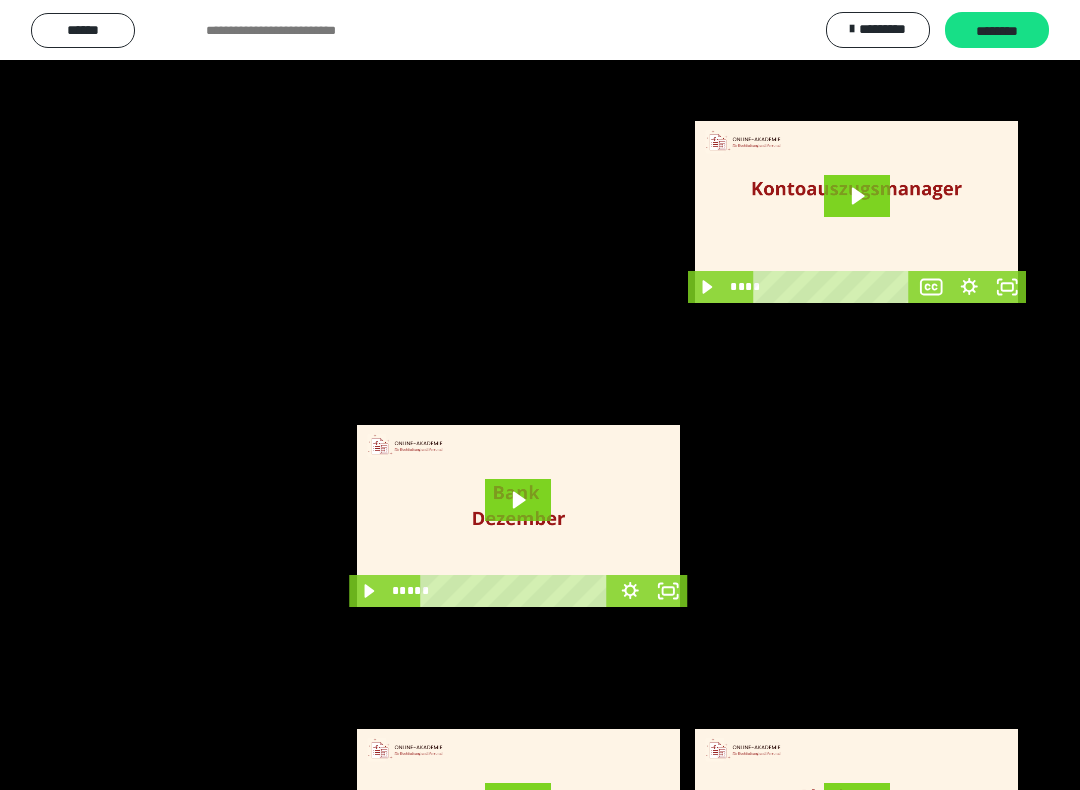 click at bounding box center (540, 395) 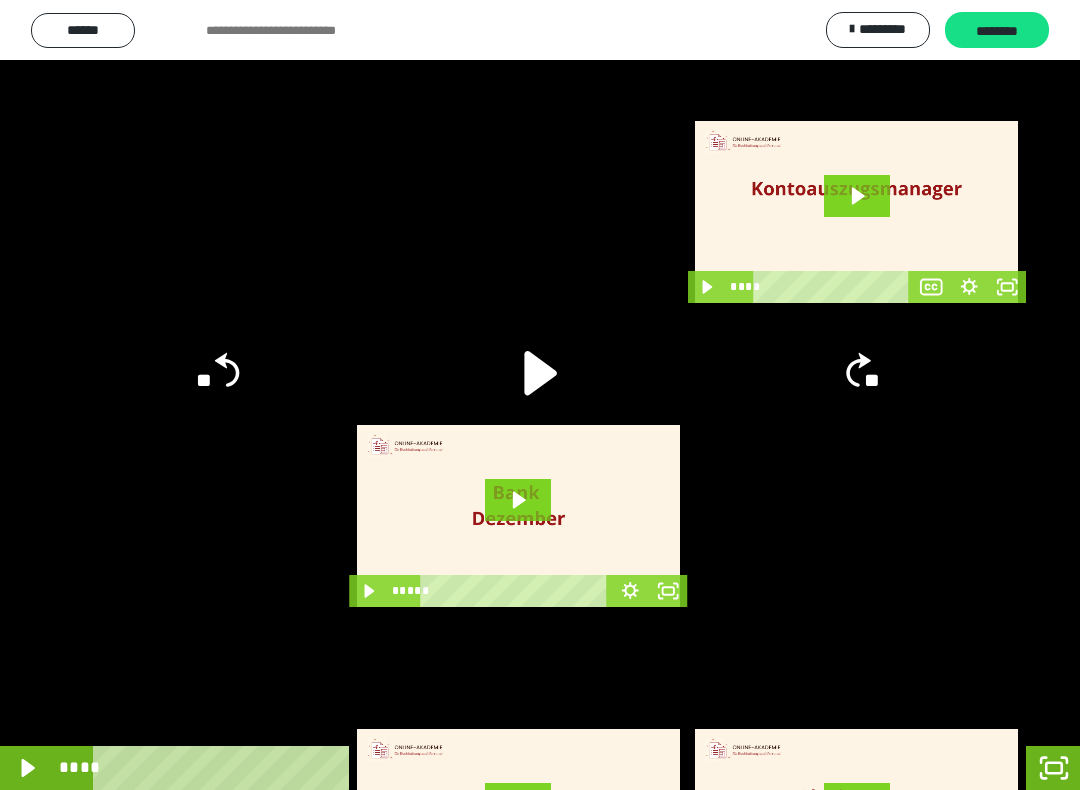 click 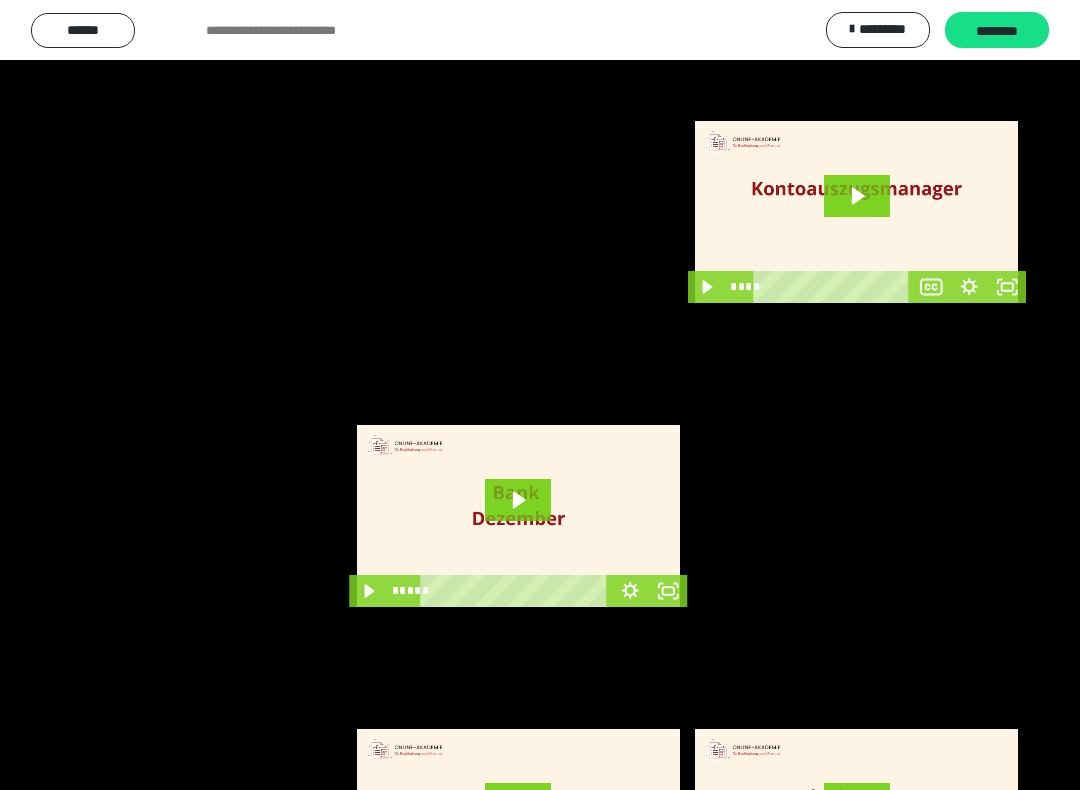 click at bounding box center (540, 395) 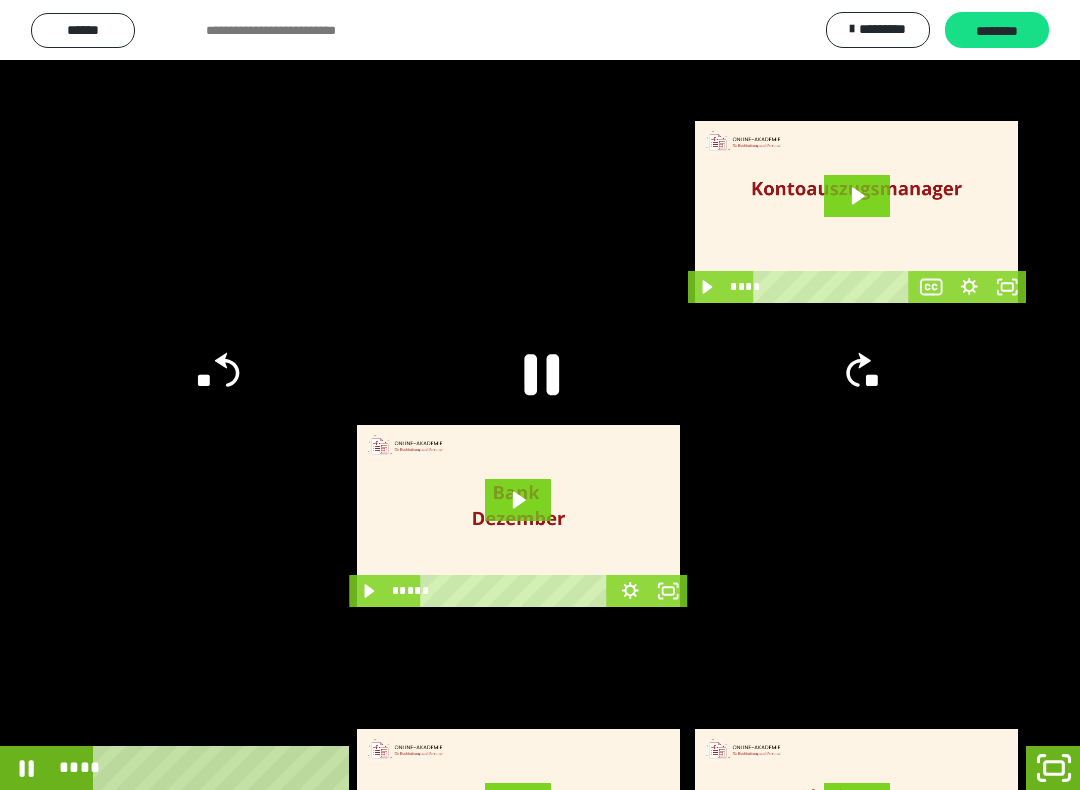 click 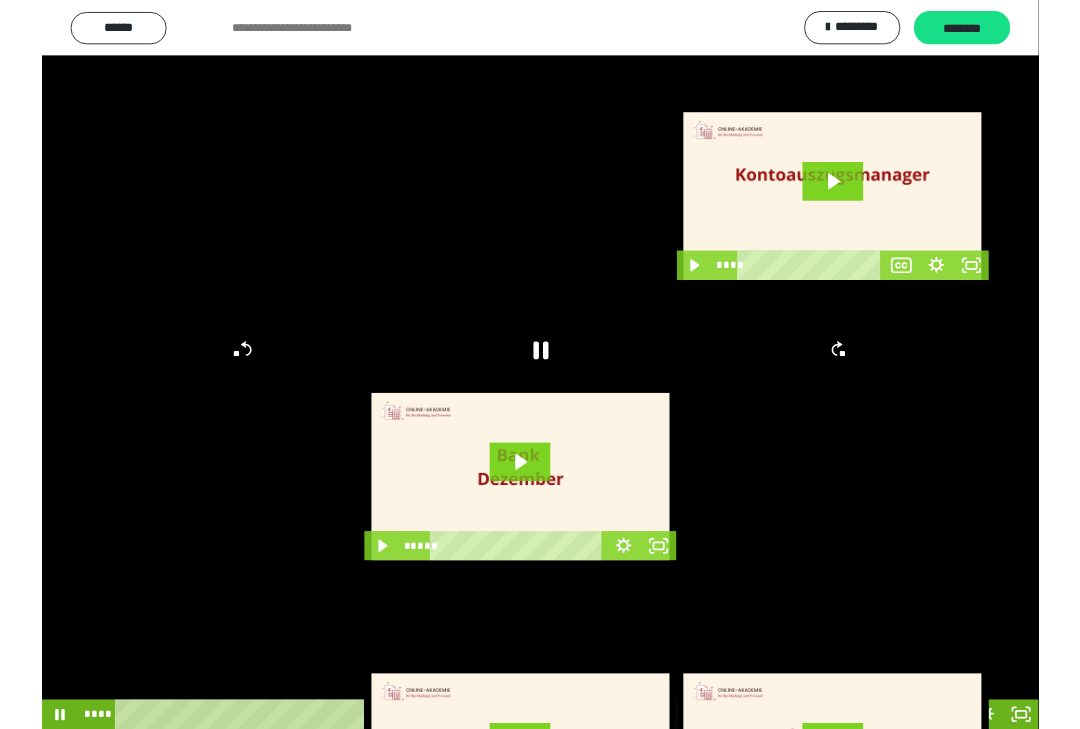 scroll, scrollTop: 0, scrollLeft: 0, axis: both 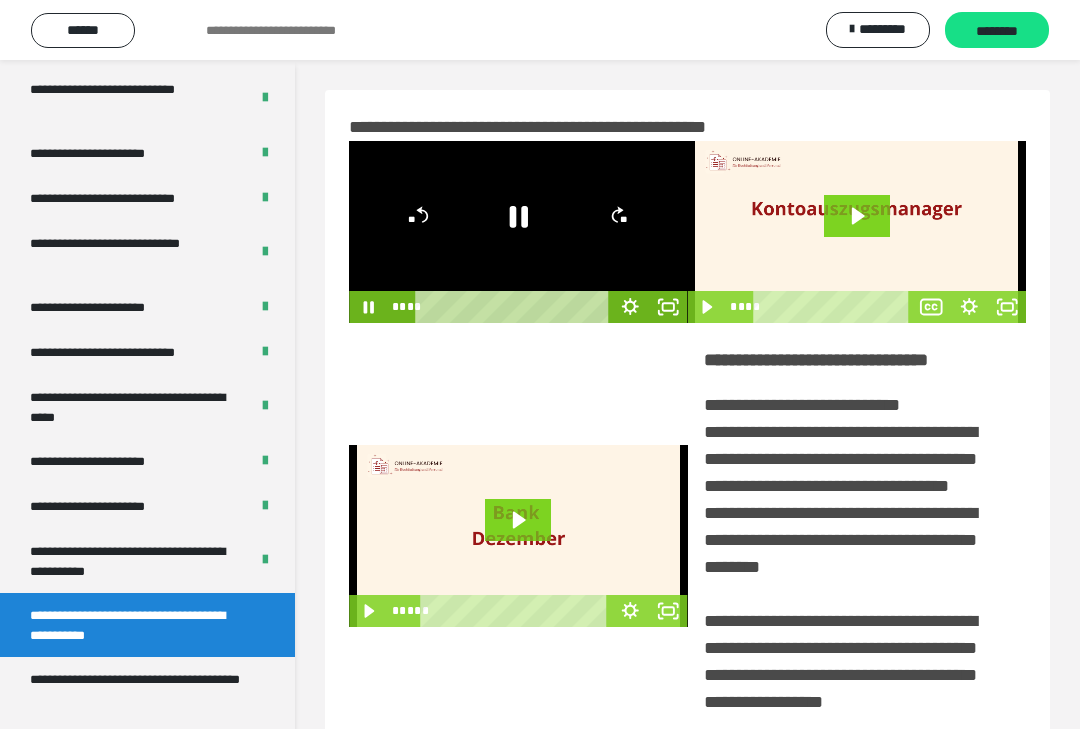 click 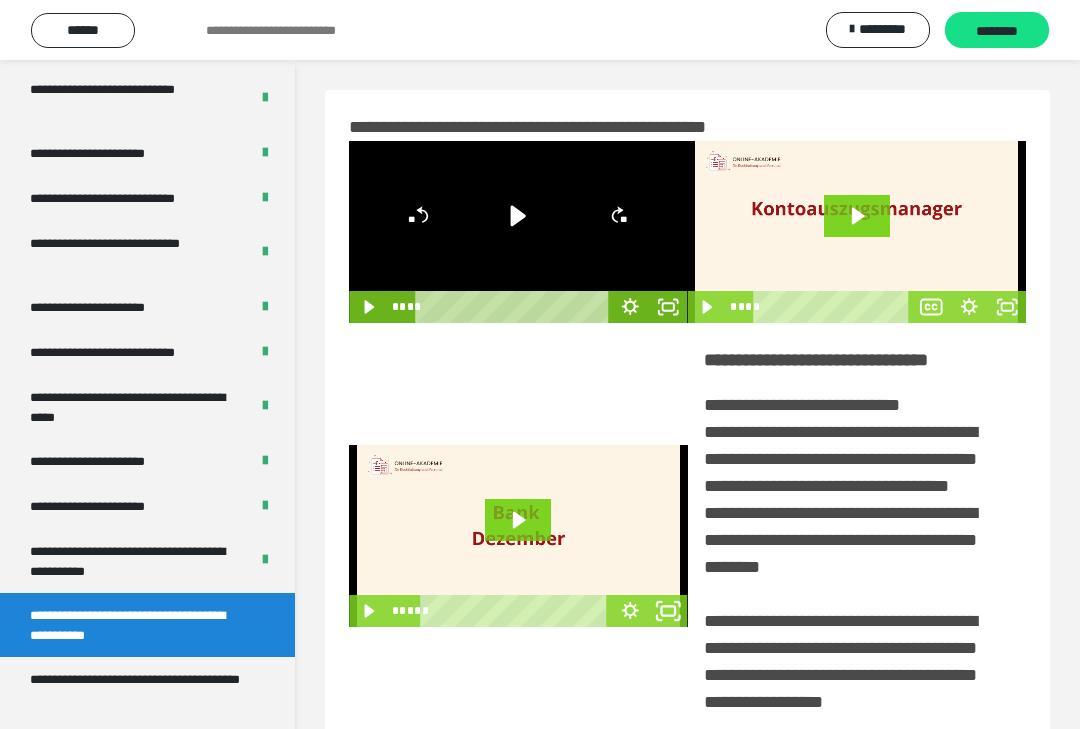 click 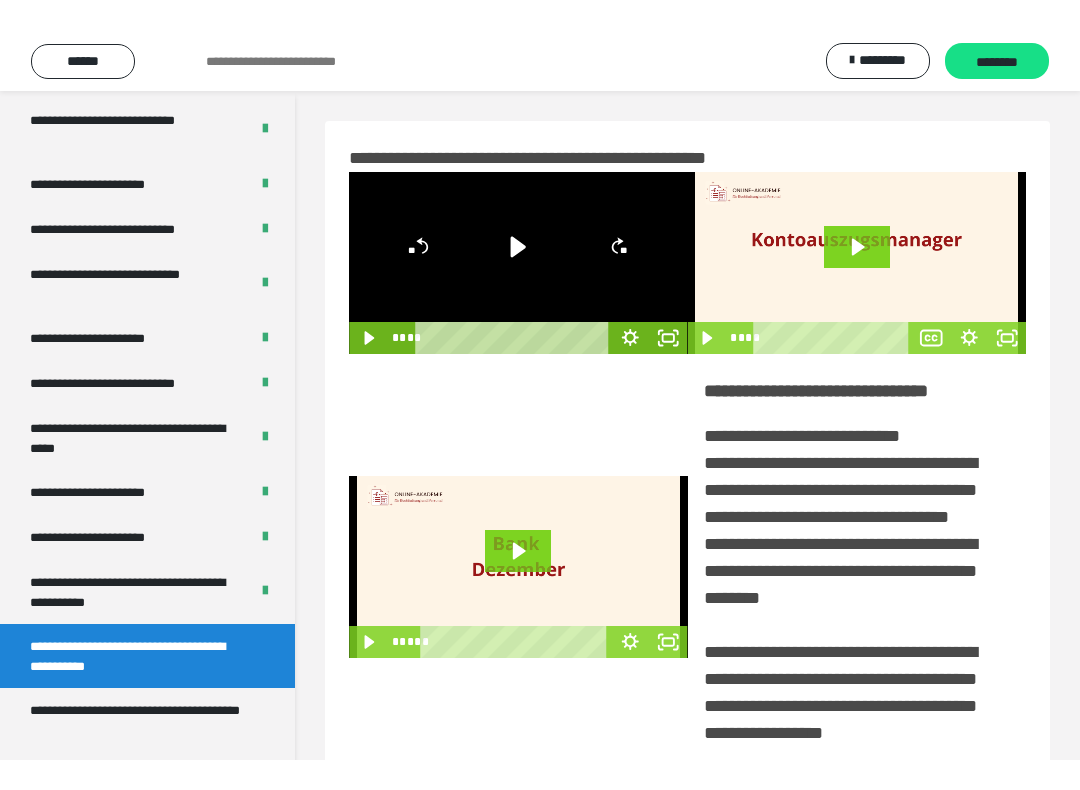 scroll, scrollTop: 20, scrollLeft: 0, axis: vertical 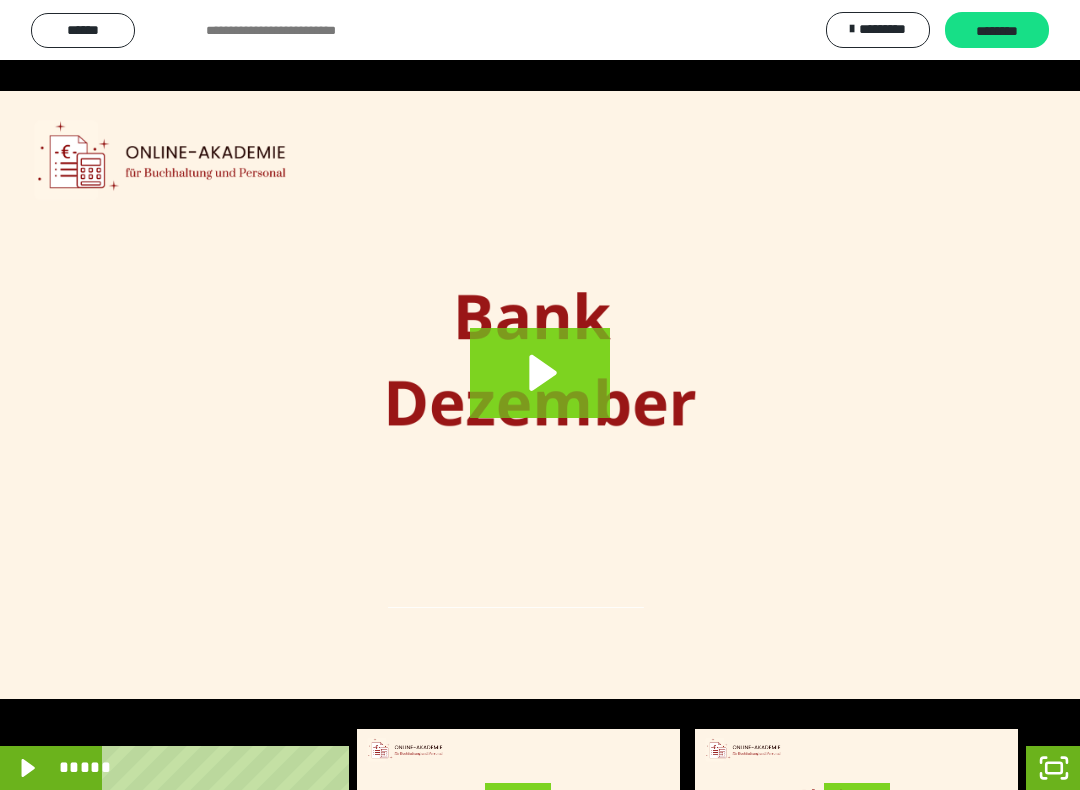 click 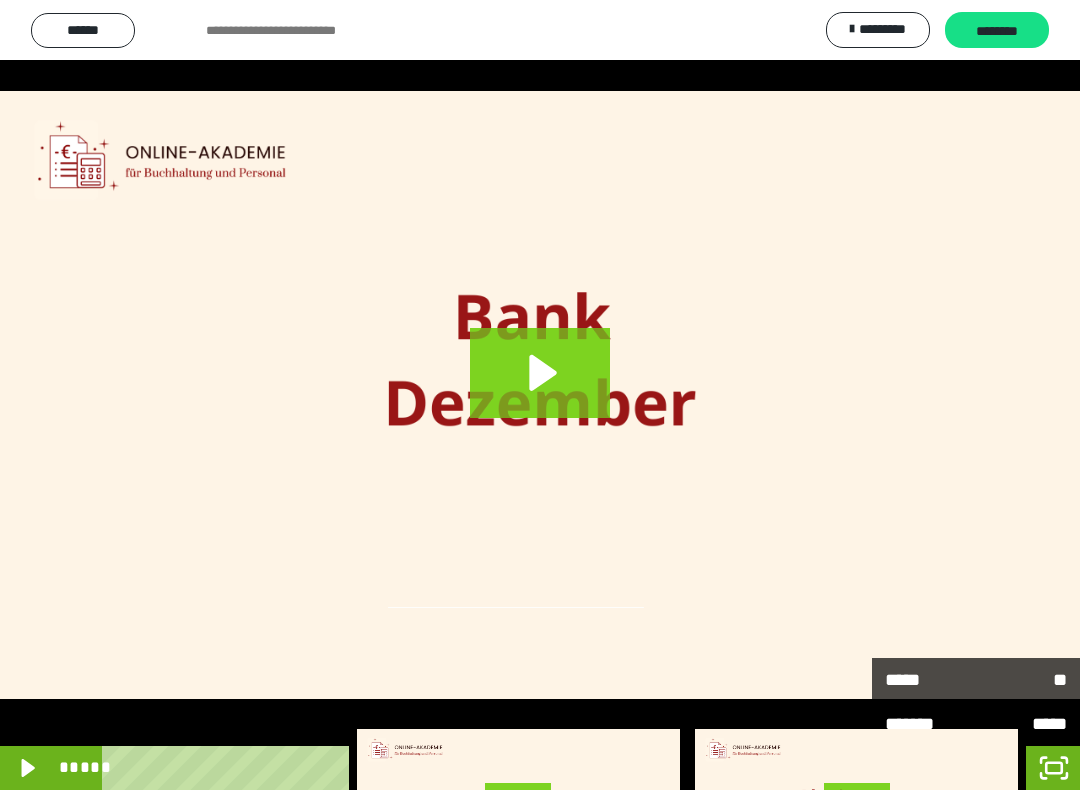 click on "**" at bounding box center (1021, 679) 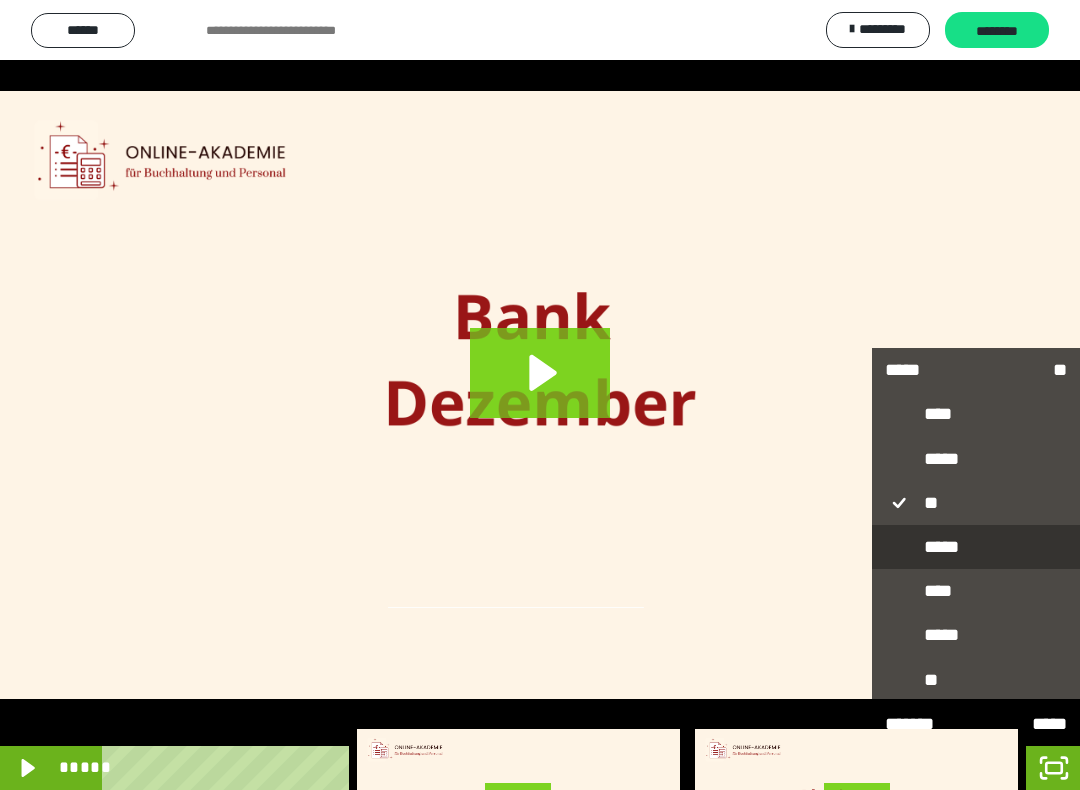 click on "*****" at bounding box center (976, 547) 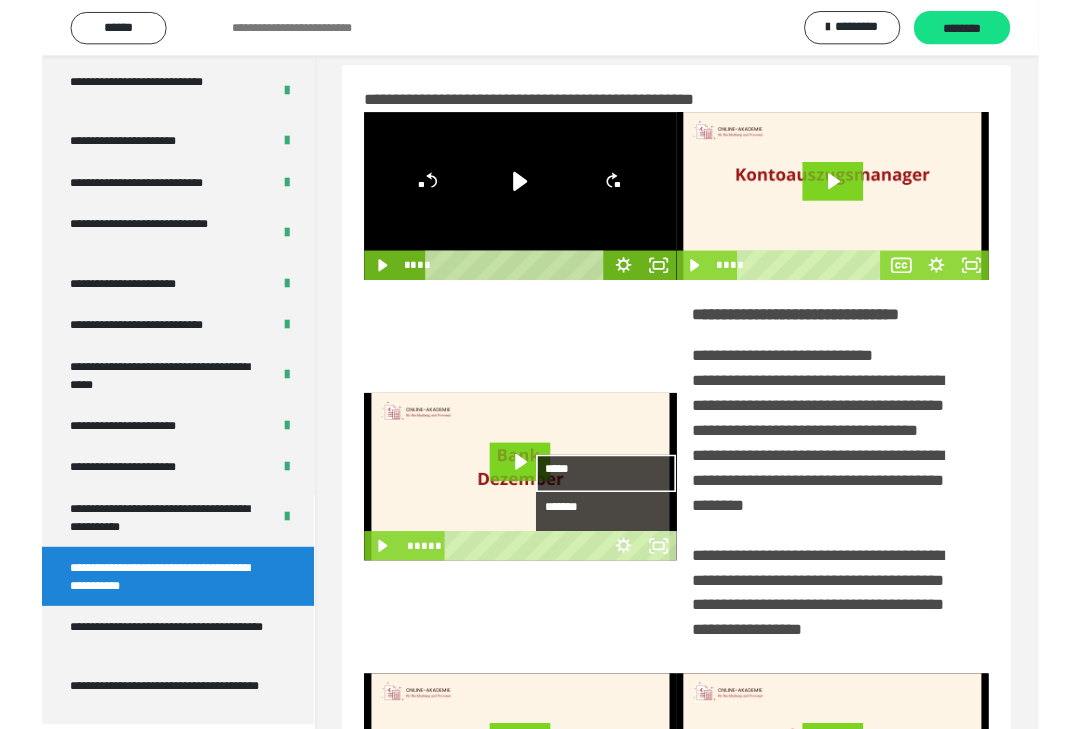 scroll, scrollTop: 0, scrollLeft: 0, axis: both 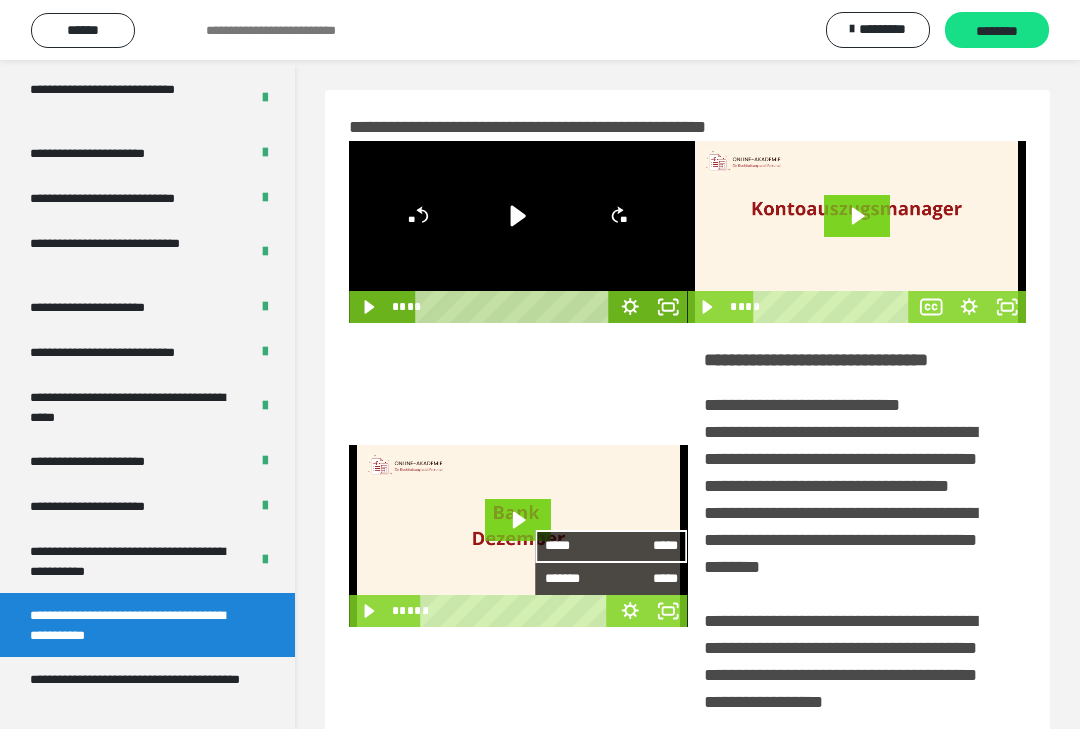 click 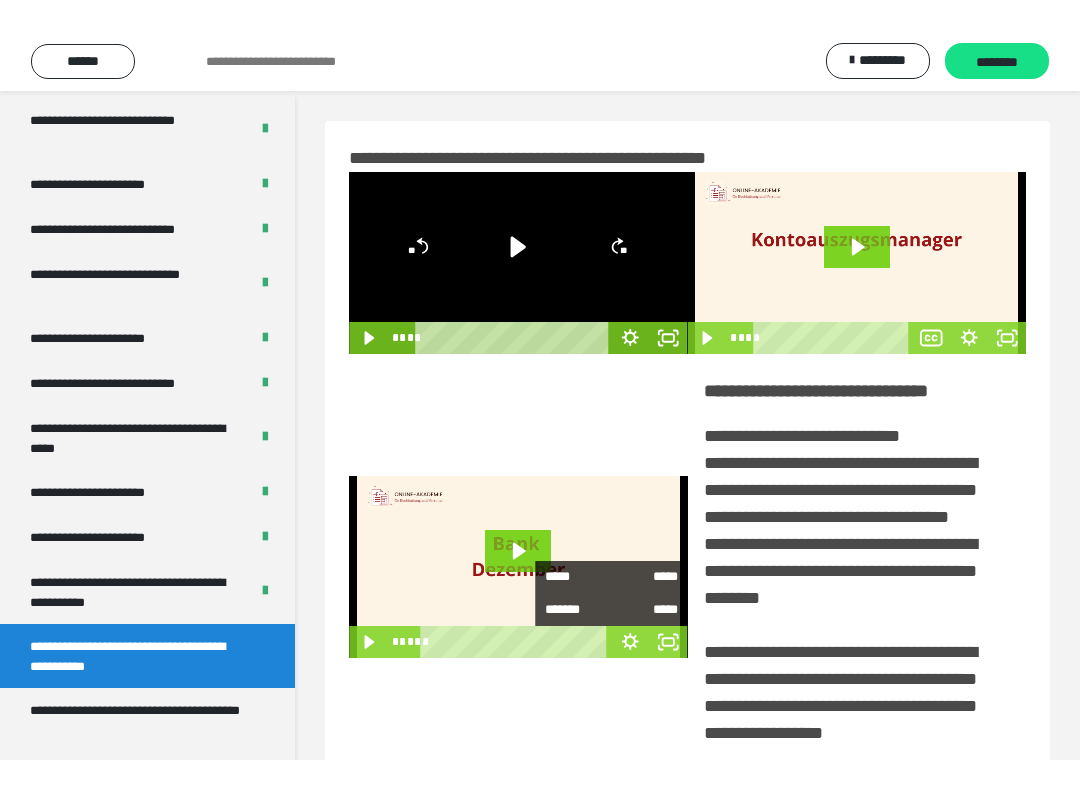scroll, scrollTop: 20, scrollLeft: 0, axis: vertical 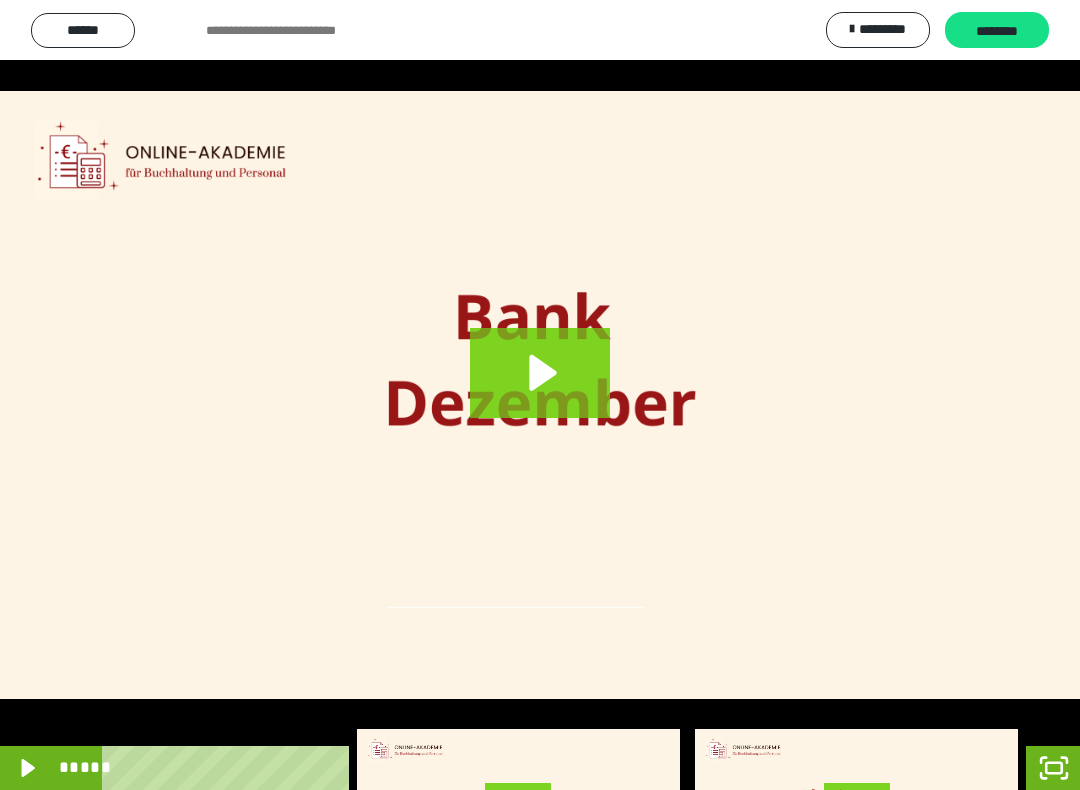 click 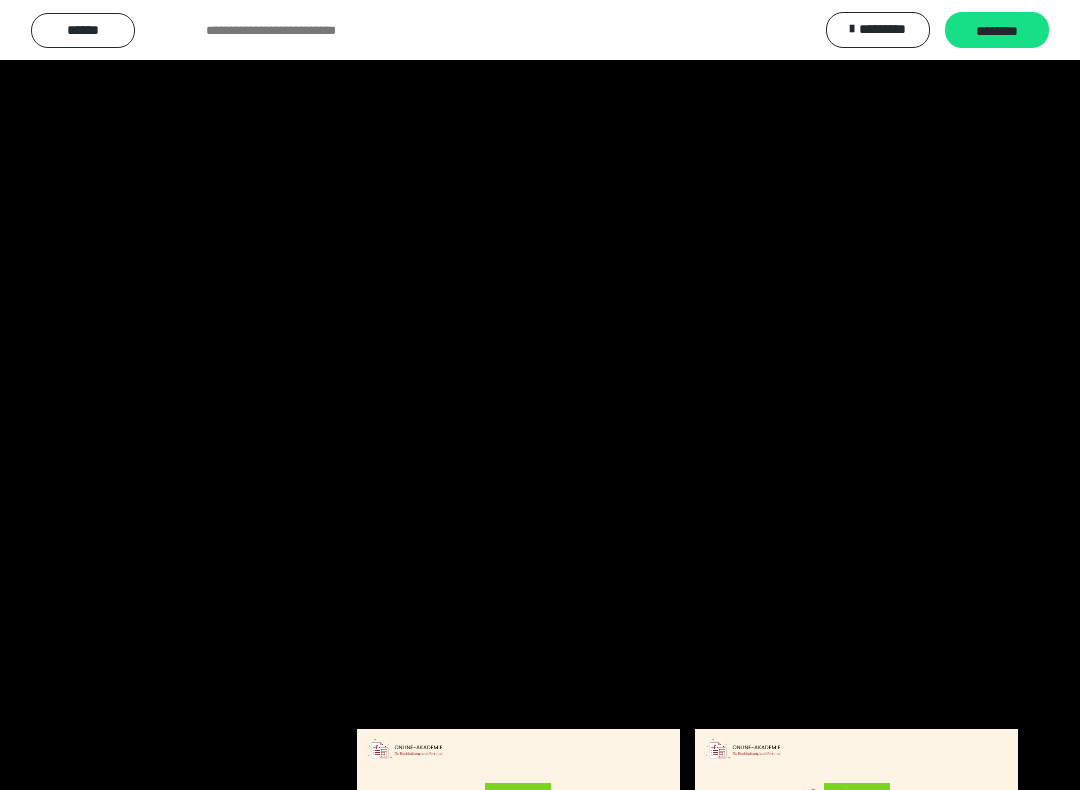 click at bounding box center (540, 395) 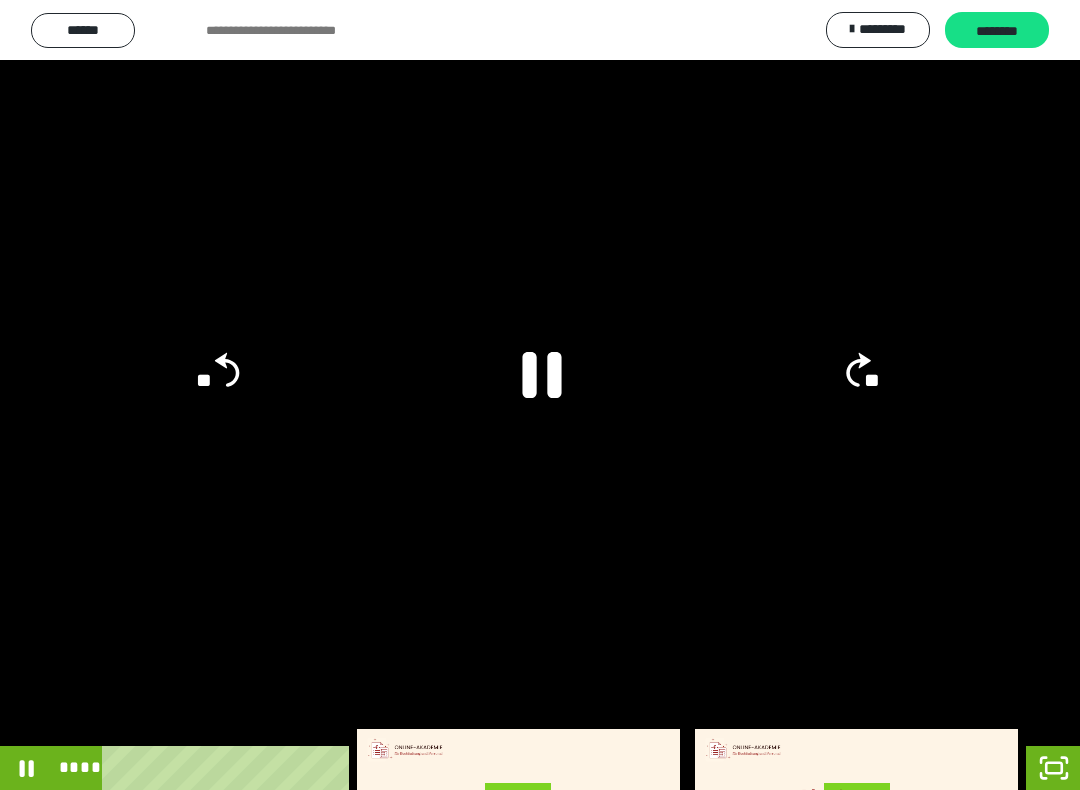 click 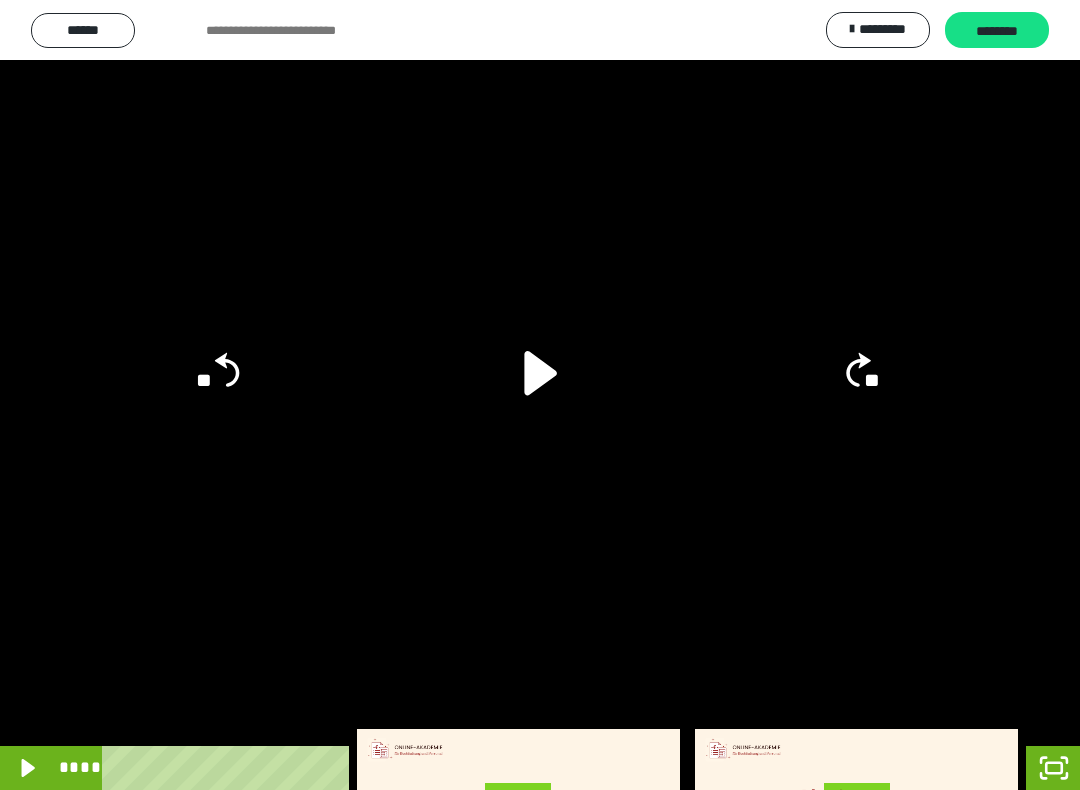 click 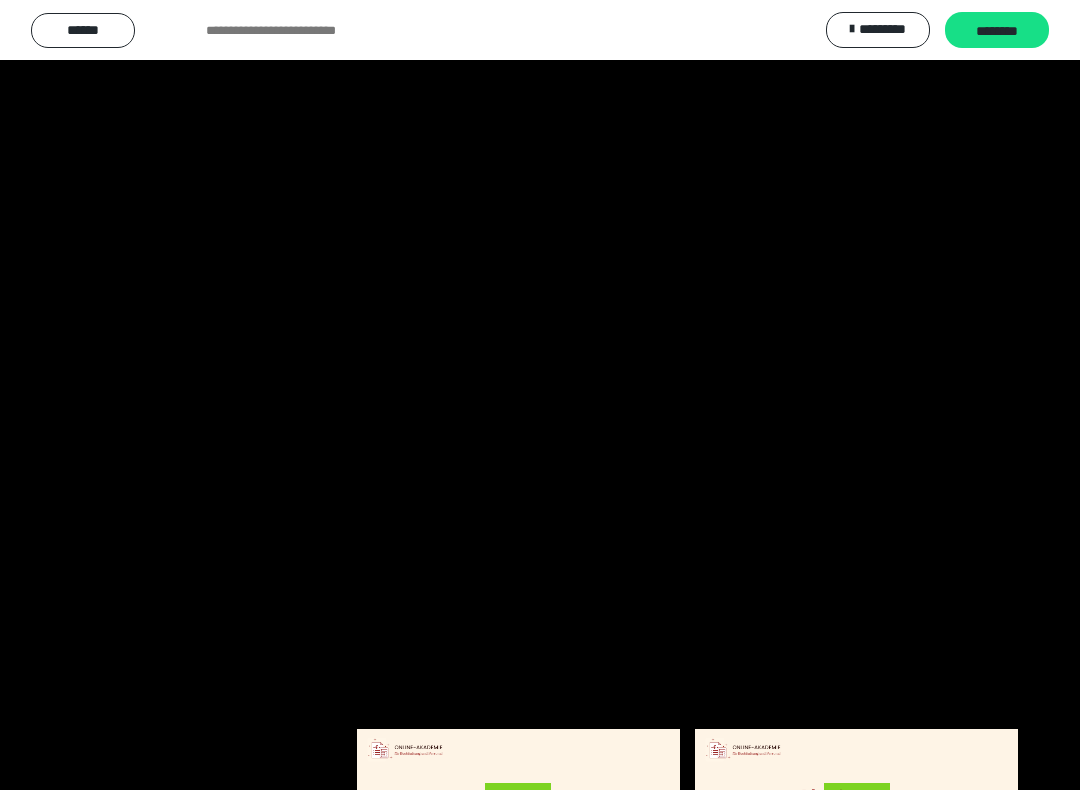 click at bounding box center [540, 395] 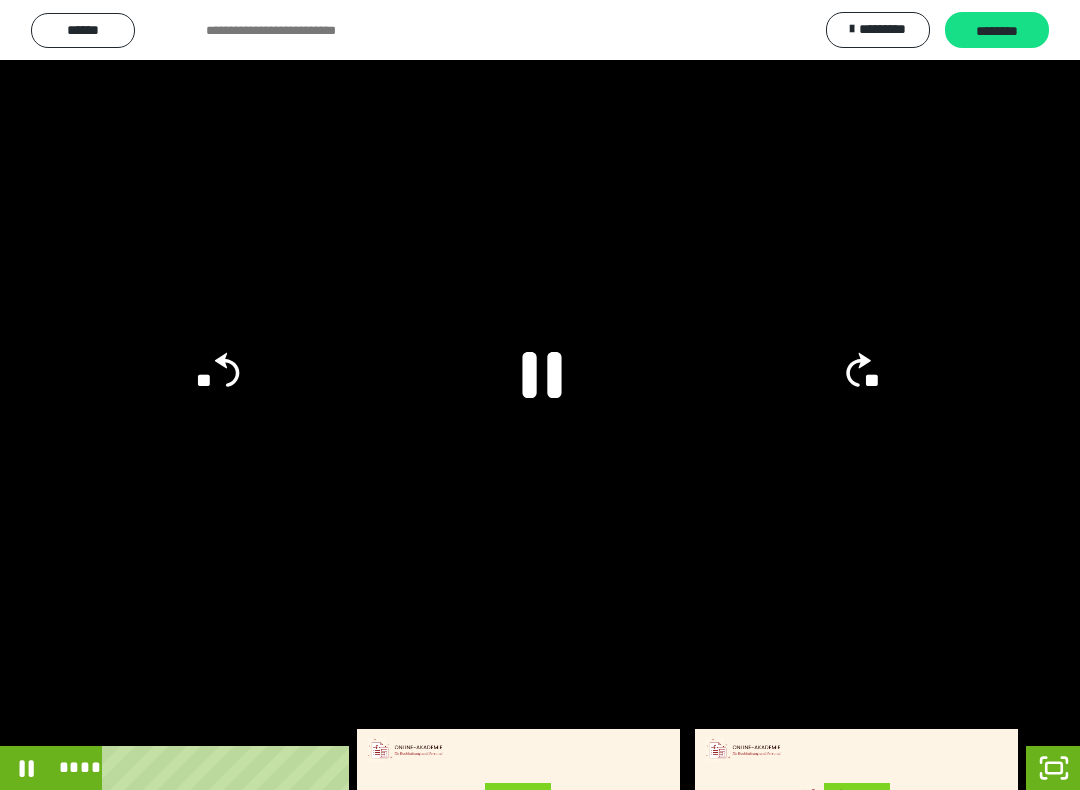 click 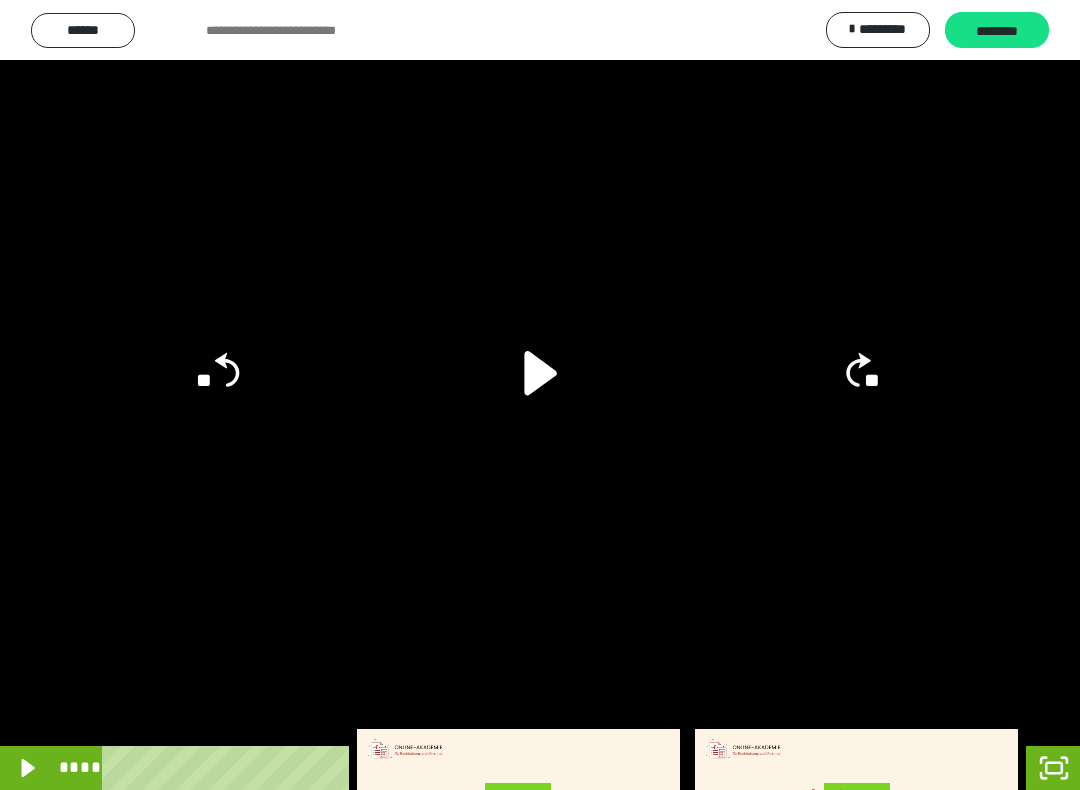 click 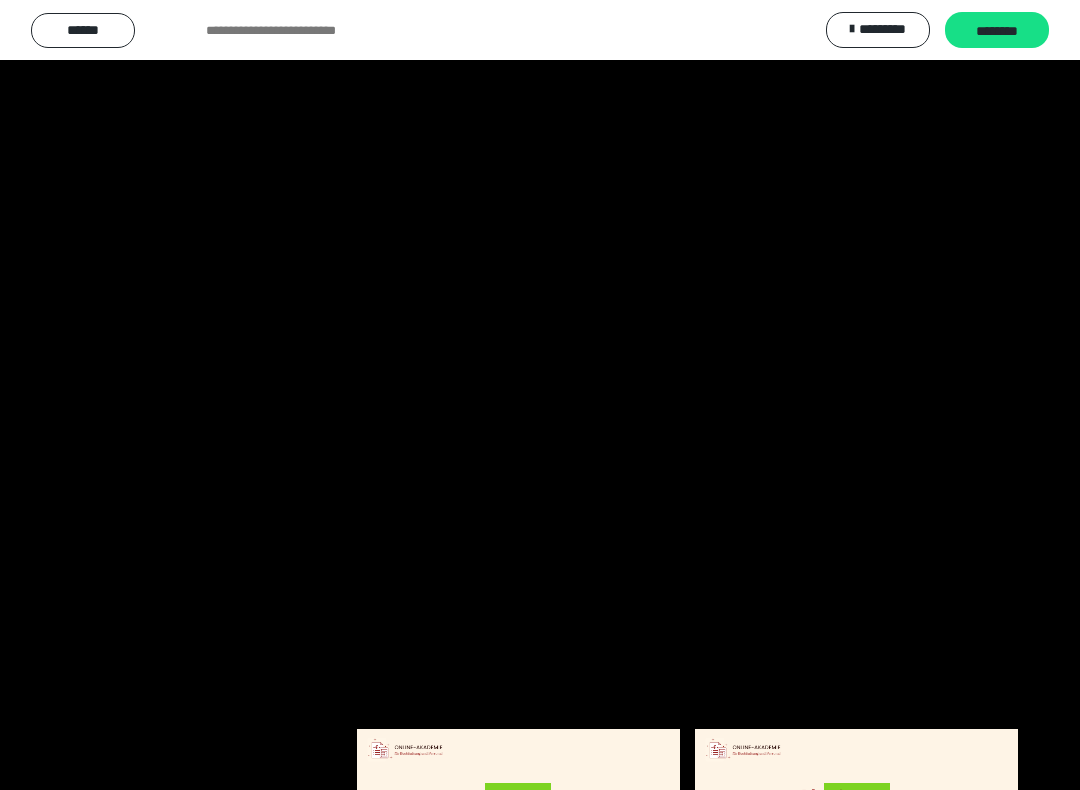 click at bounding box center (540, 395) 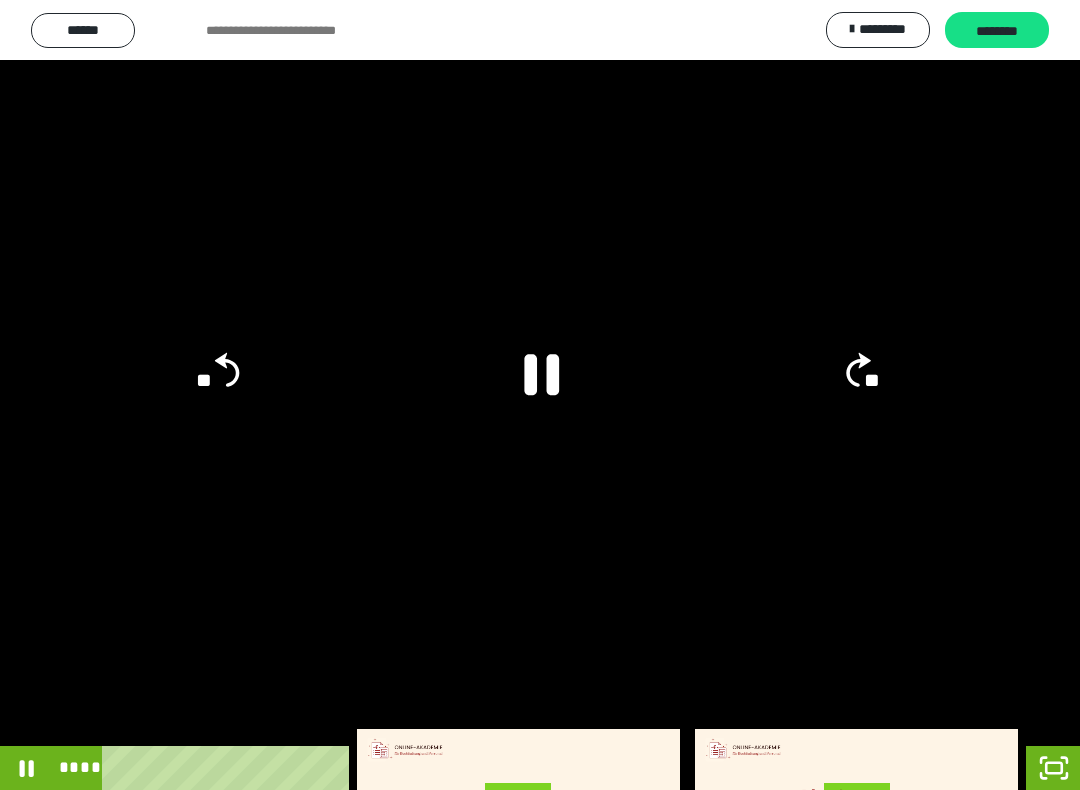 click on "**" 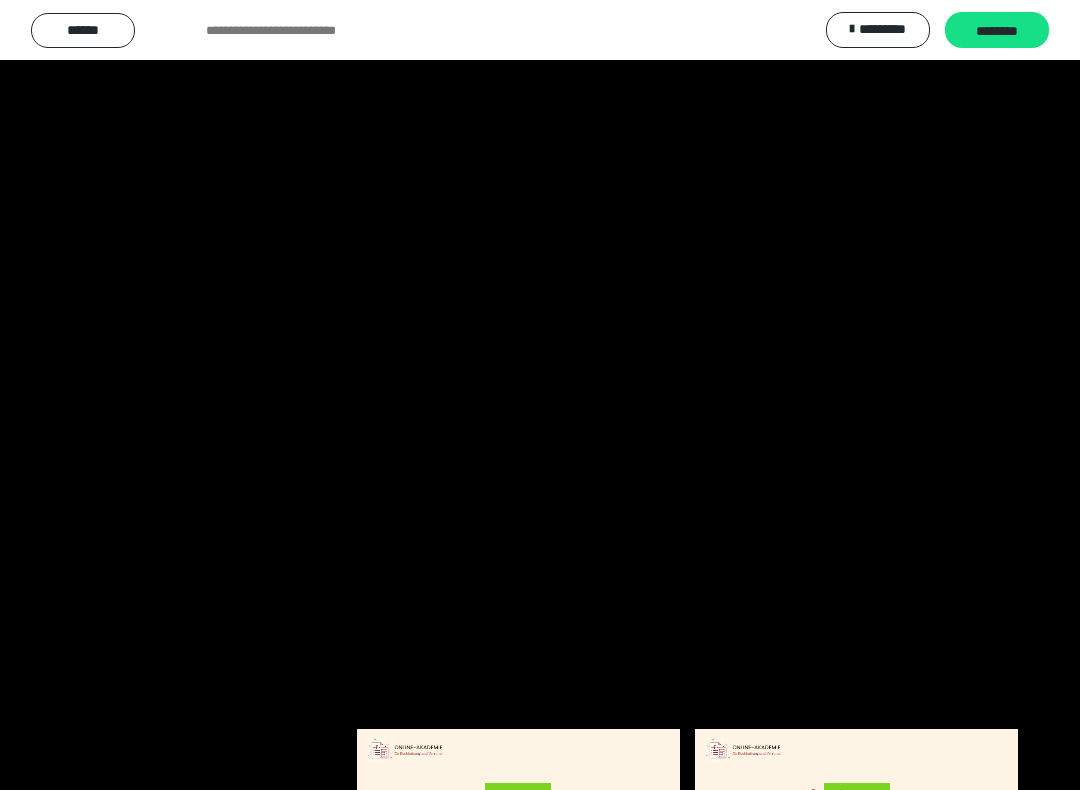click at bounding box center [540, 395] 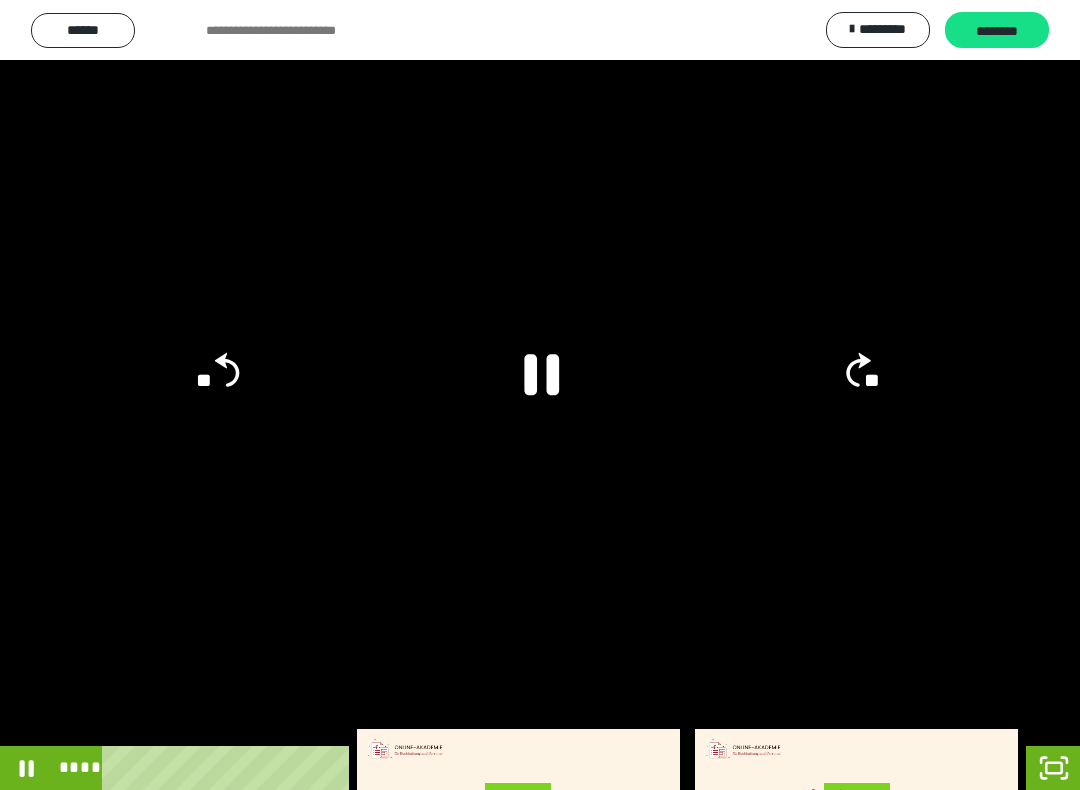 click 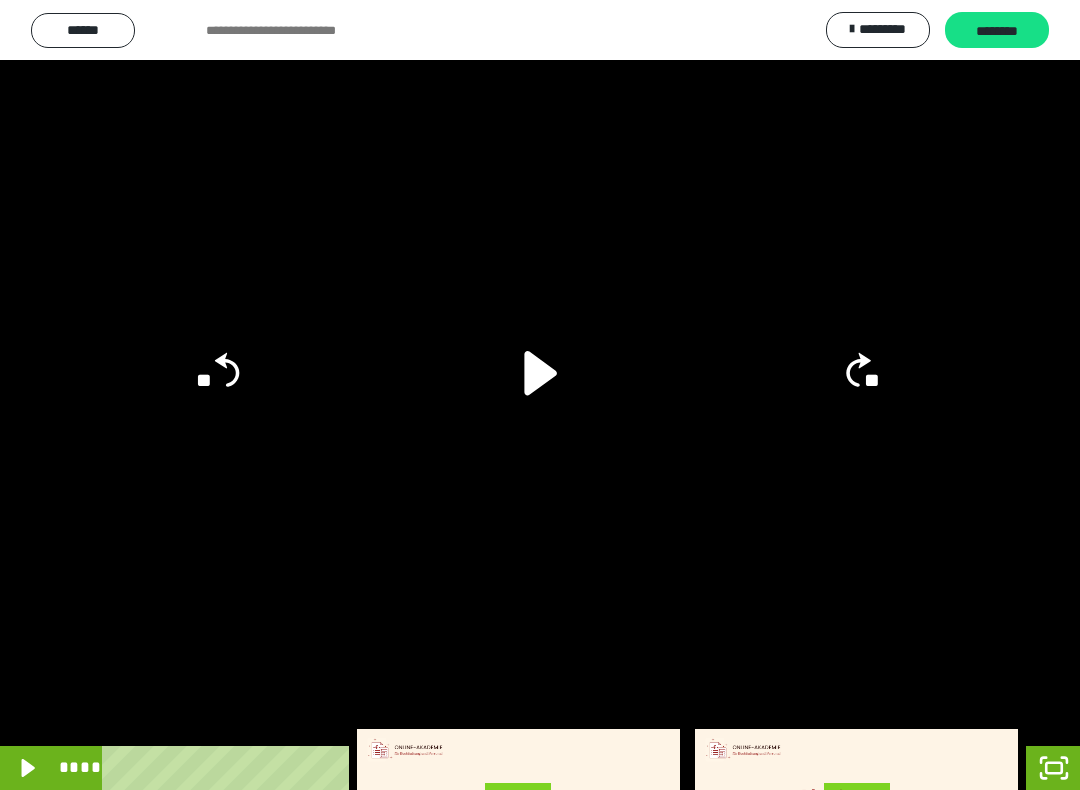 click 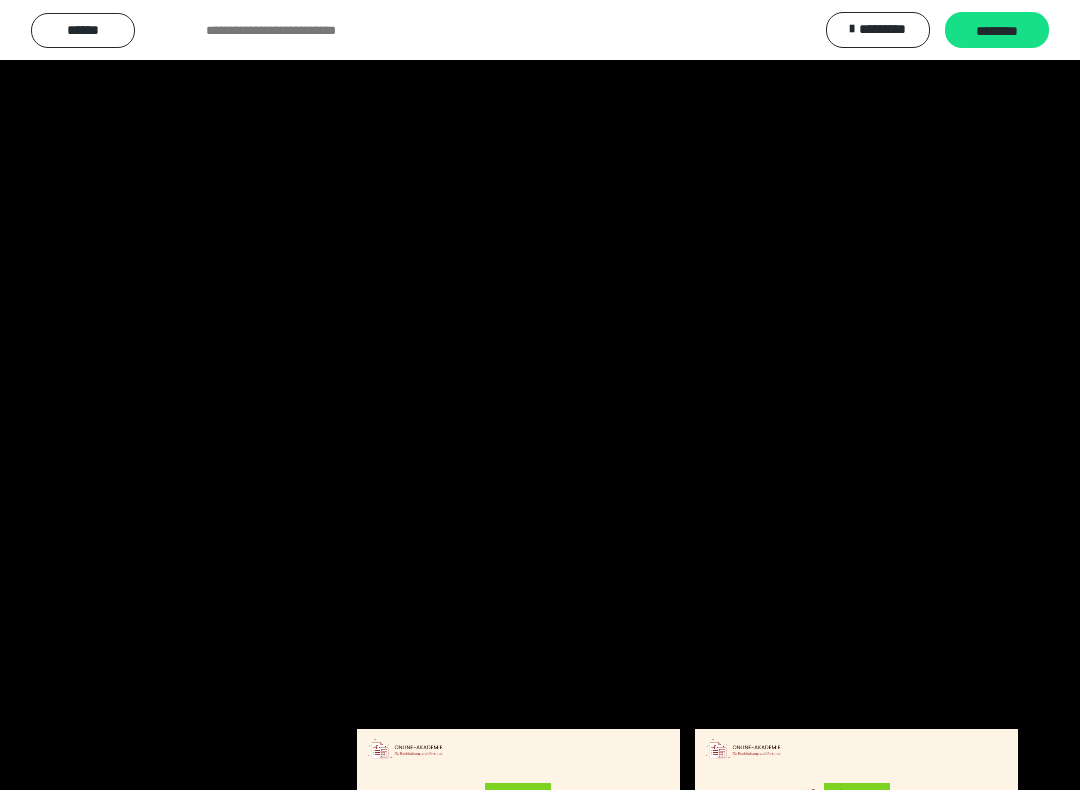click at bounding box center (540, 395) 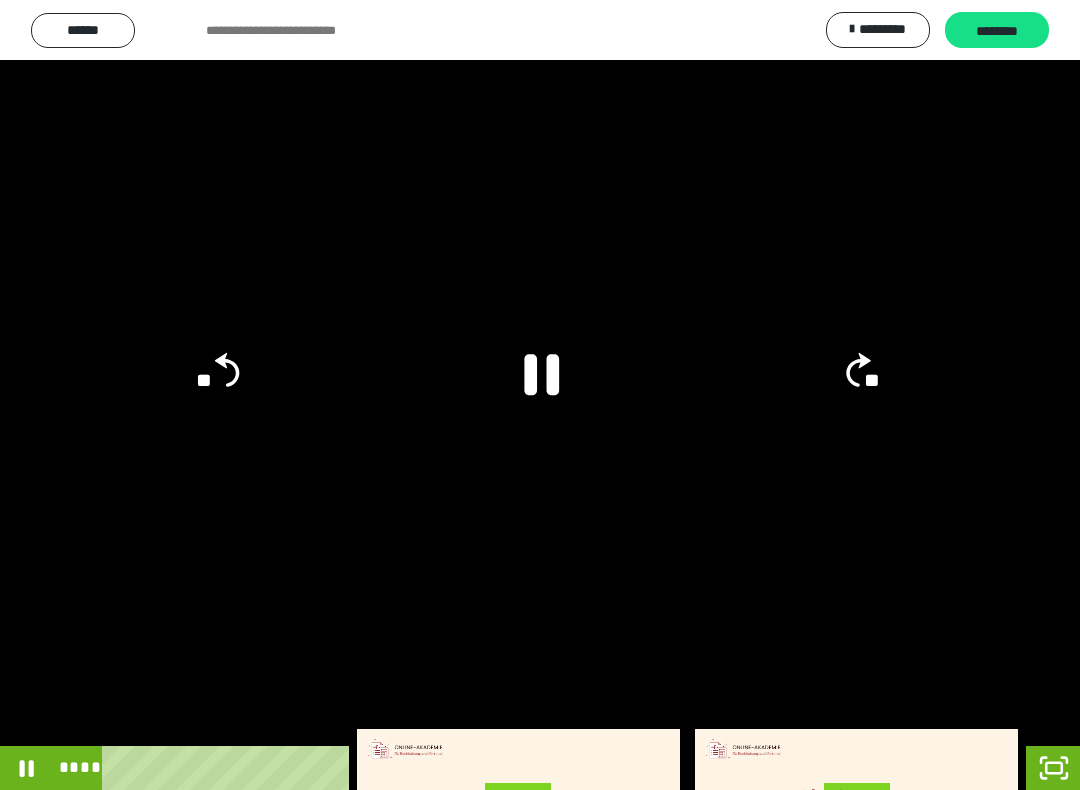 click 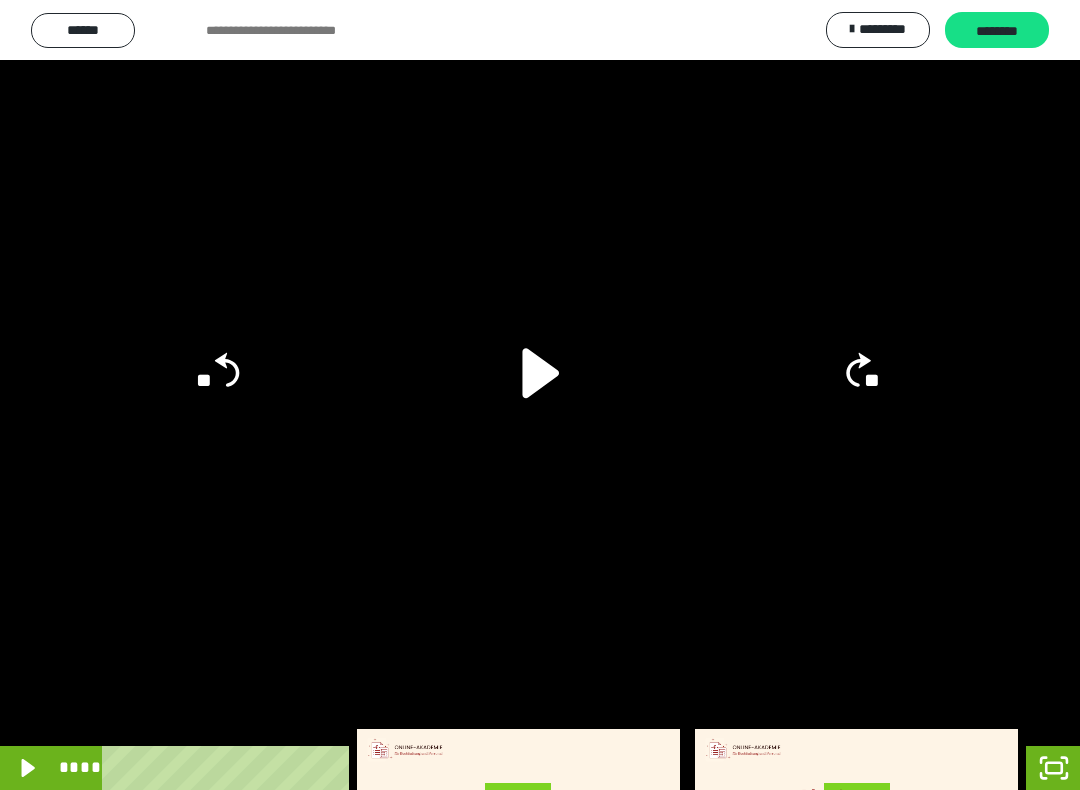 click 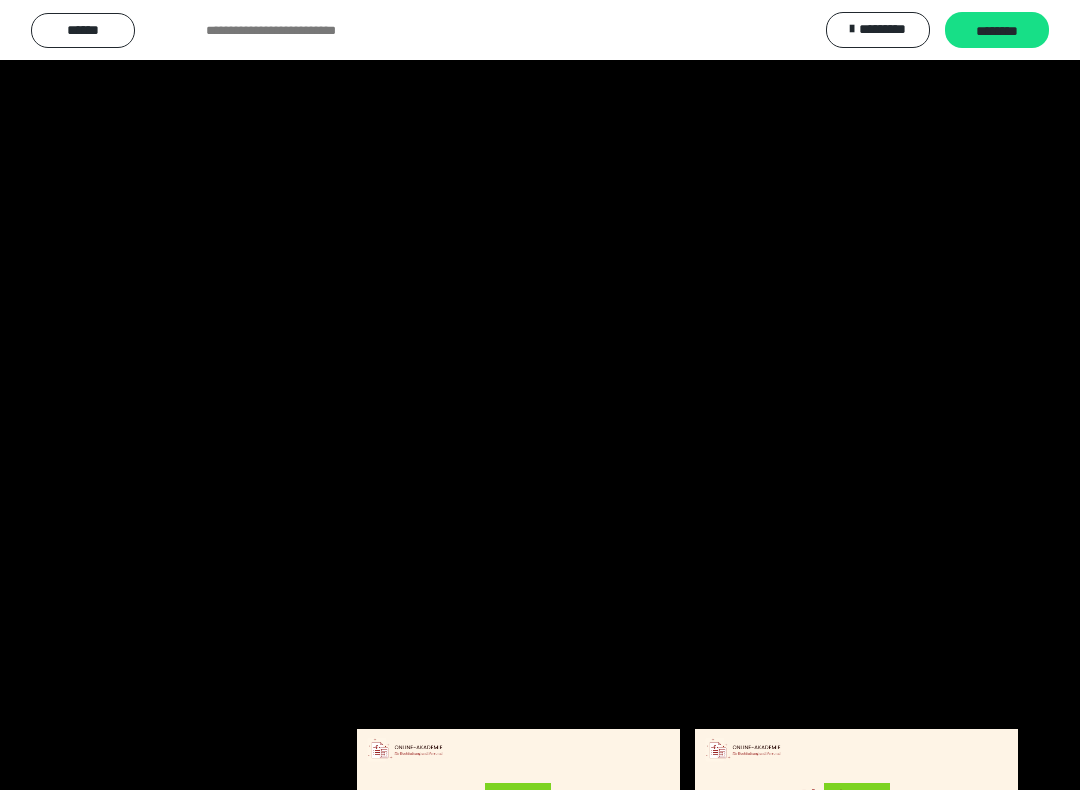 click at bounding box center [540, 395] 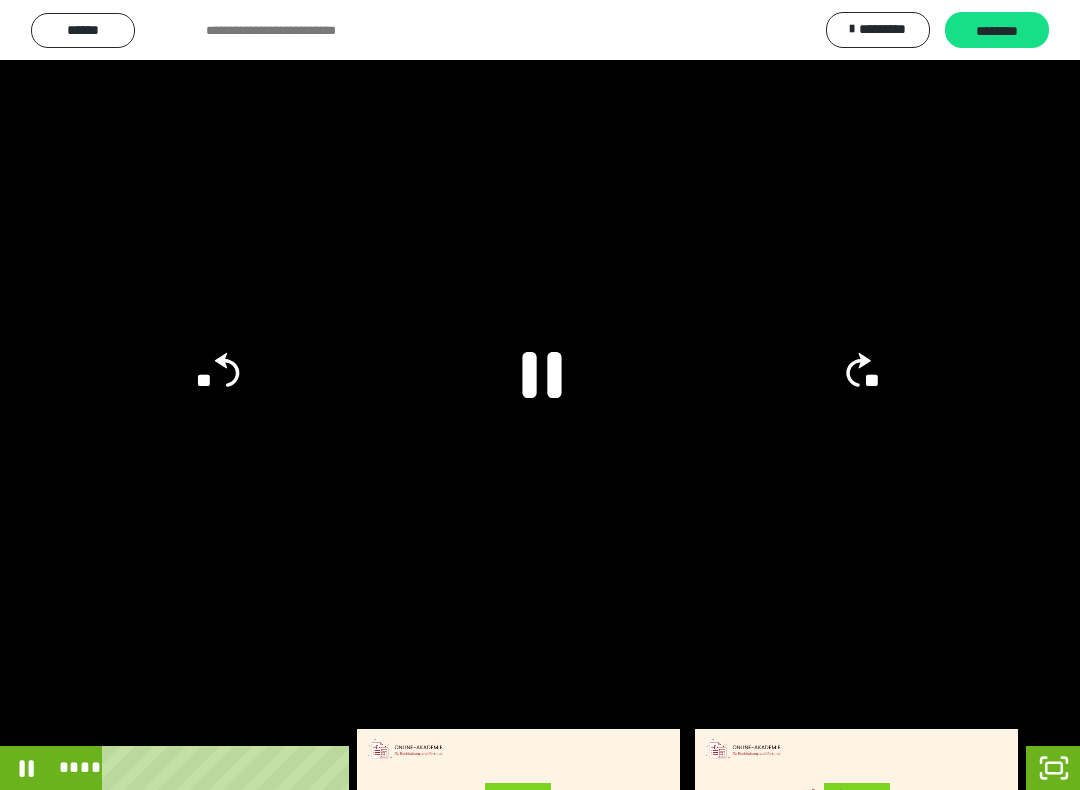 click 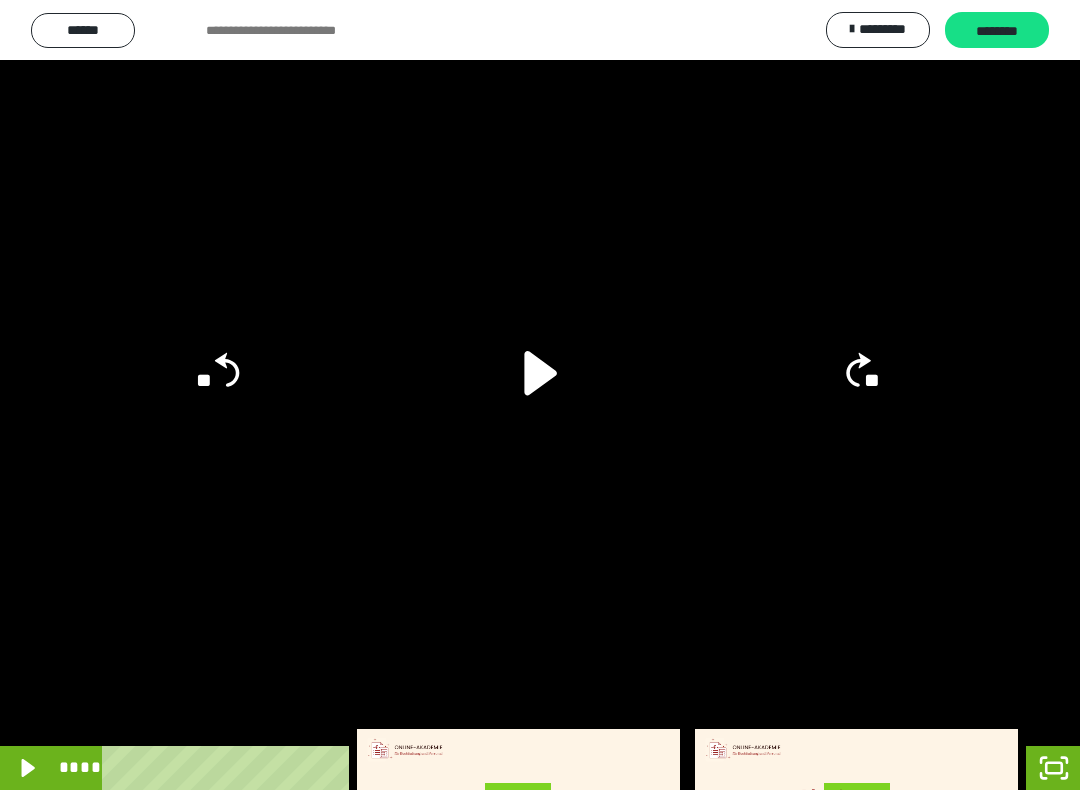 click 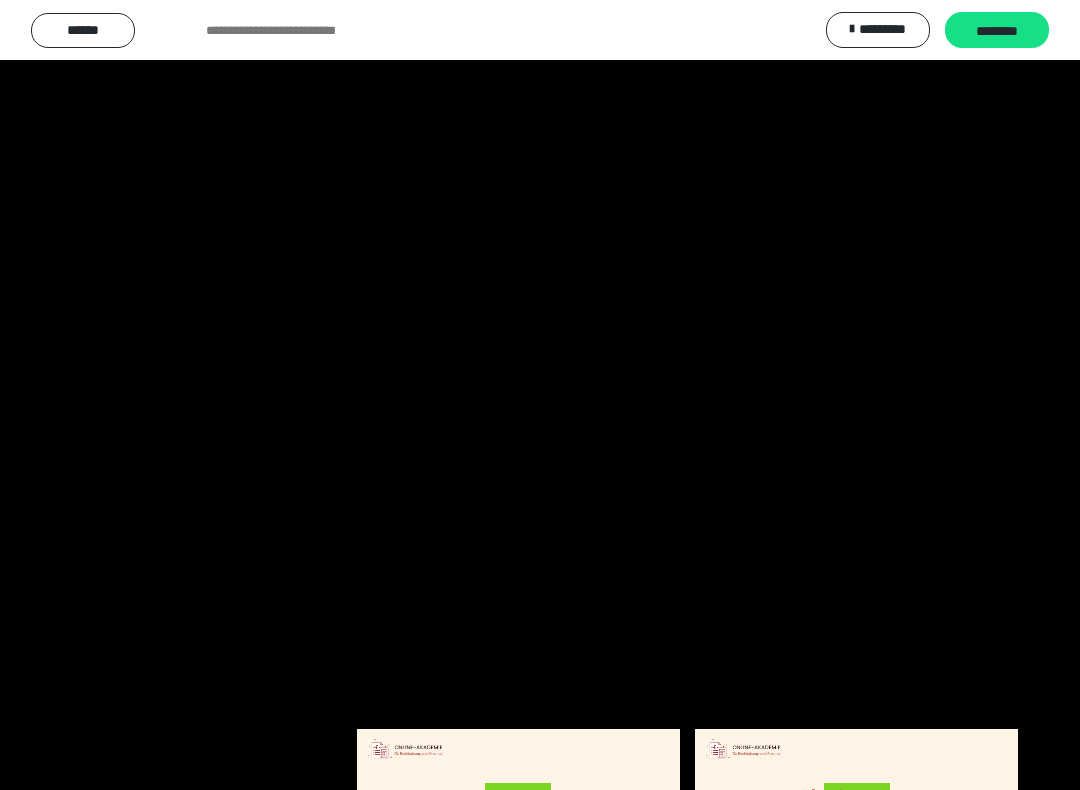 click at bounding box center (540, 395) 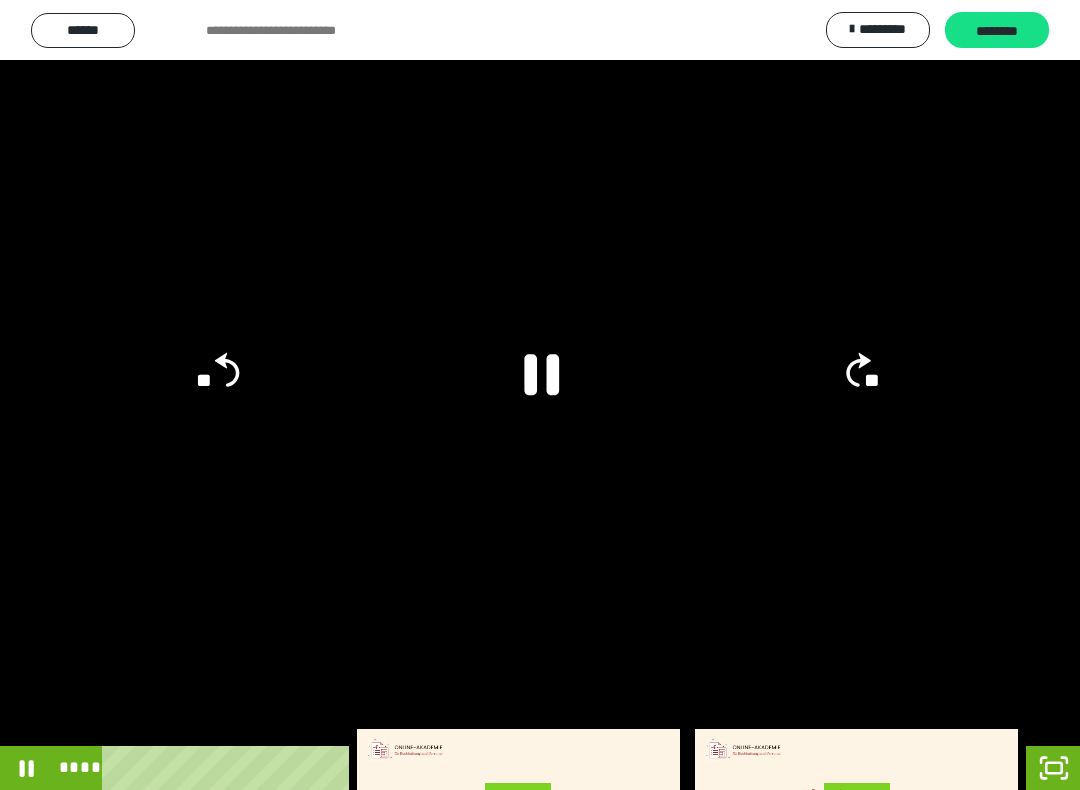 click 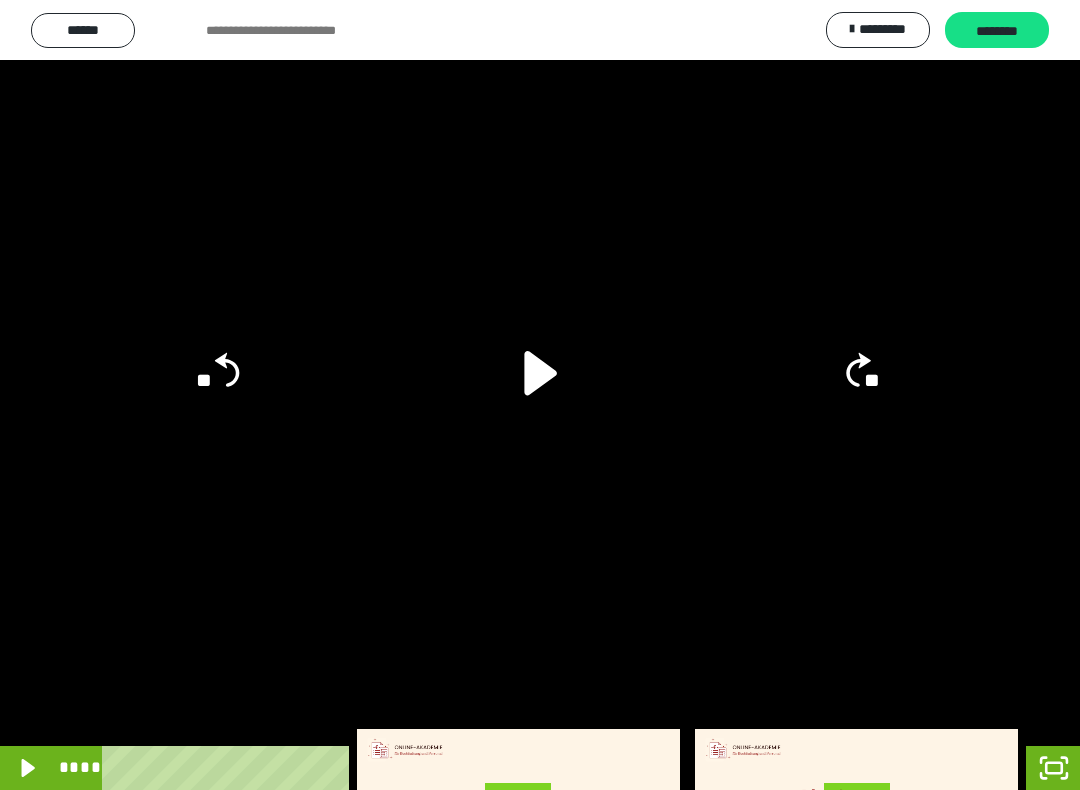click 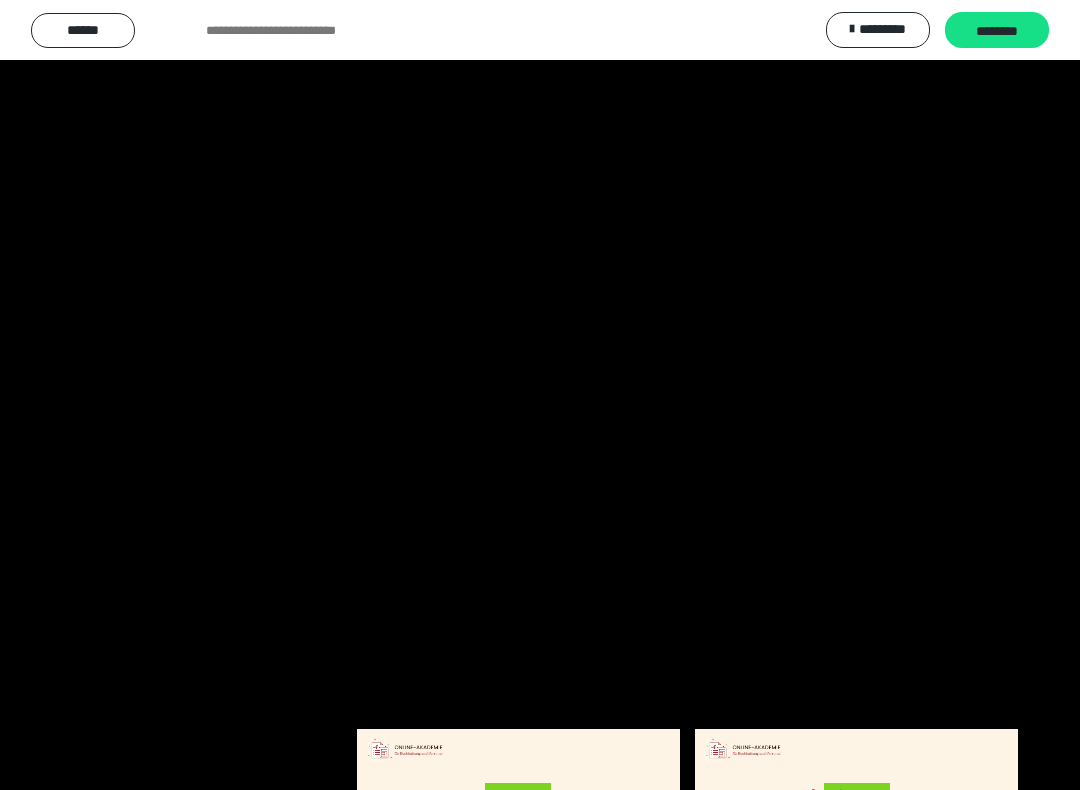 click at bounding box center (540, 395) 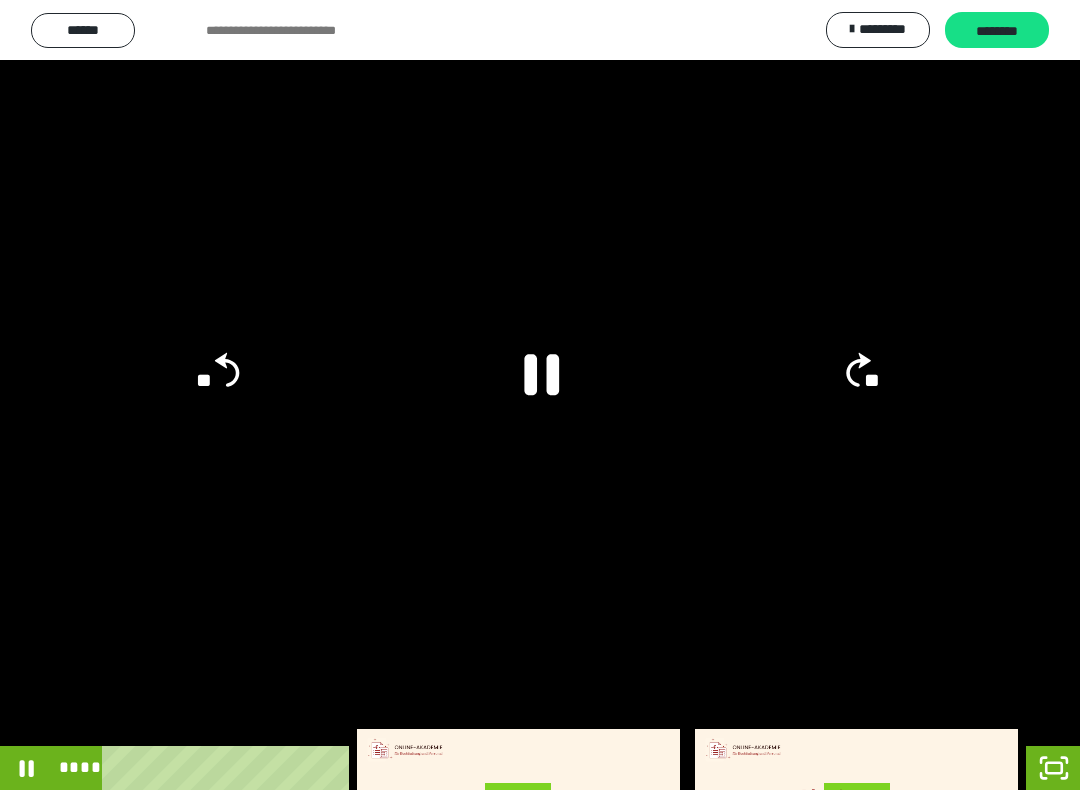 click 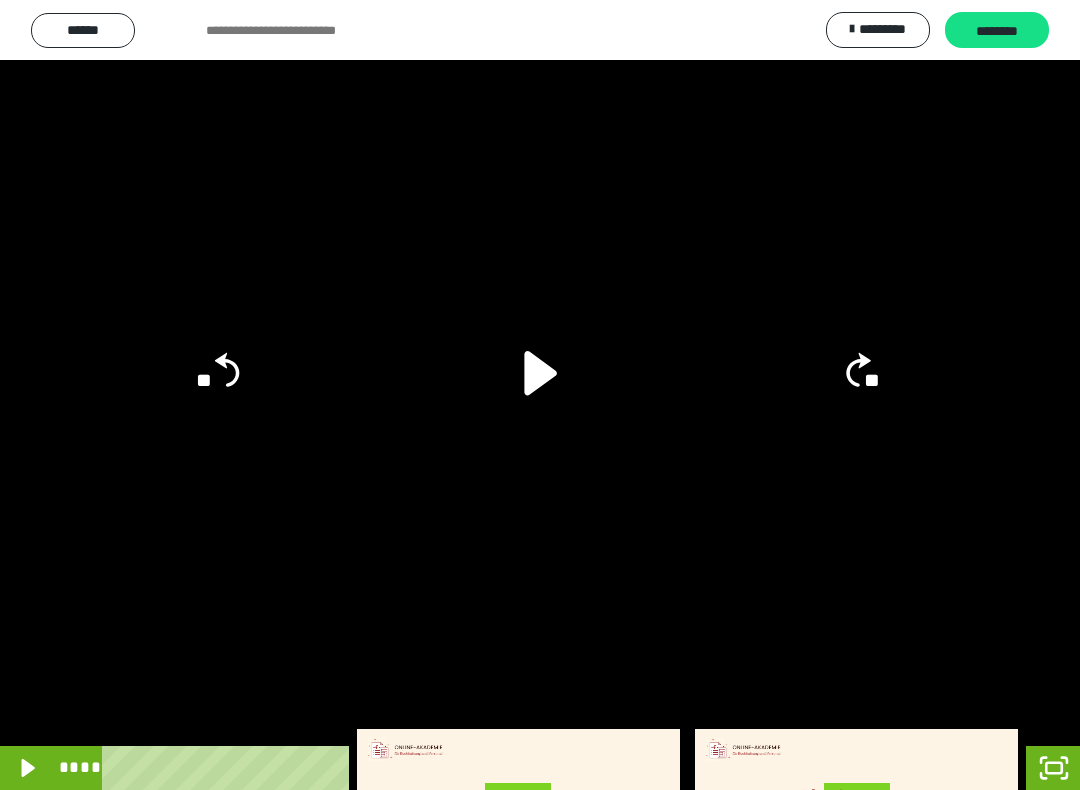 click 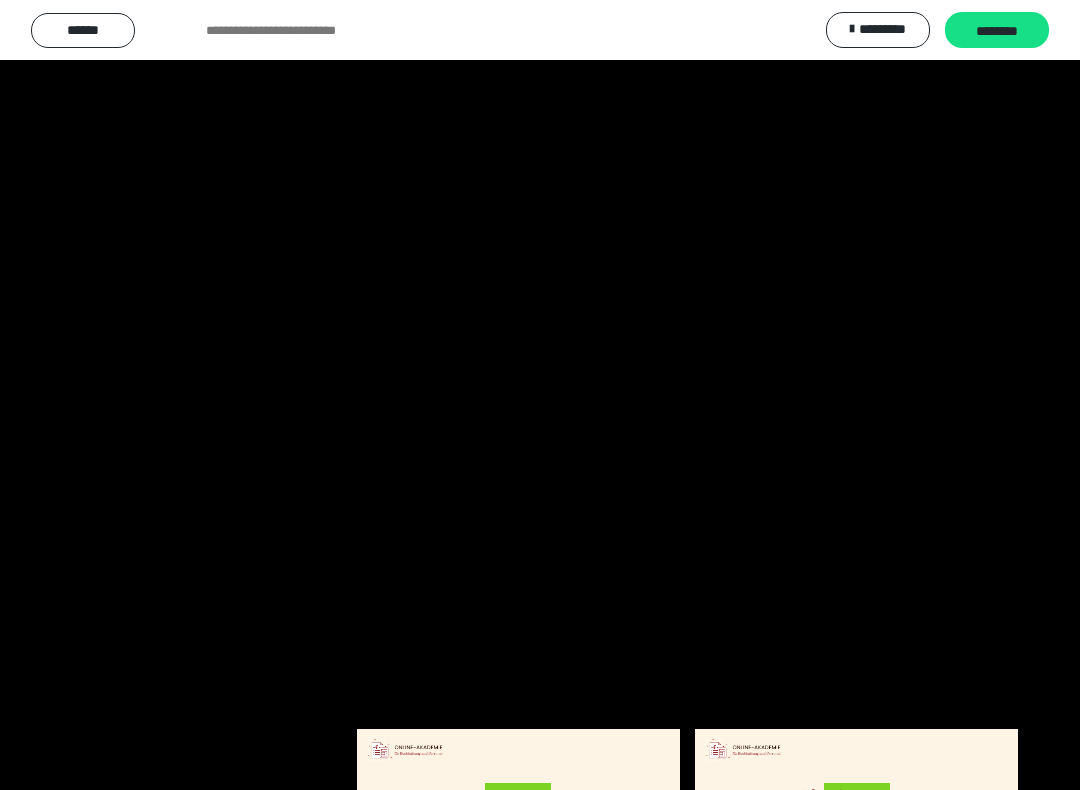 click at bounding box center (540, 395) 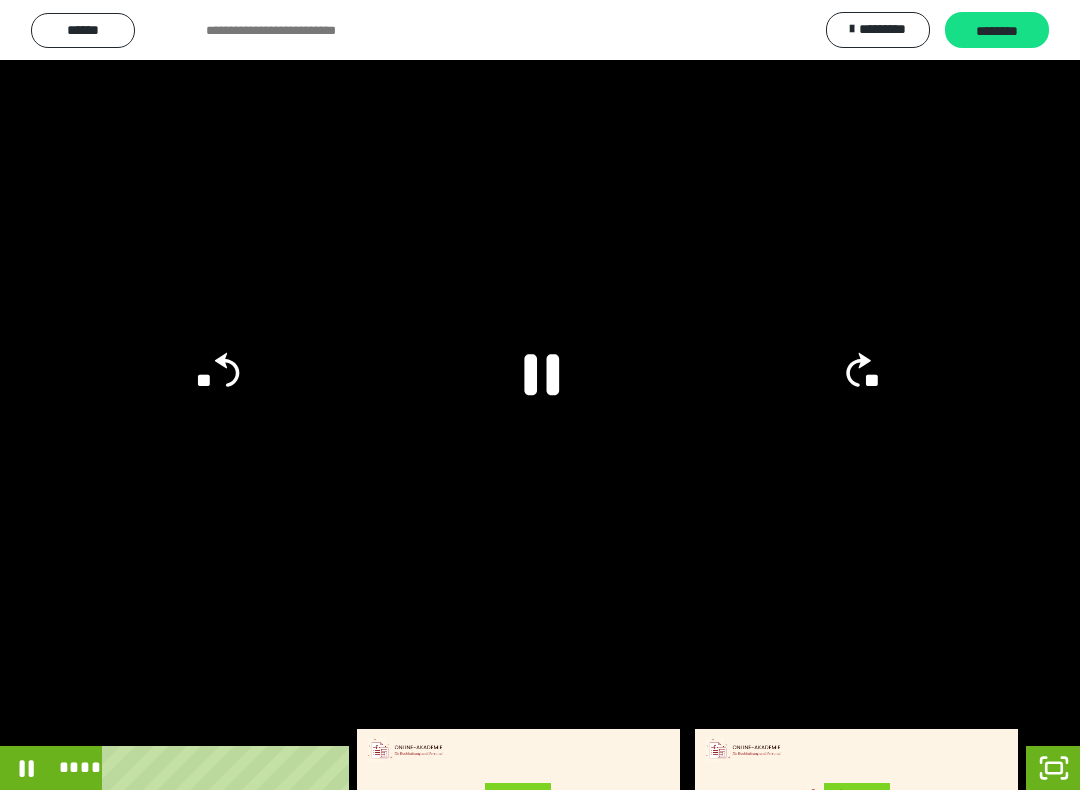 click 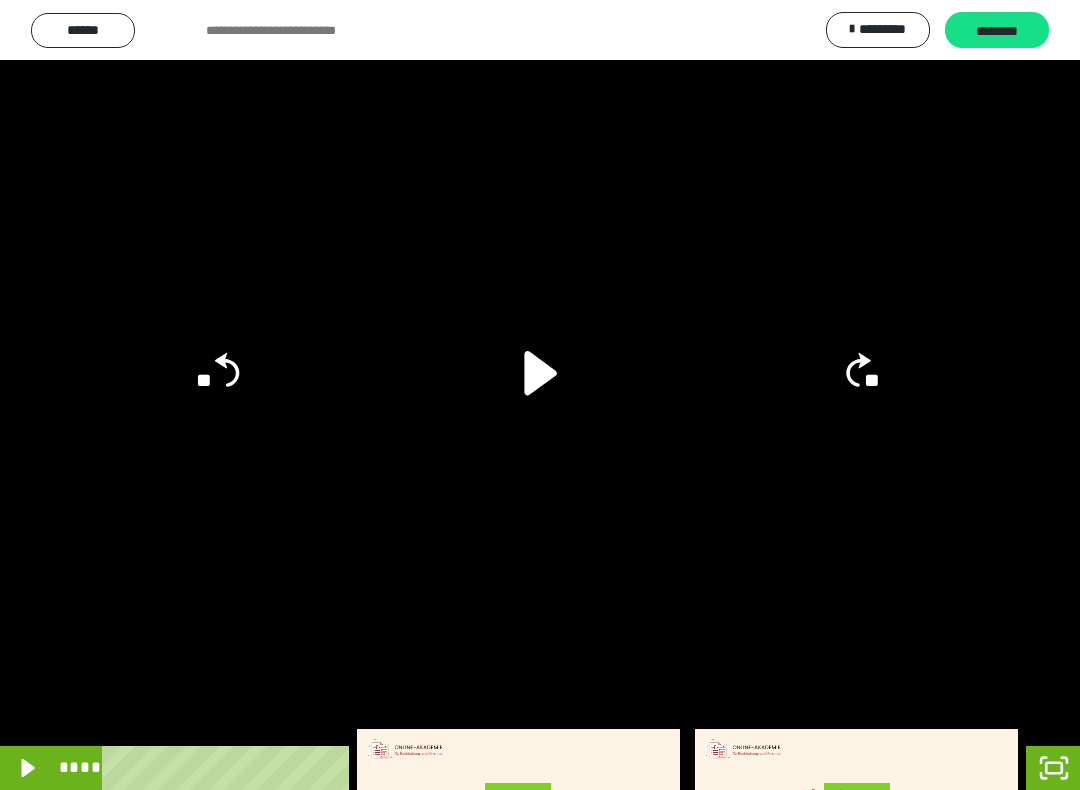 click 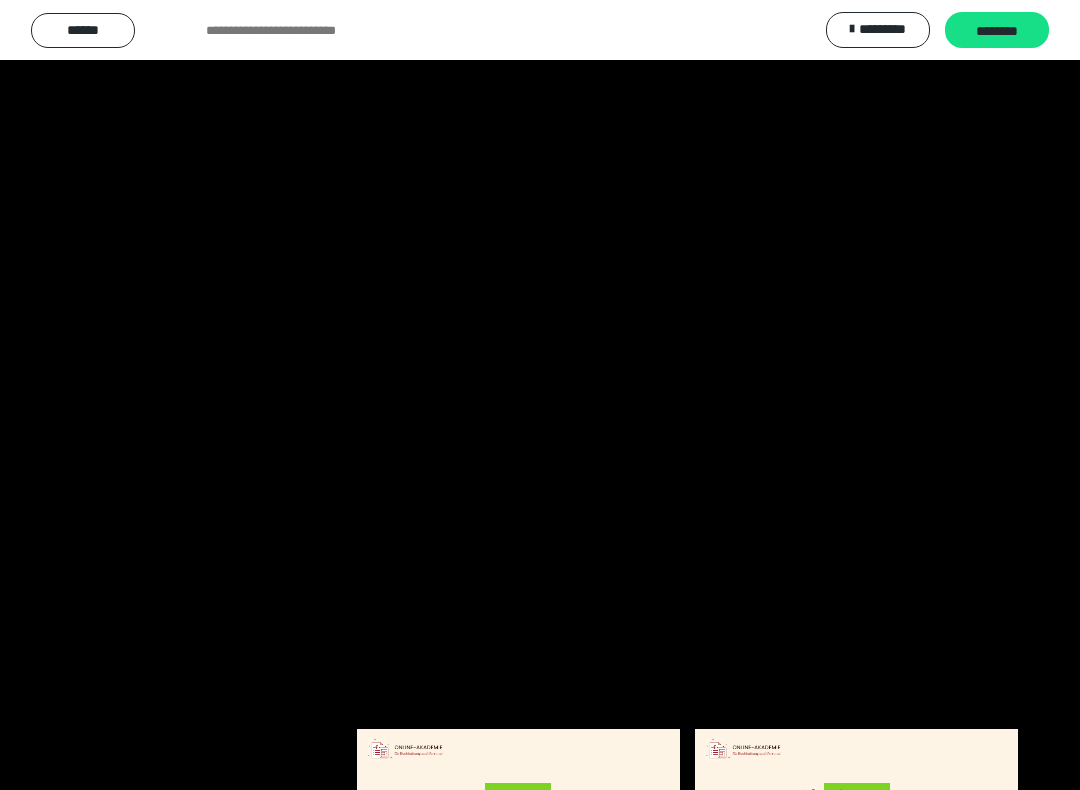click at bounding box center [540, 395] 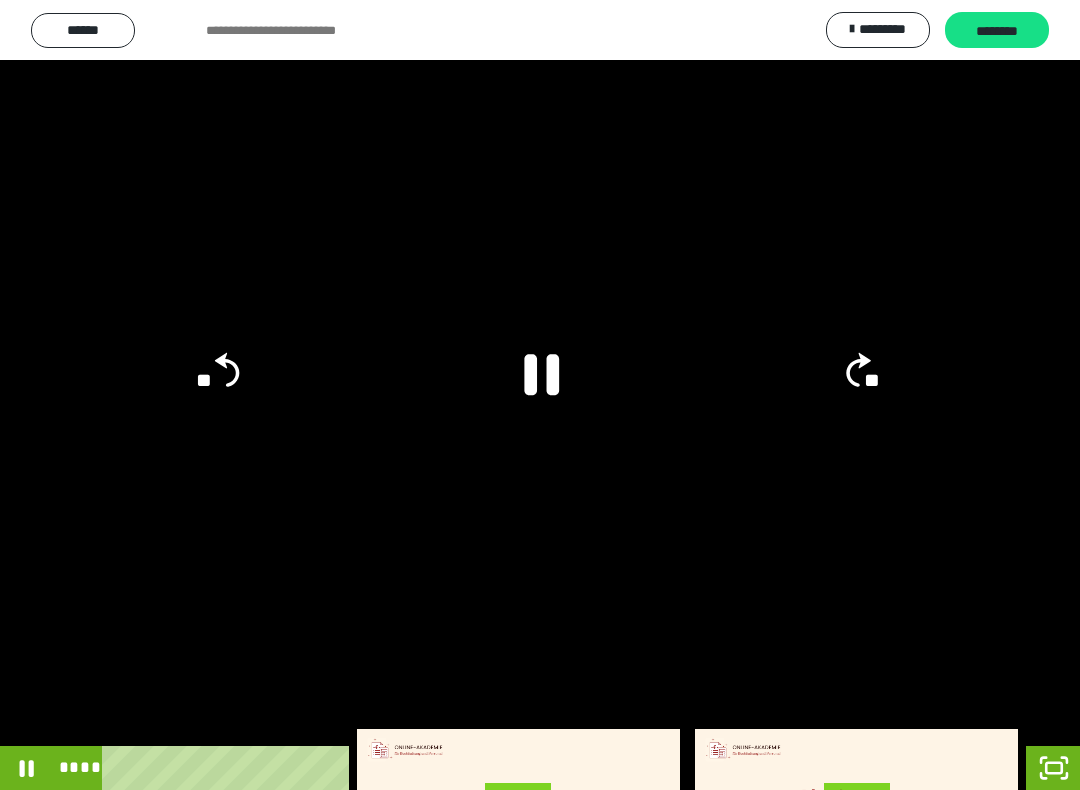 click 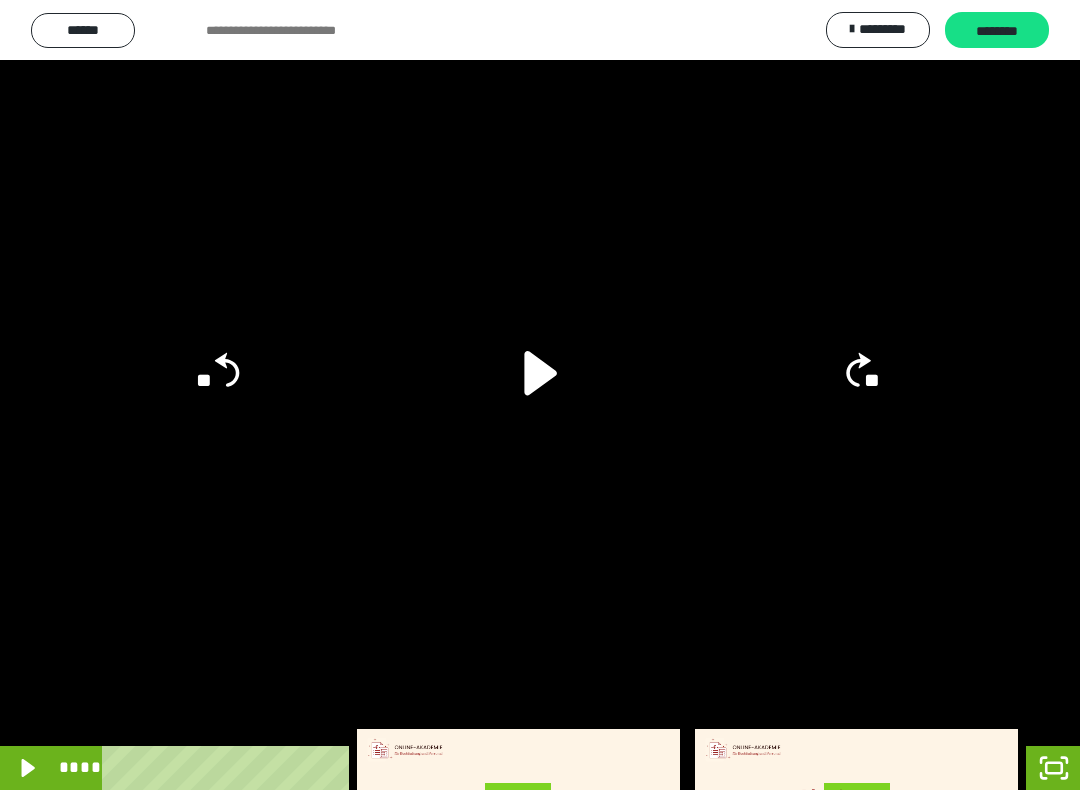 click 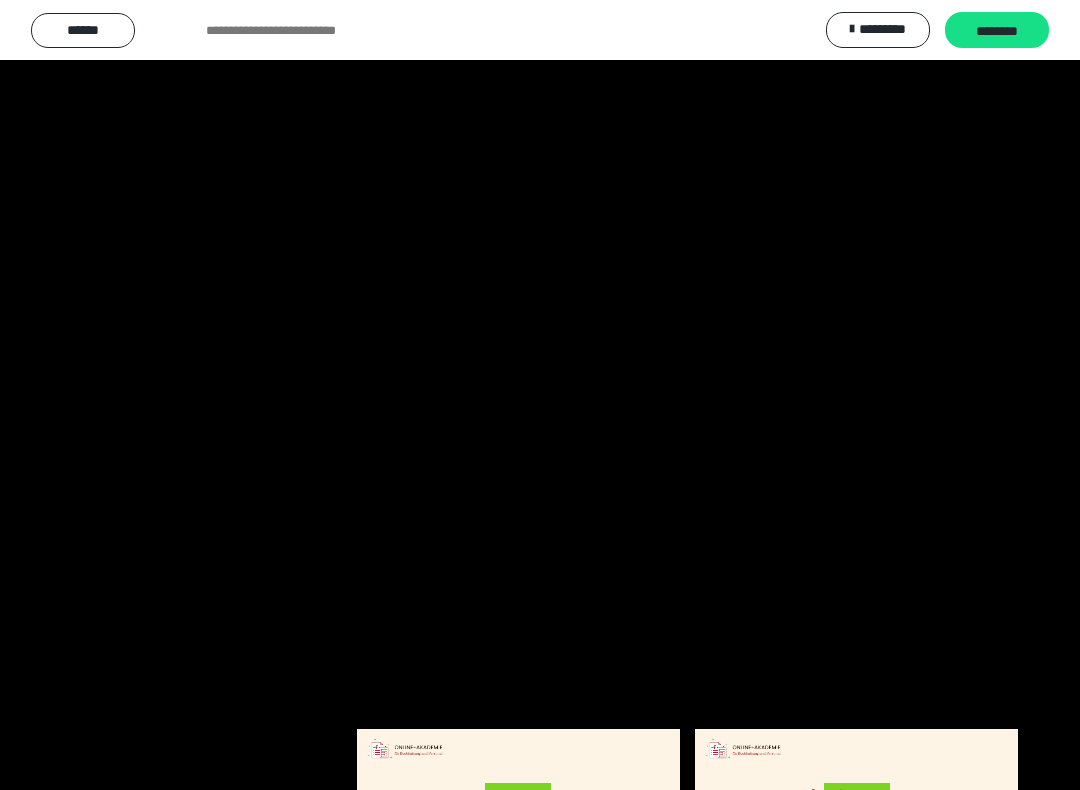 click at bounding box center [540, 395] 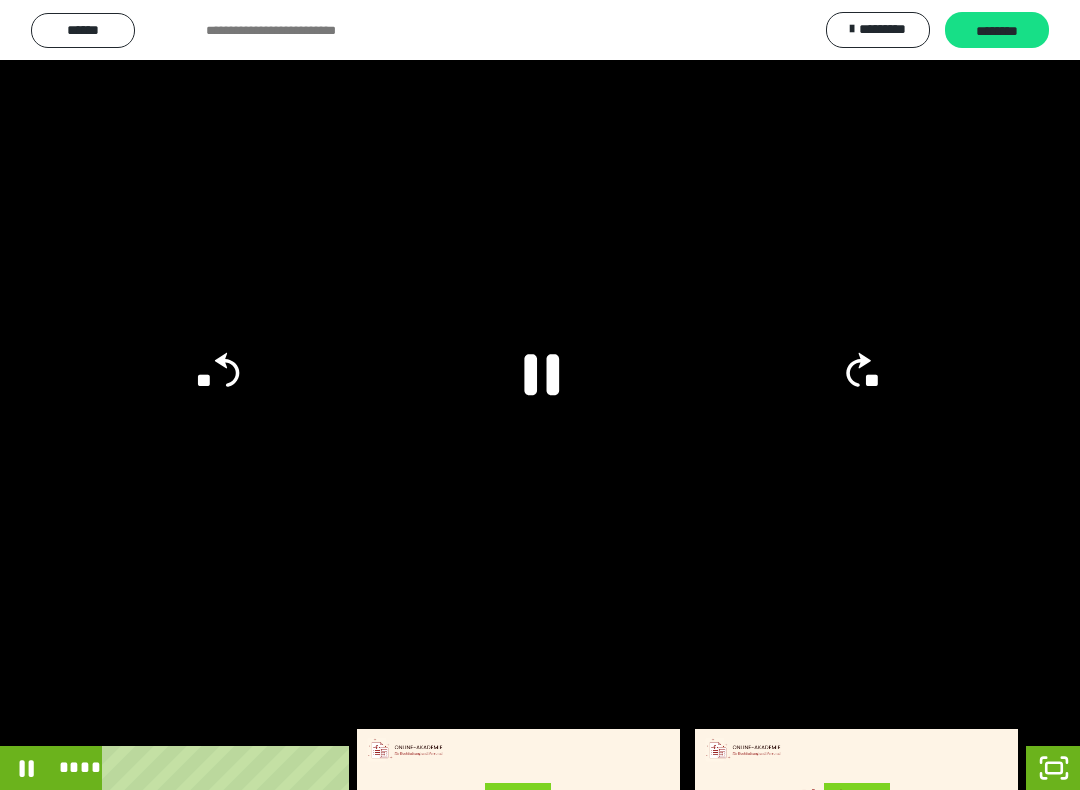 click 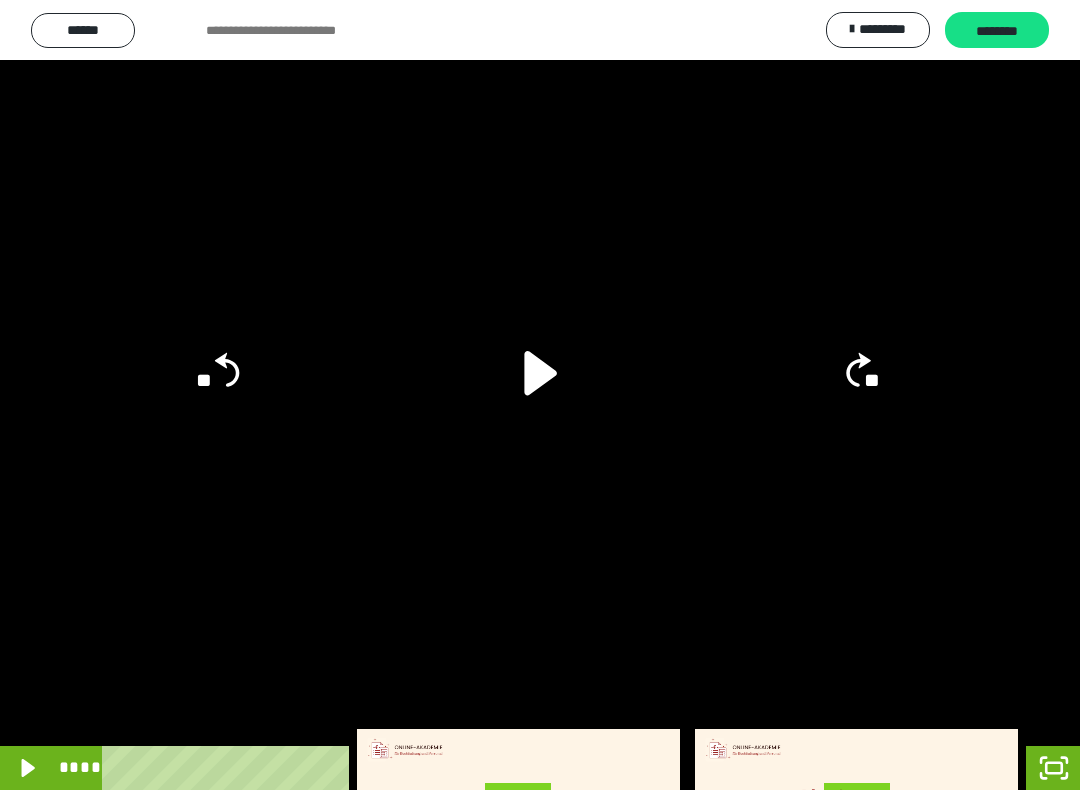 click 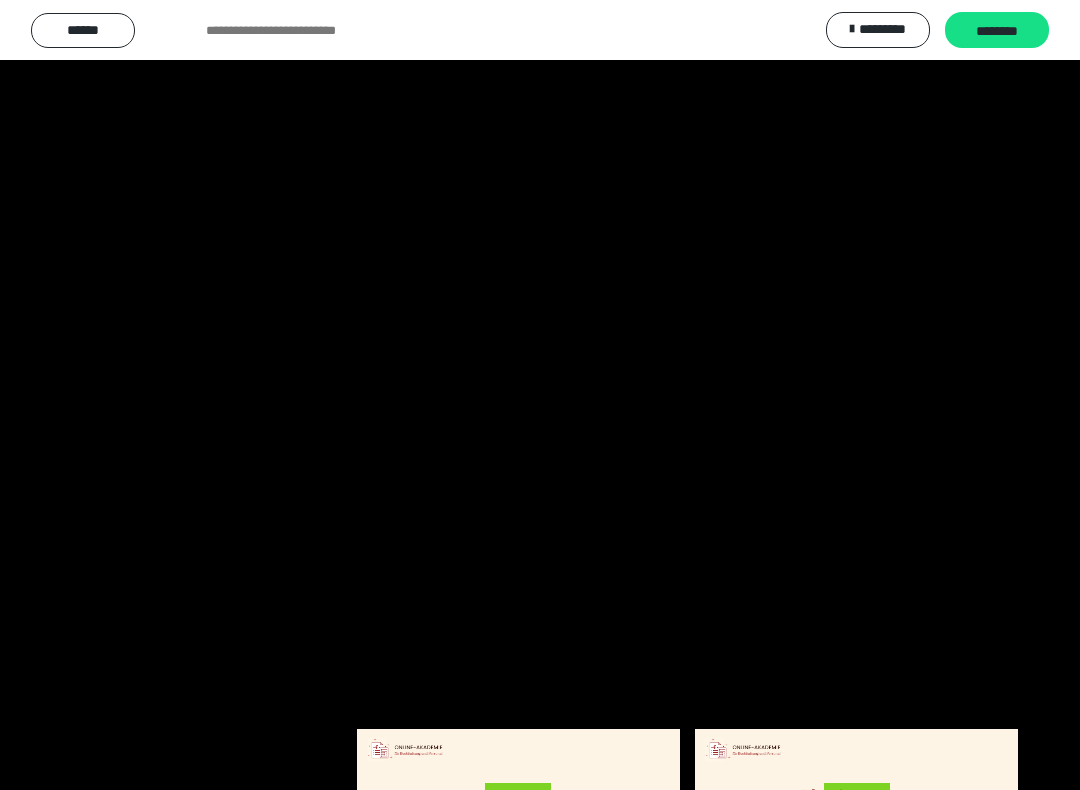click at bounding box center [540, 395] 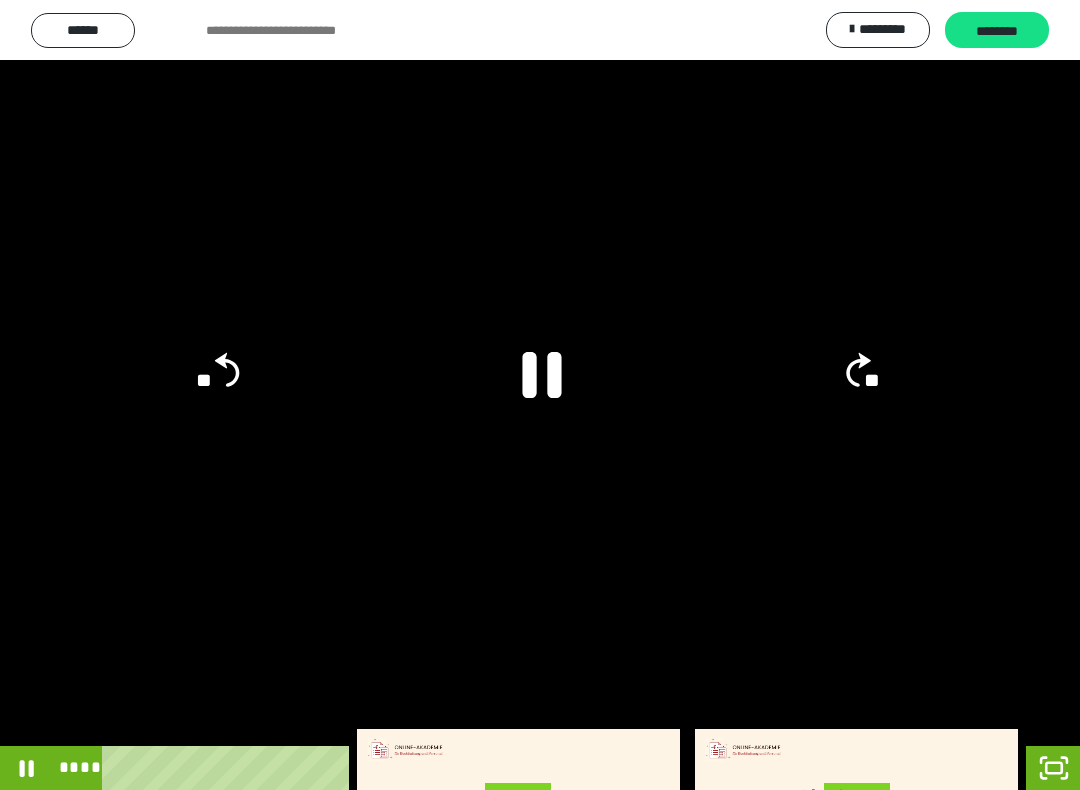 click 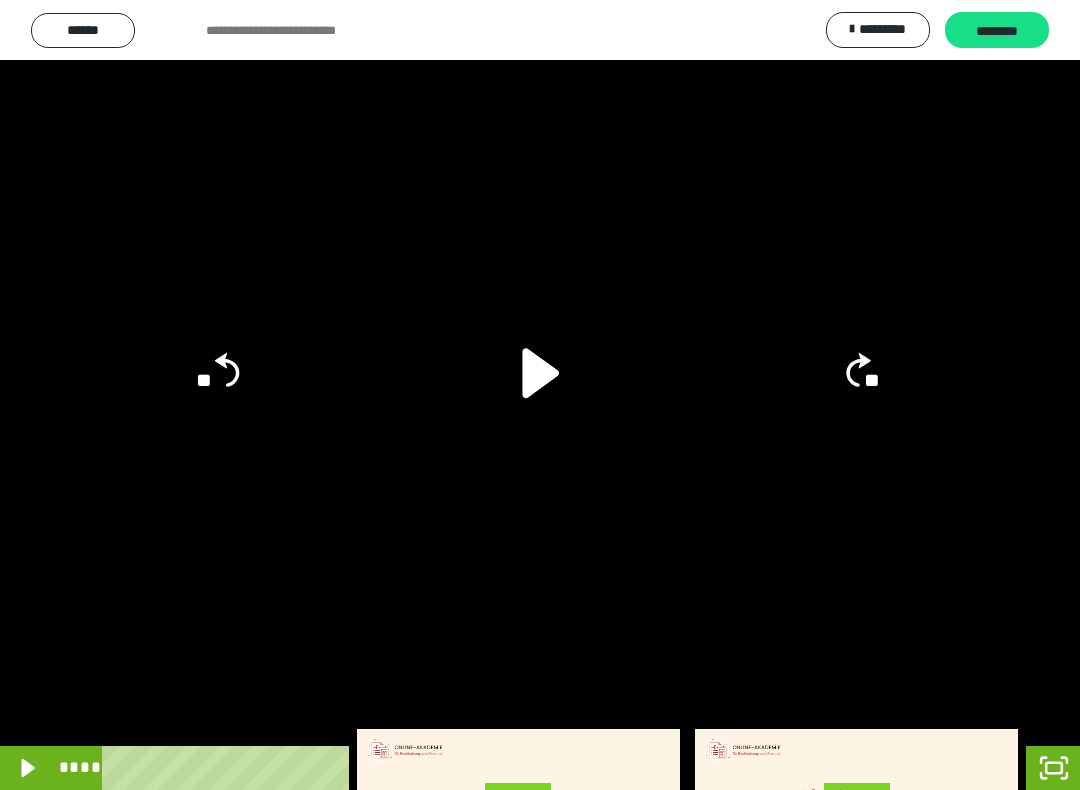 click 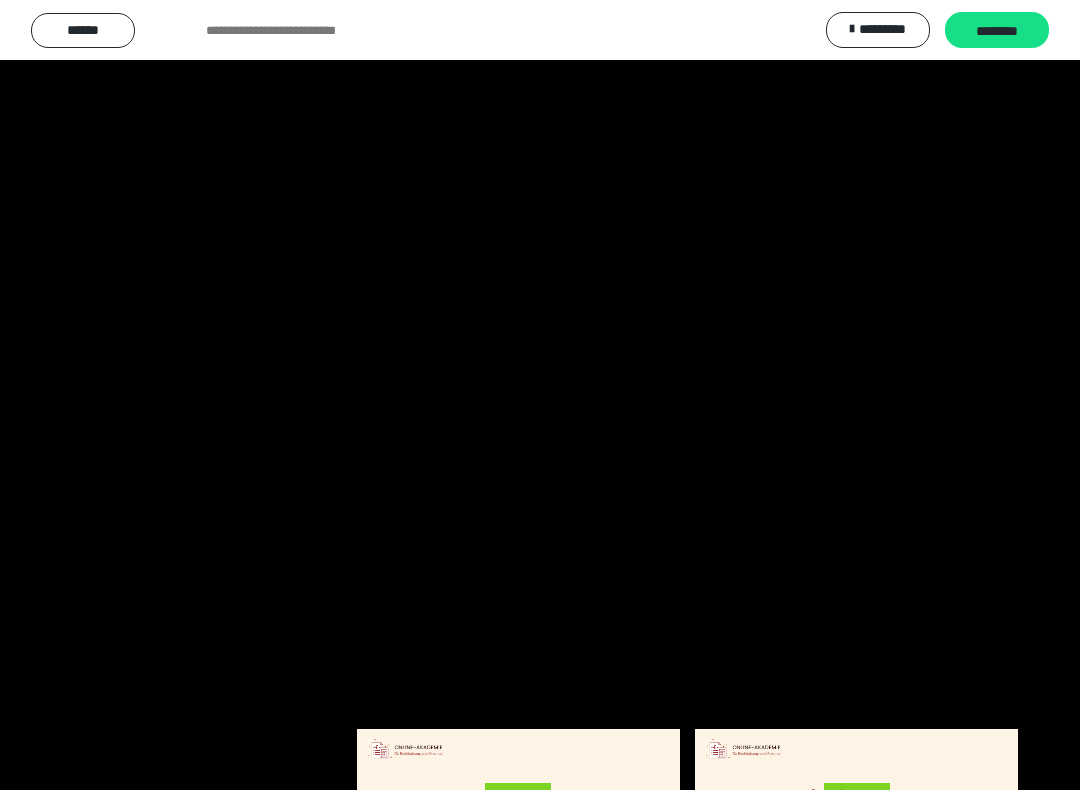 click at bounding box center [540, 395] 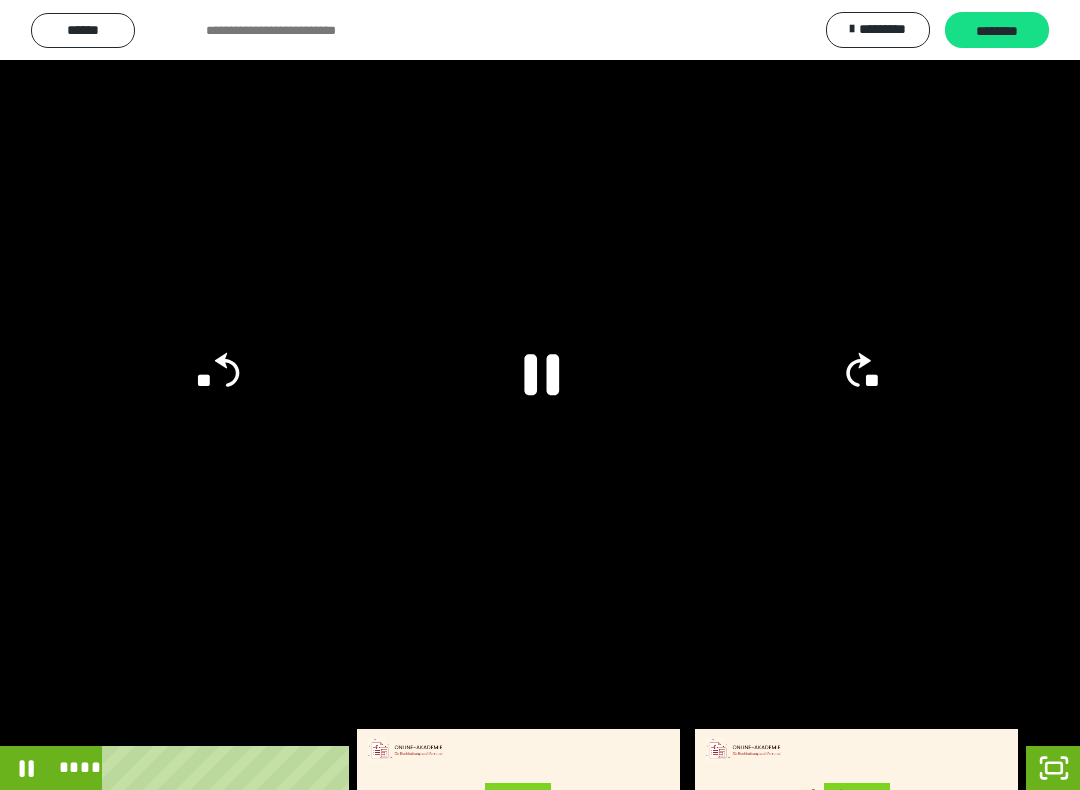 click 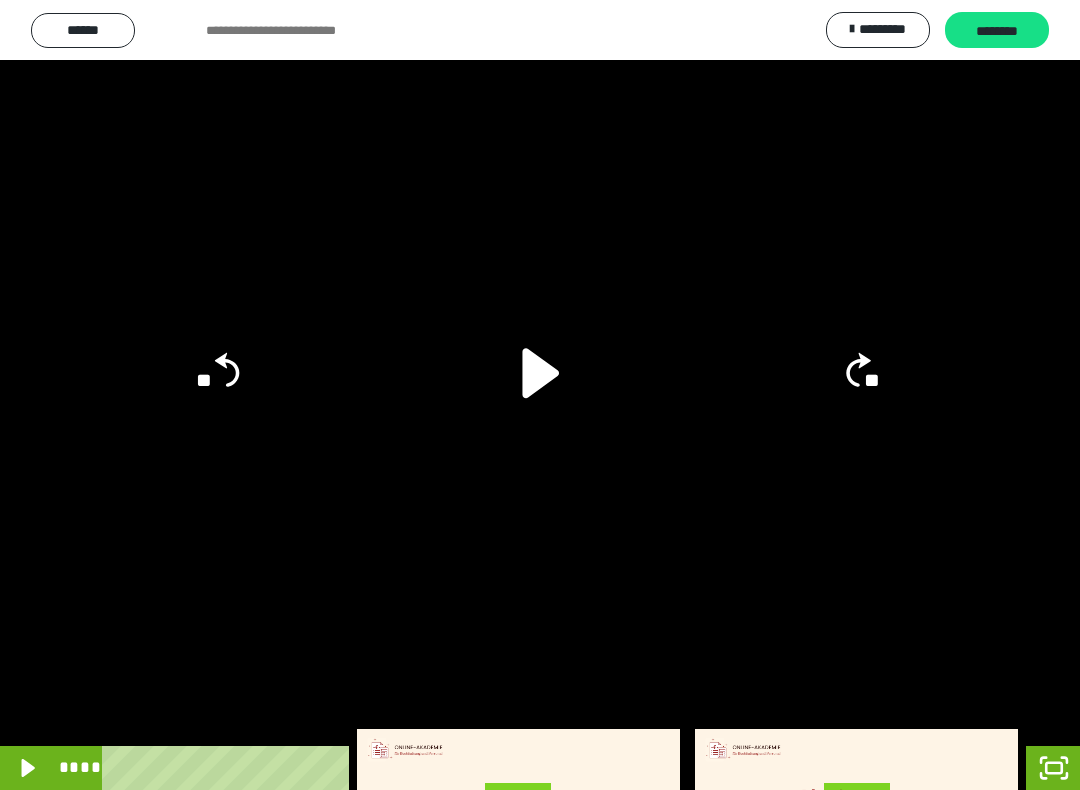click 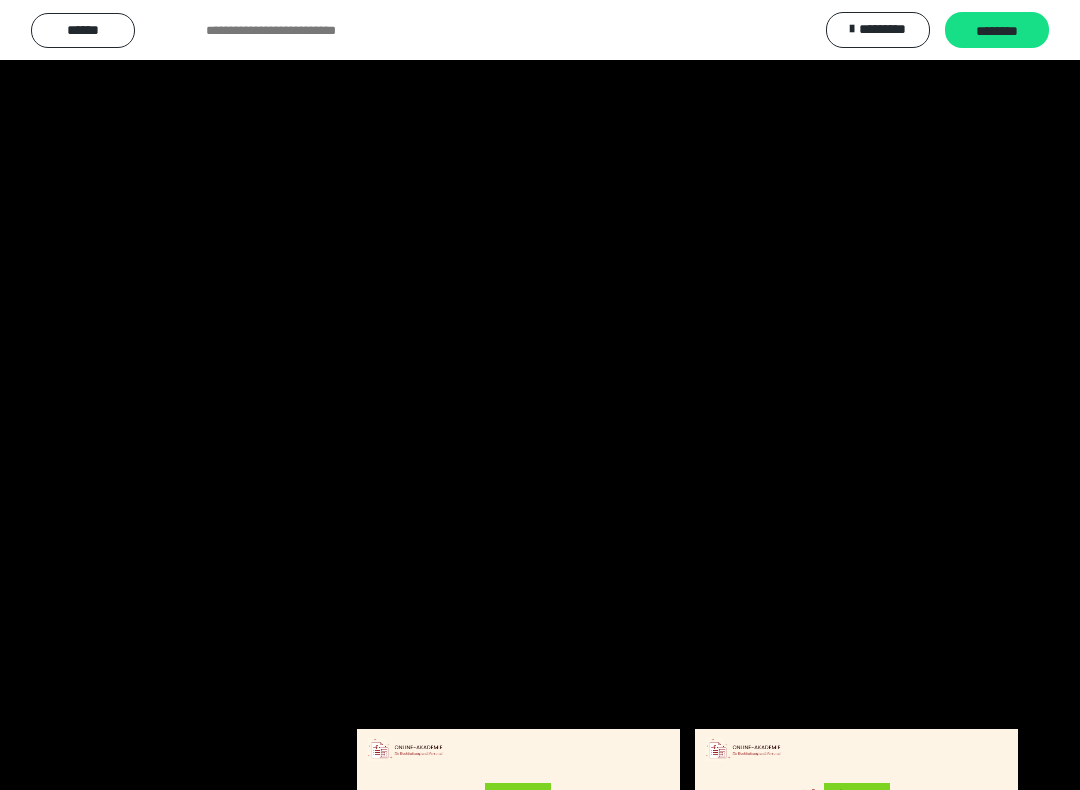 click at bounding box center [540, 395] 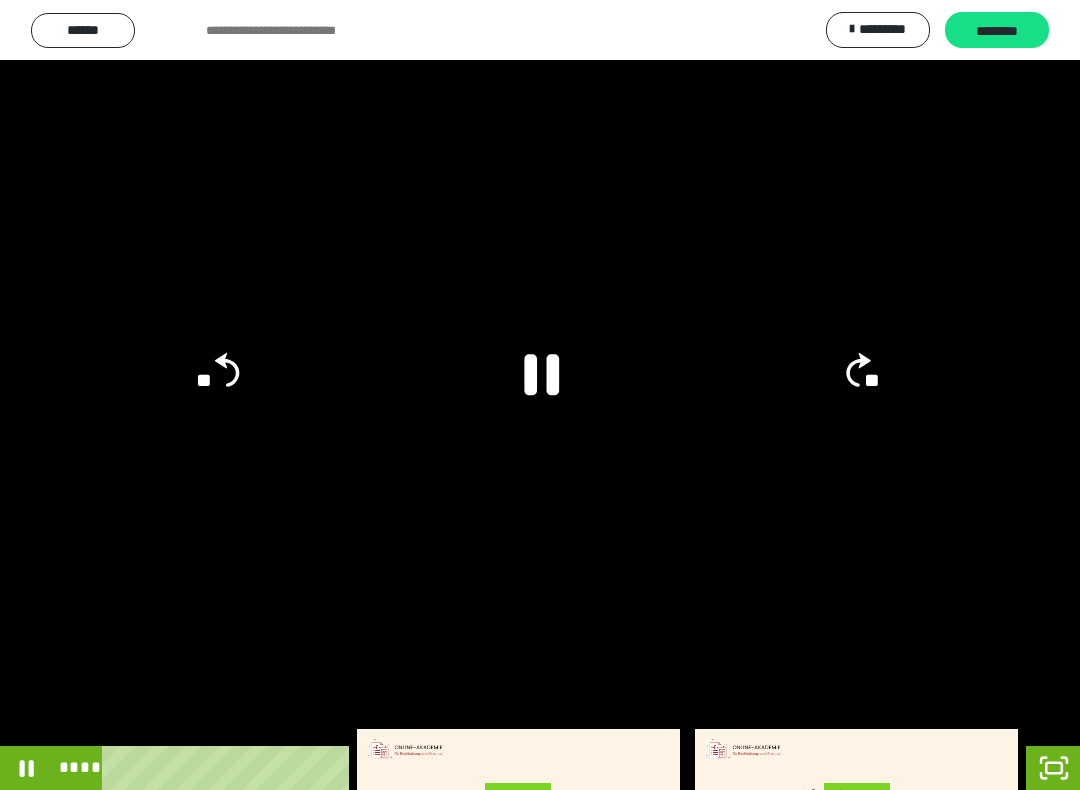 click 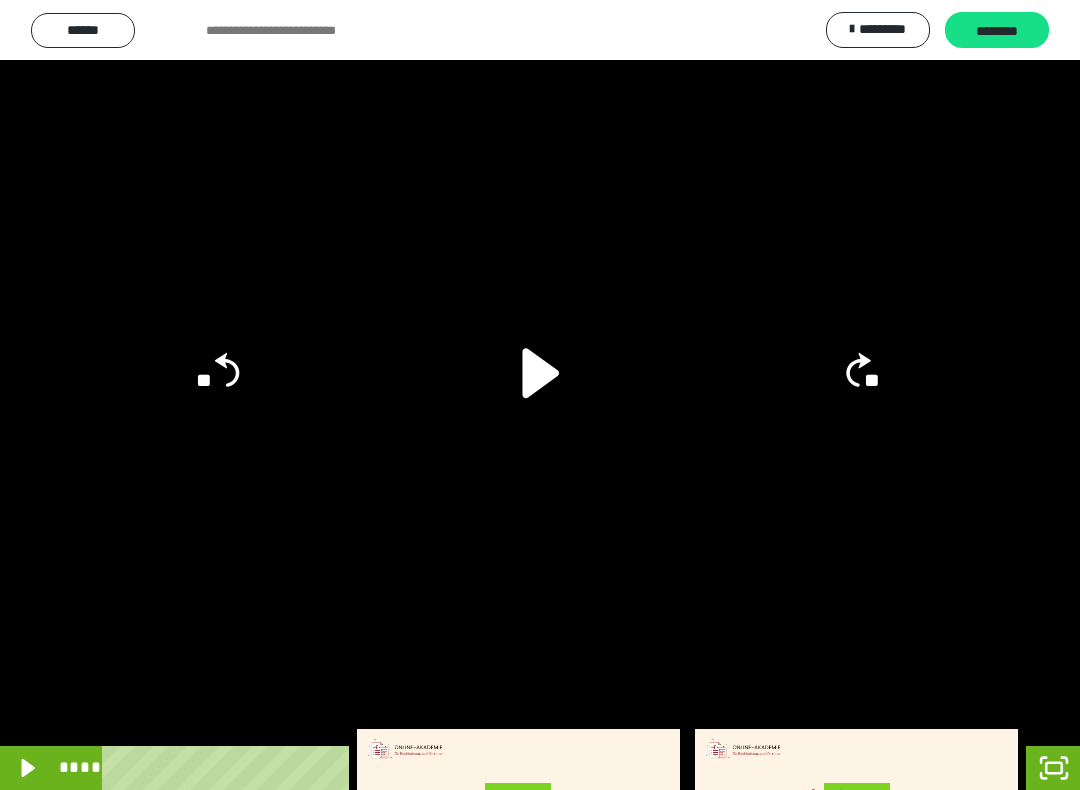 click 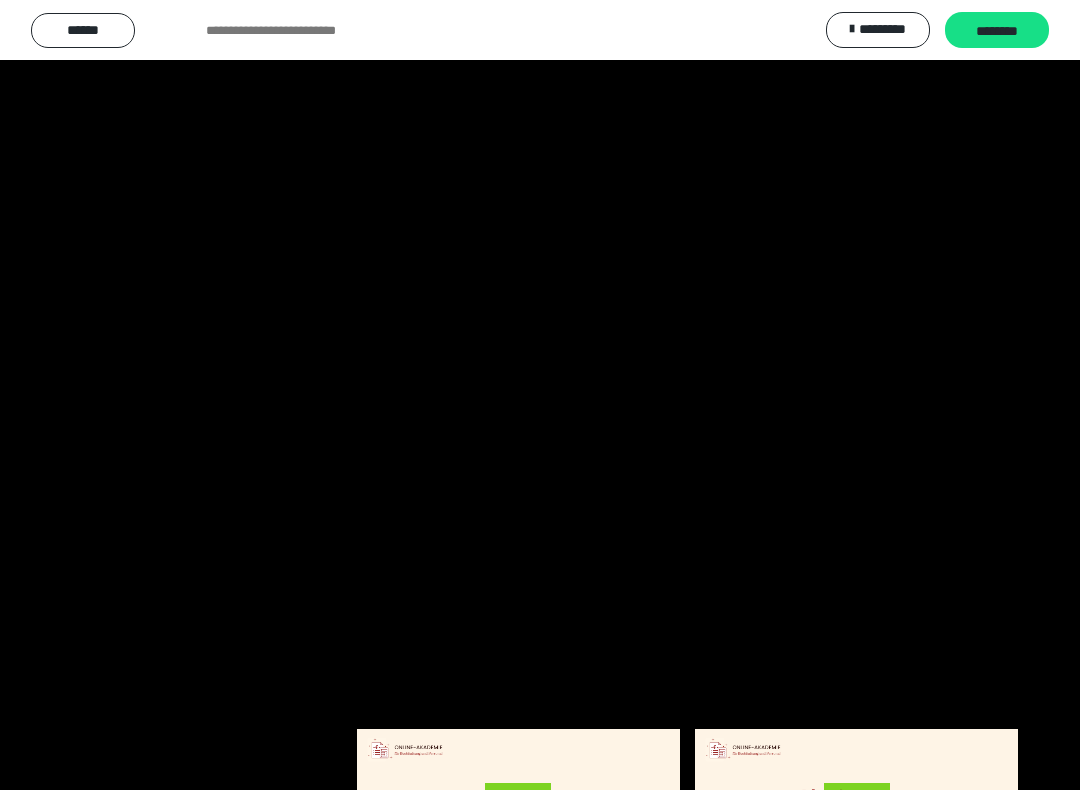click at bounding box center [540, 395] 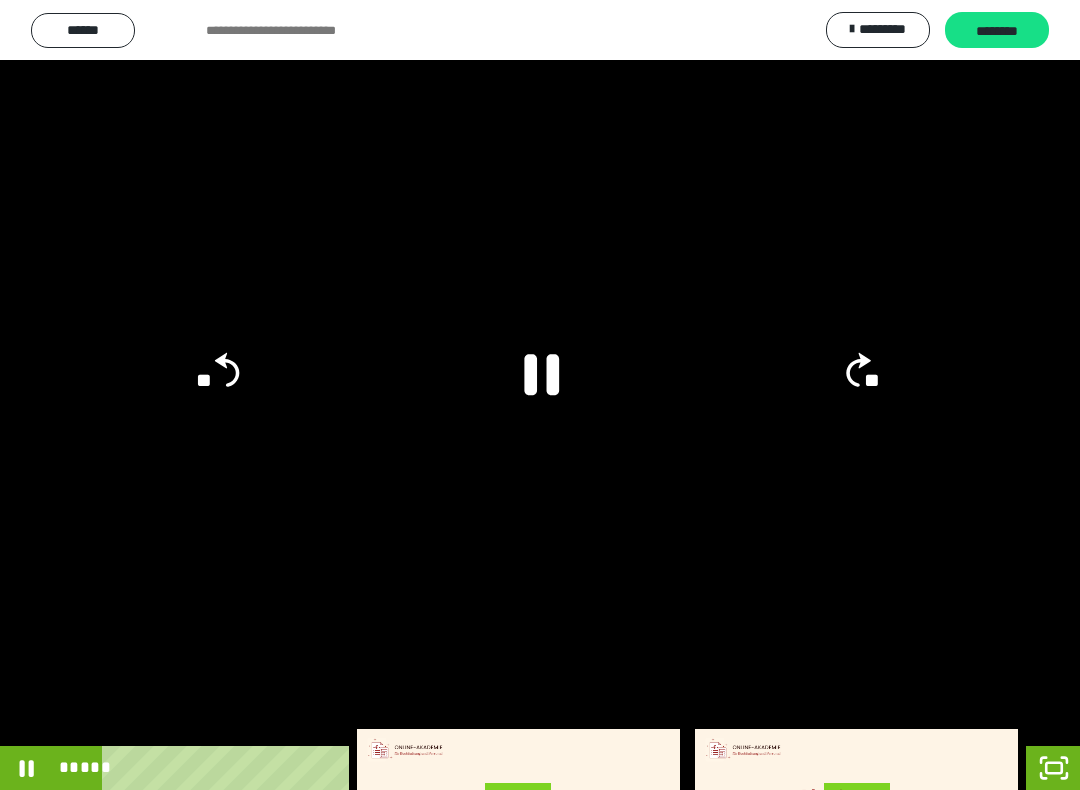 click 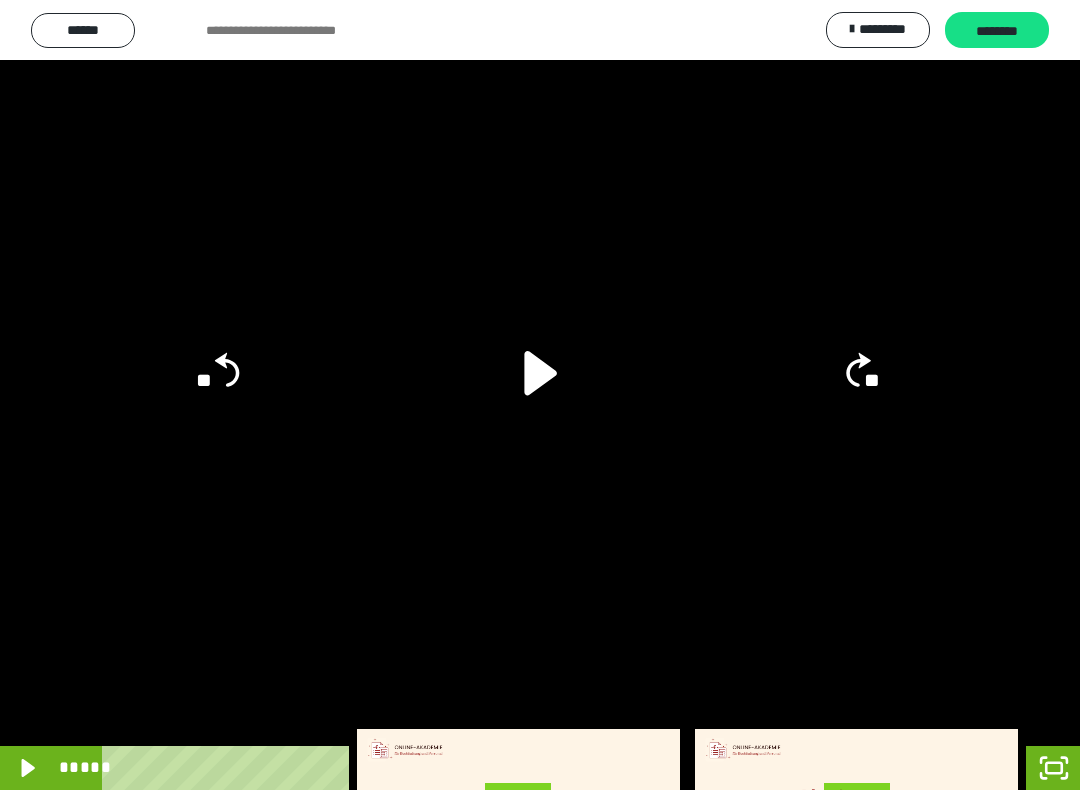 click 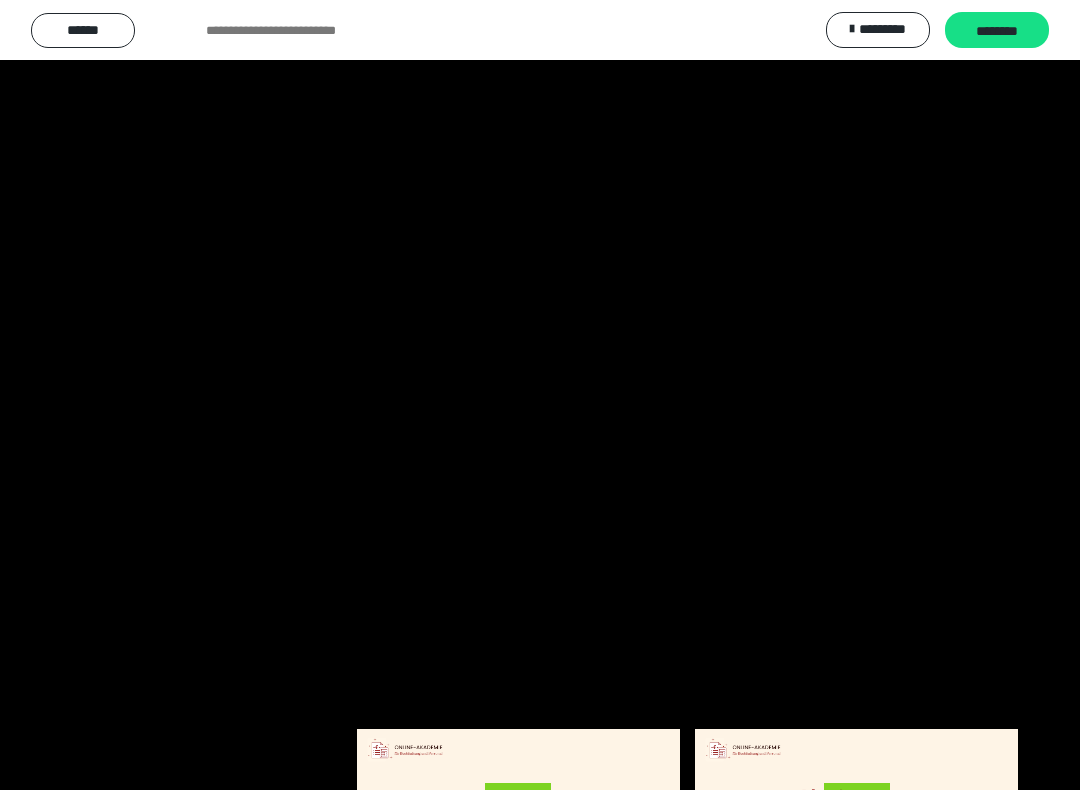 click at bounding box center [540, 395] 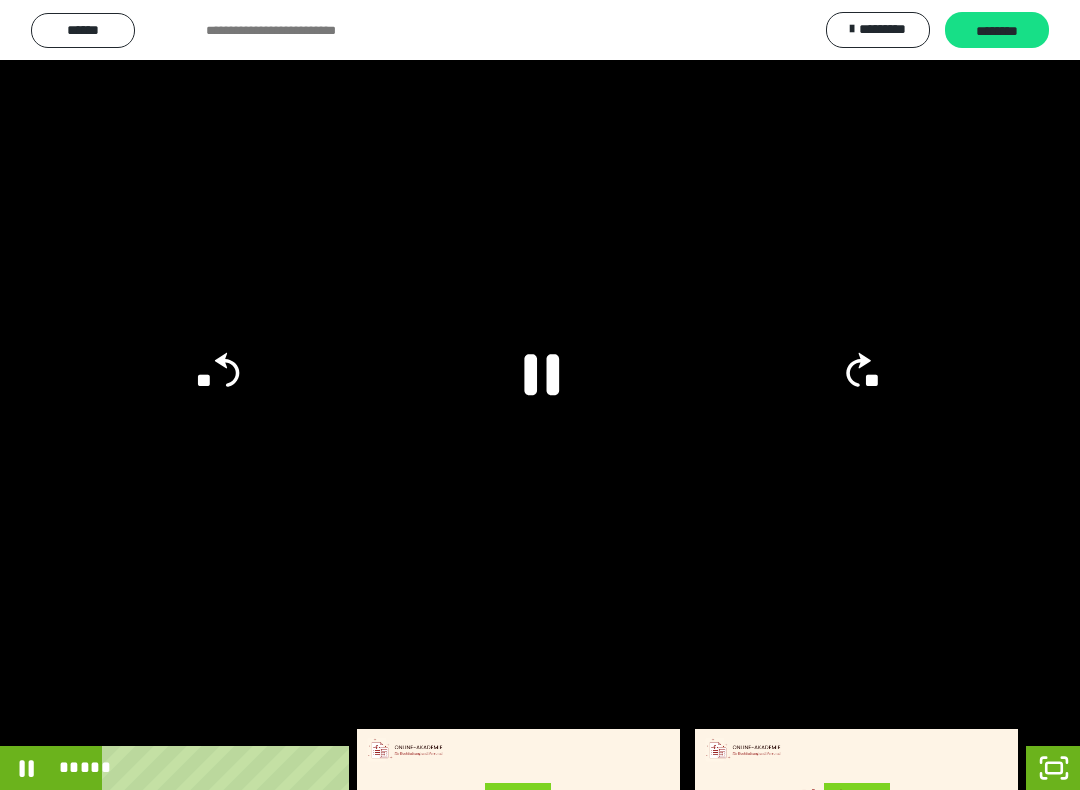 click on "**" 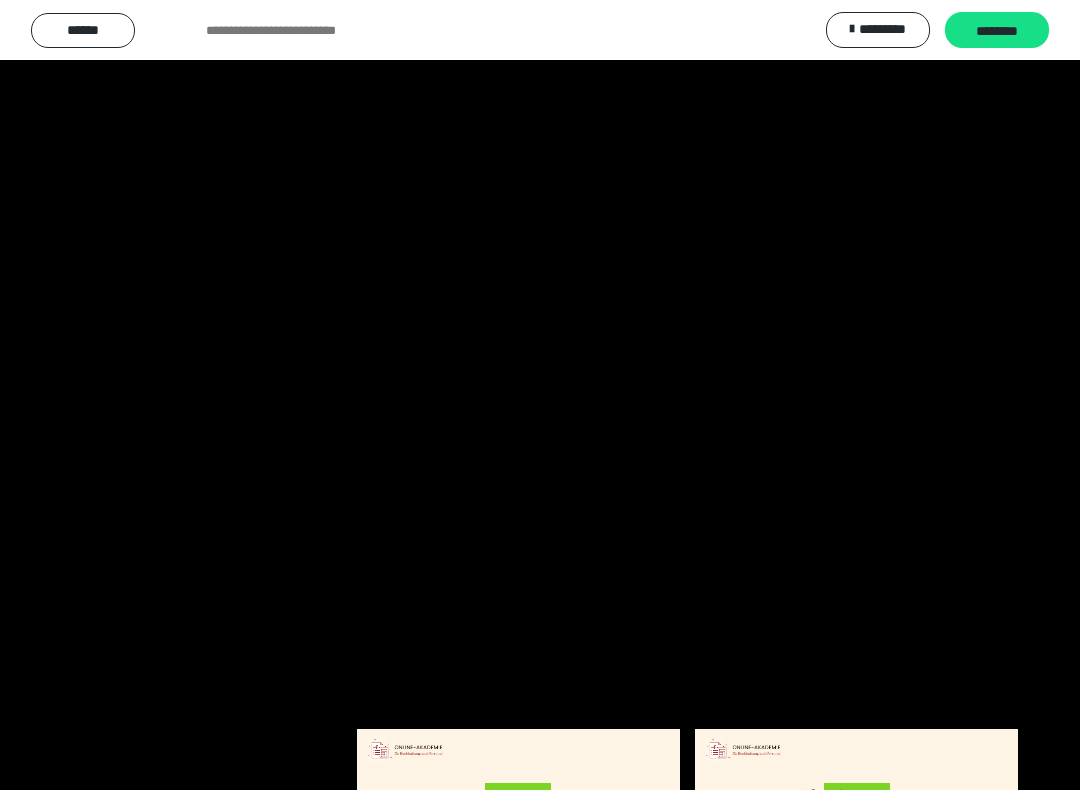 click at bounding box center (540, 395) 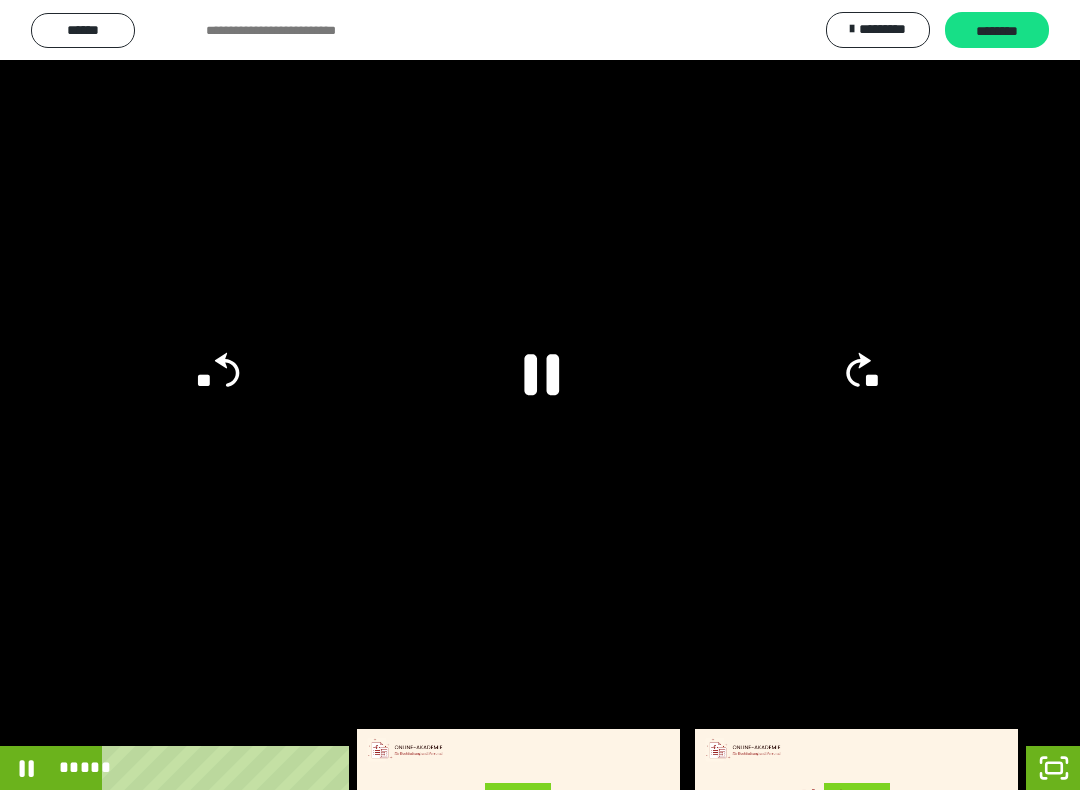 click 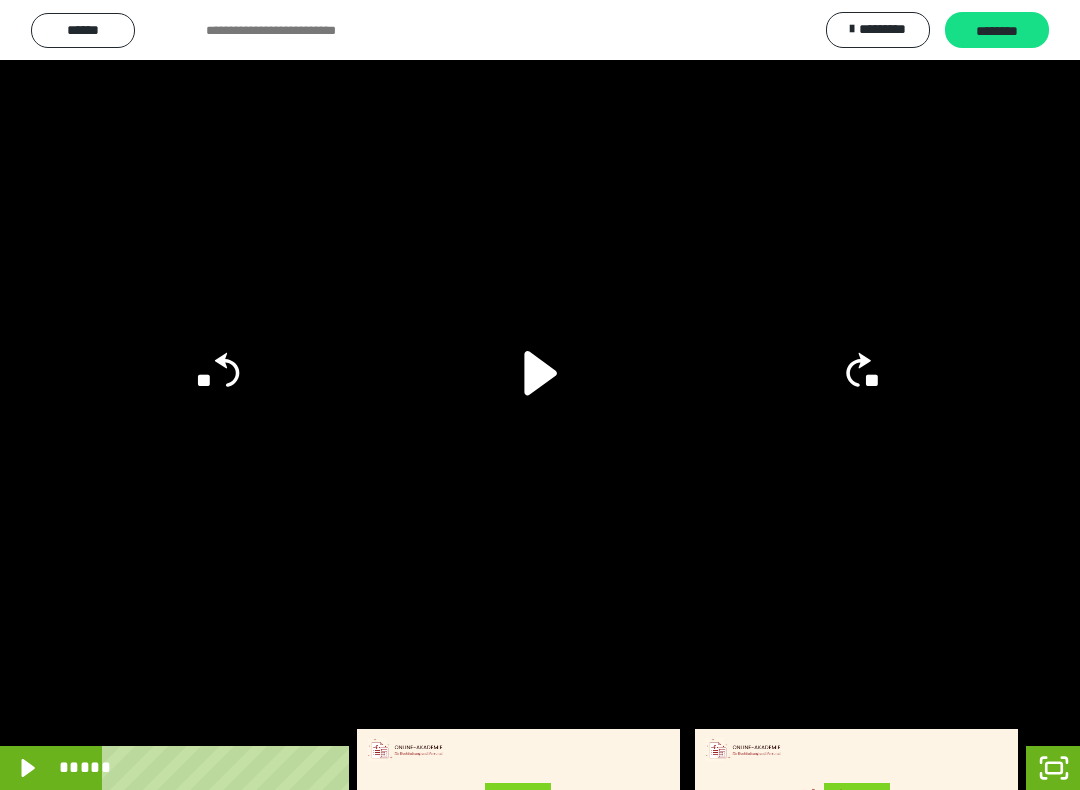 click 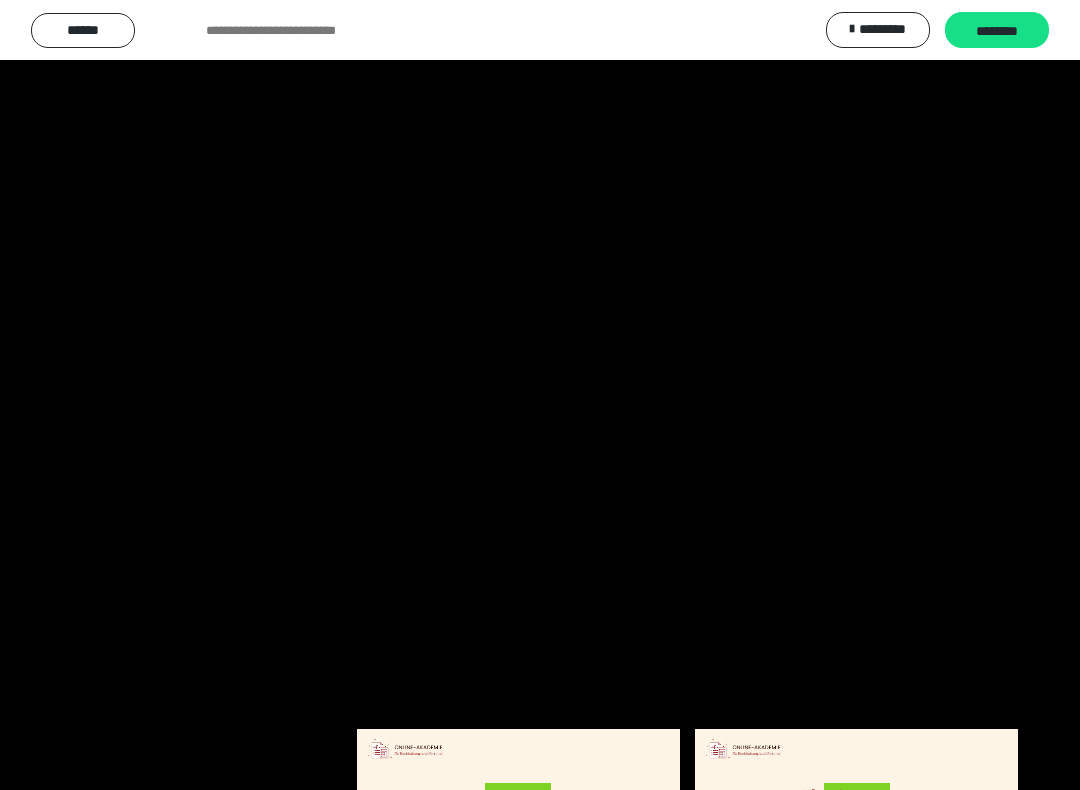 click at bounding box center [540, 395] 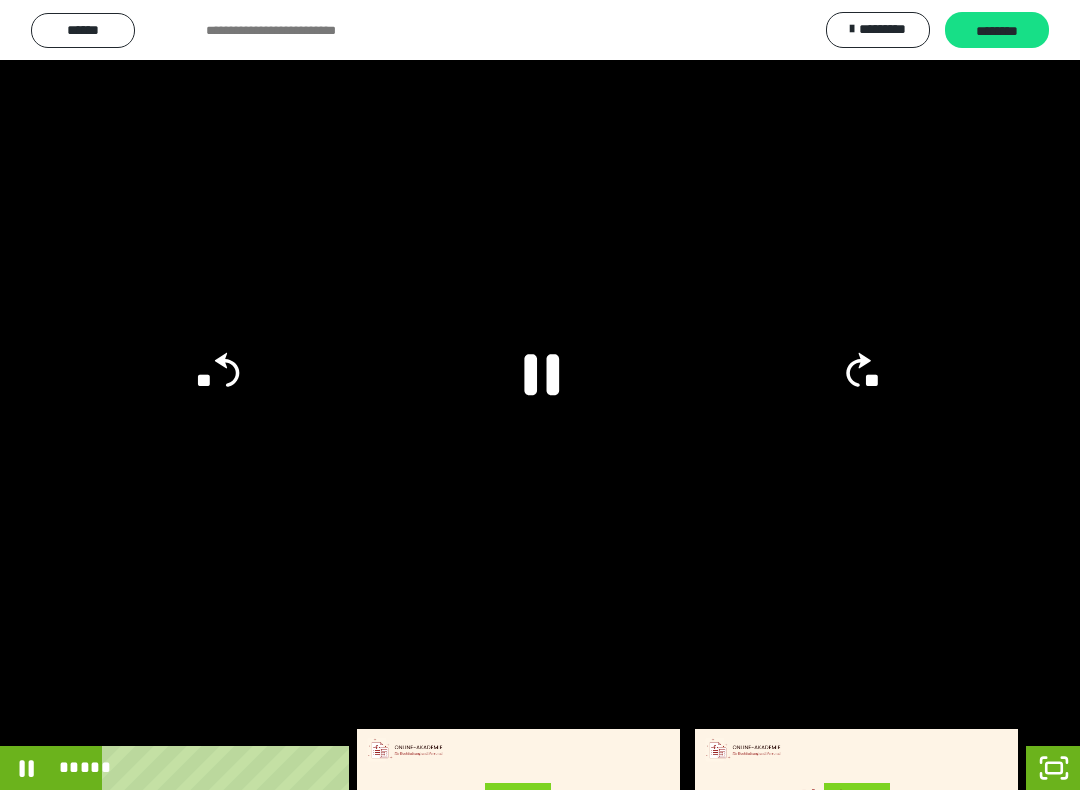 click 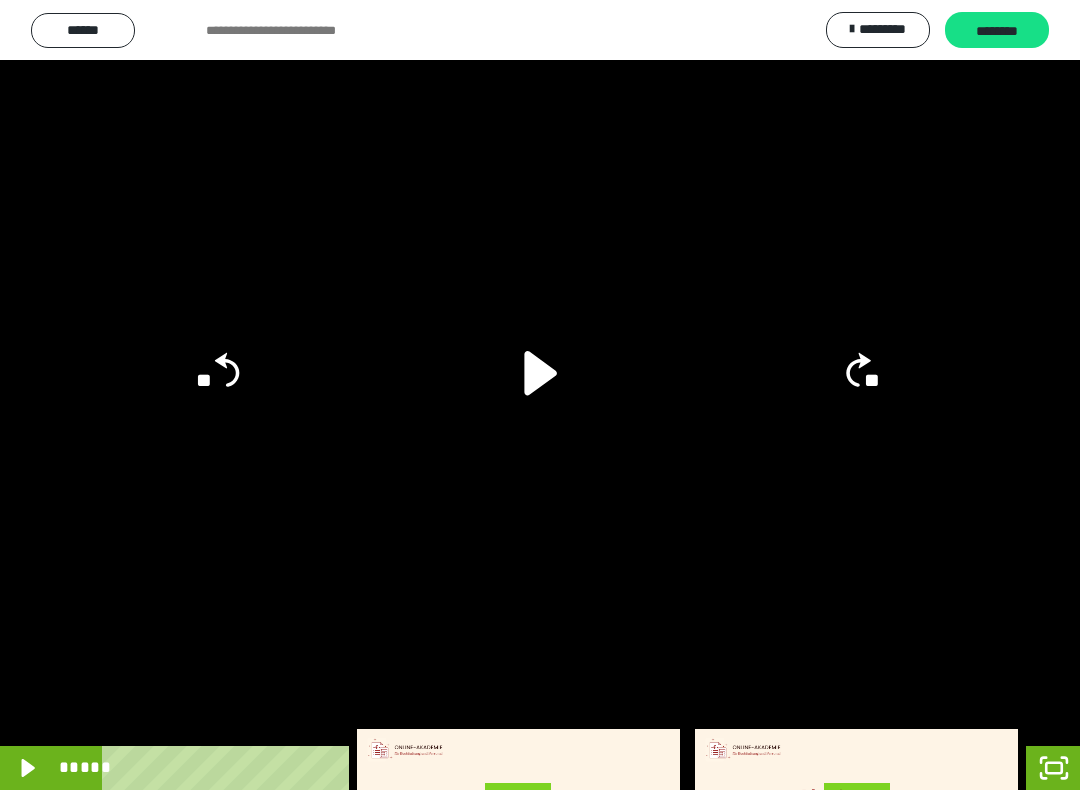 click 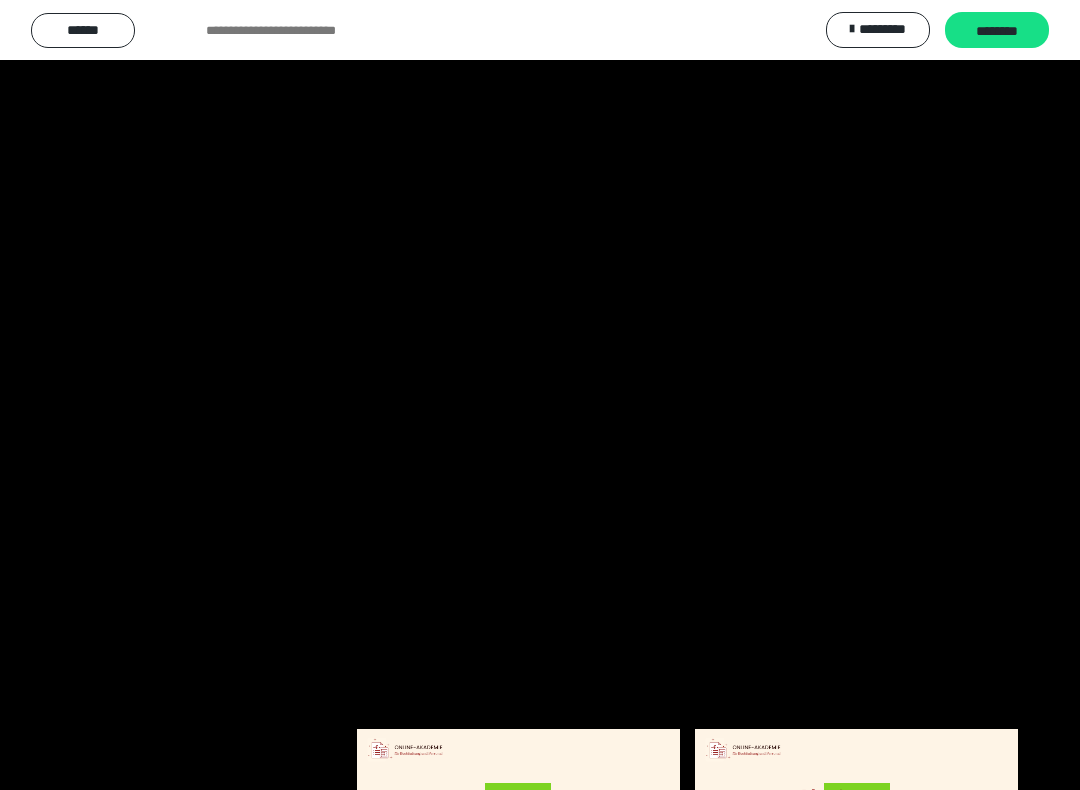 click at bounding box center (540, 395) 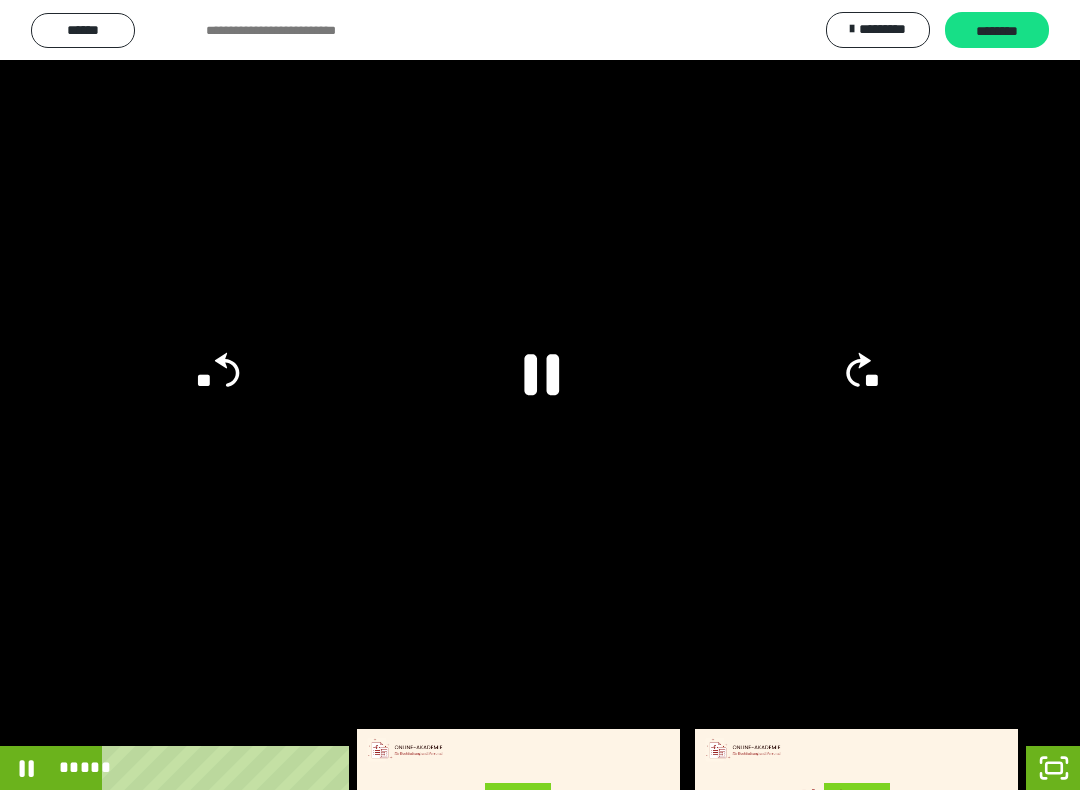 click 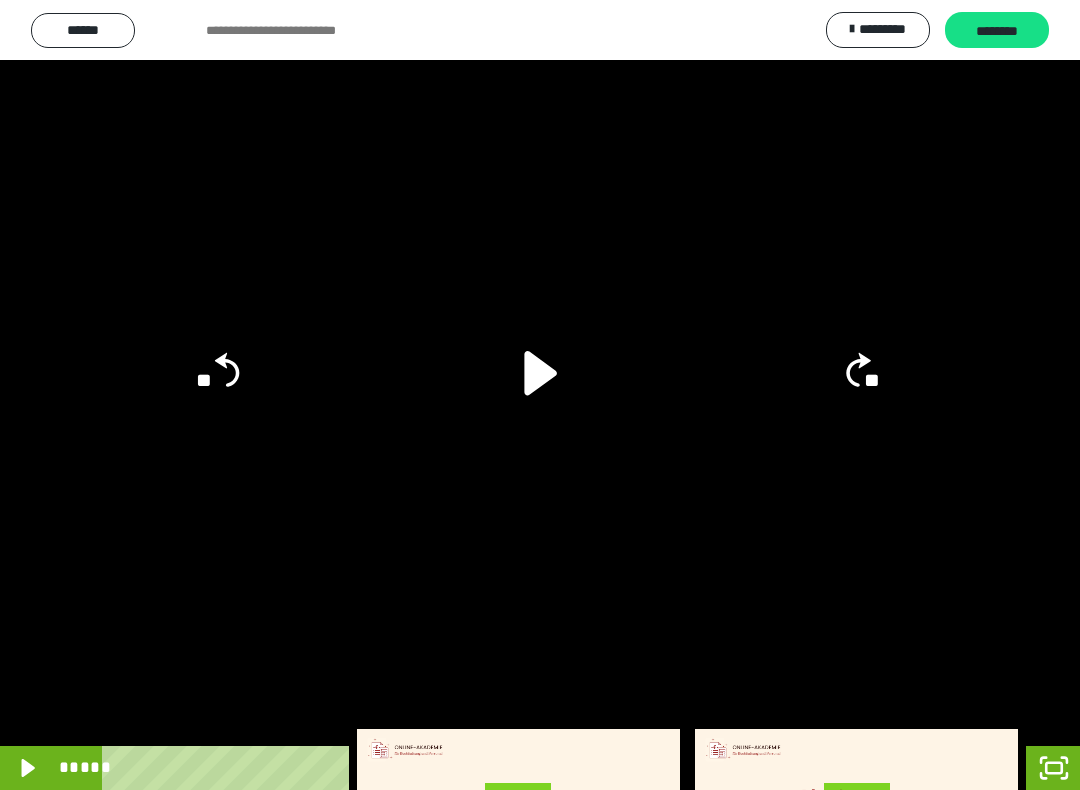 click 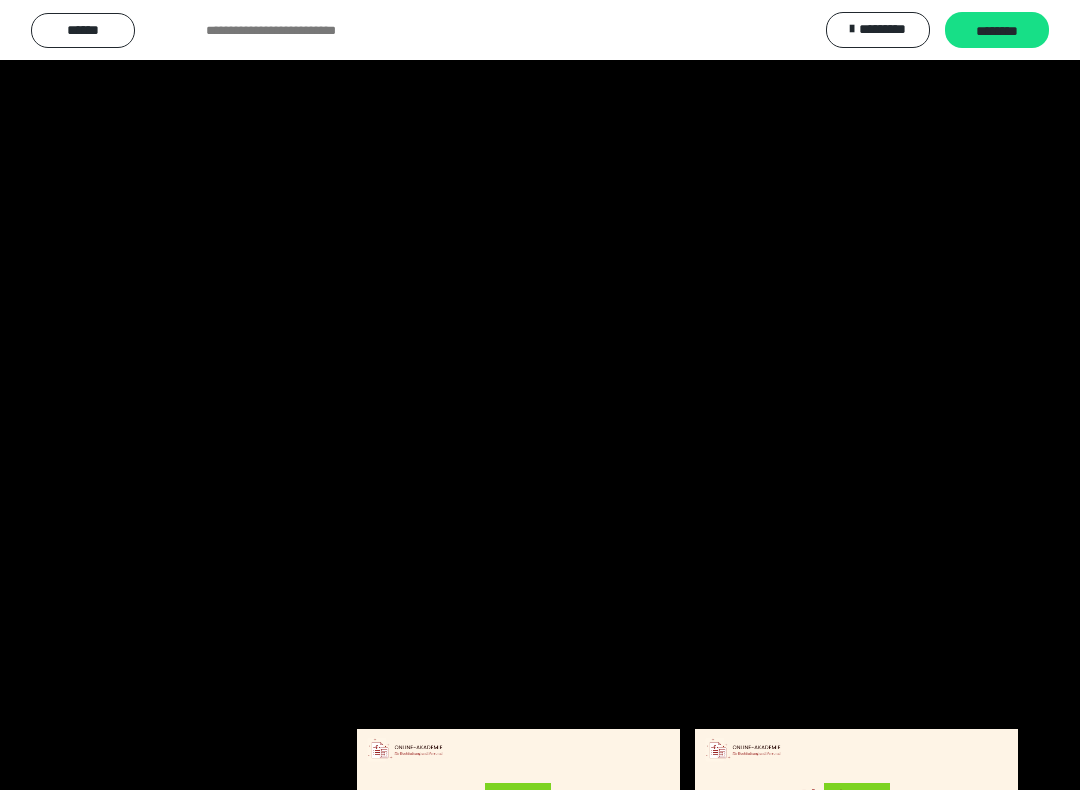 click at bounding box center (540, 395) 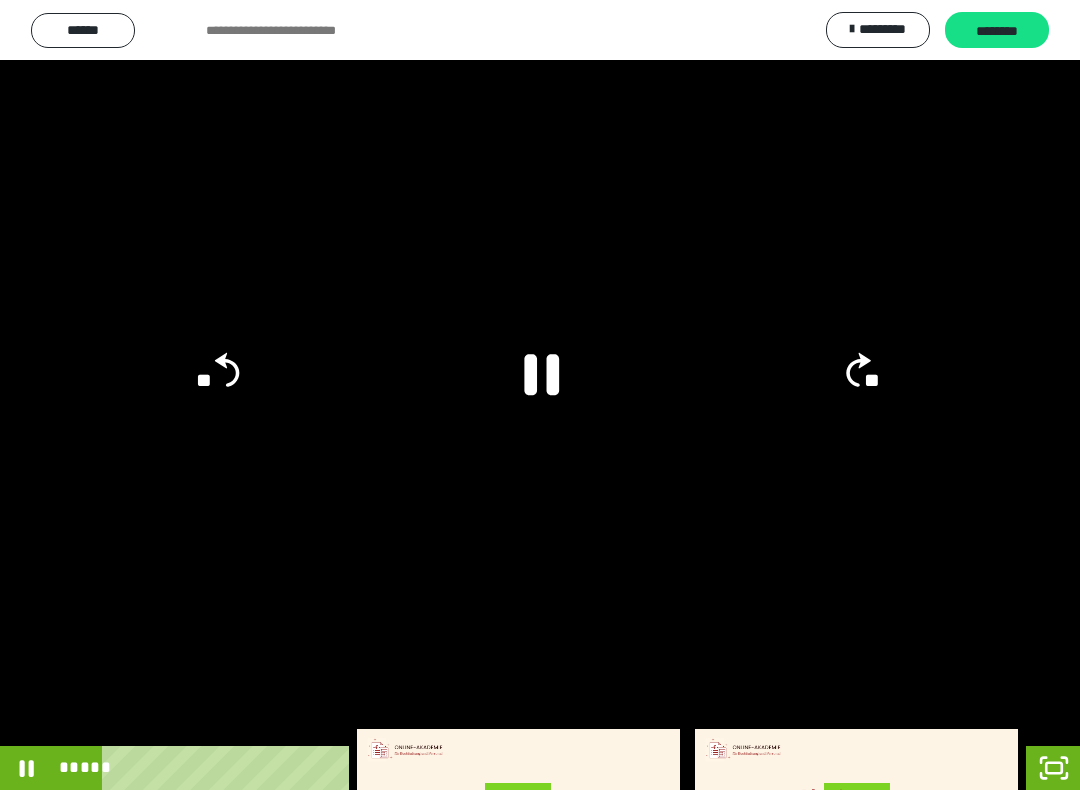 click 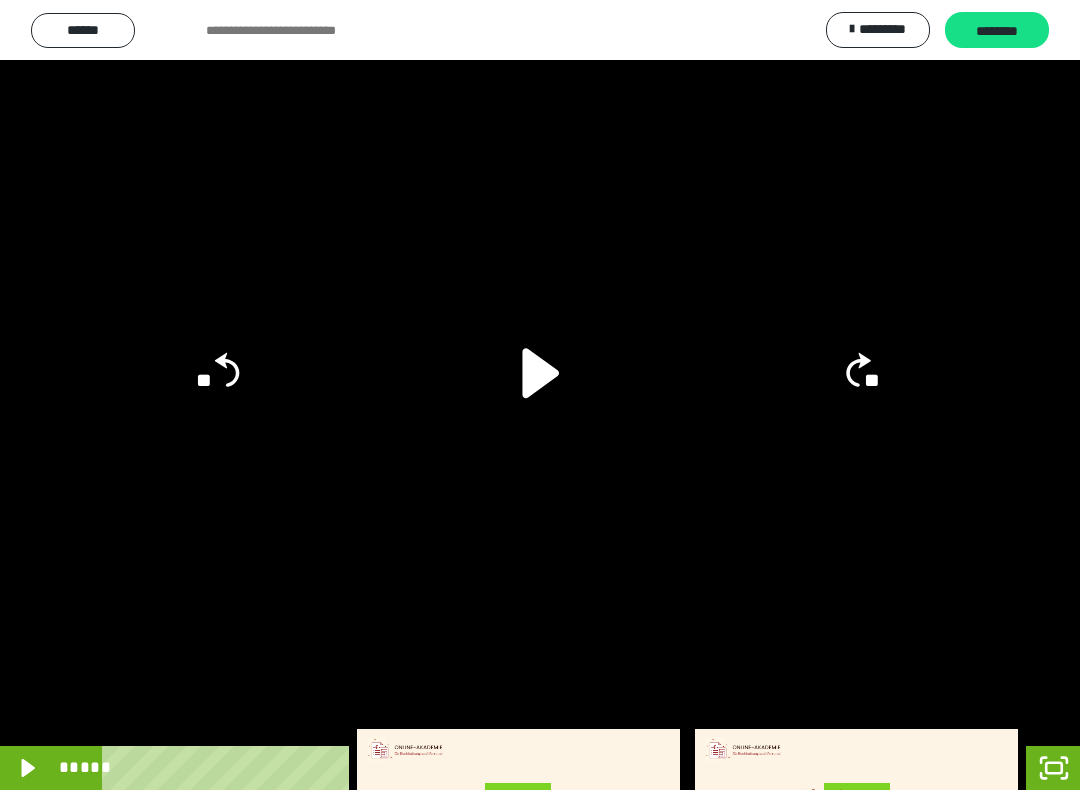 click 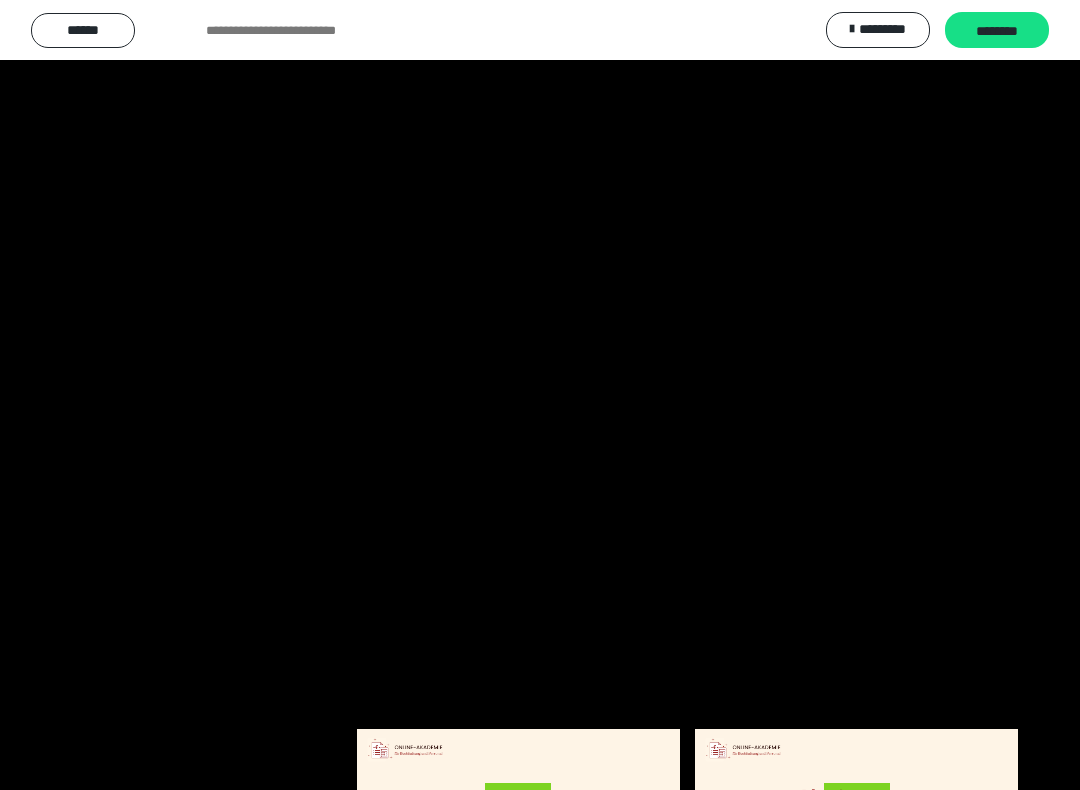 click at bounding box center (540, 395) 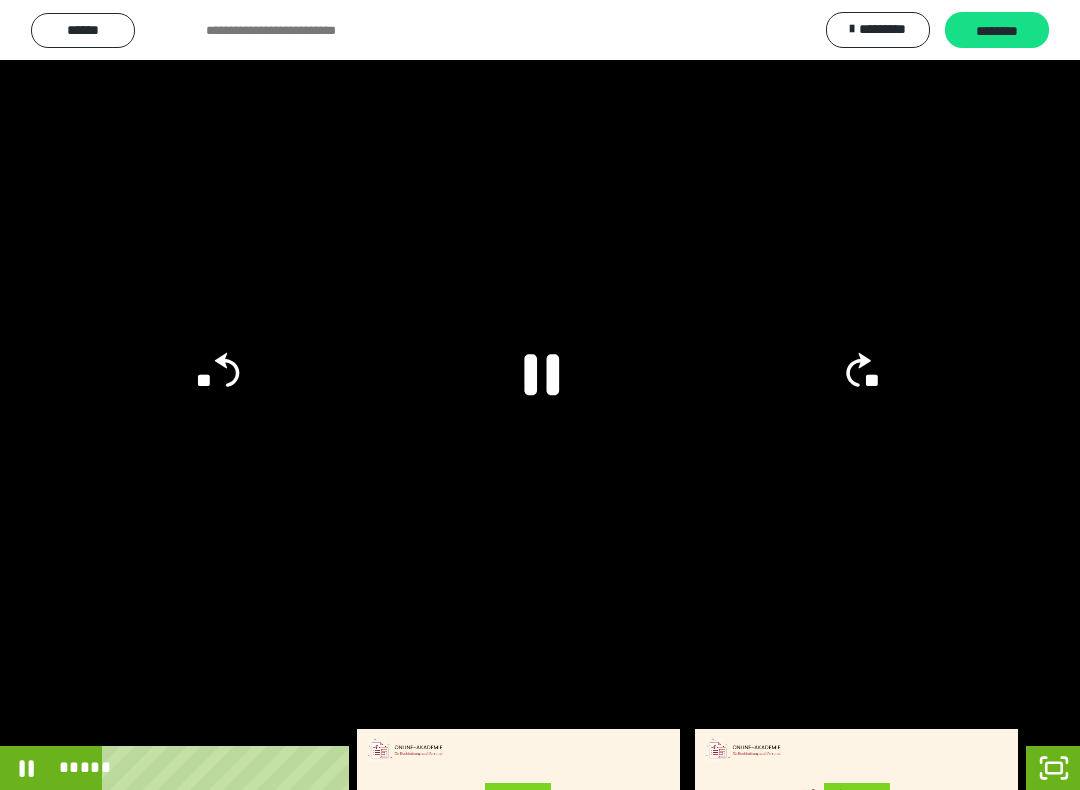 click 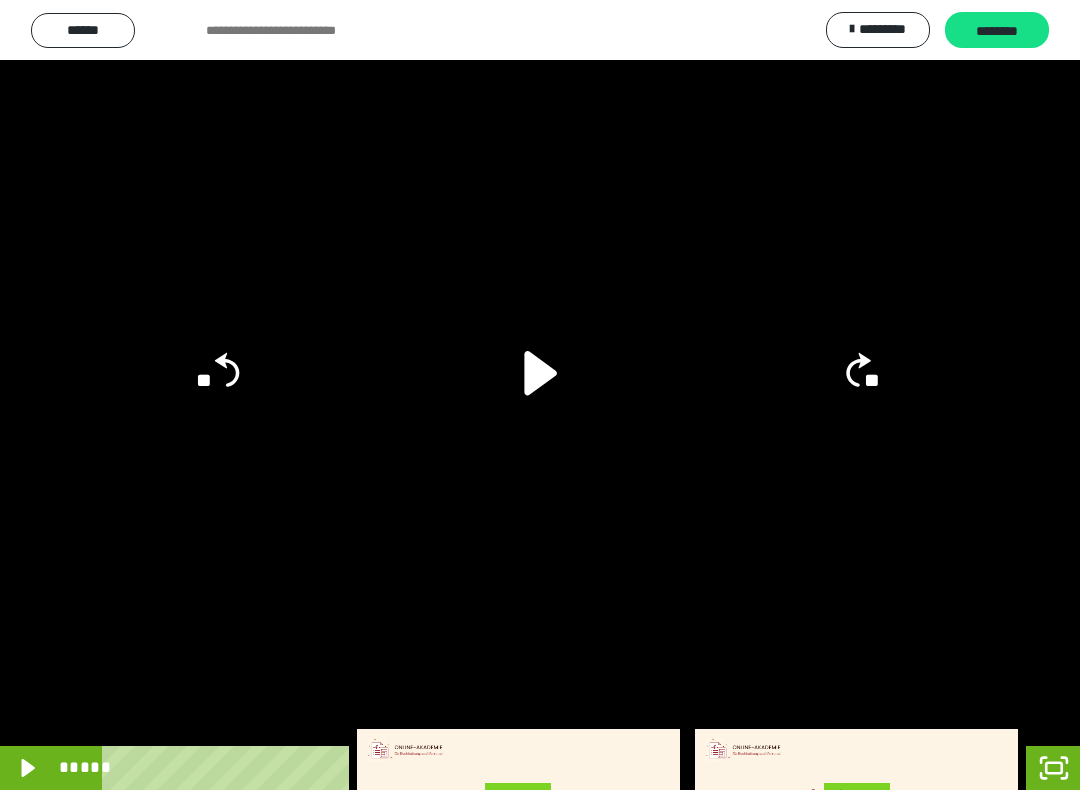 click 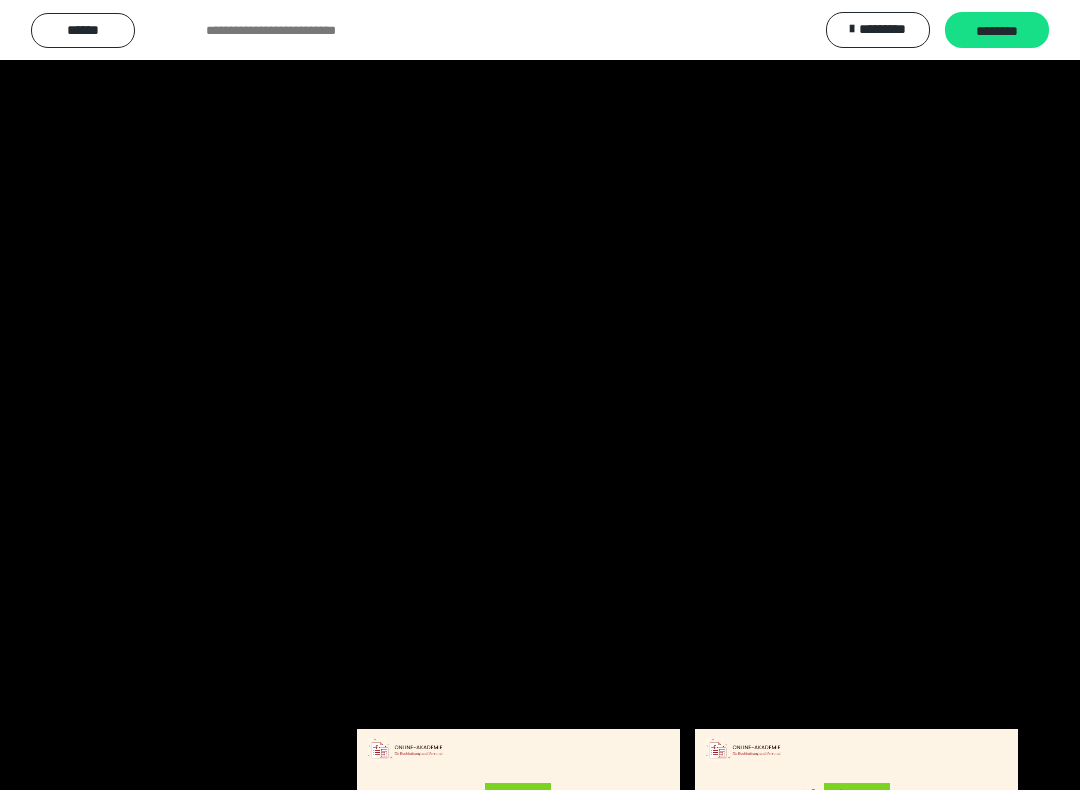 click at bounding box center [540, 395] 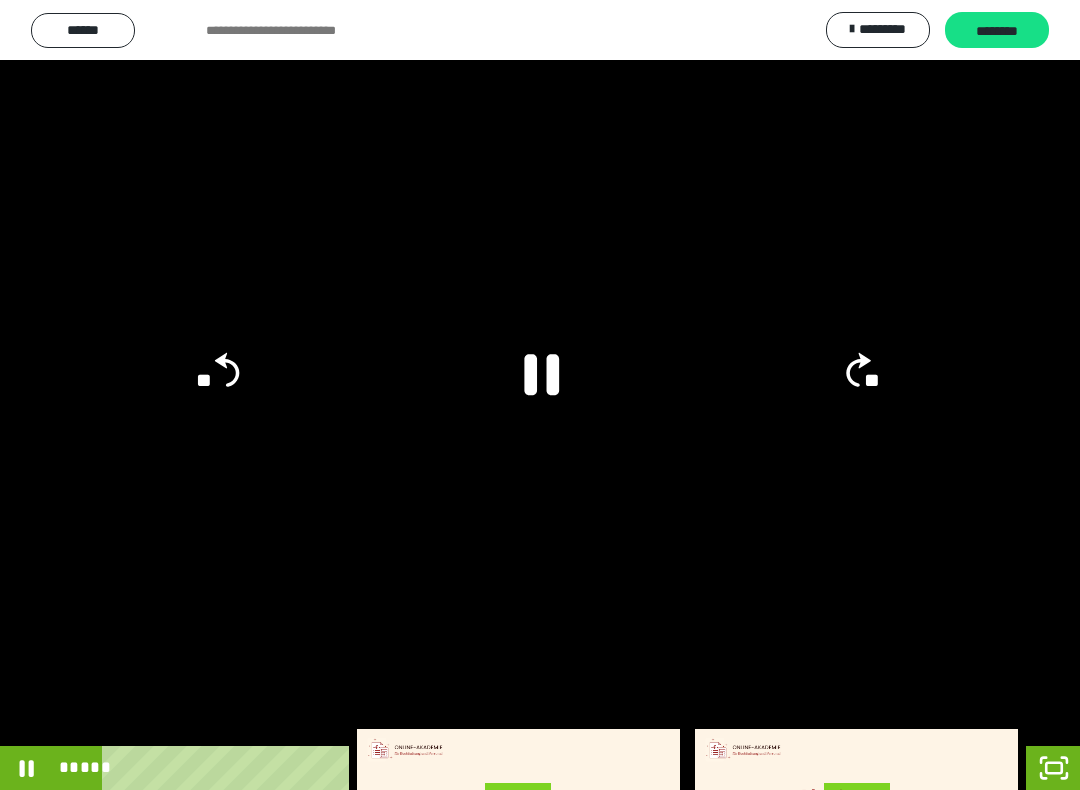 click 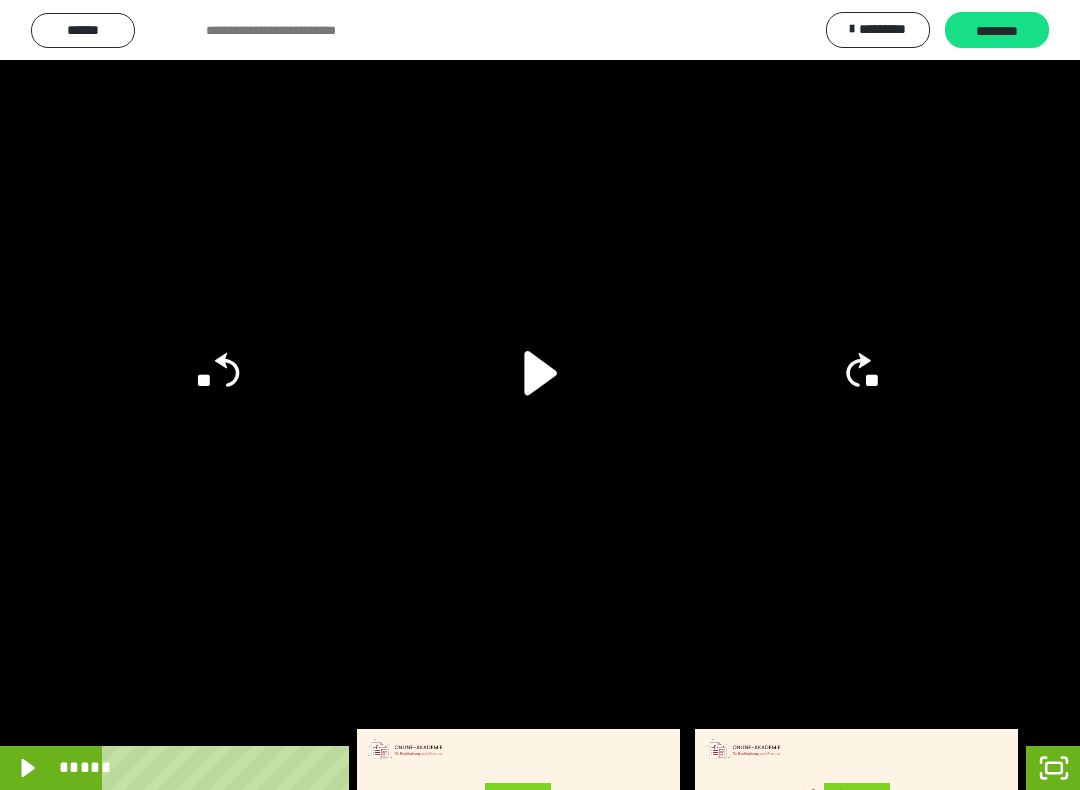 click 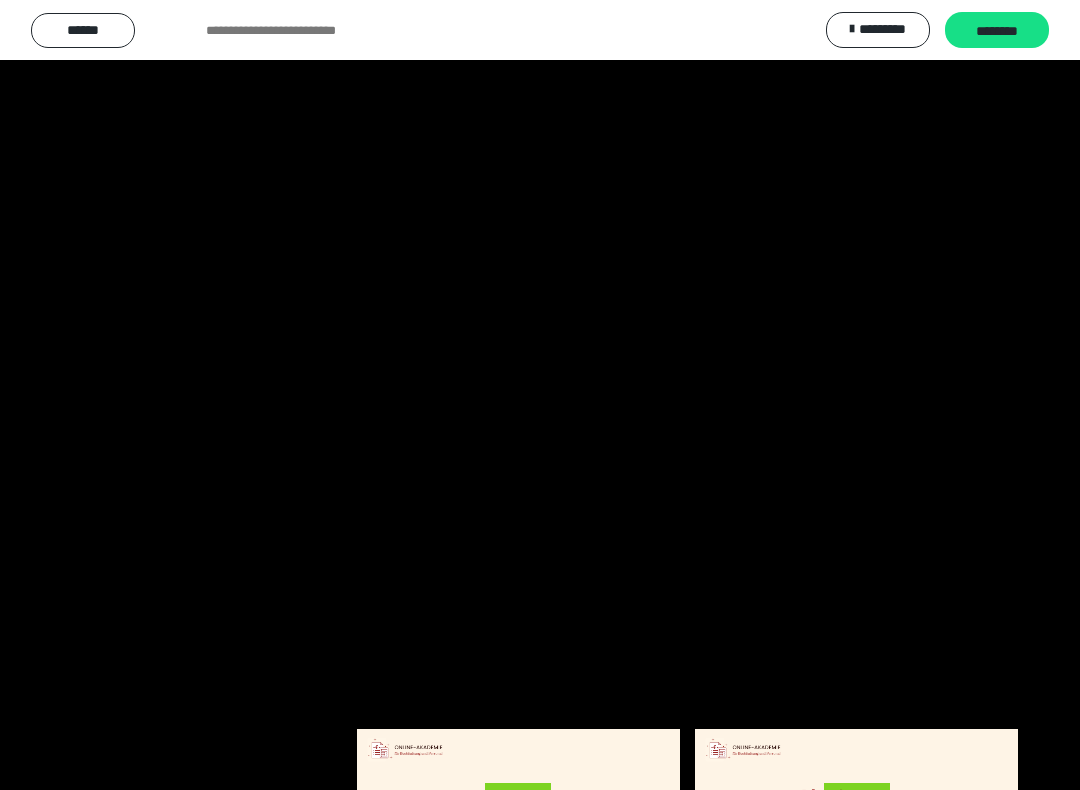 click at bounding box center [540, 395] 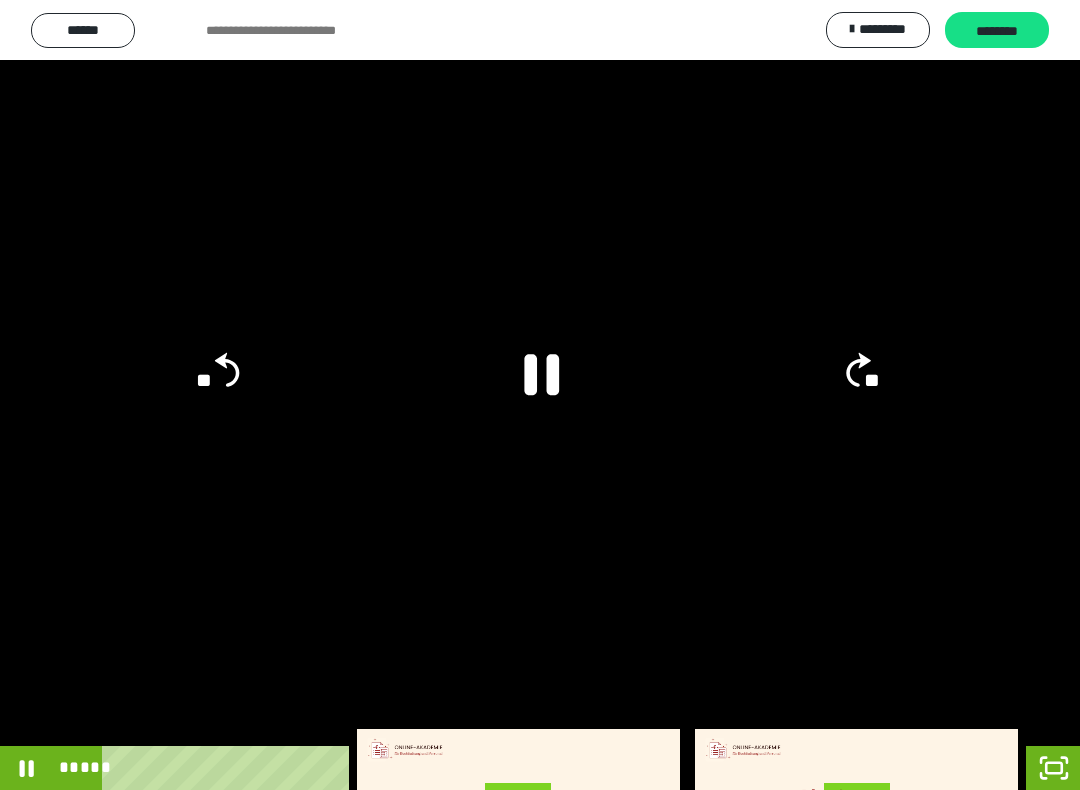 click 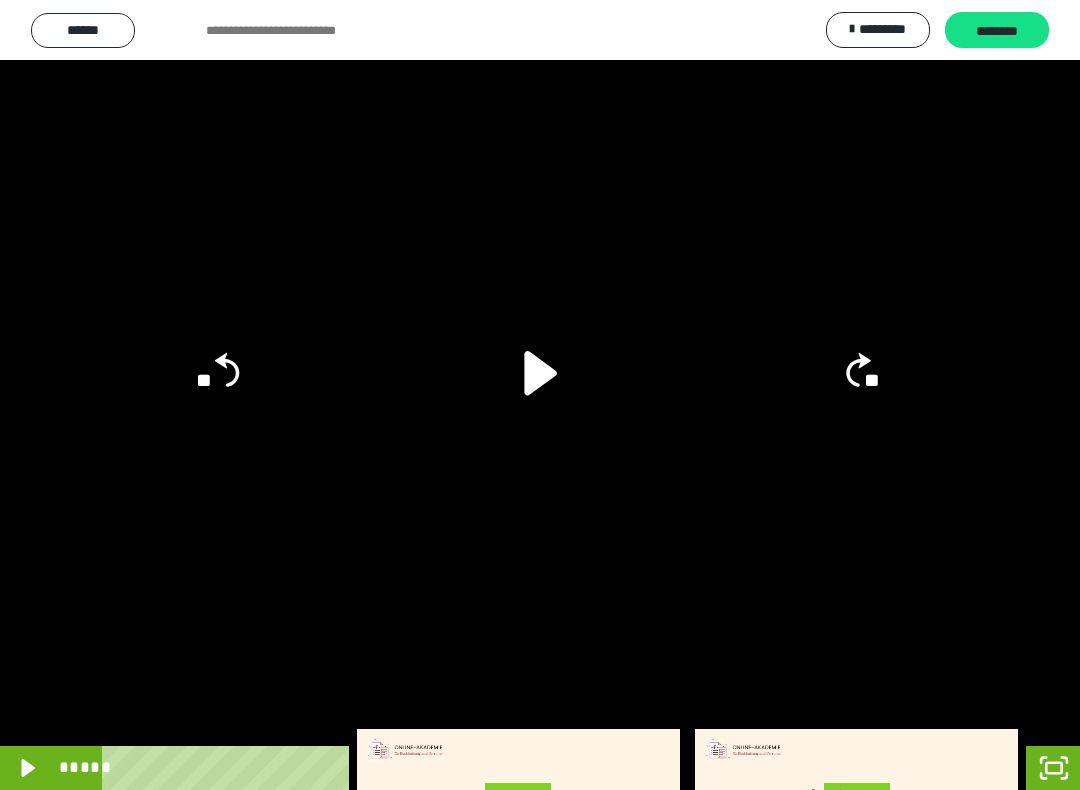 click on "**" 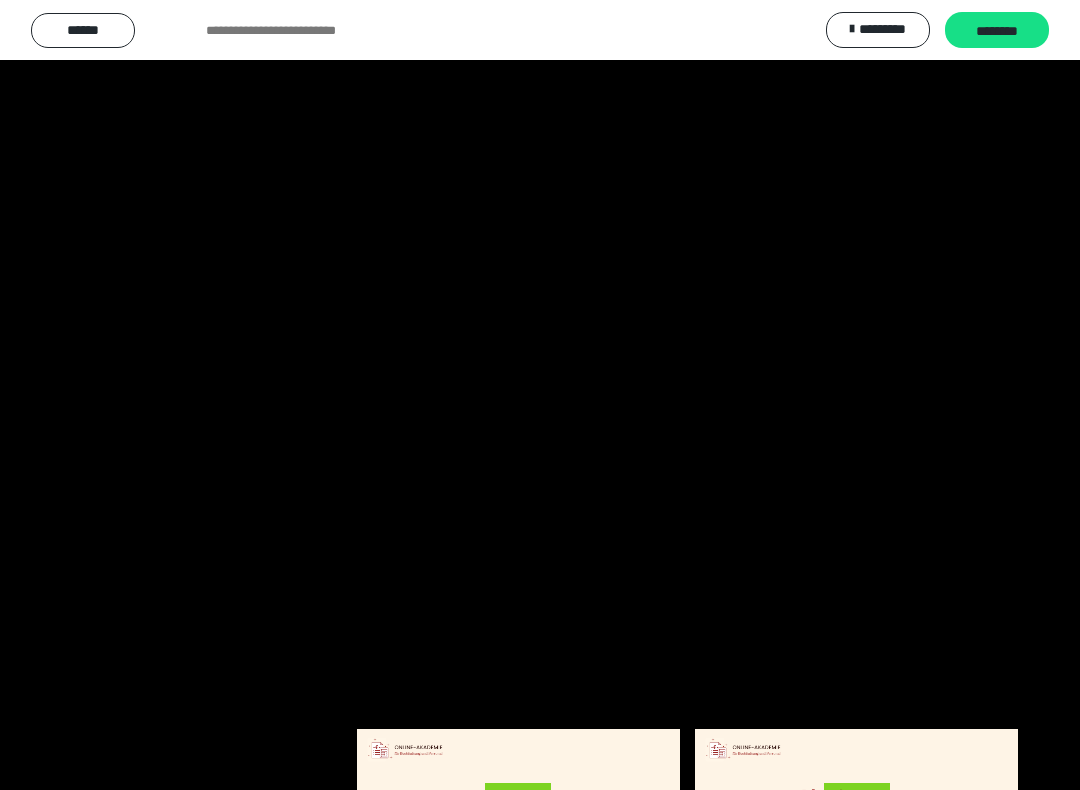 click at bounding box center [540, 395] 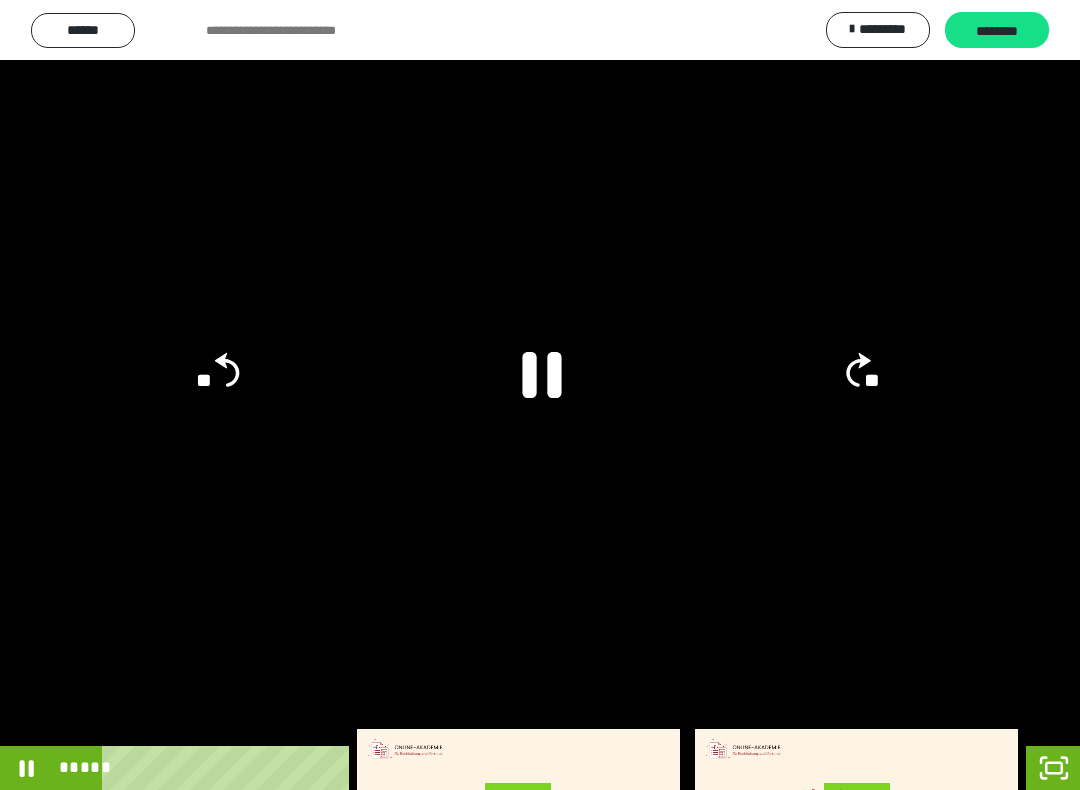 click 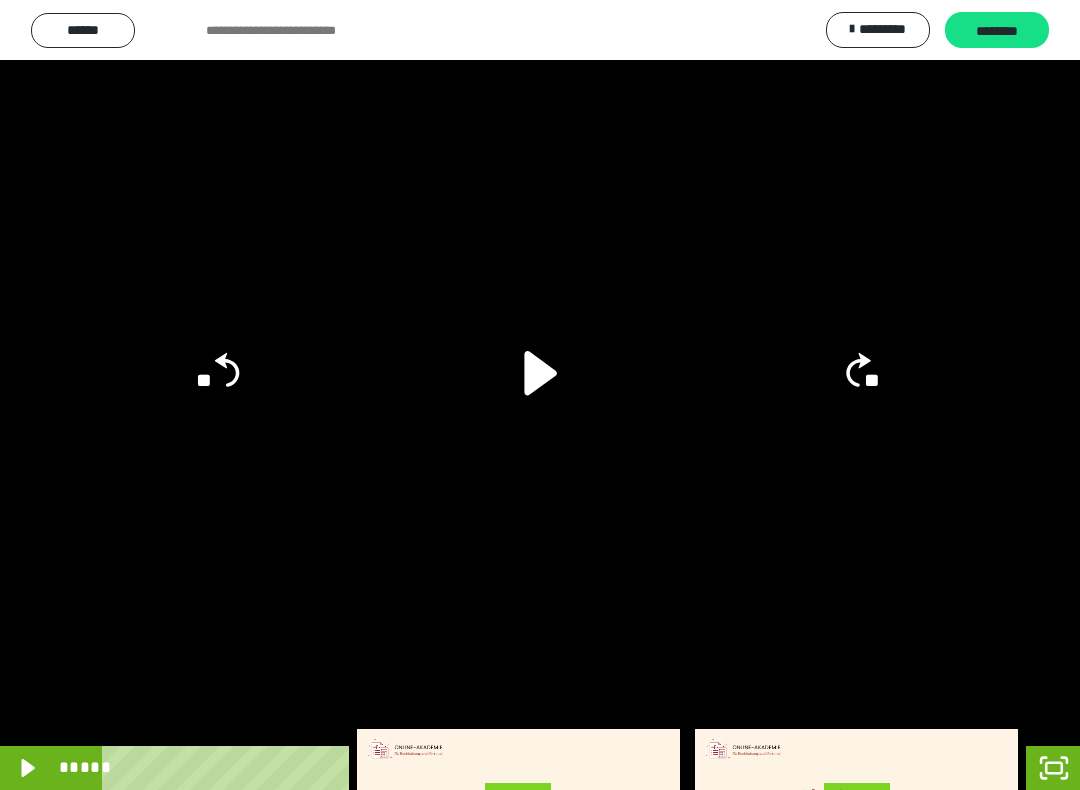 click 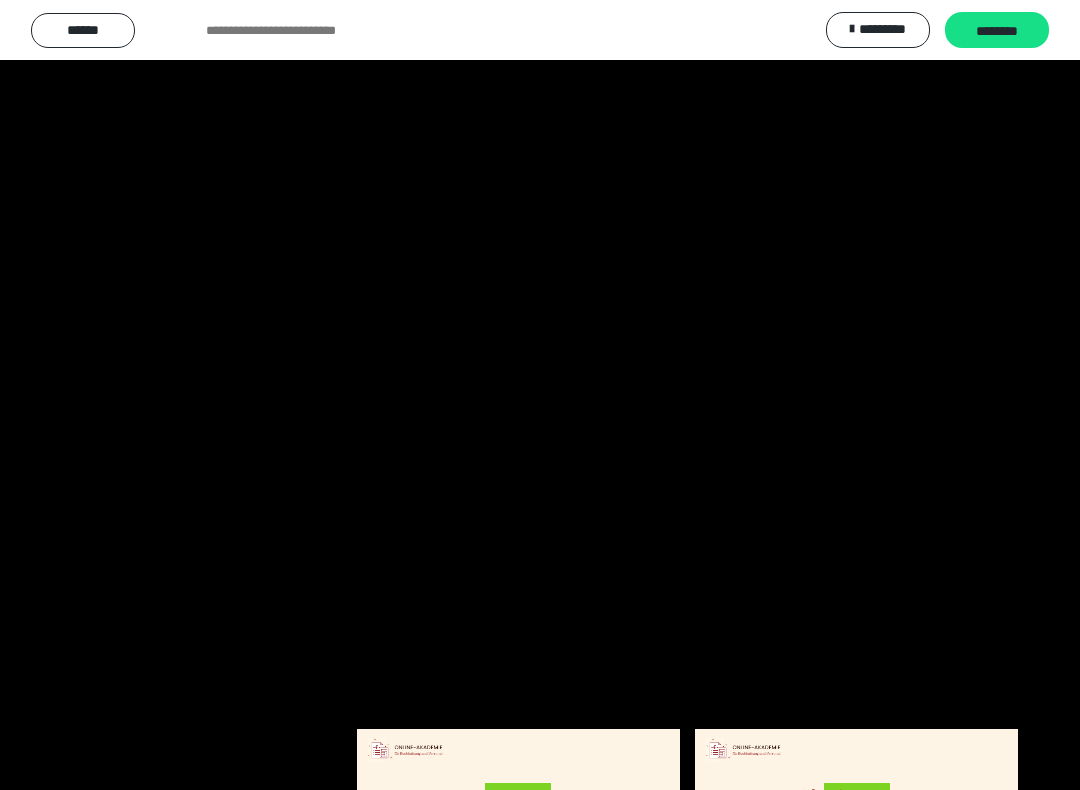 click at bounding box center (540, 395) 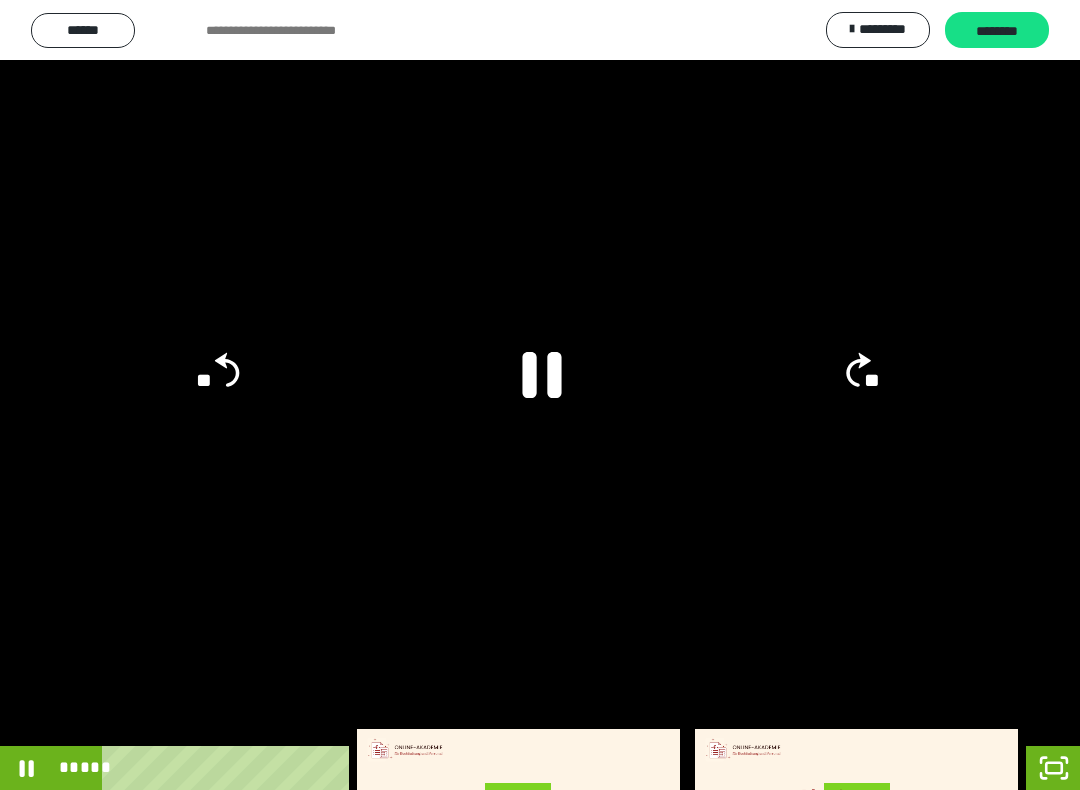 click 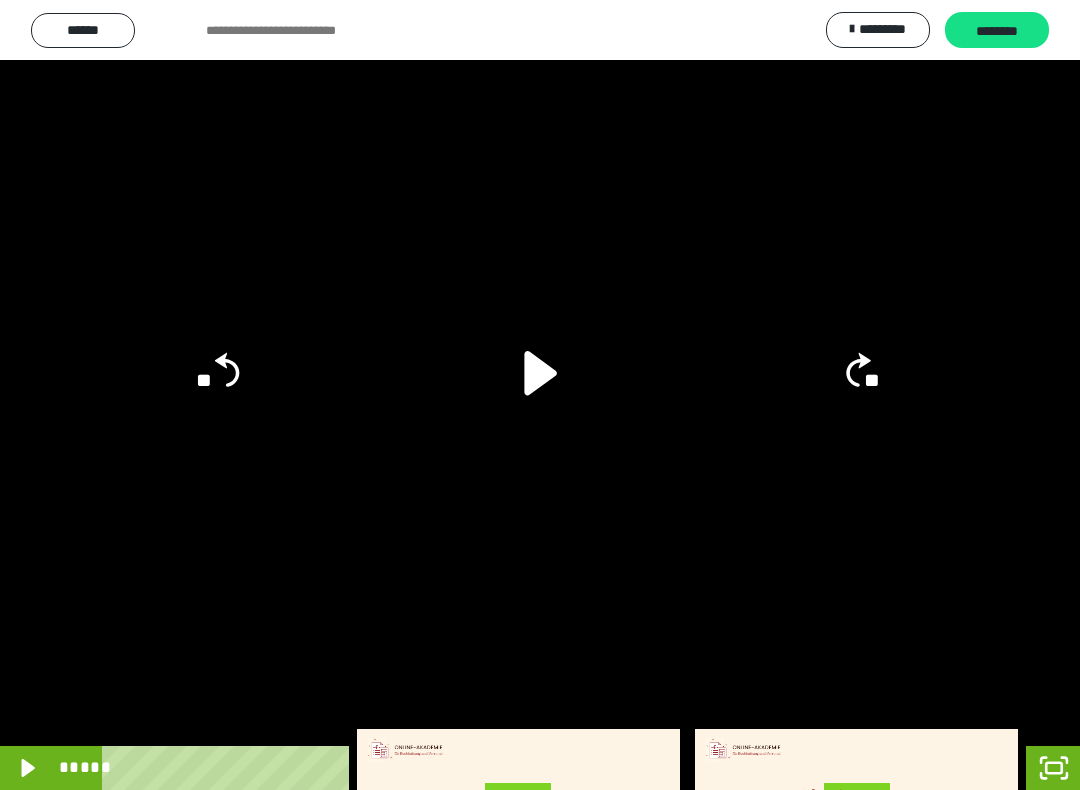click on "**" 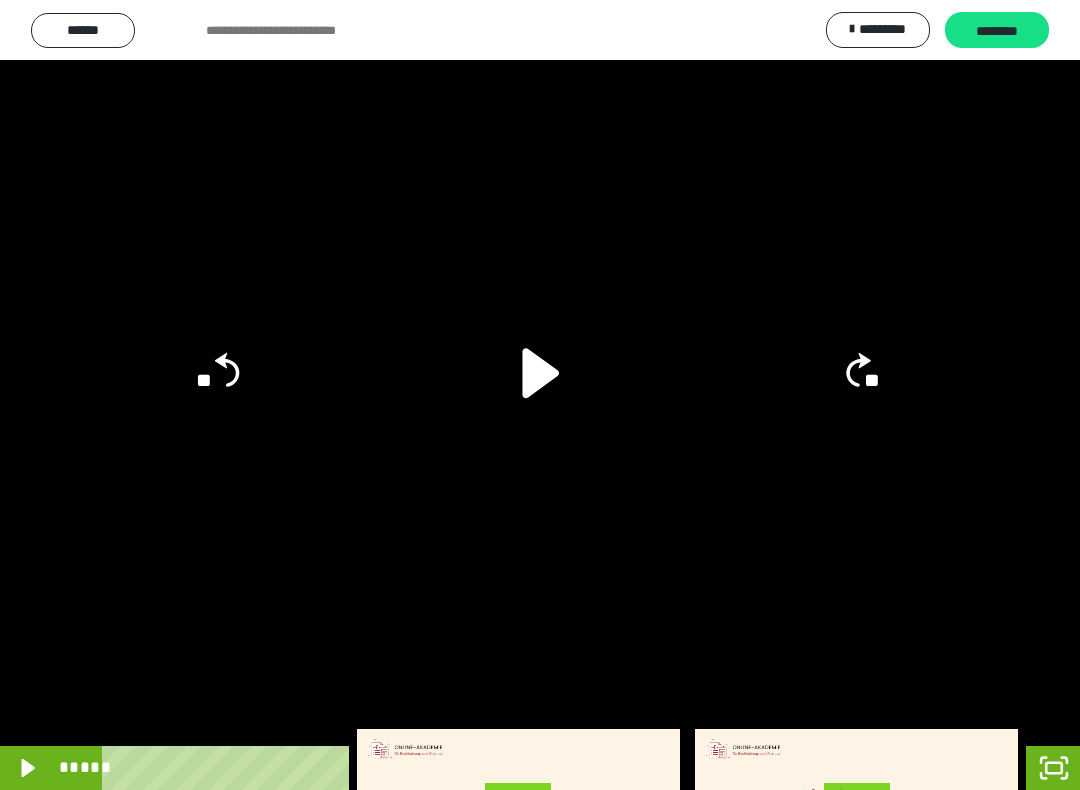 click 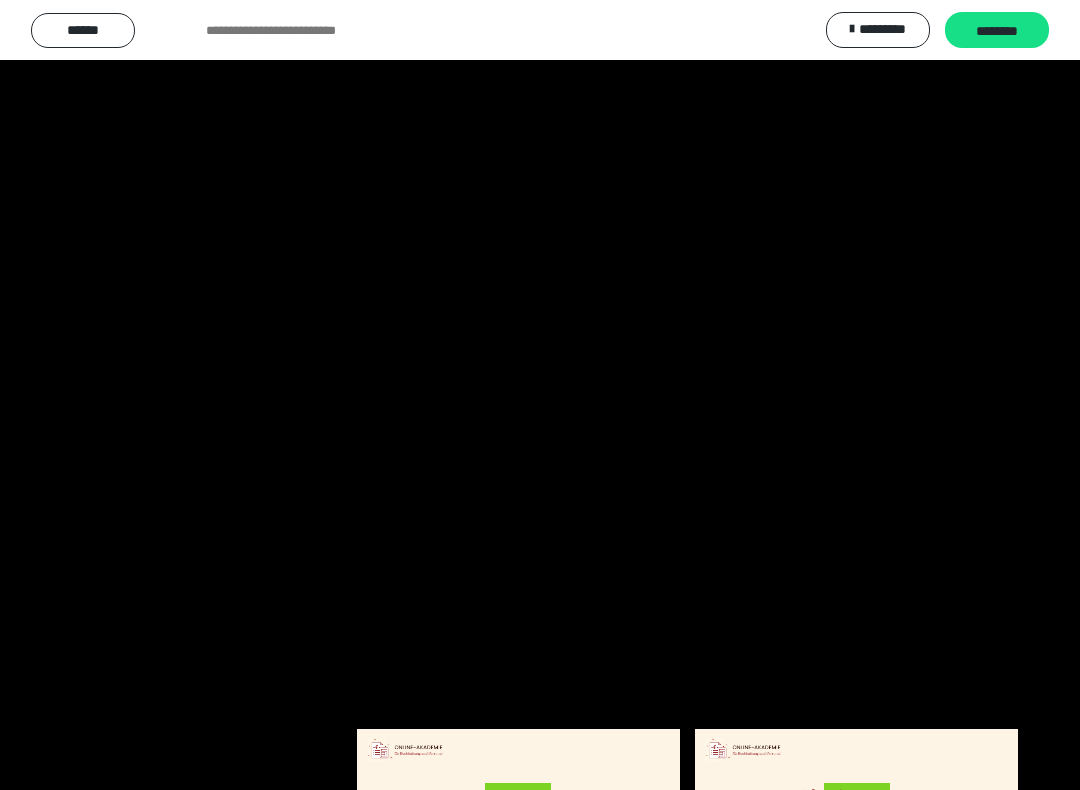 click at bounding box center [540, 395] 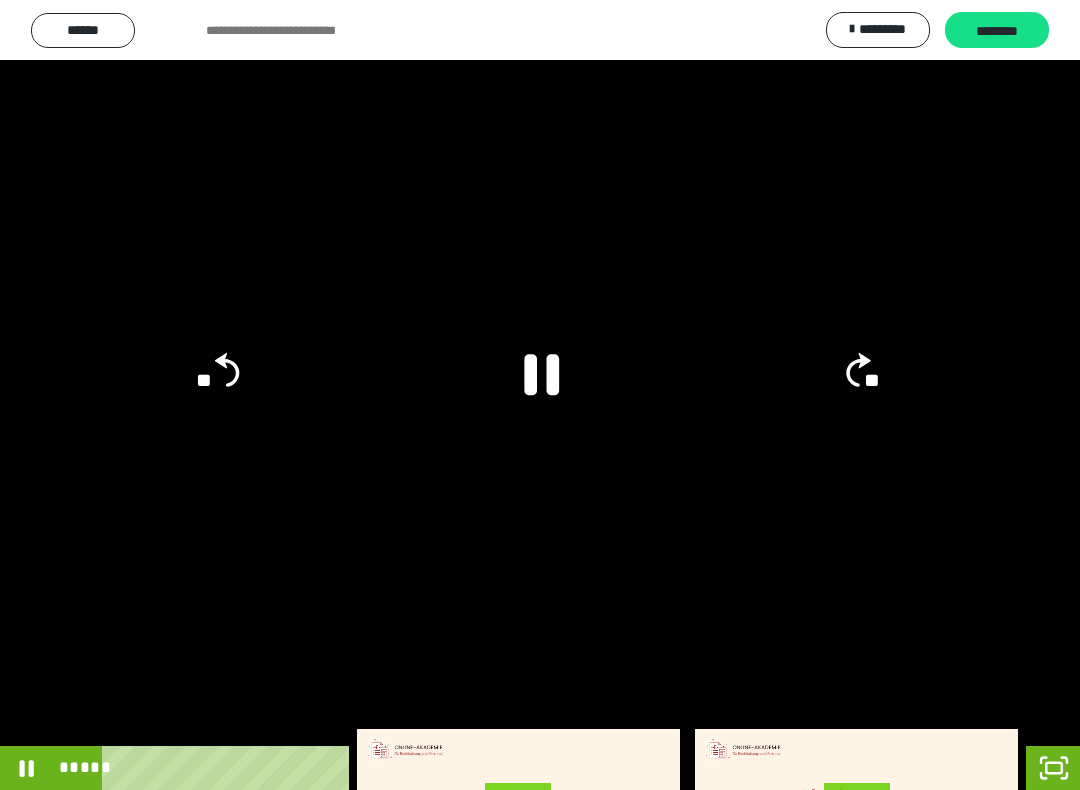 click 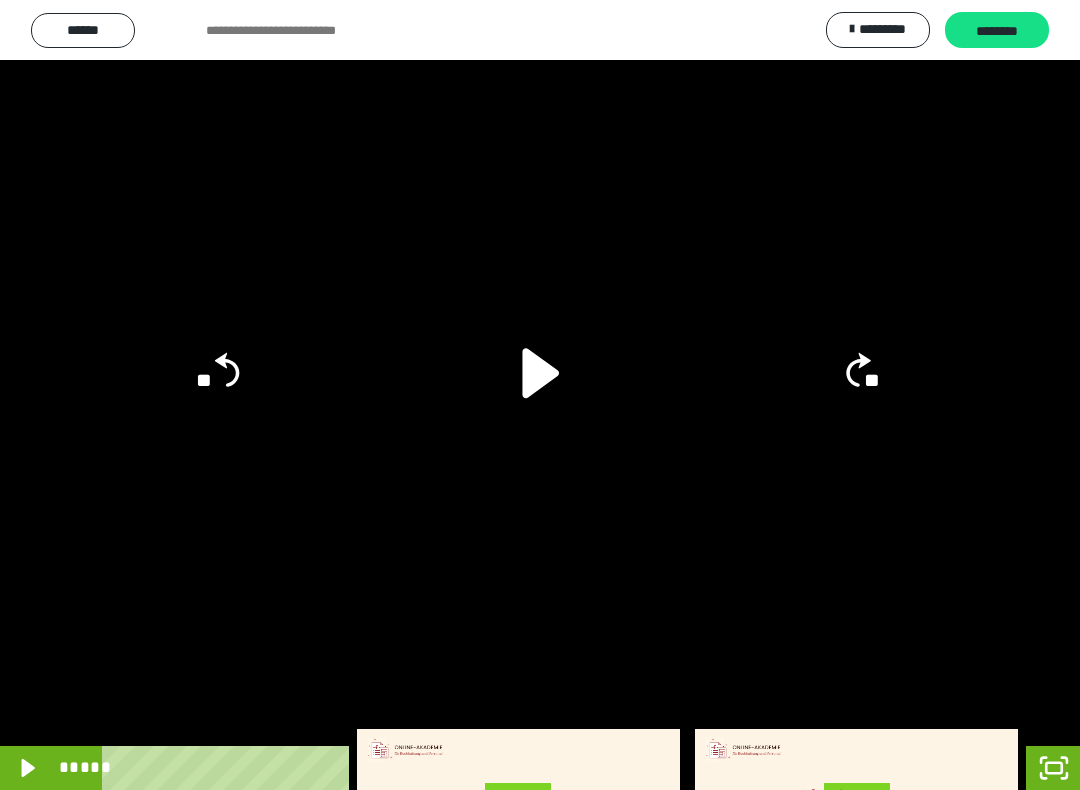 click 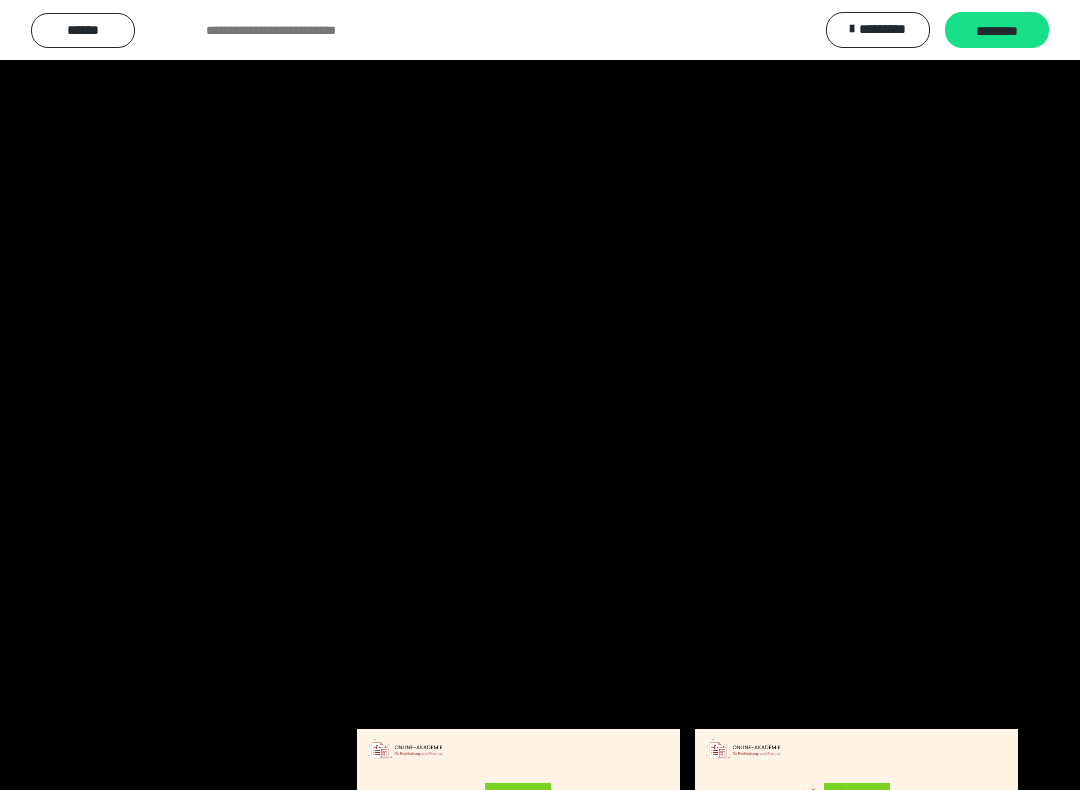 click at bounding box center [540, 395] 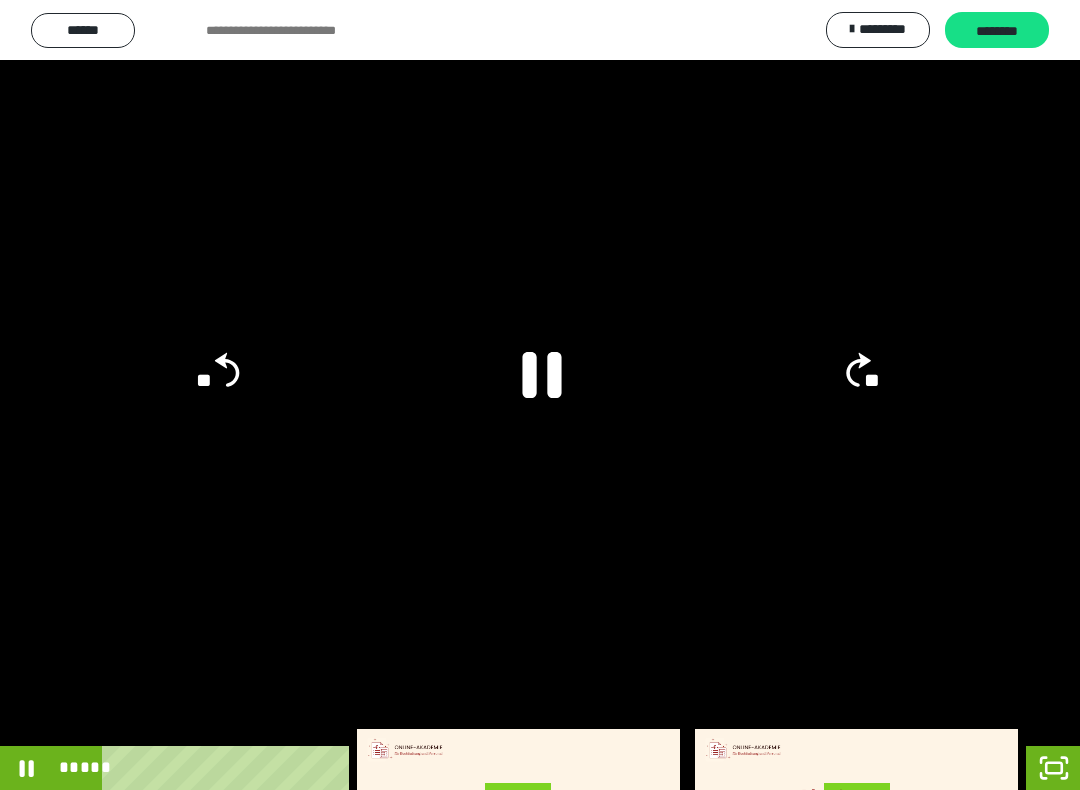 click 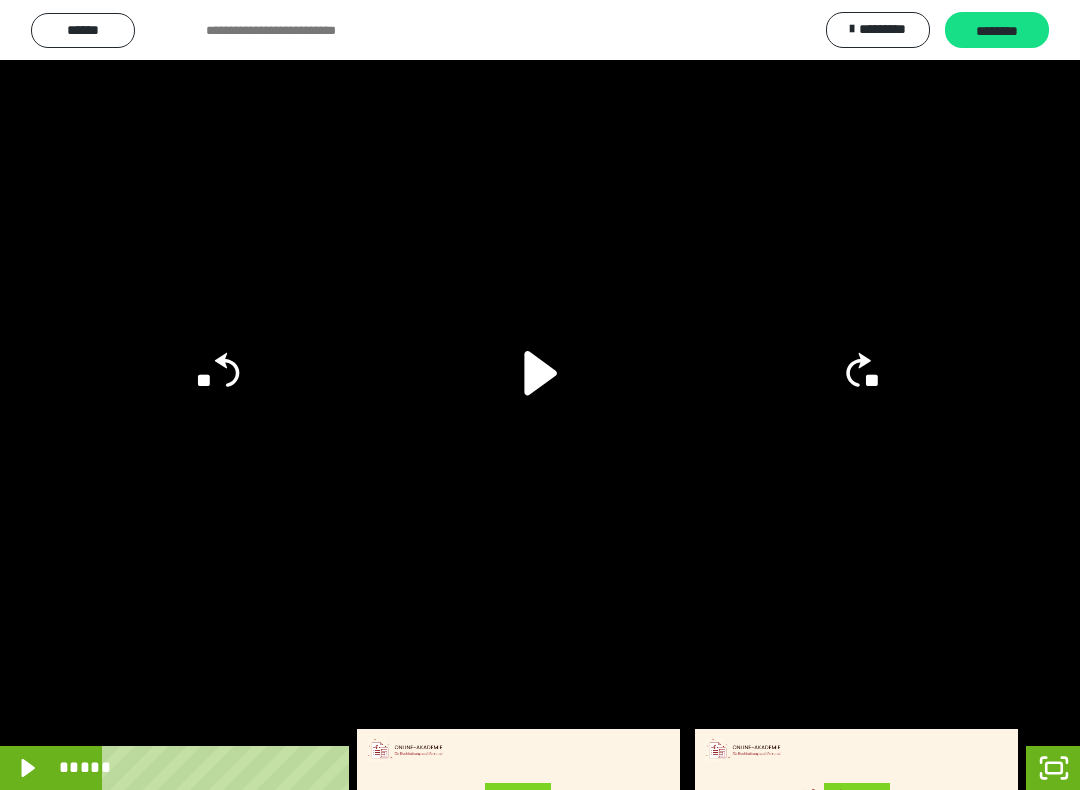click on "**" 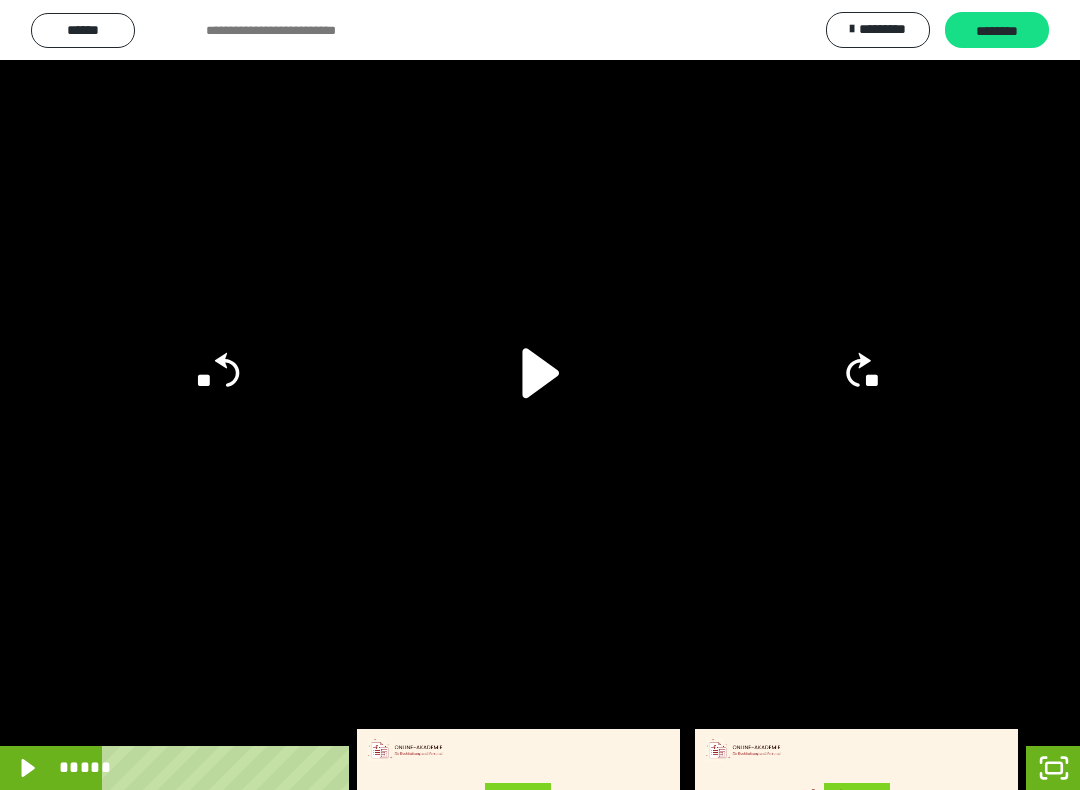 click 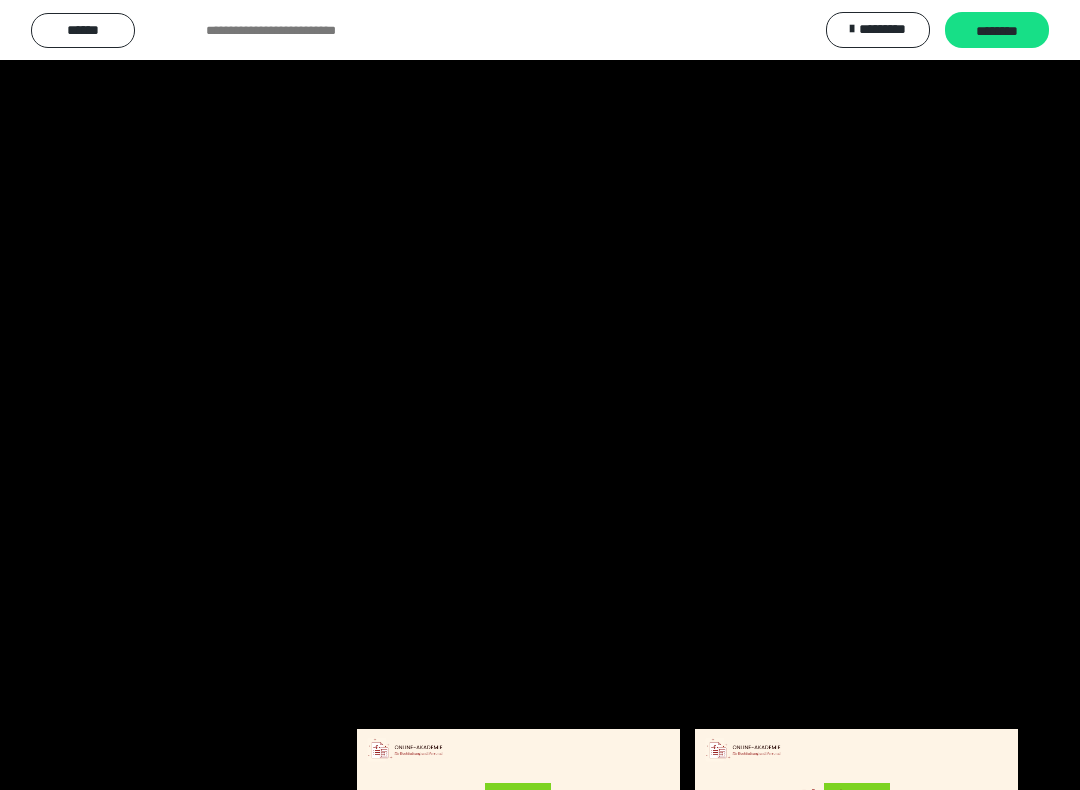 click at bounding box center [540, 395] 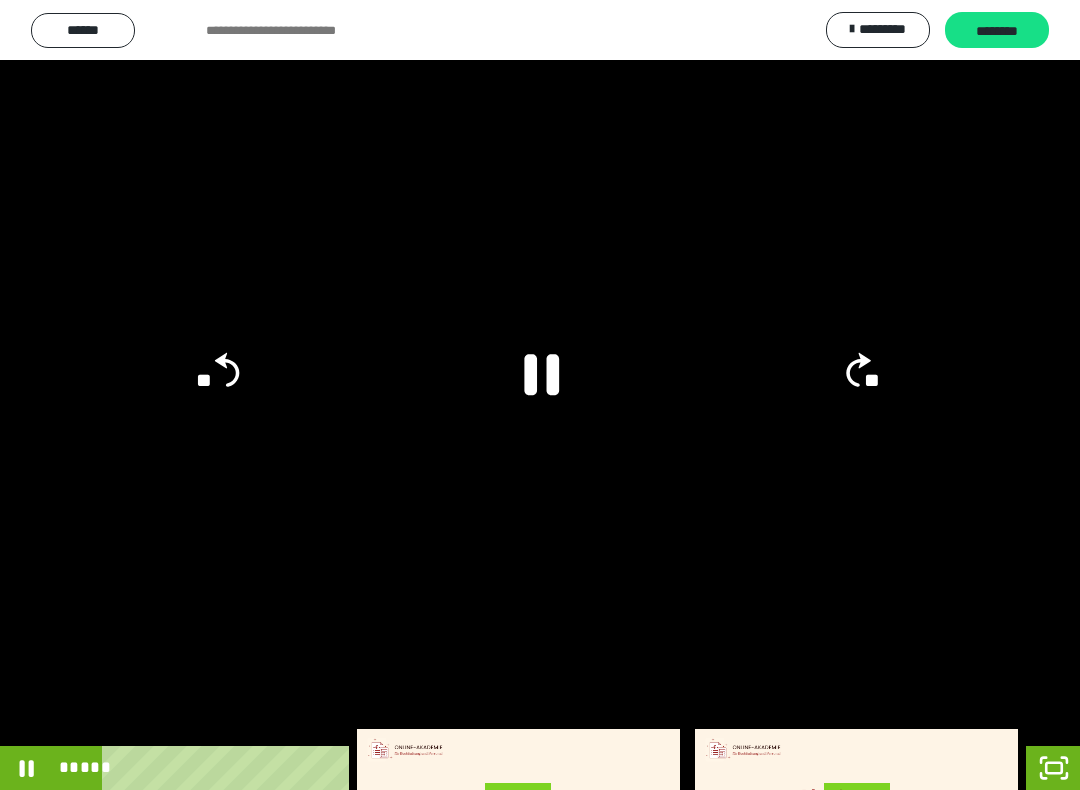 click 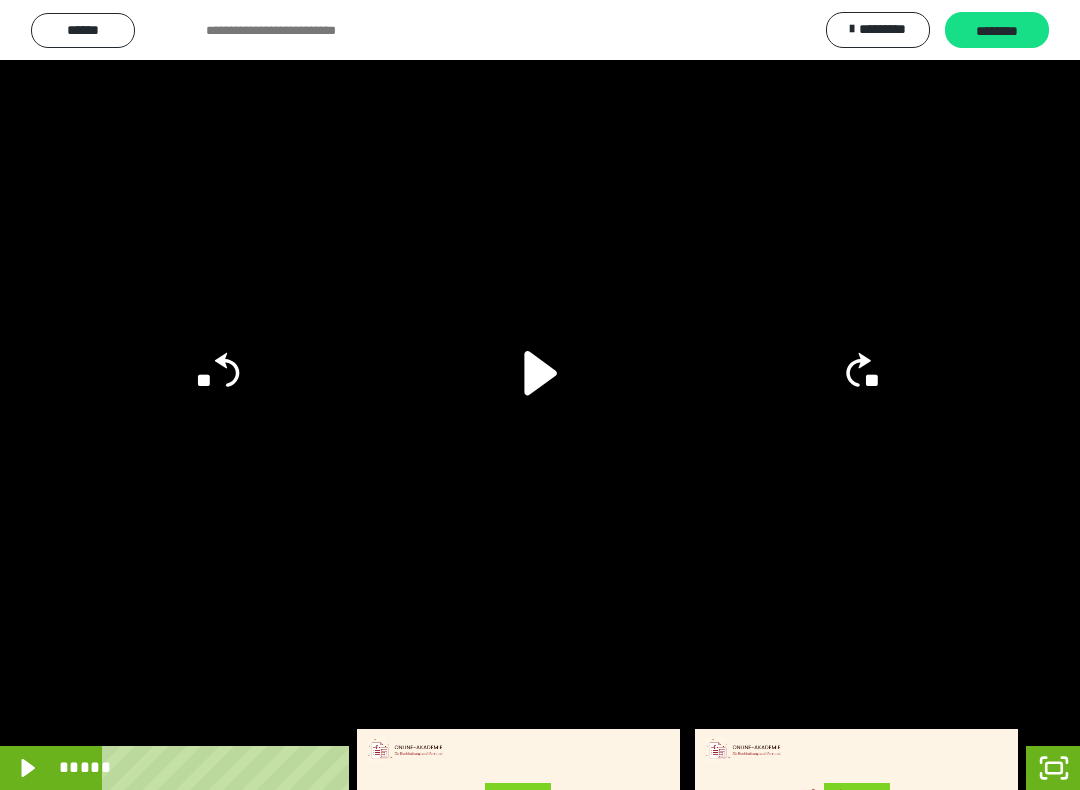click at bounding box center [540, 395] 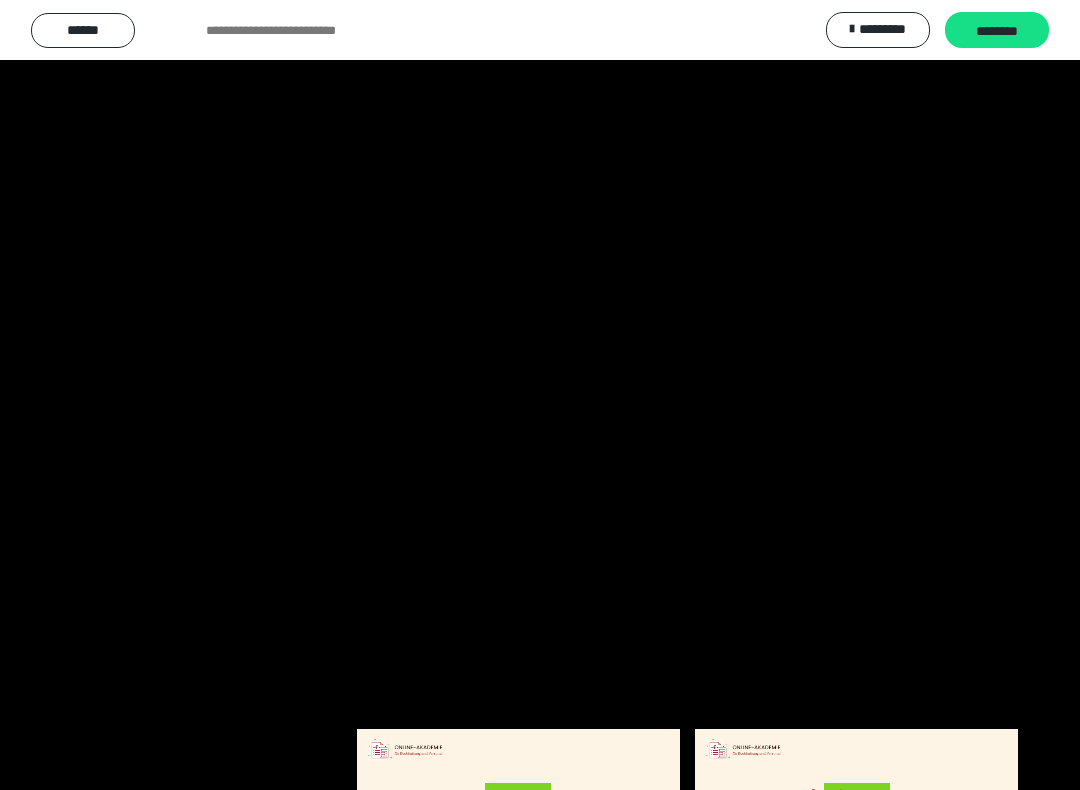 click at bounding box center (540, 395) 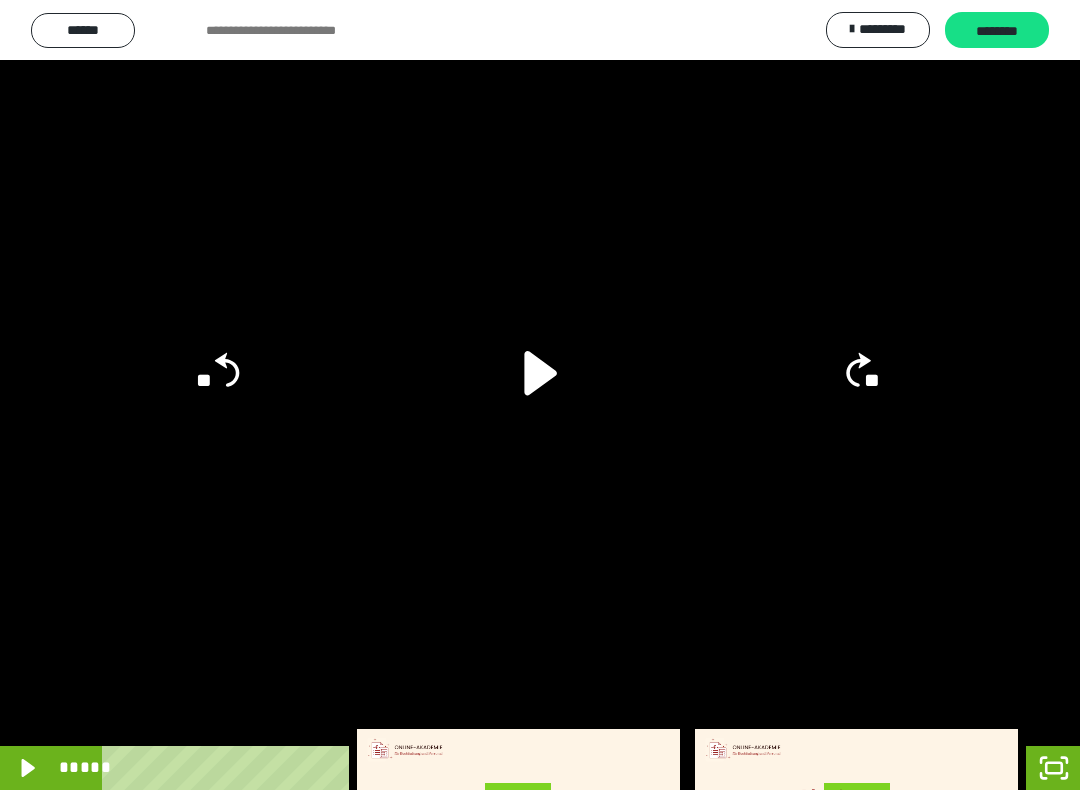 click 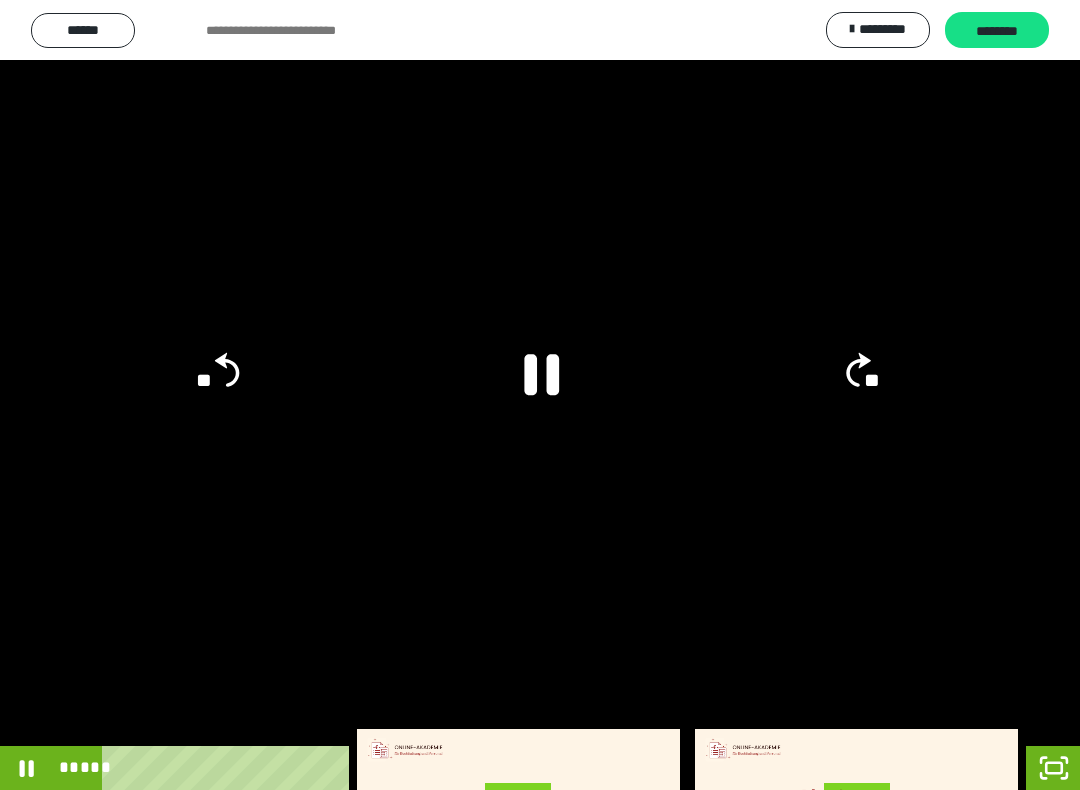click 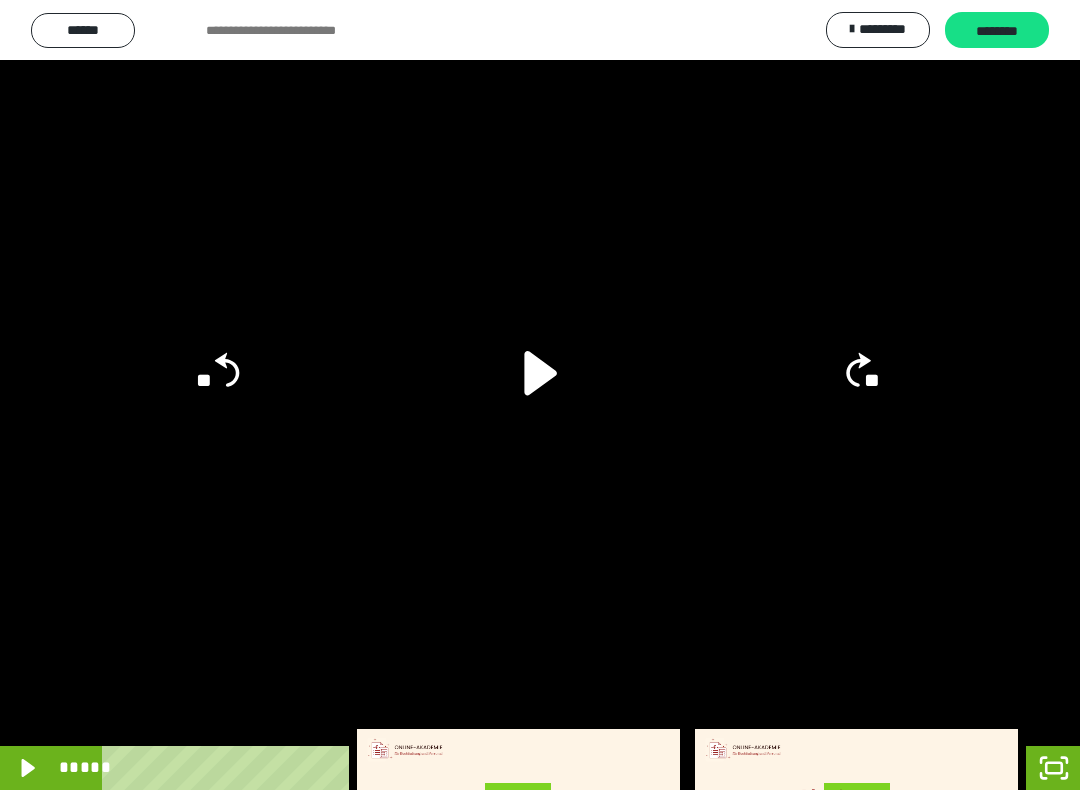 click at bounding box center [540, 395] 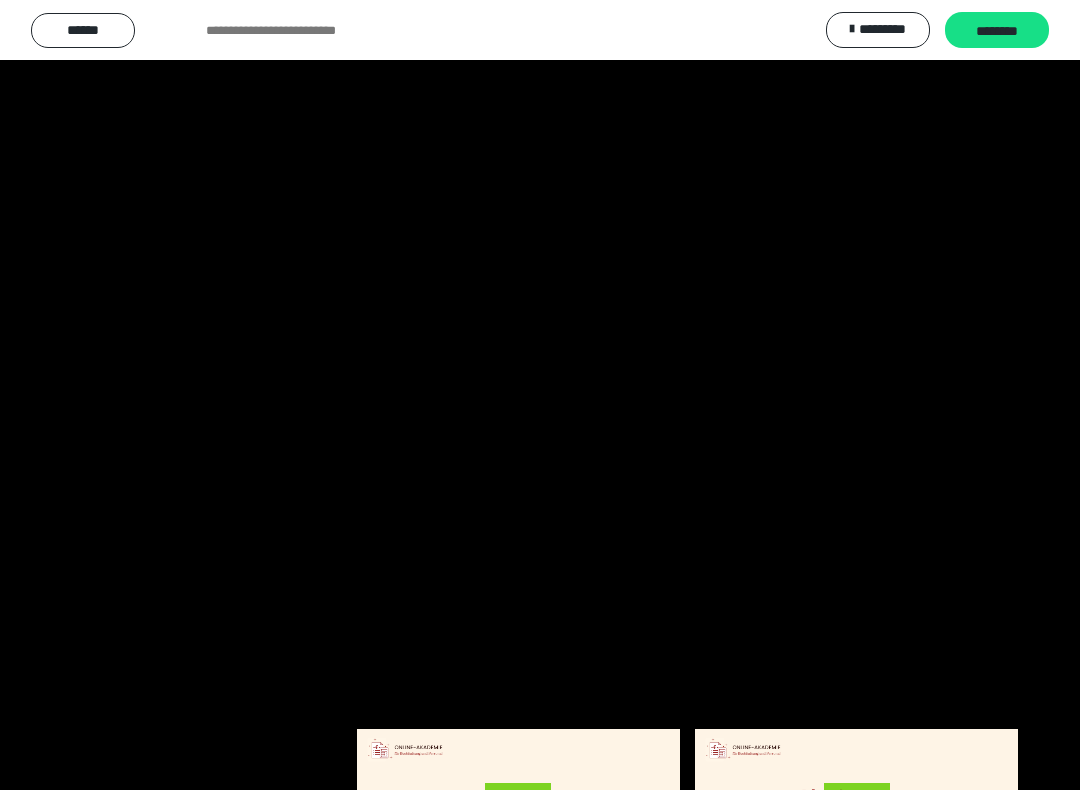 click at bounding box center (540, 395) 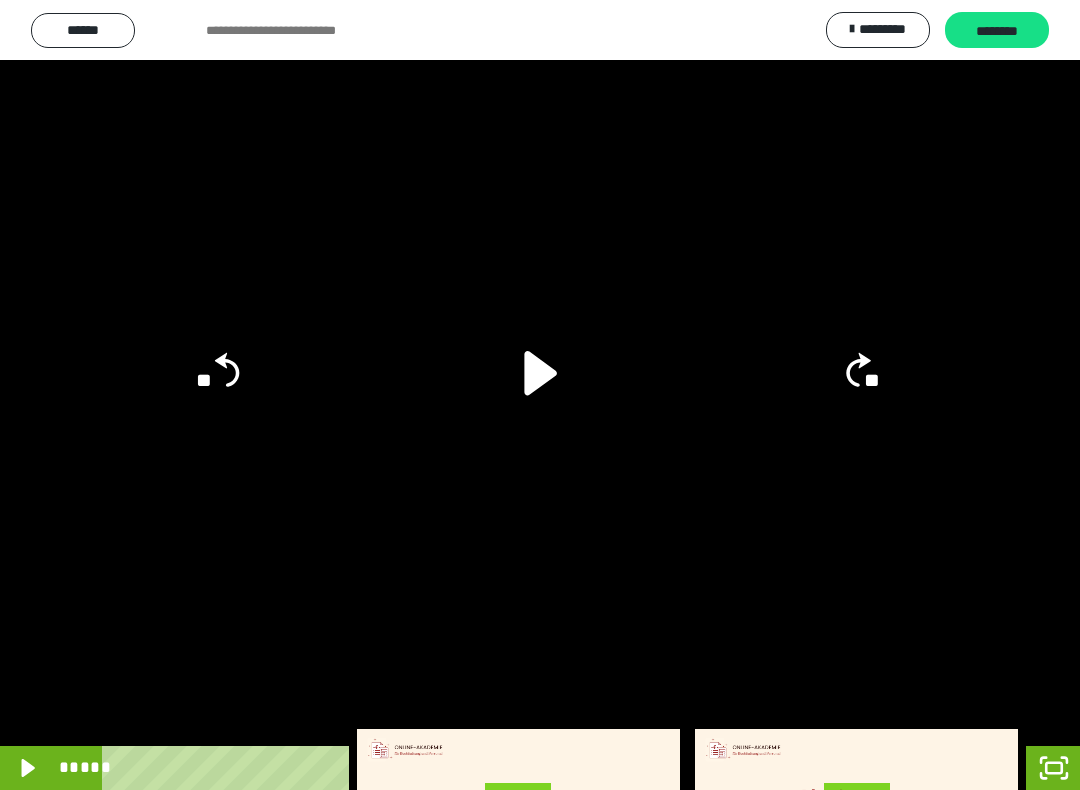 click 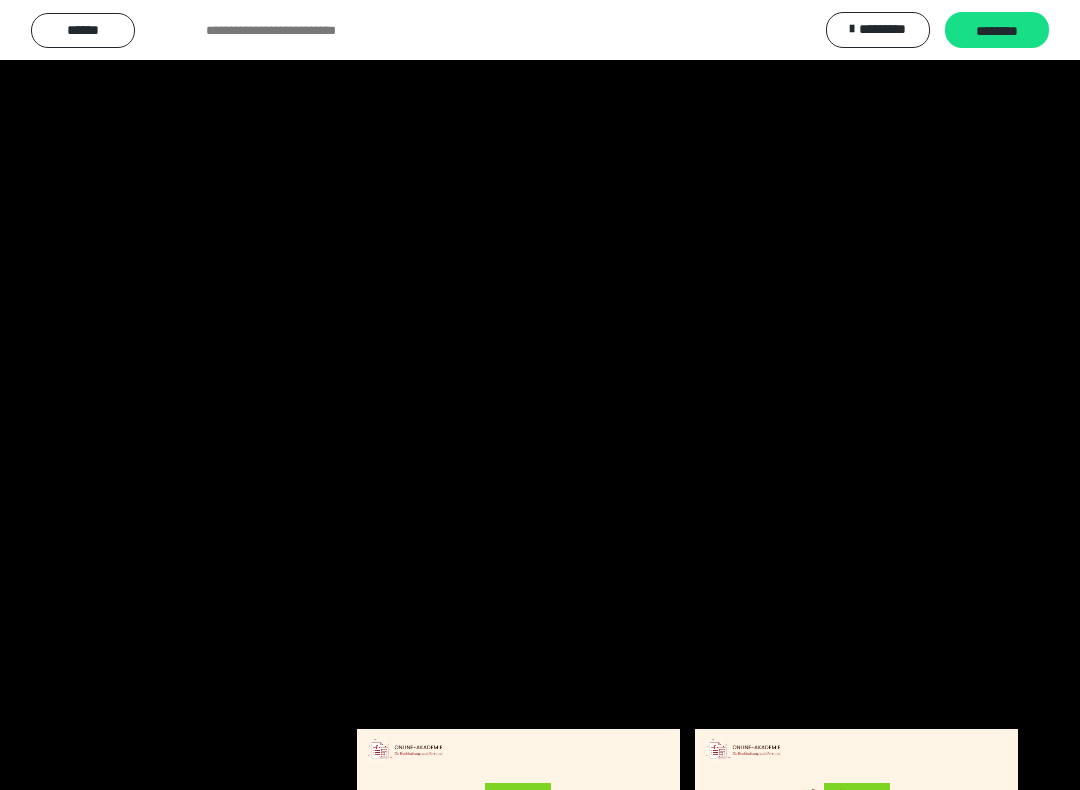 click at bounding box center [540, 395] 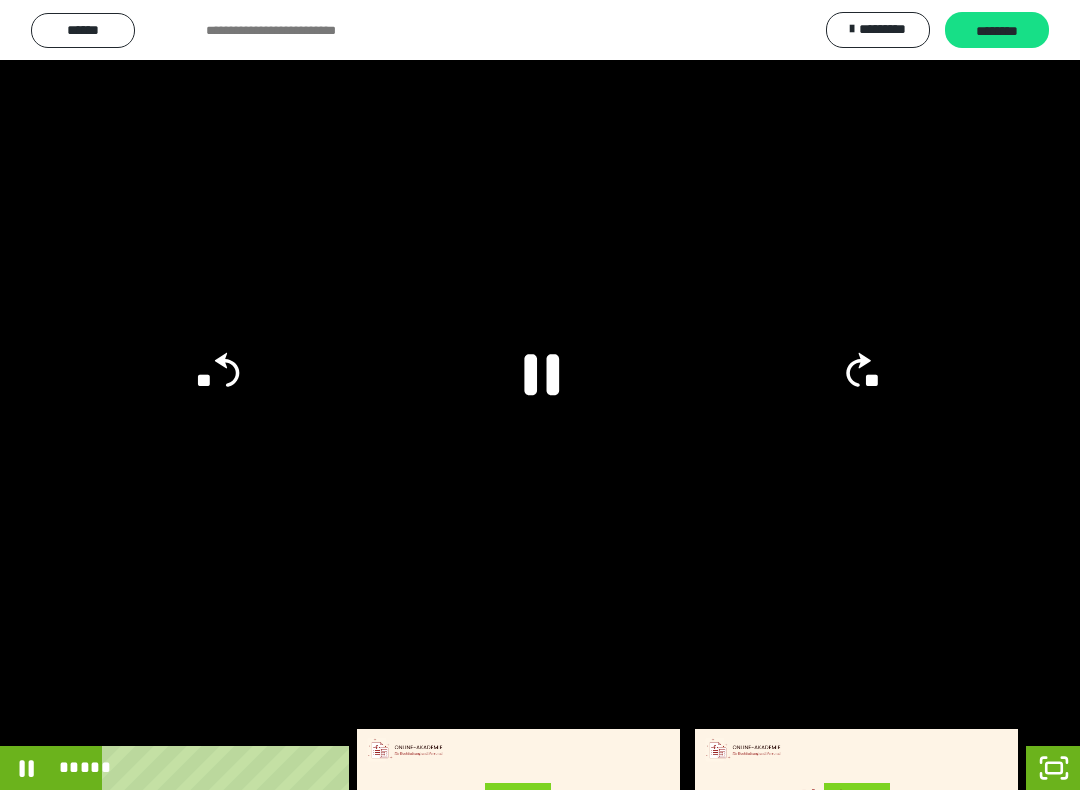 click 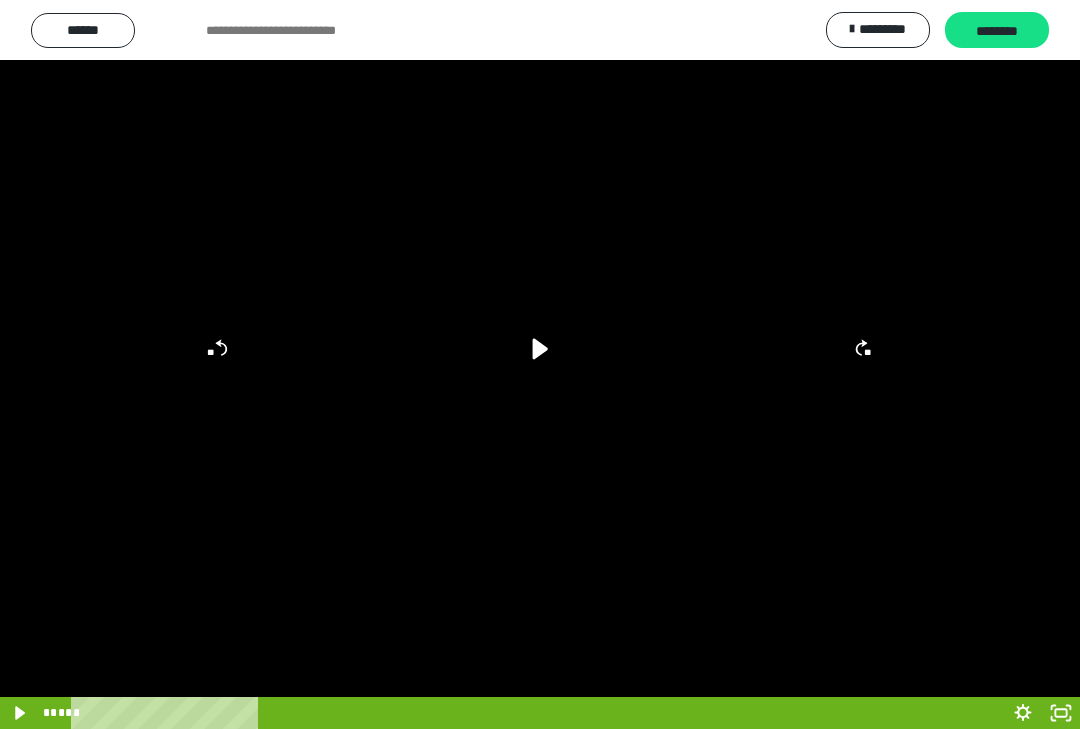scroll, scrollTop: 0, scrollLeft: 0, axis: both 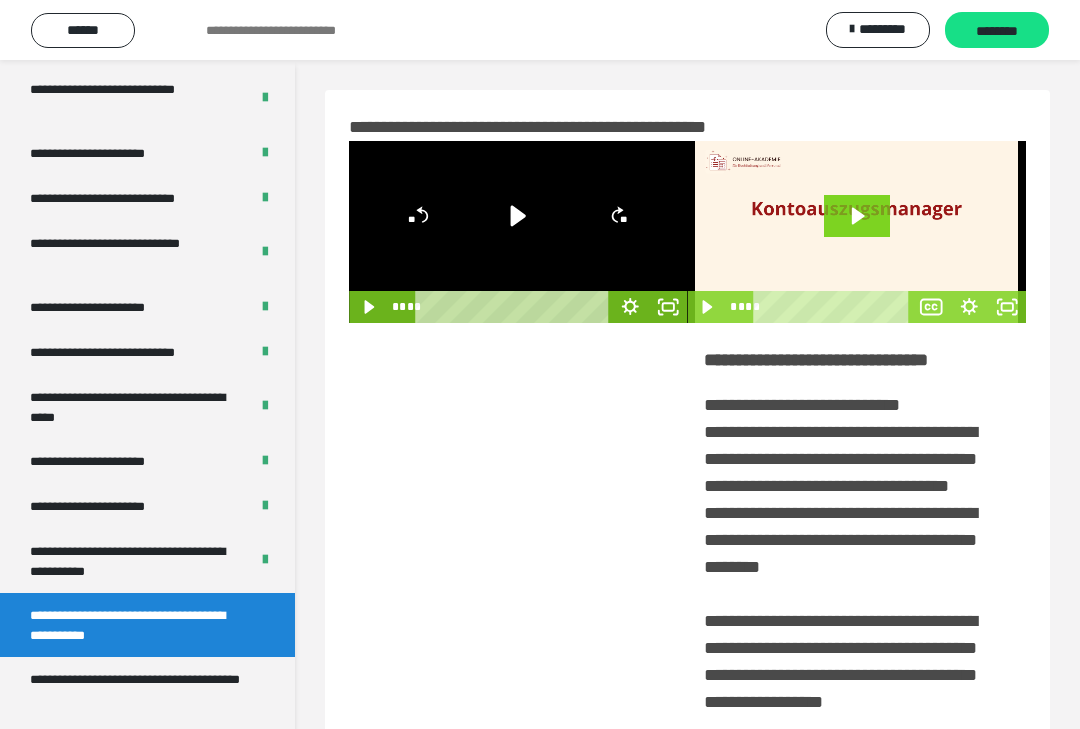 click 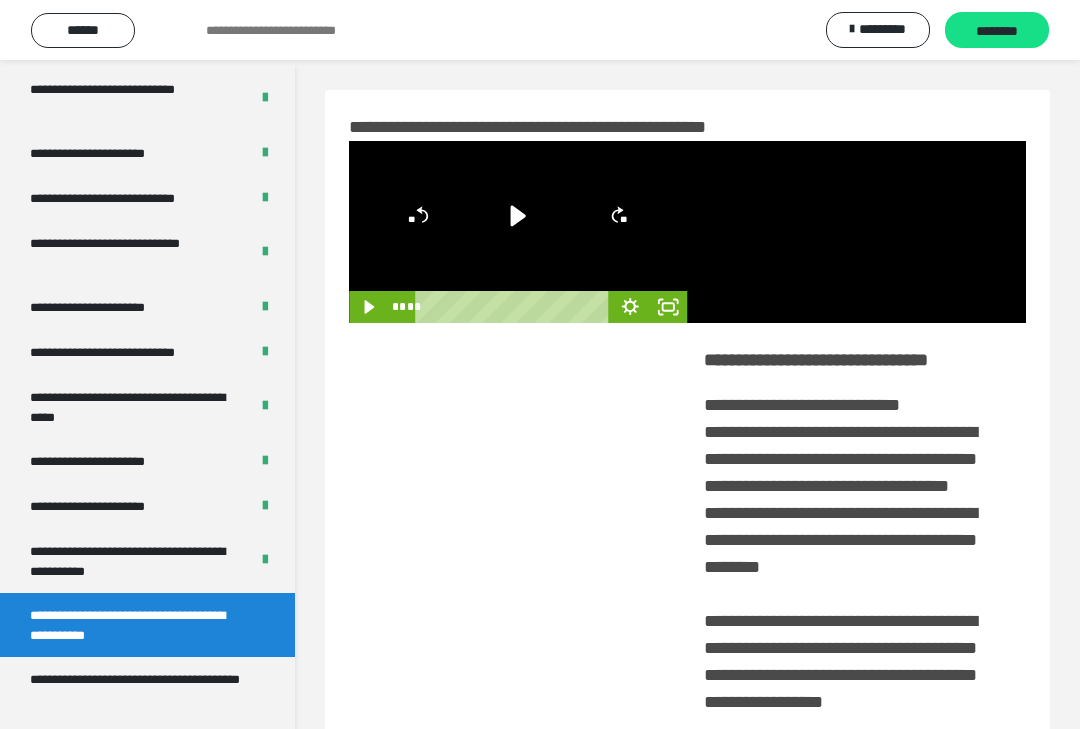 click 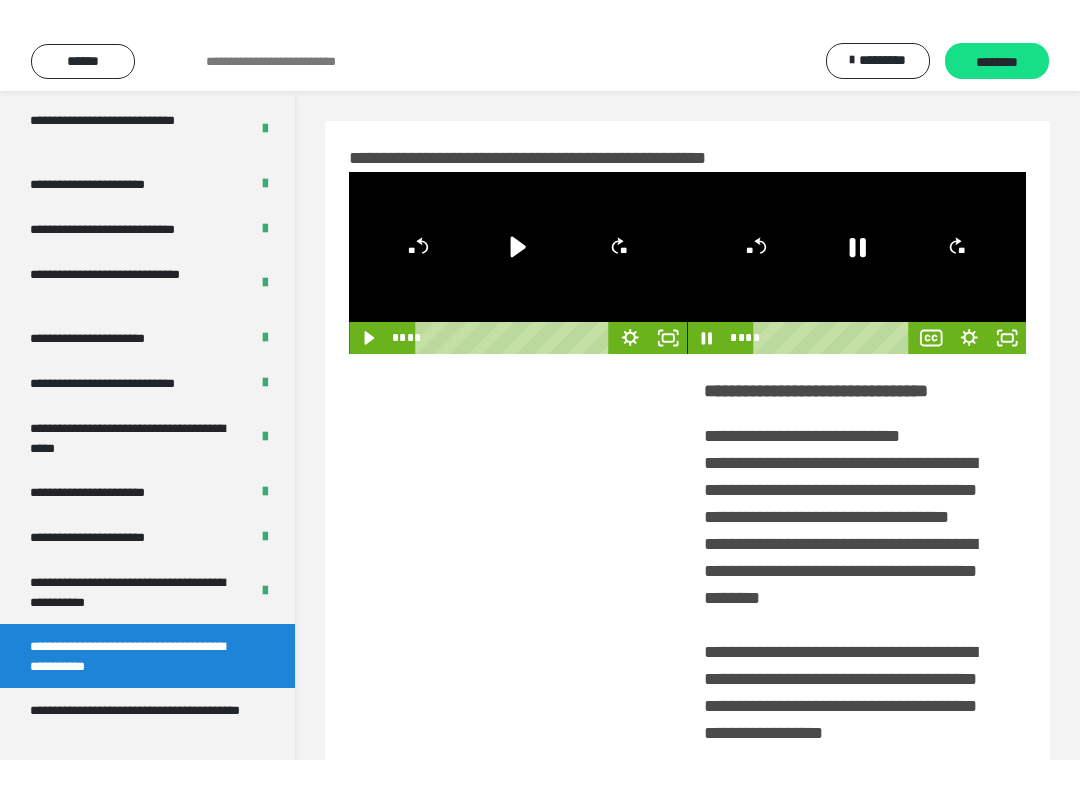 scroll, scrollTop: 20, scrollLeft: 0, axis: vertical 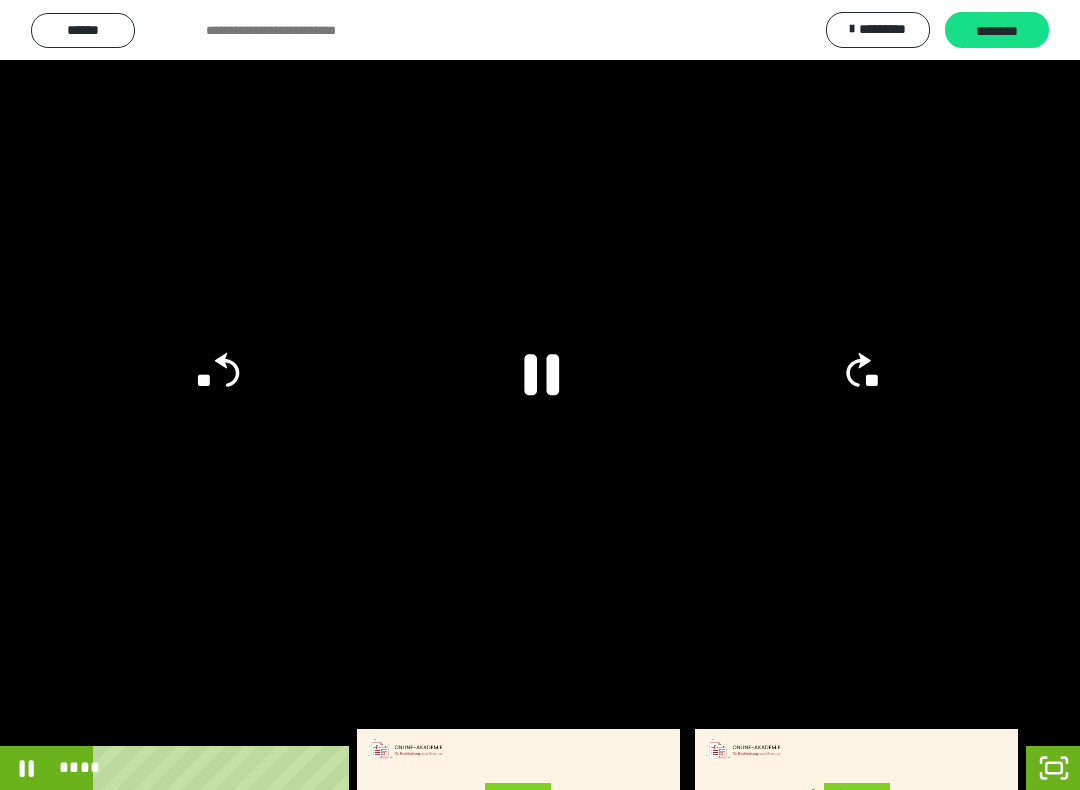 click 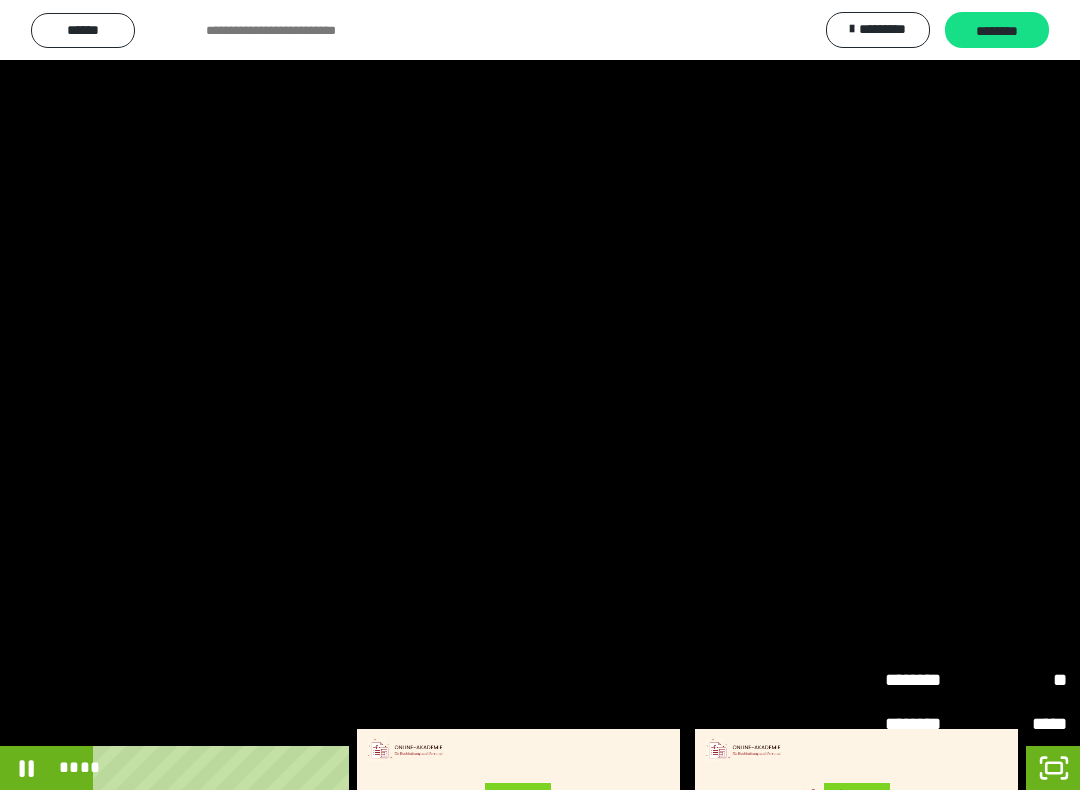 click on "**" at bounding box center (1021, 680) 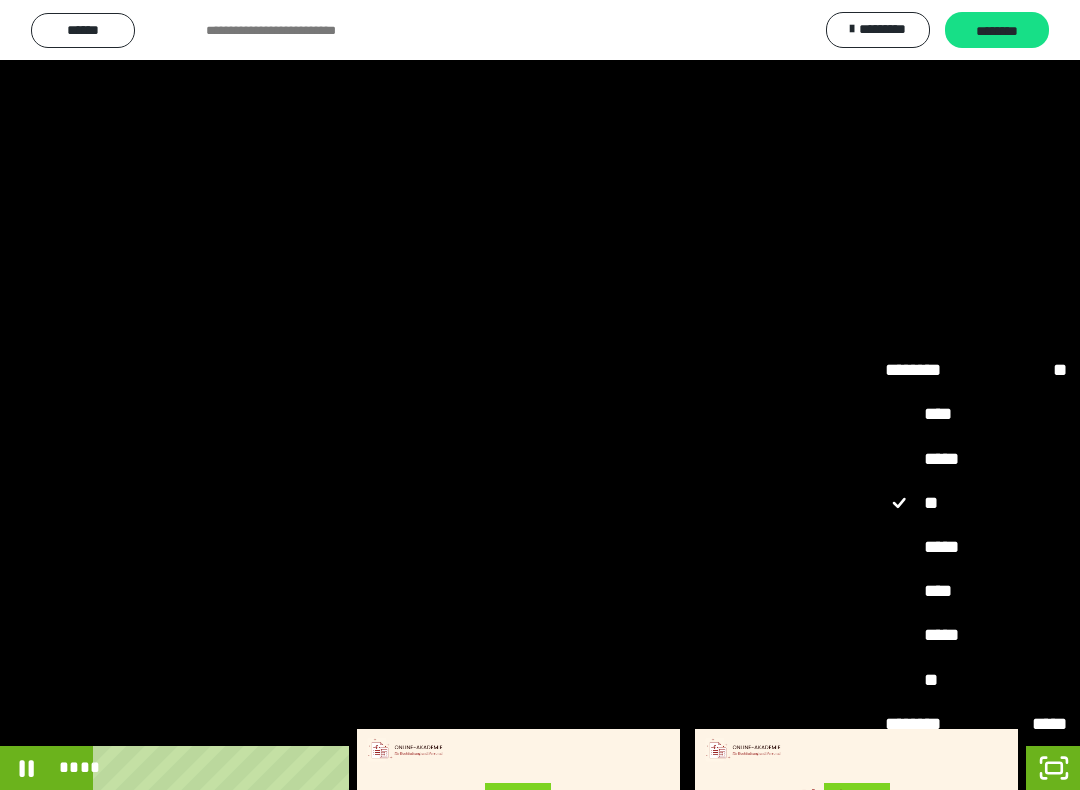 click on "*****" at bounding box center [976, 547] 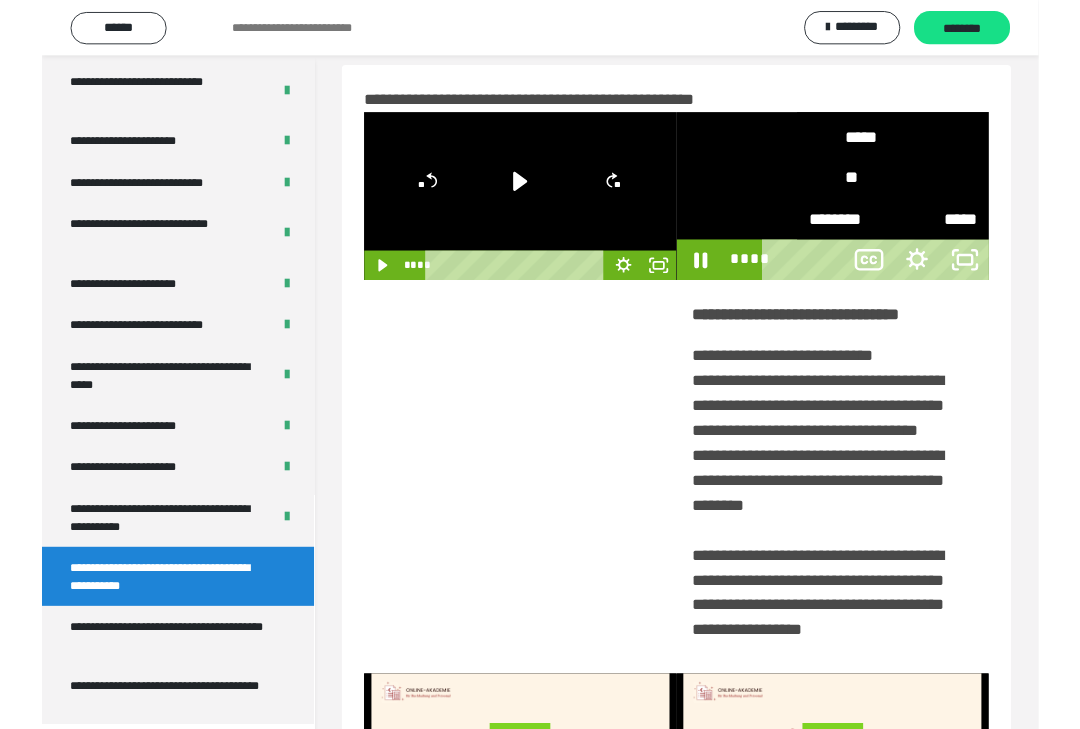 scroll, scrollTop: 0, scrollLeft: 0, axis: both 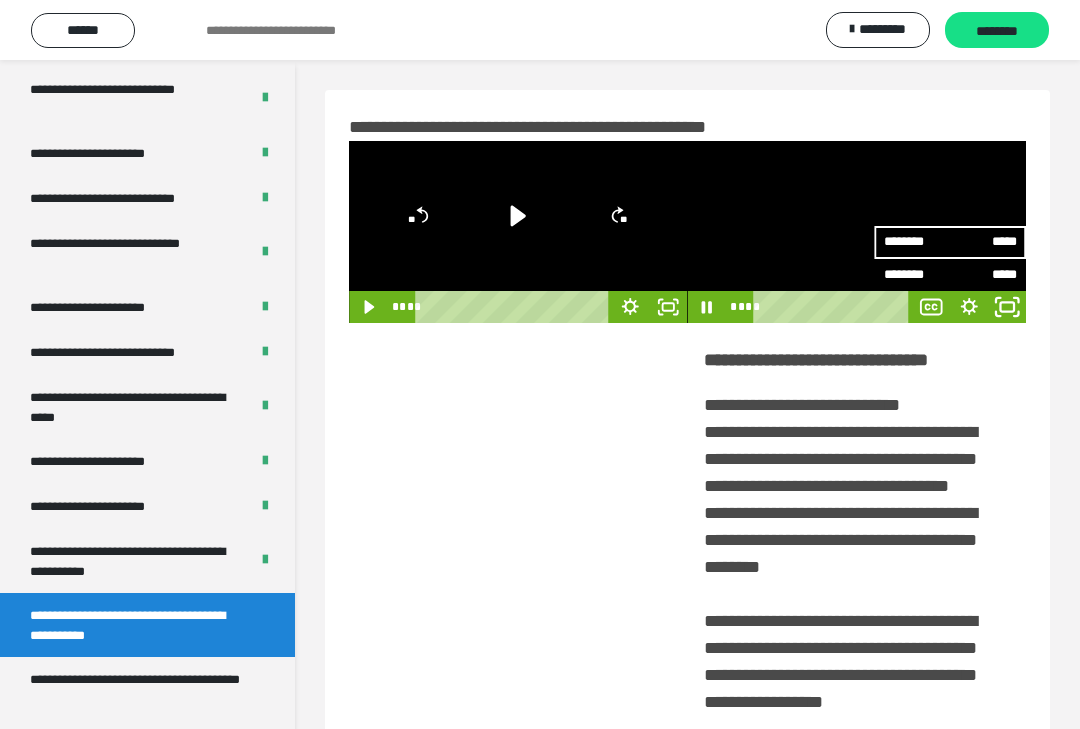 click 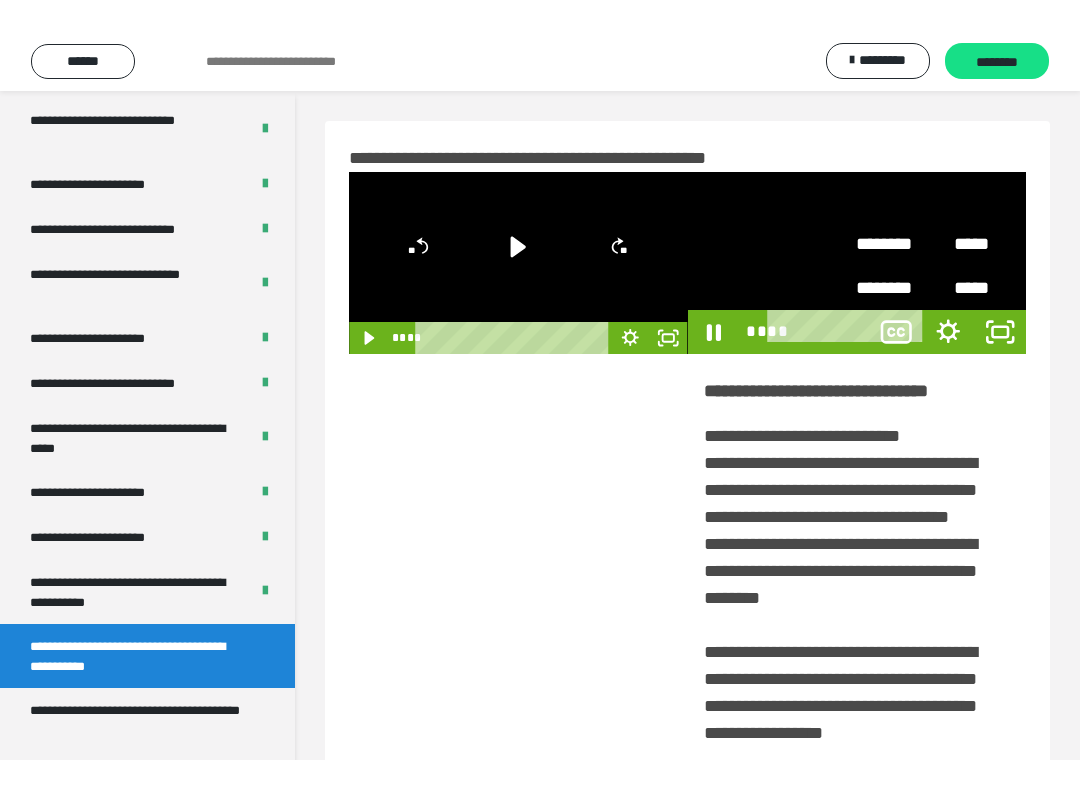 scroll, scrollTop: 20, scrollLeft: 0, axis: vertical 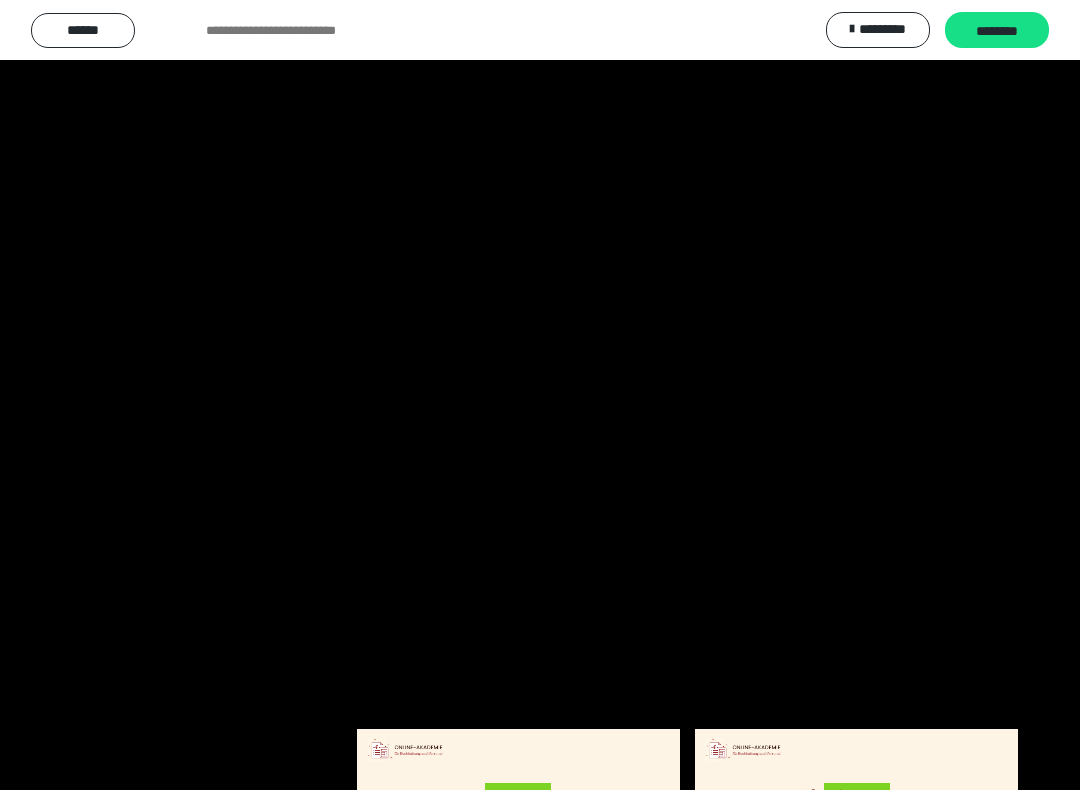 click at bounding box center [540, 395] 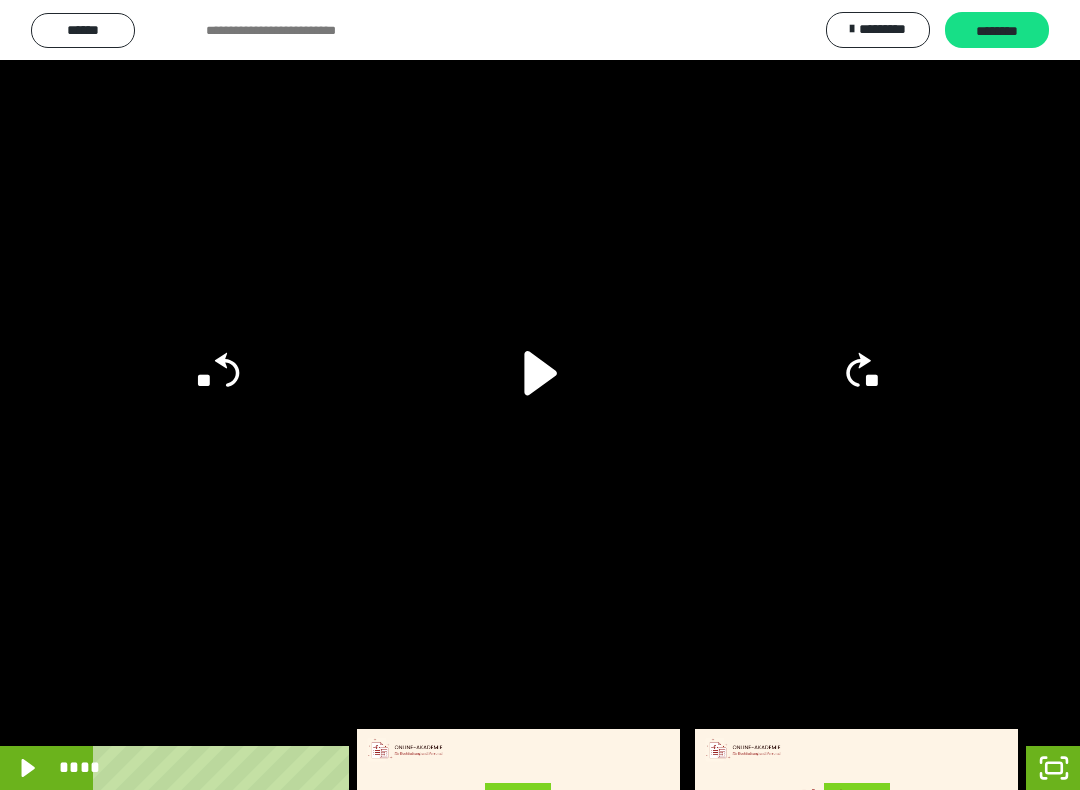 click 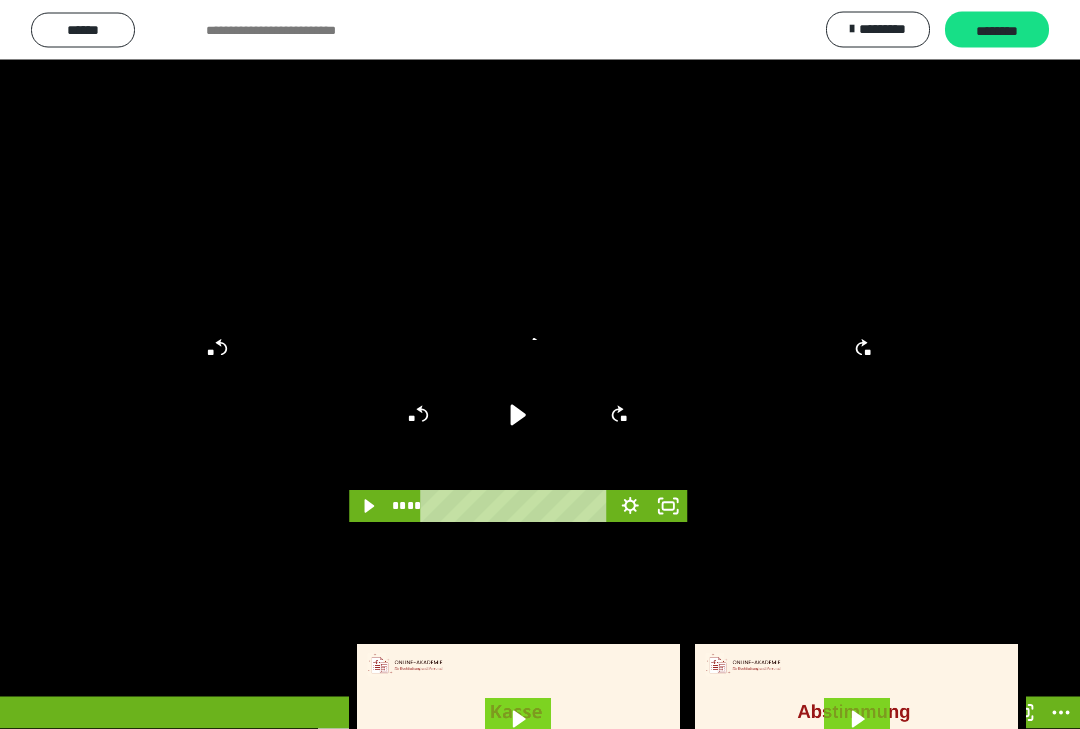 scroll, scrollTop: 106, scrollLeft: 0, axis: vertical 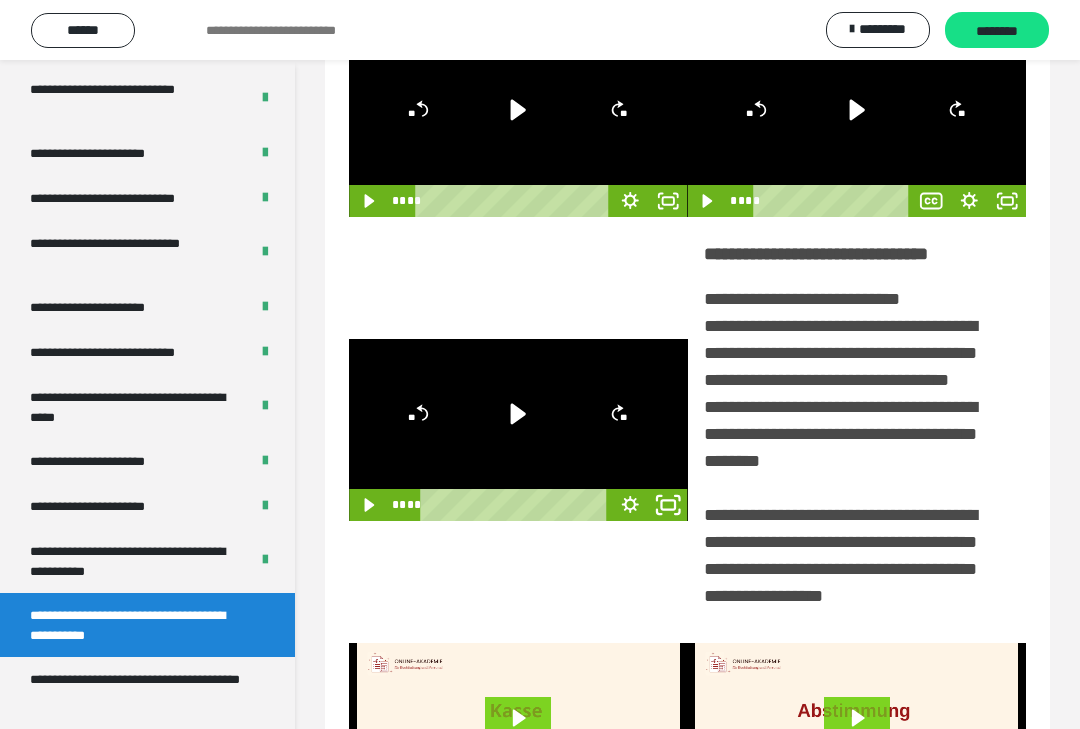 click 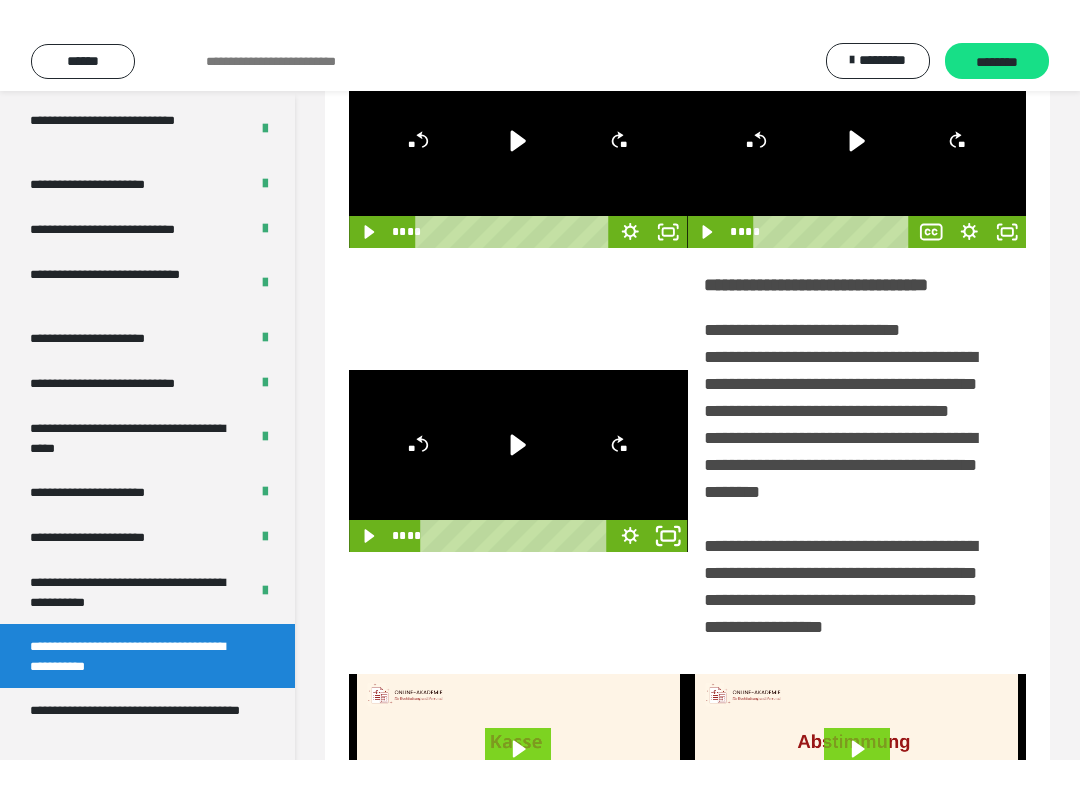scroll, scrollTop: 20, scrollLeft: 0, axis: vertical 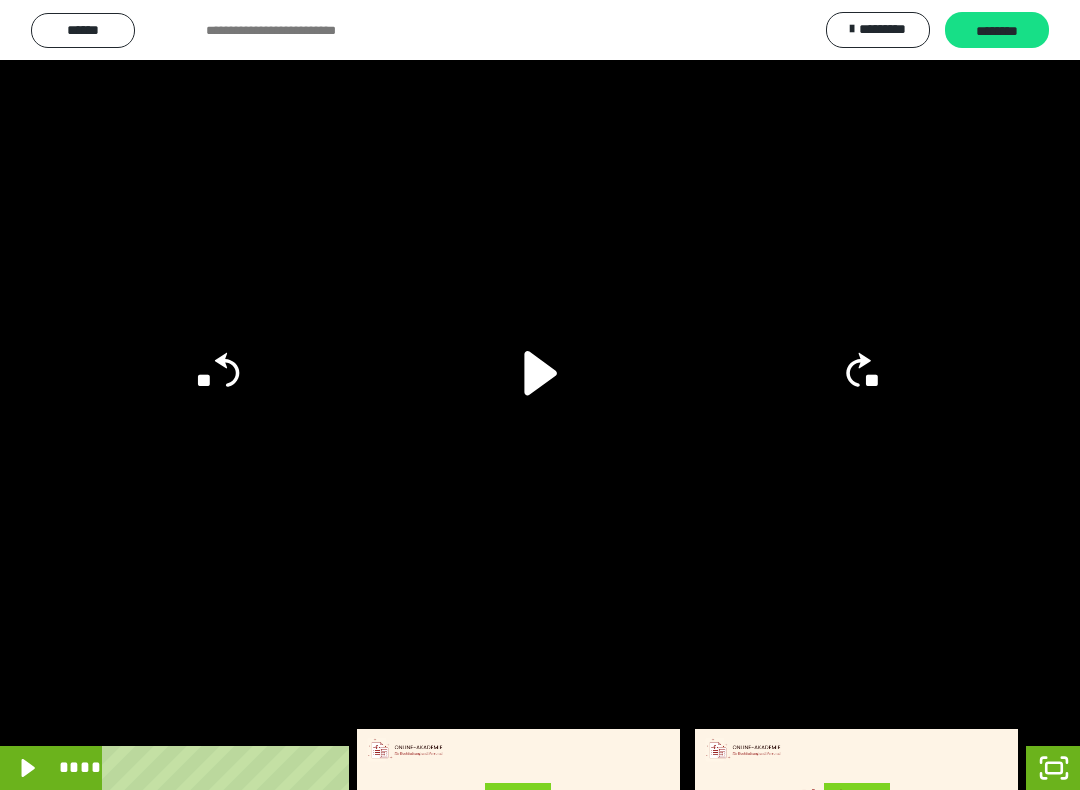 click 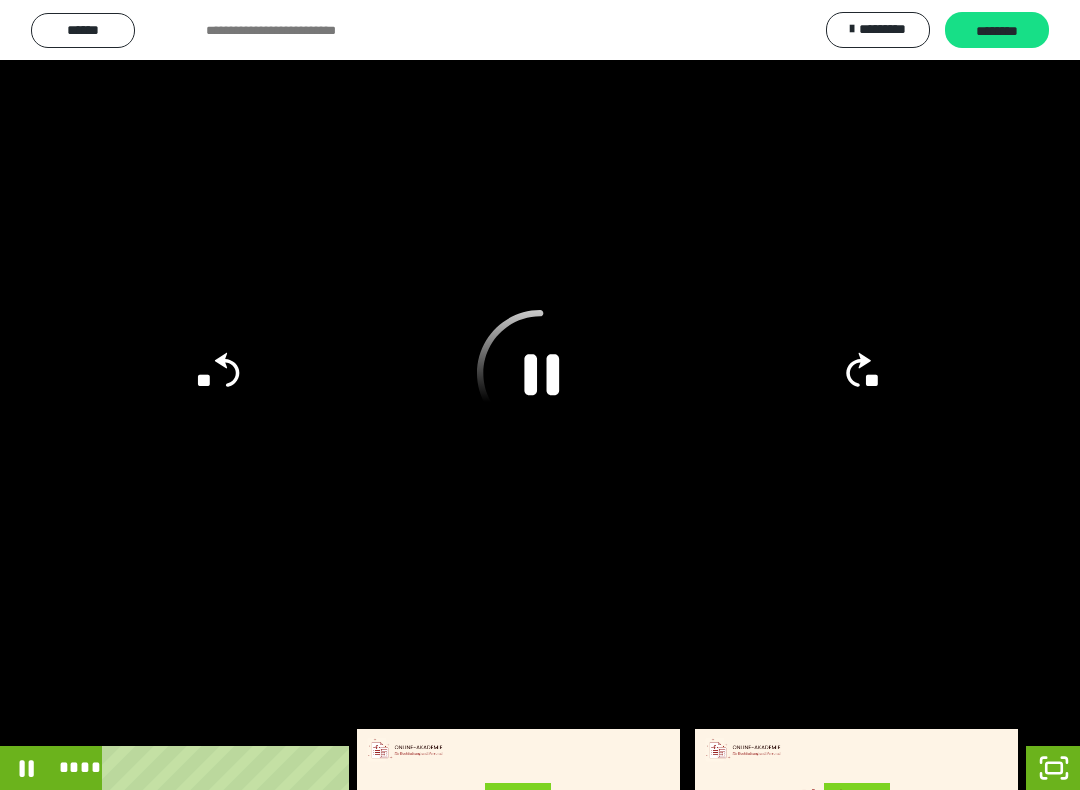 click 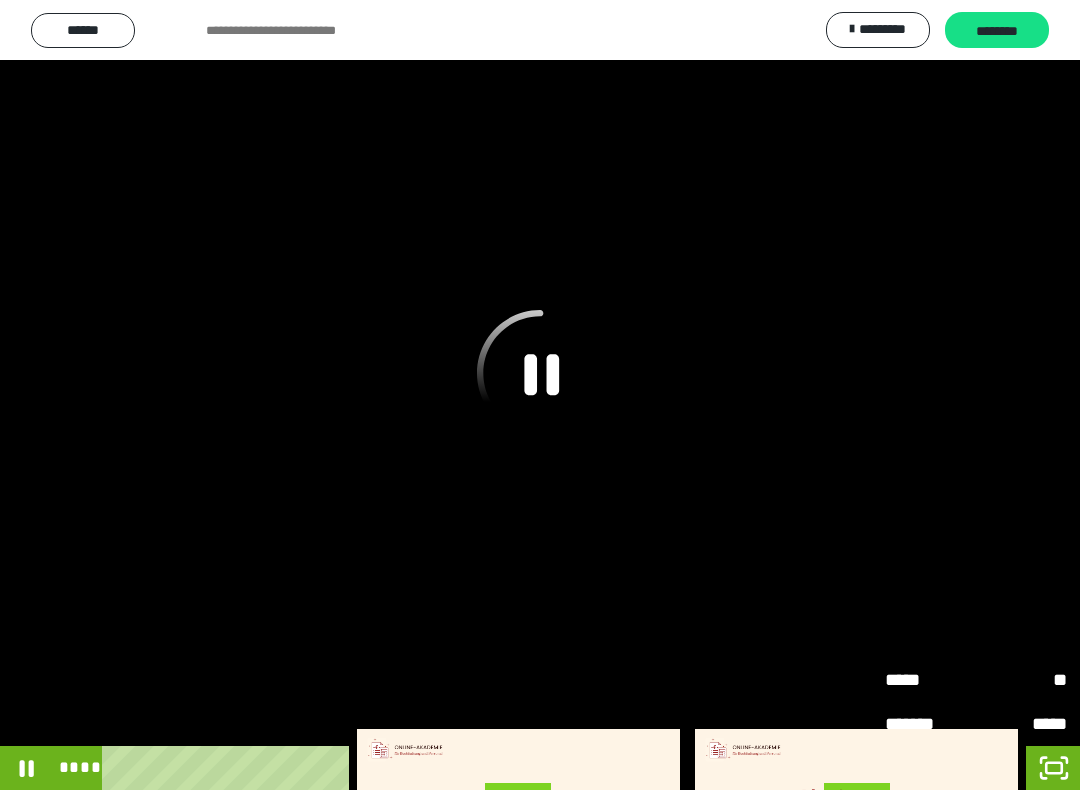 click on "**" at bounding box center [1021, 680] 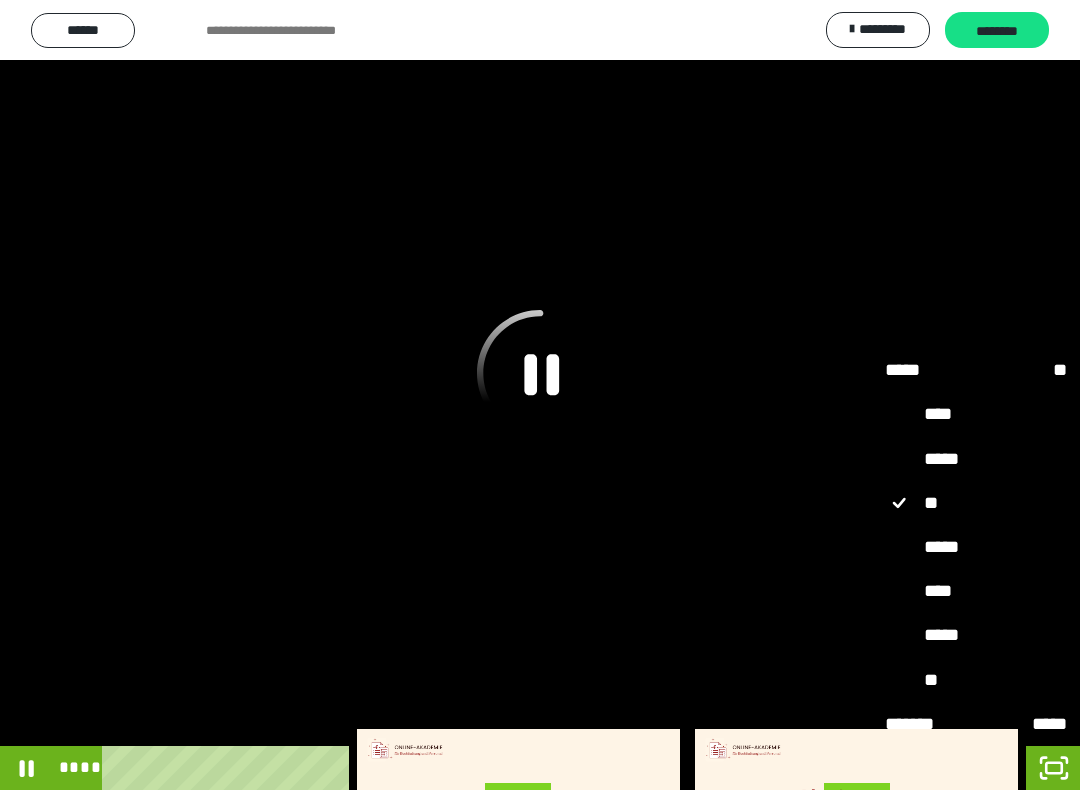 click on "*****" at bounding box center [976, 547] 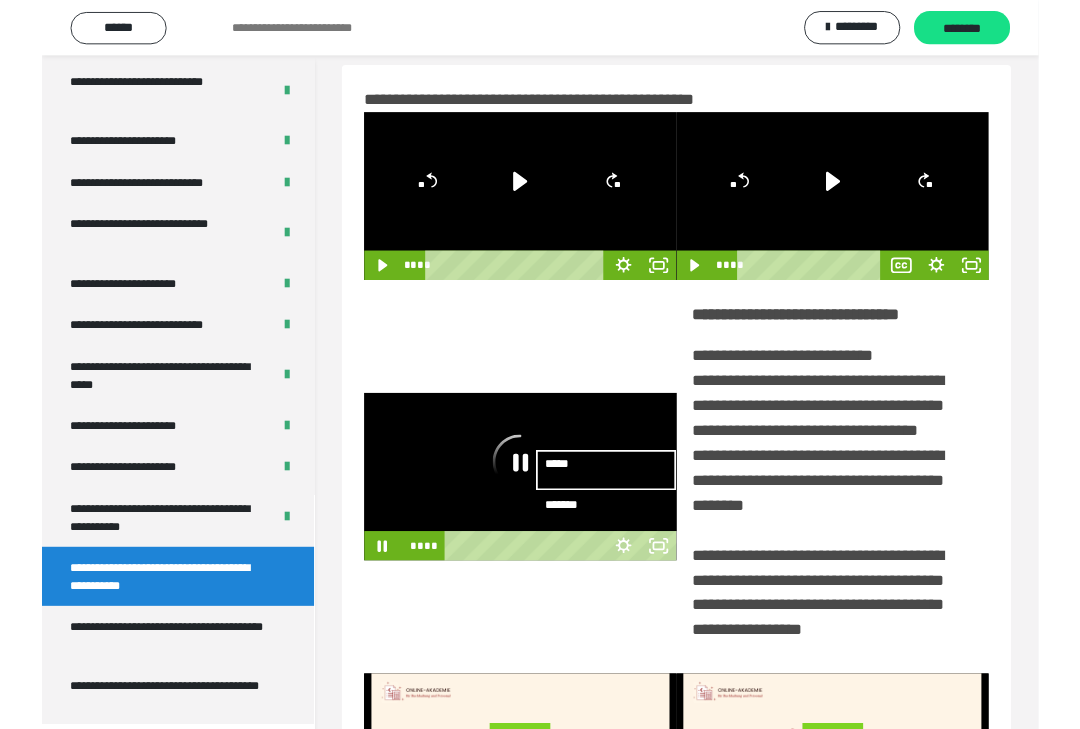 scroll, scrollTop: 106, scrollLeft: 0, axis: vertical 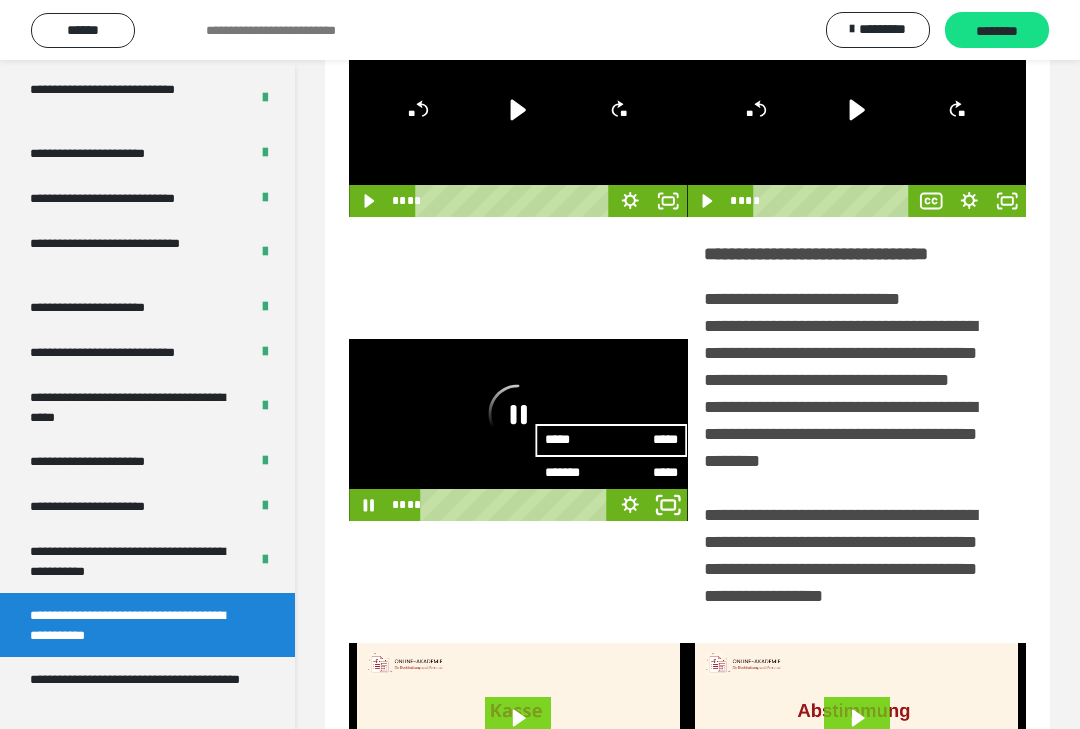 click 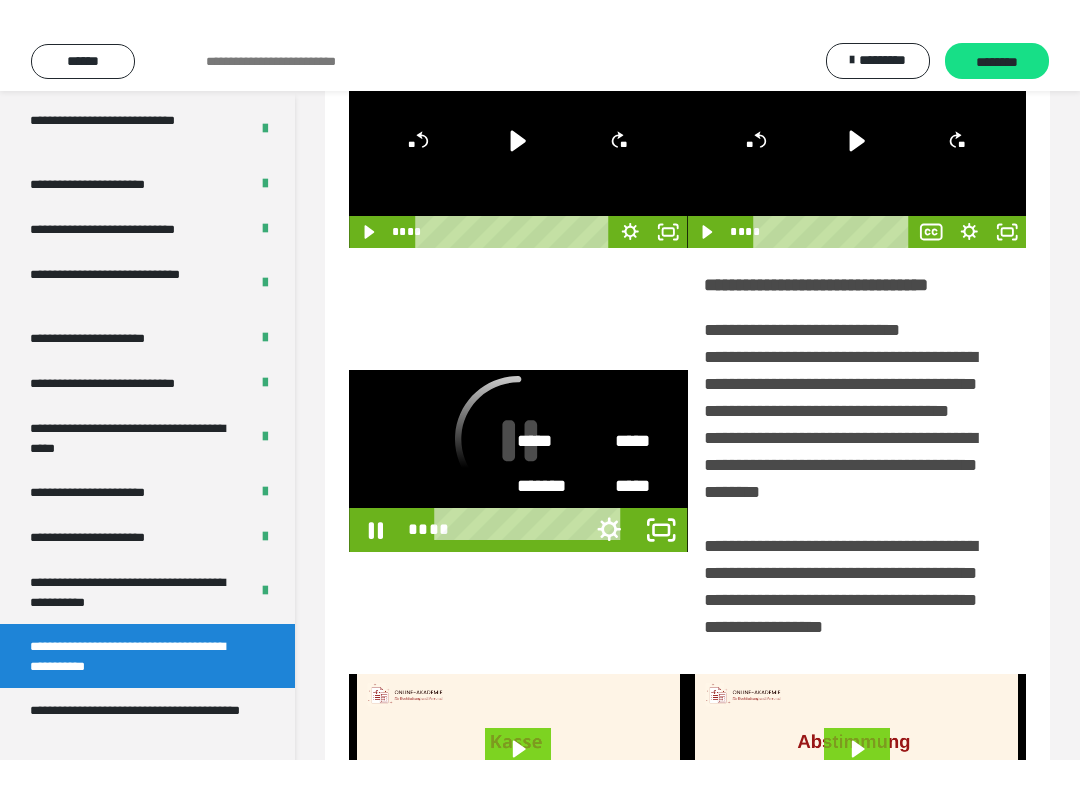 scroll, scrollTop: 20, scrollLeft: 0, axis: vertical 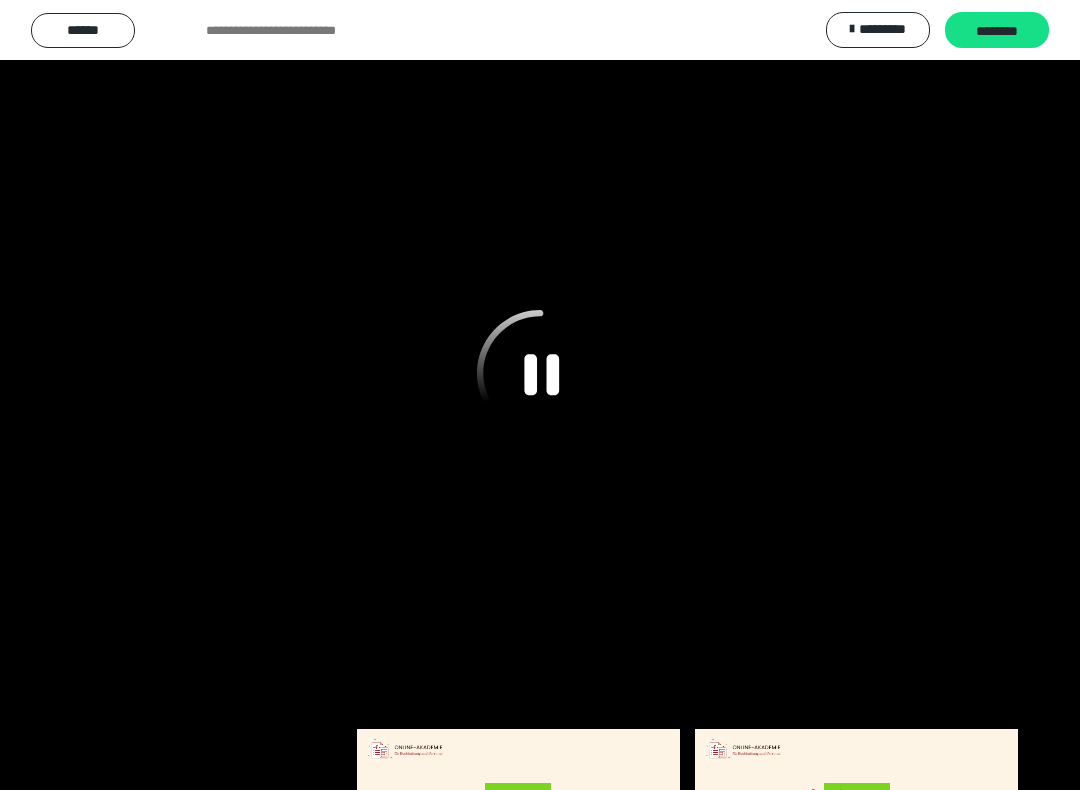 click at bounding box center (540, 395) 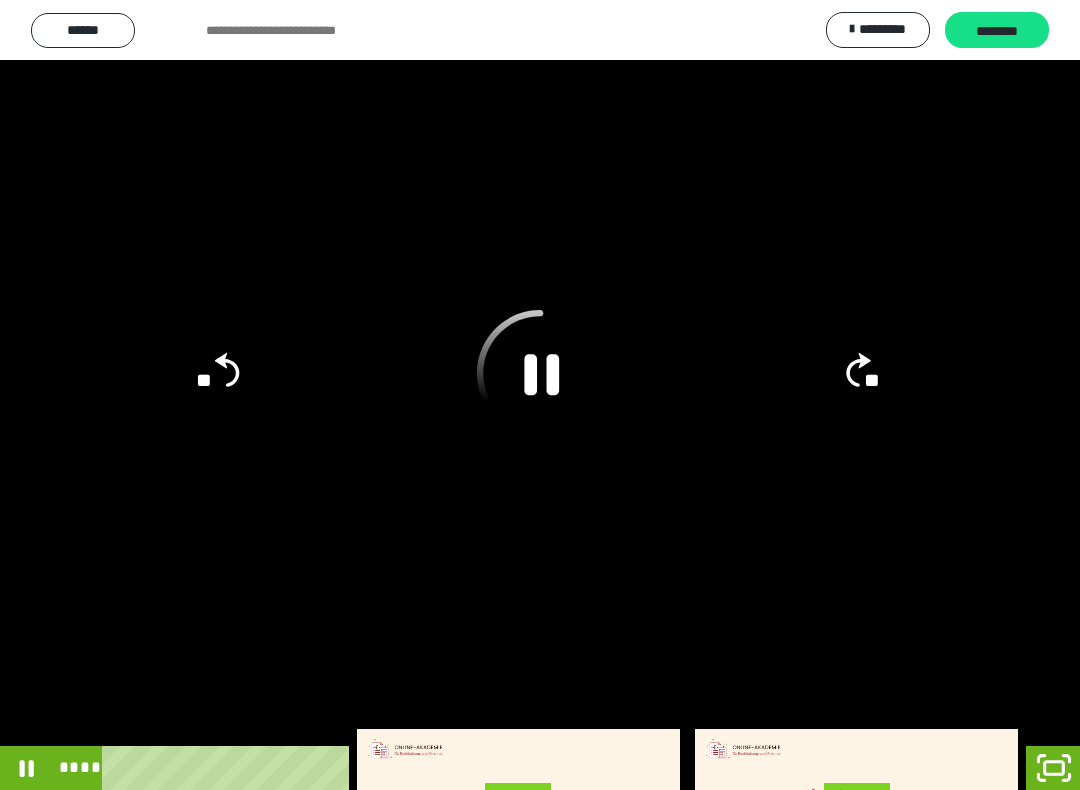 click 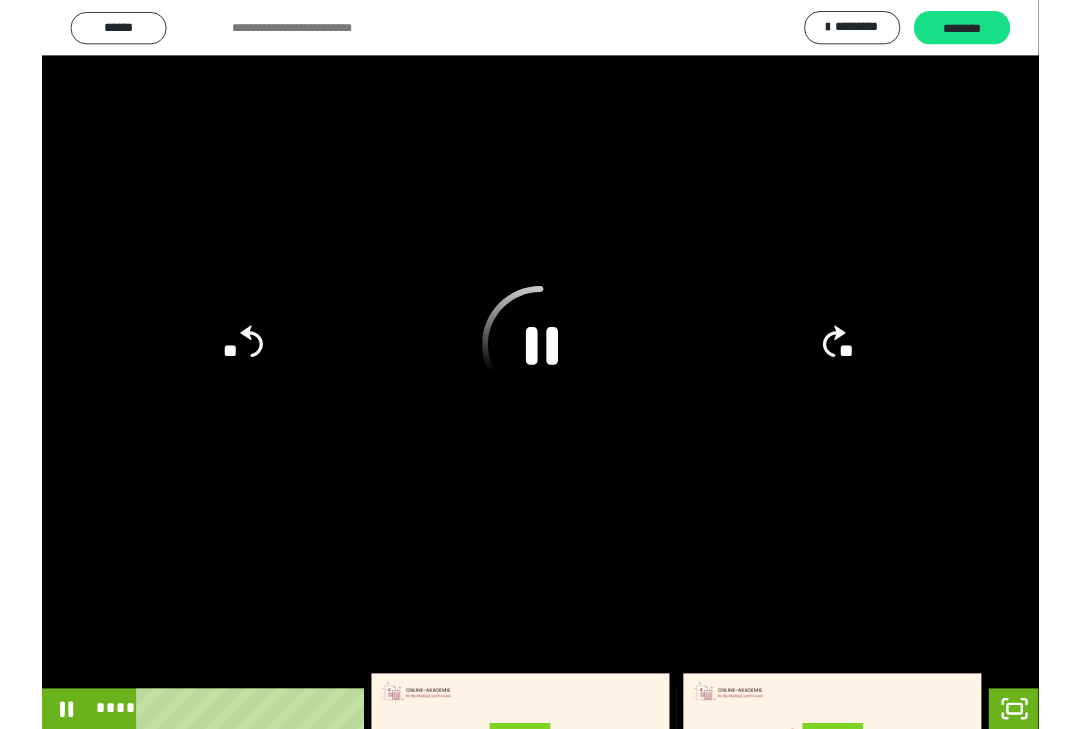 scroll, scrollTop: 106, scrollLeft: 0, axis: vertical 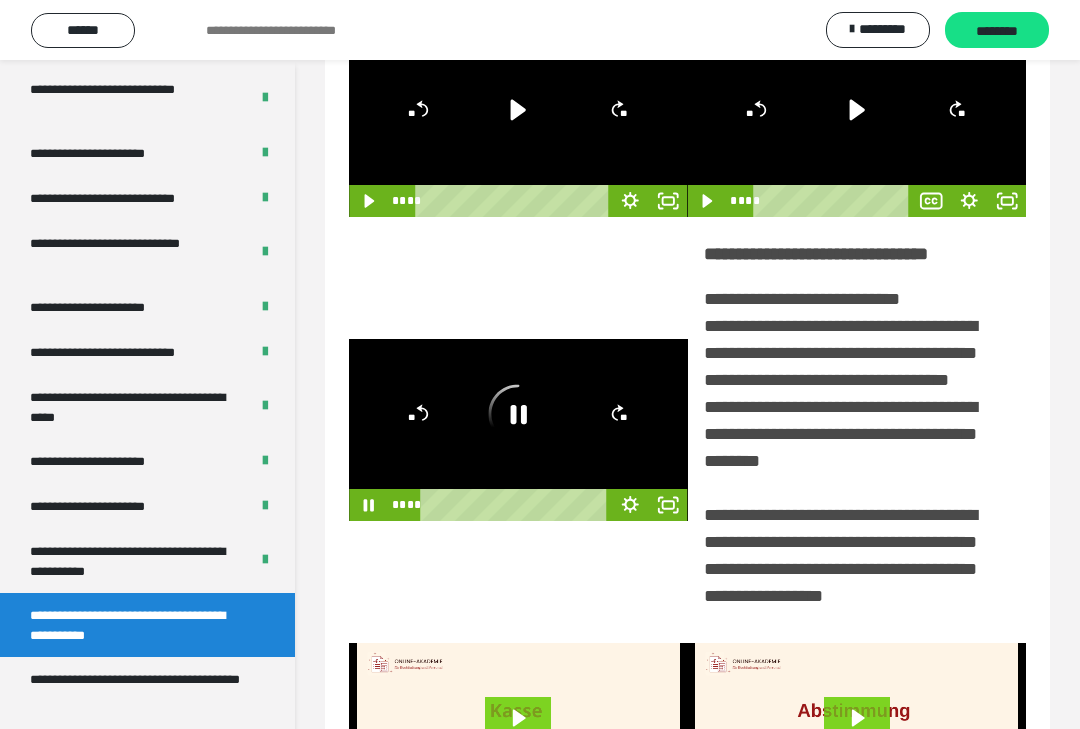 click 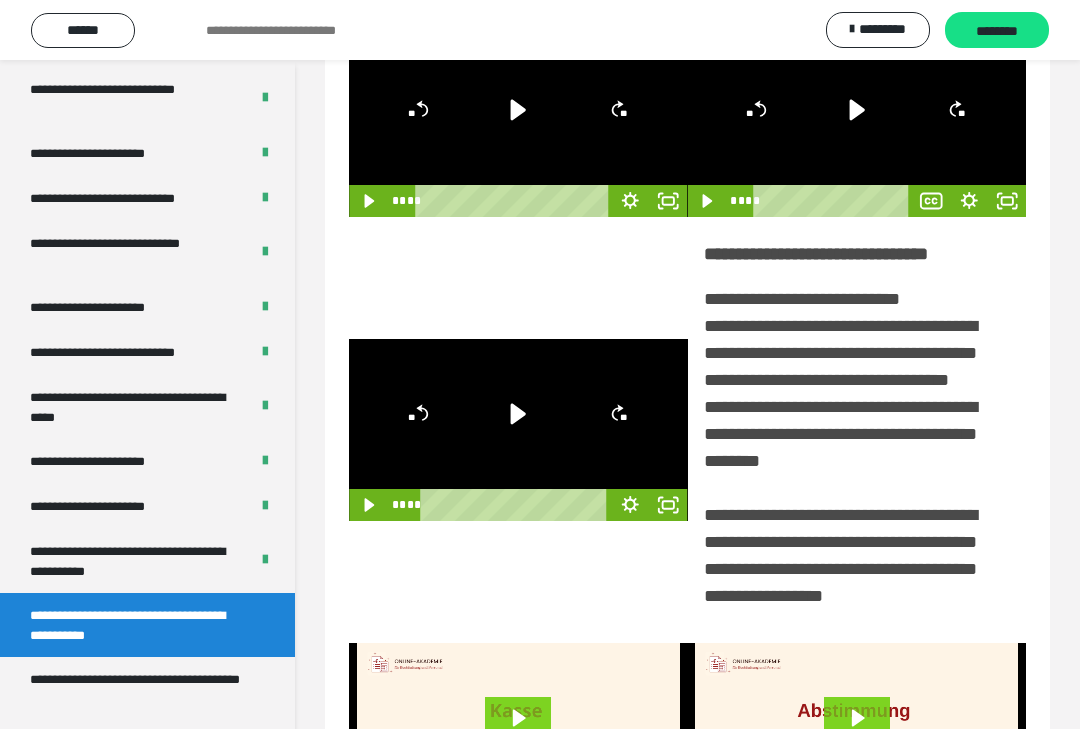 click 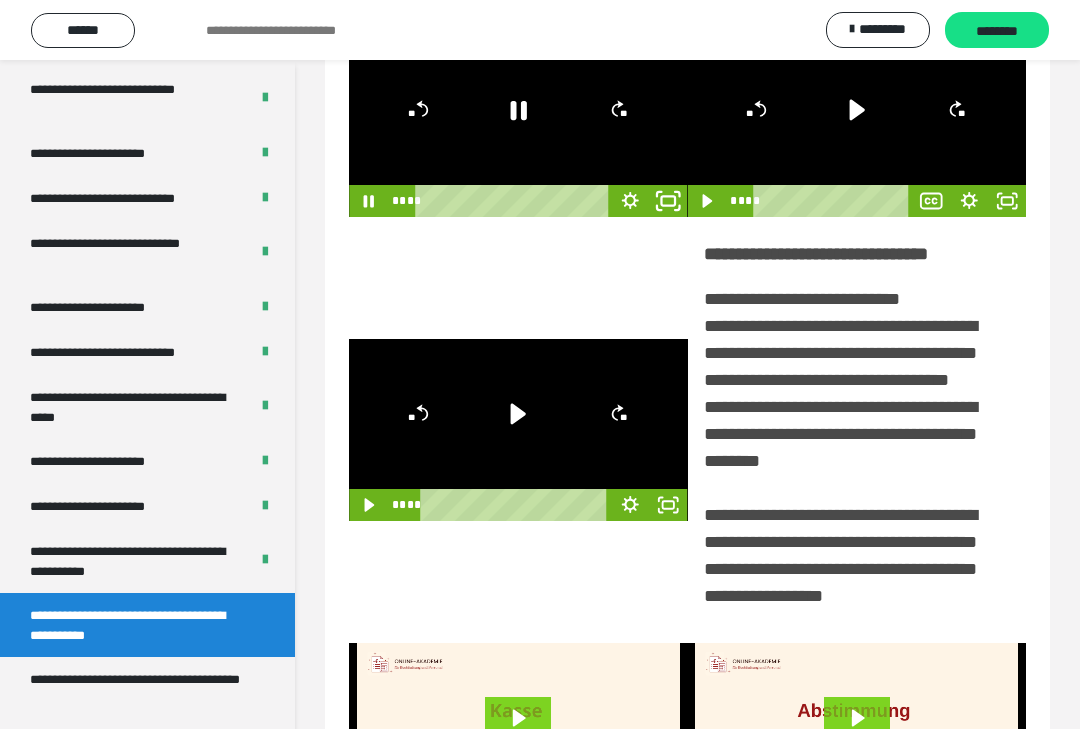 click 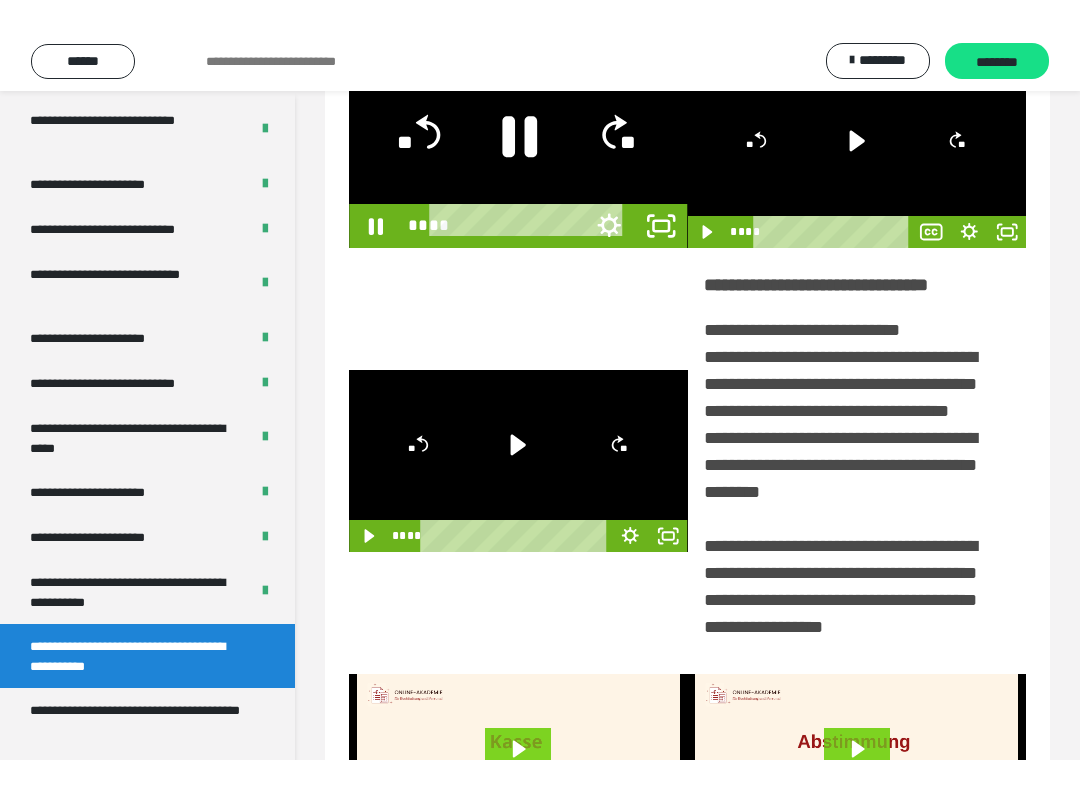 scroll, scrollTop: 20, scrollLeft: 0, axis: vertical 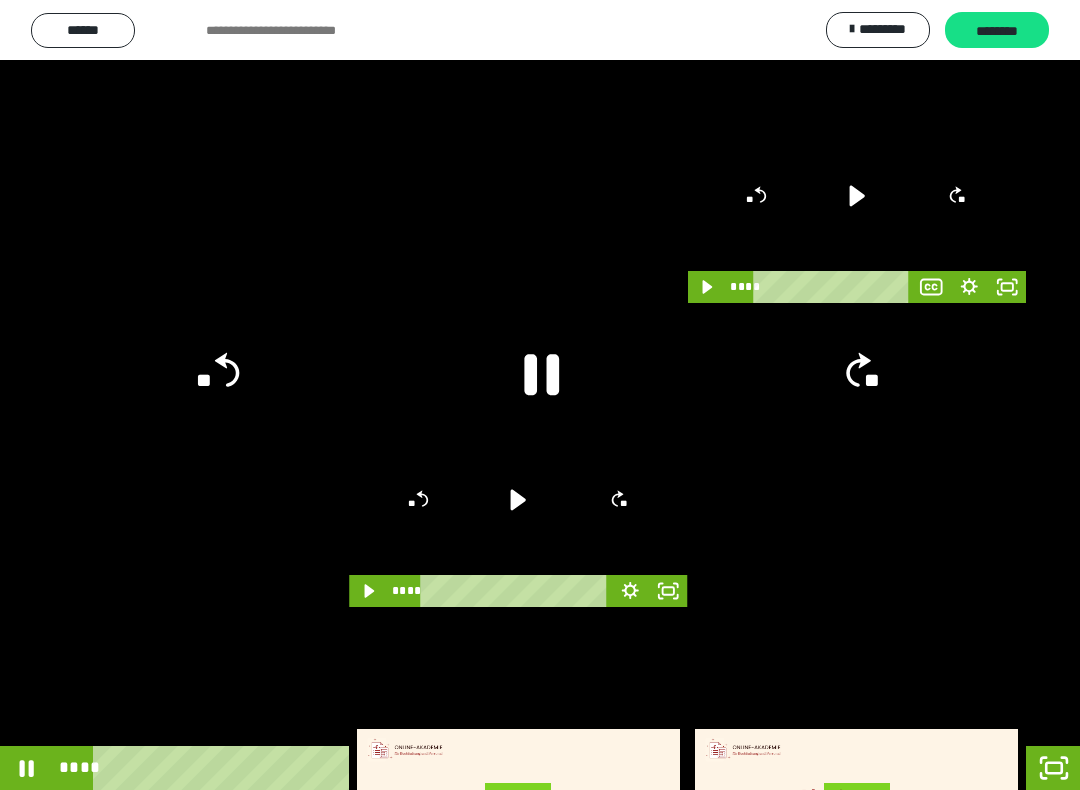 click 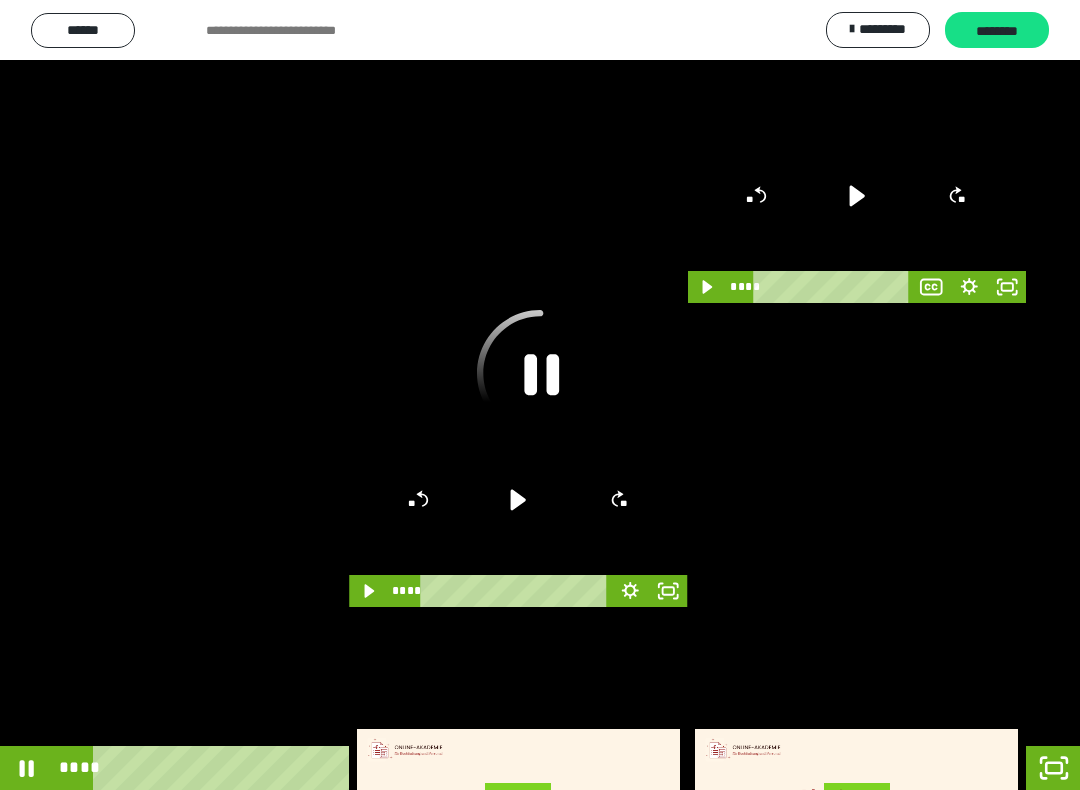 radio on "****" 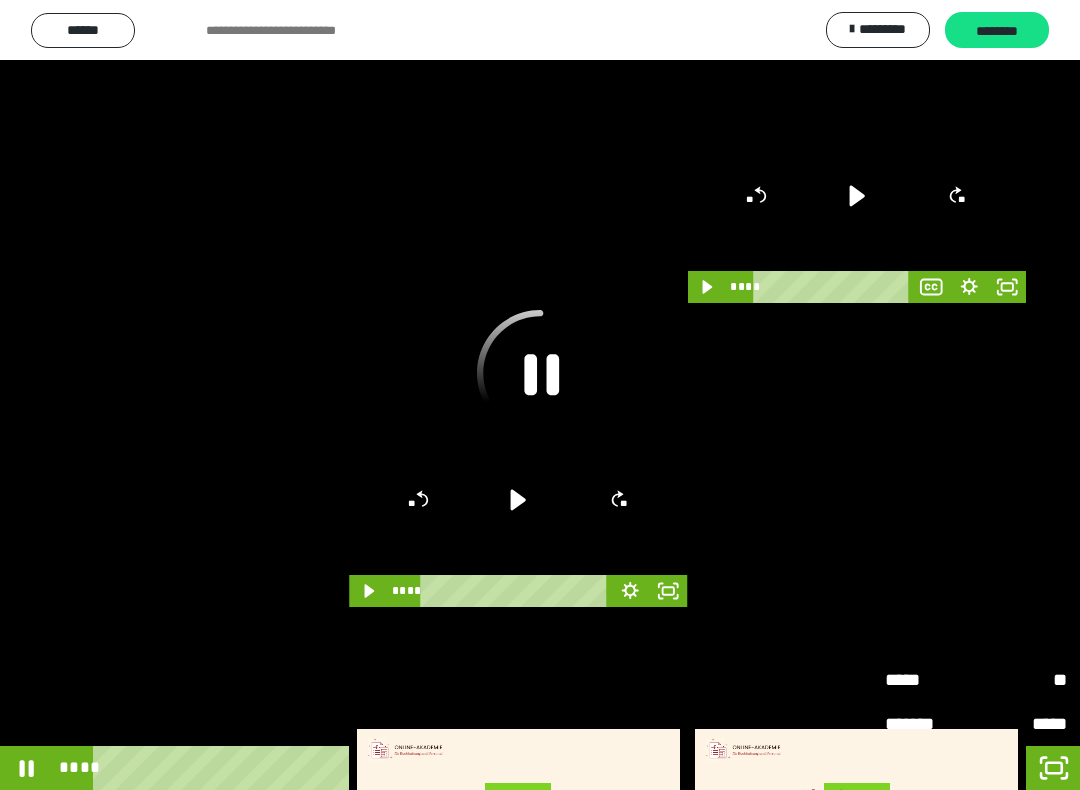 click on "**" at bounding box center (1021, 680) 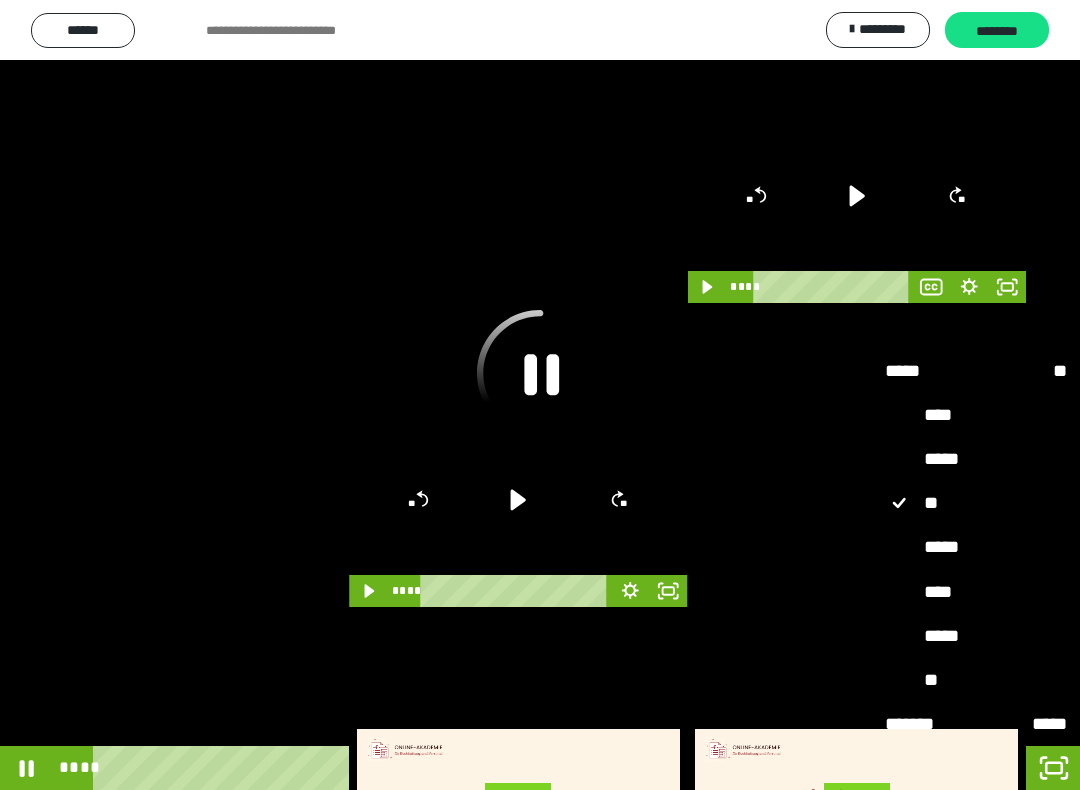 click on "*****" at bounding box center [976, 547] 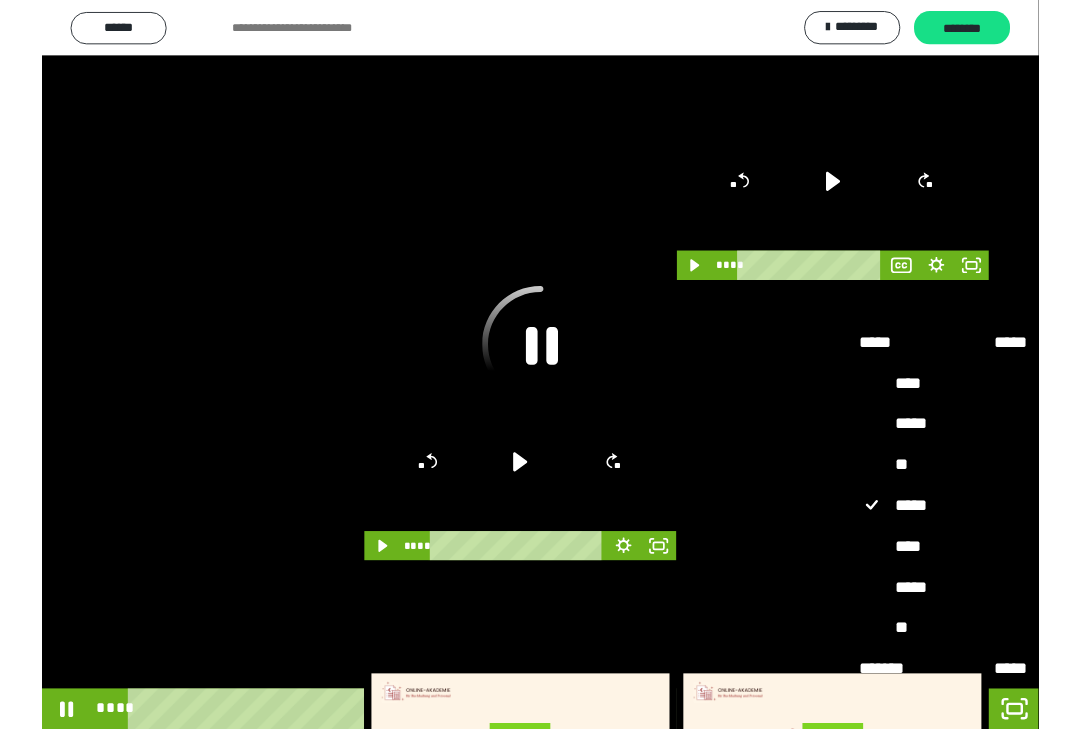 scroll, scrollTop: 106, scrollLeft: 0, axis: vertical 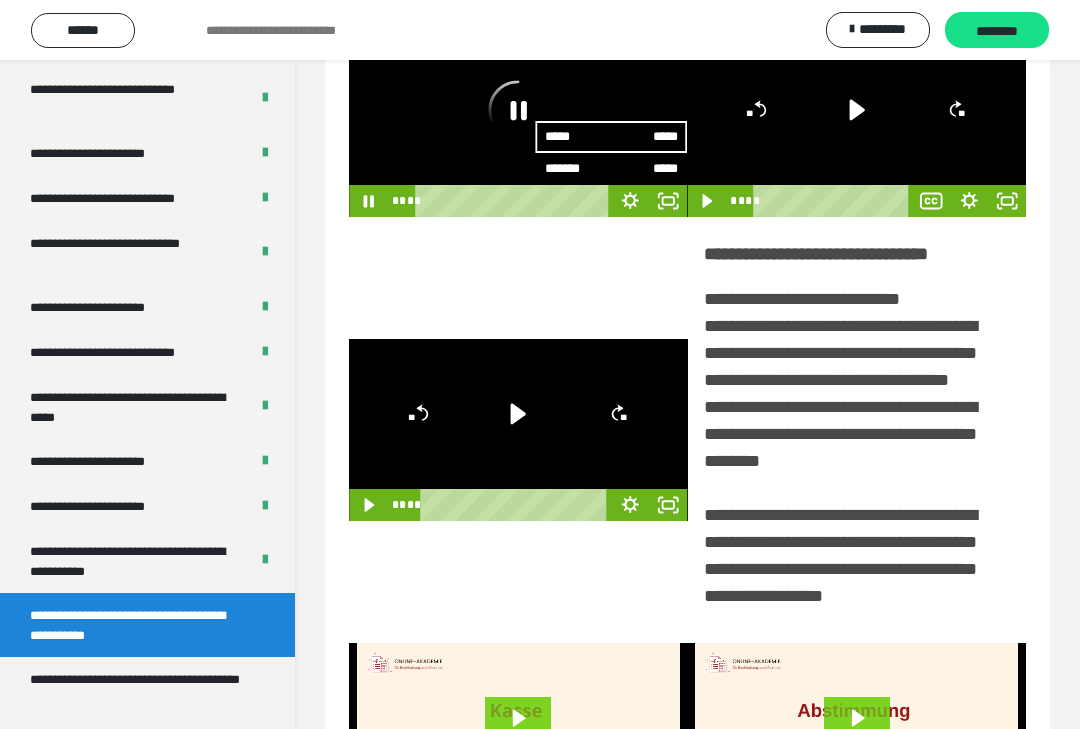 click 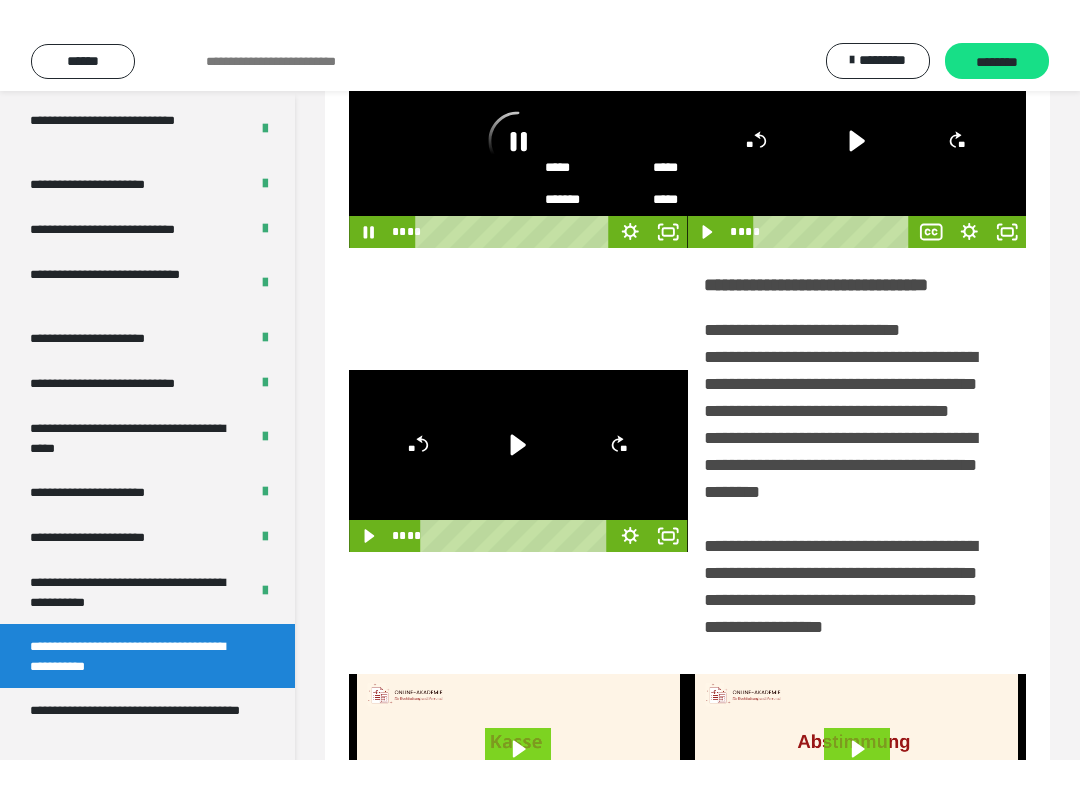 scroll, scrollTop: 20, scrollLeft: 0, axis: vertical 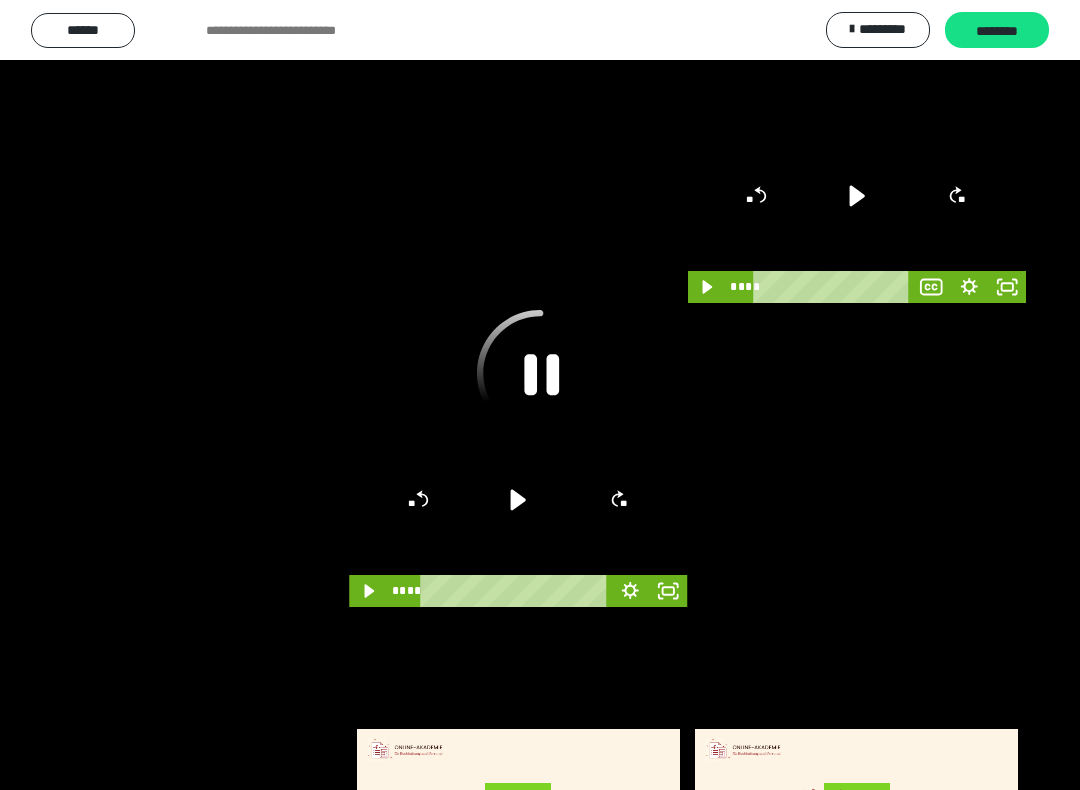 click at bounding box center [540, 395] 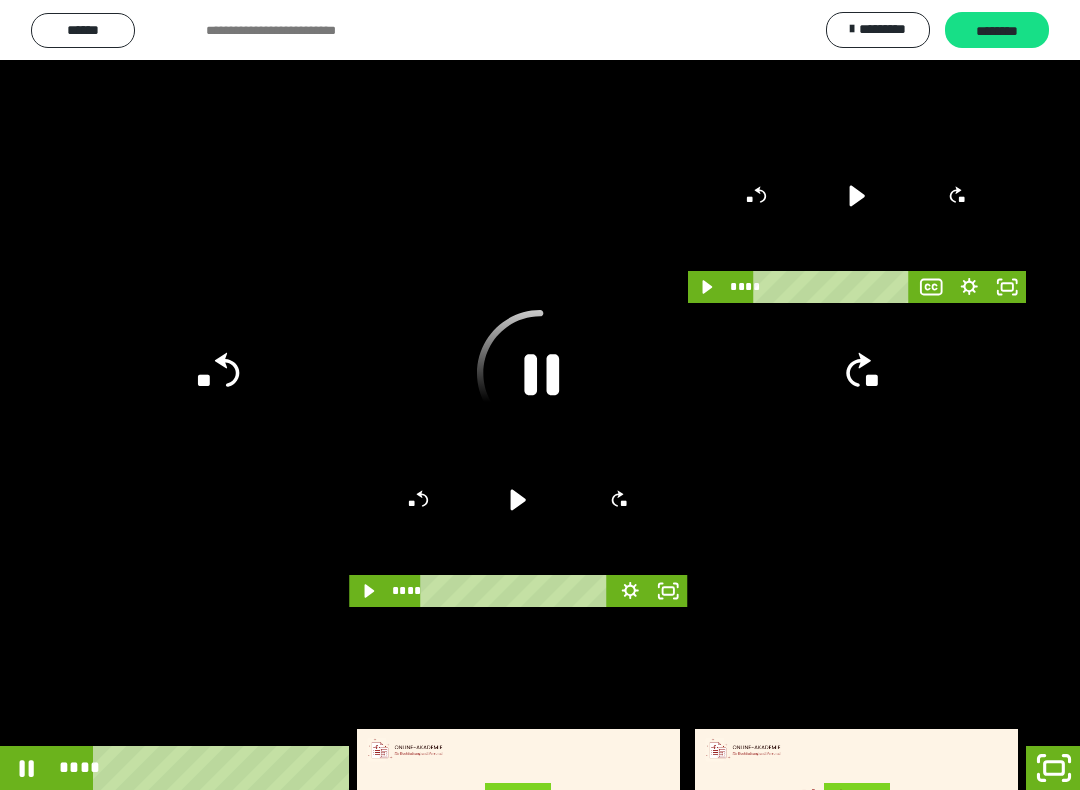 click 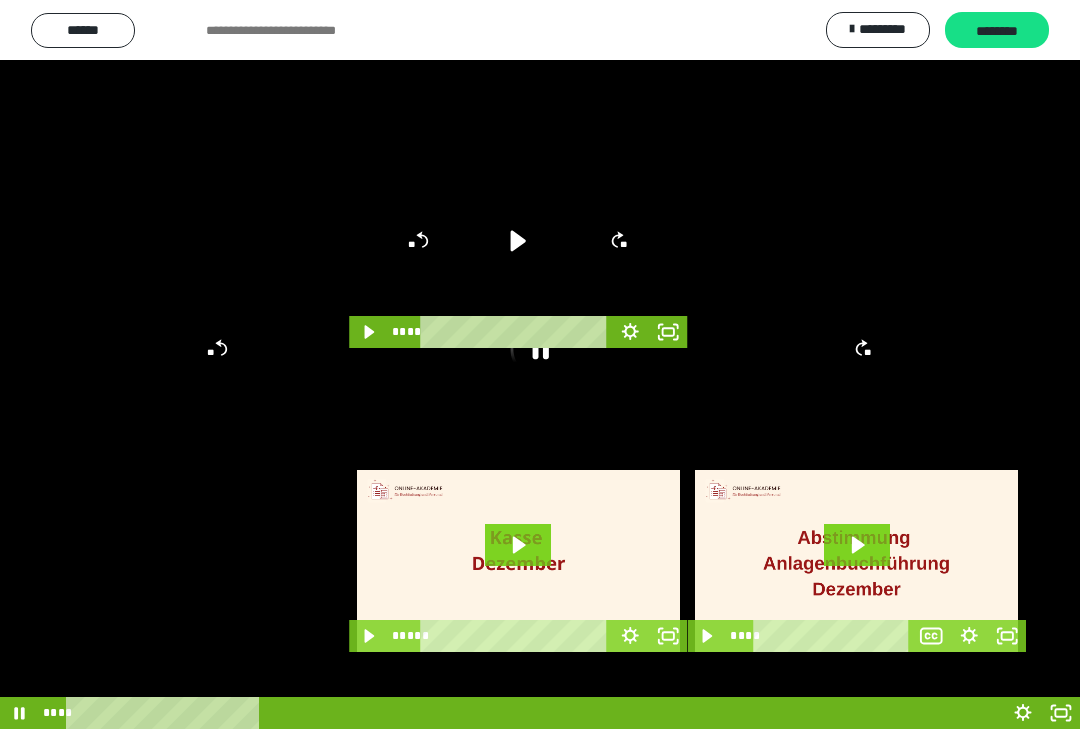 scroll, scrollTop: 310, scrollLeft: 0, axis: vertical 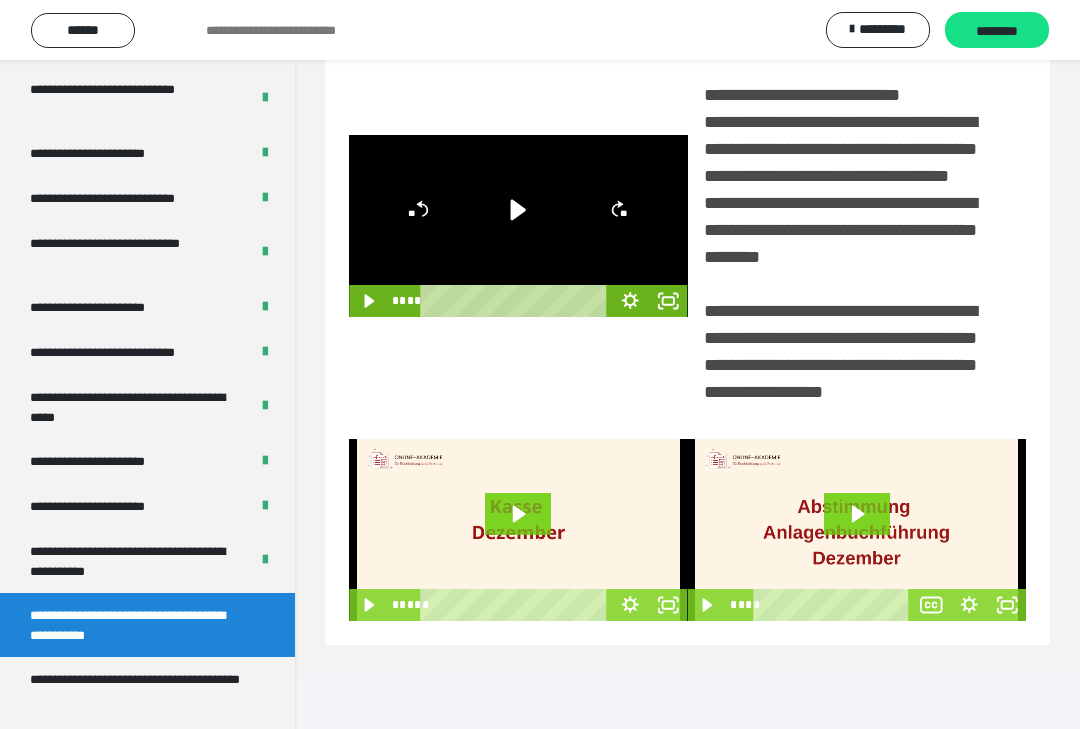 click 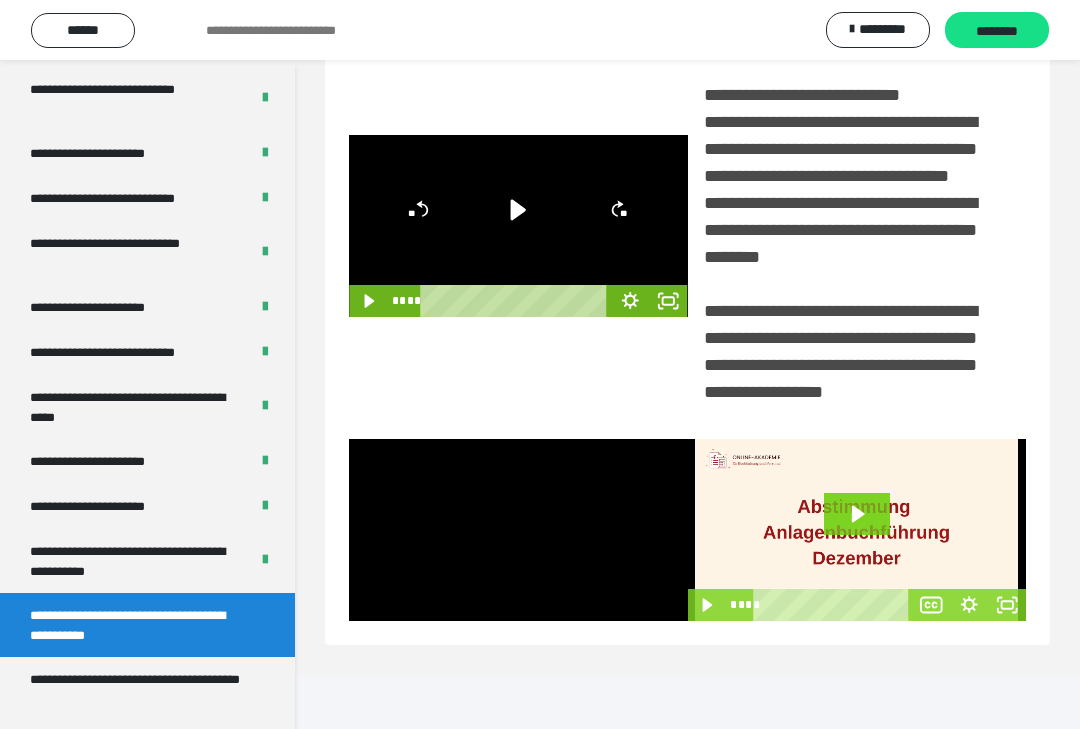 click at bounding box center [518, 530] 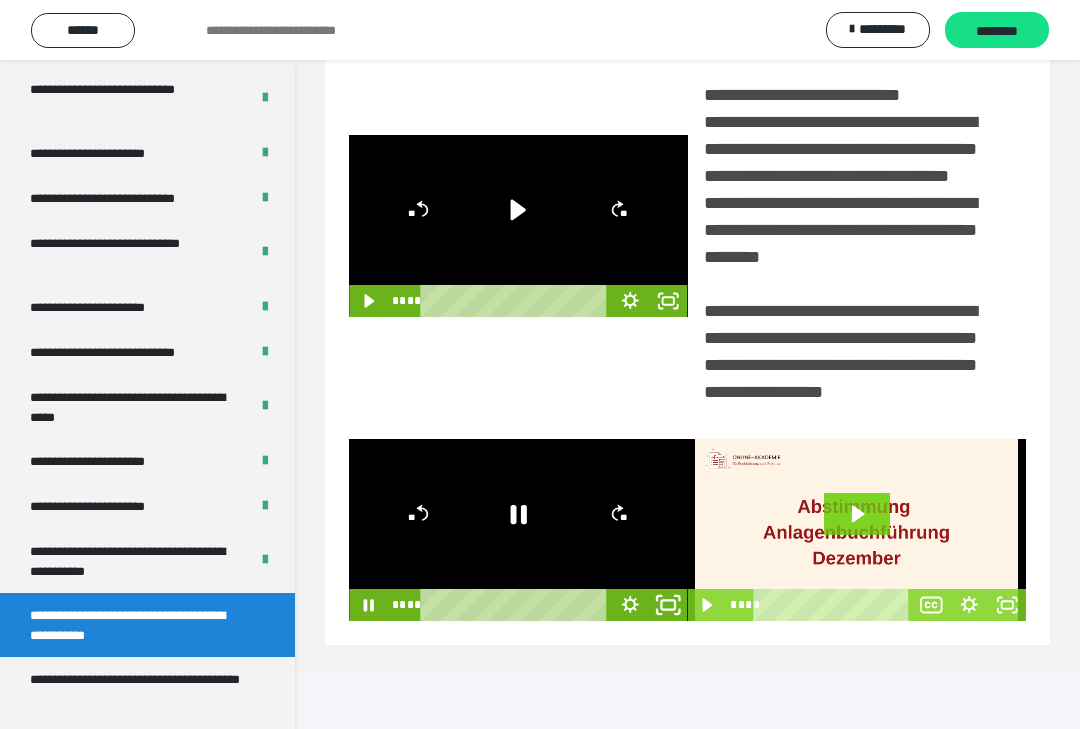 click 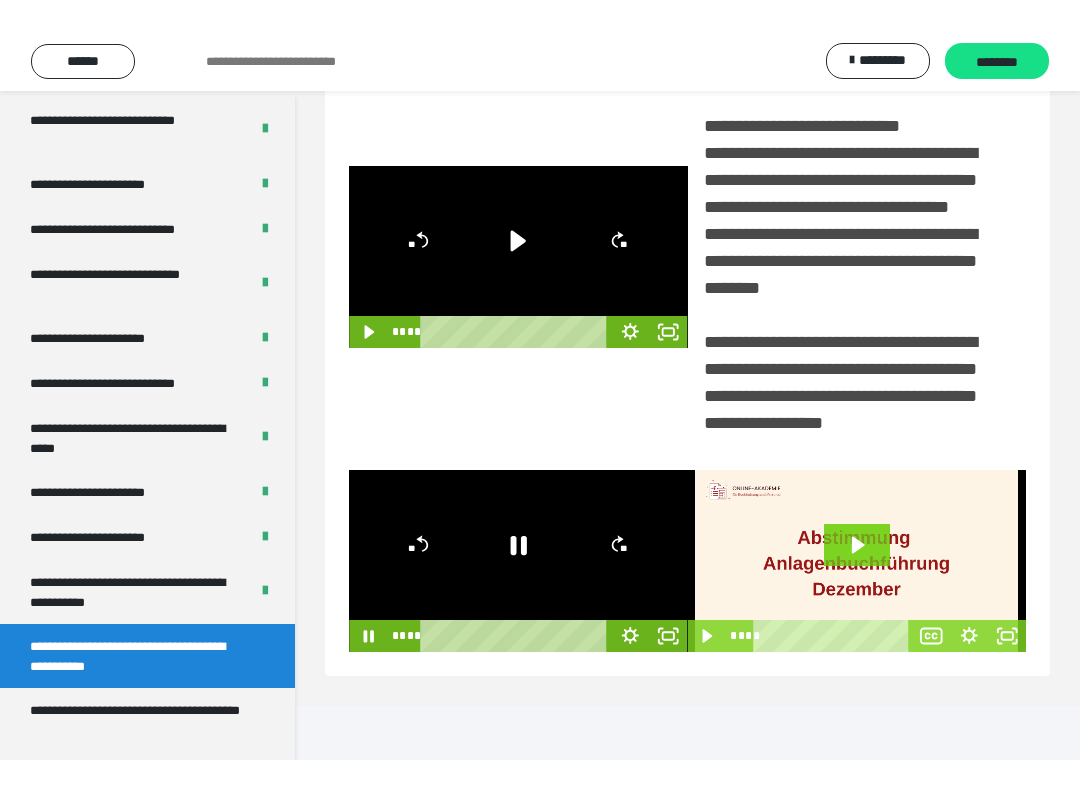 scroll, scrollTop: 20, scrollLeft: 0, axis: vertical 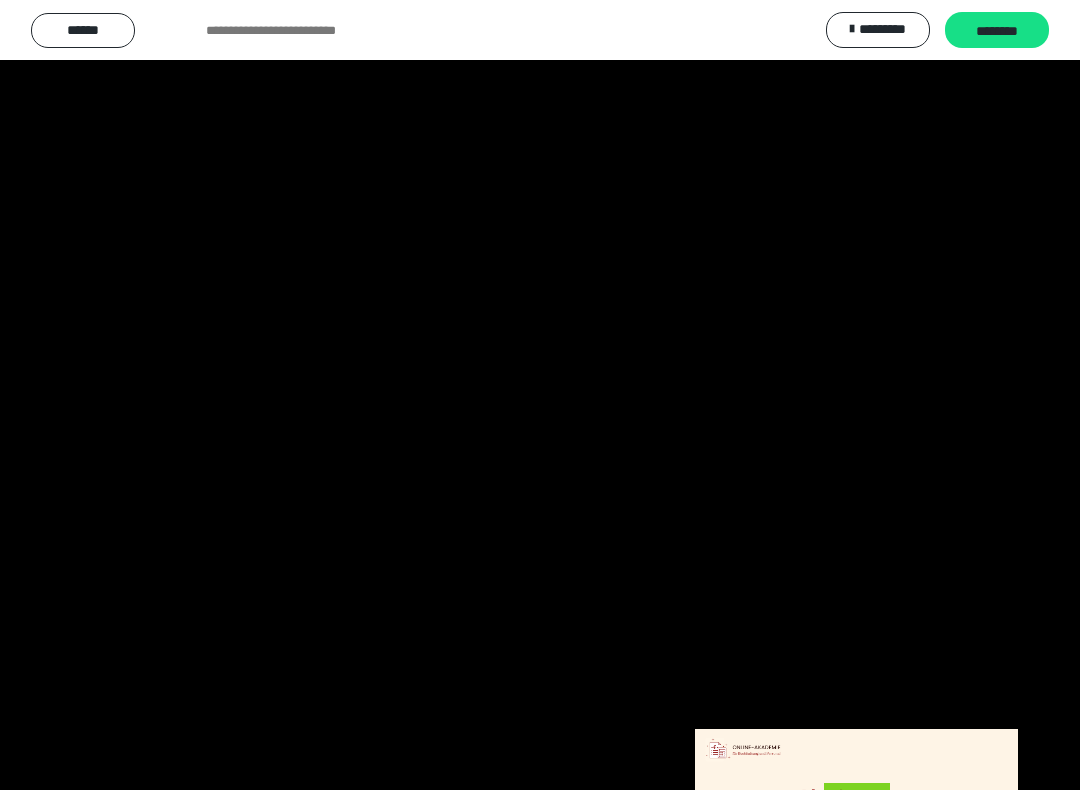 click at bounding box center (540, 395) 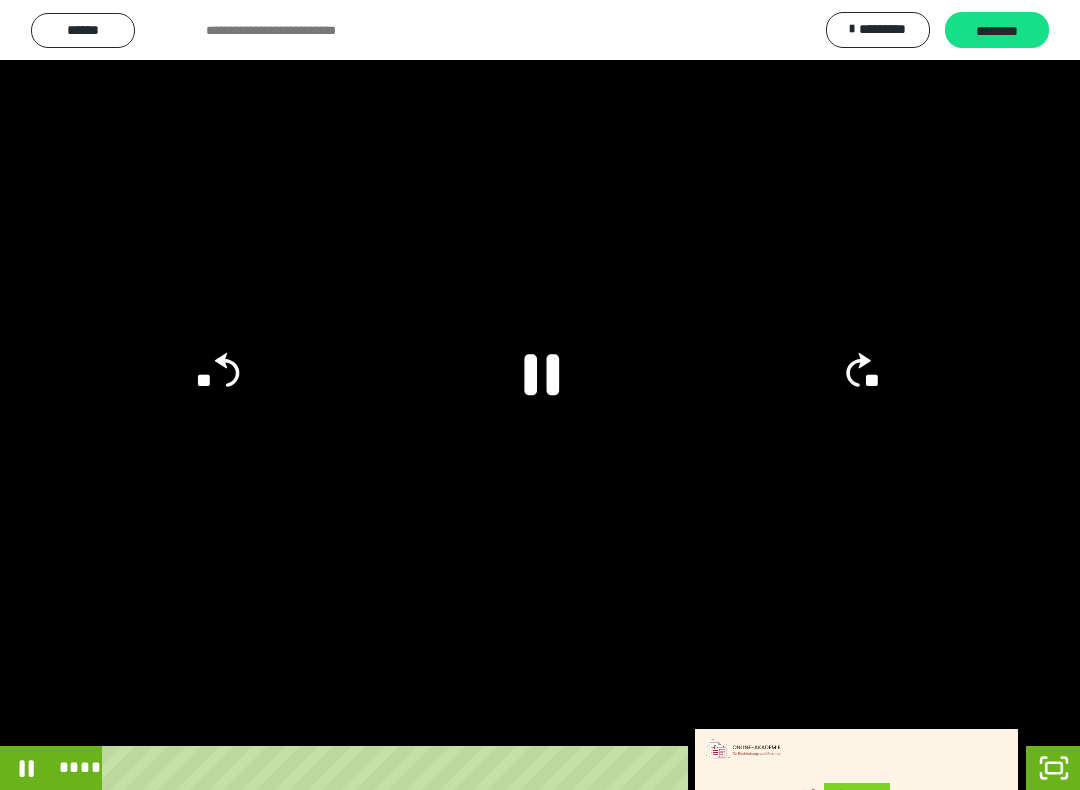 click 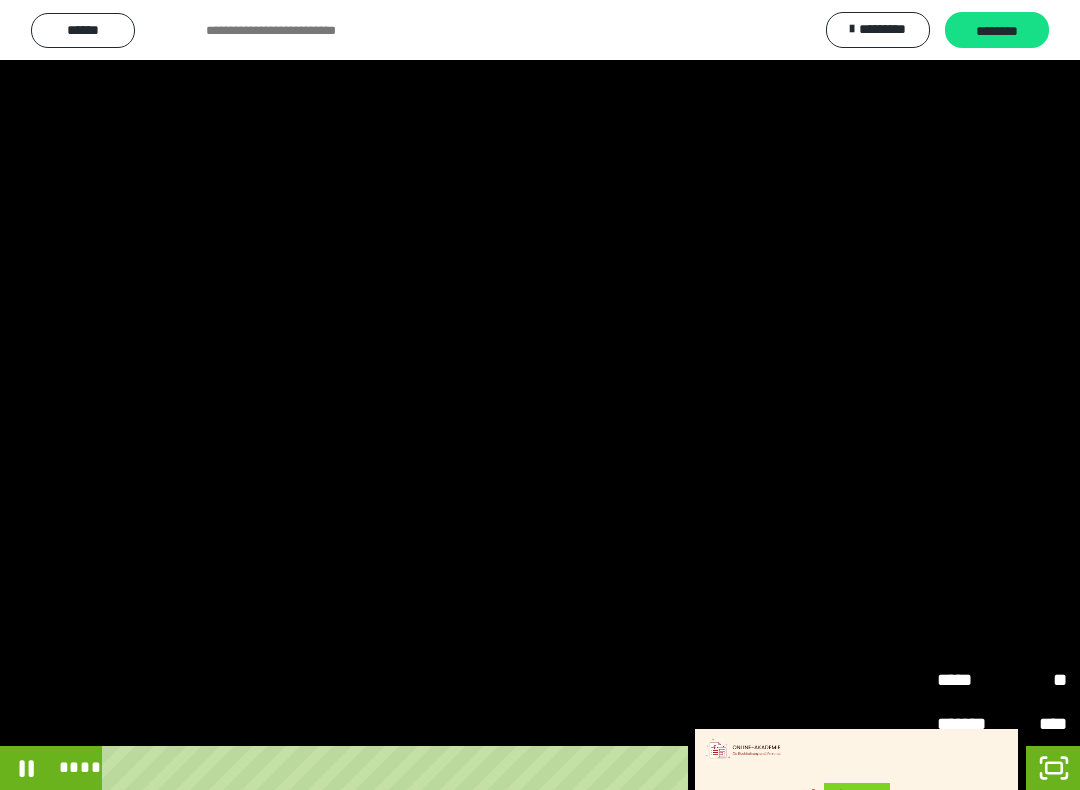 click on "**" at bounding box center (1034, 677) 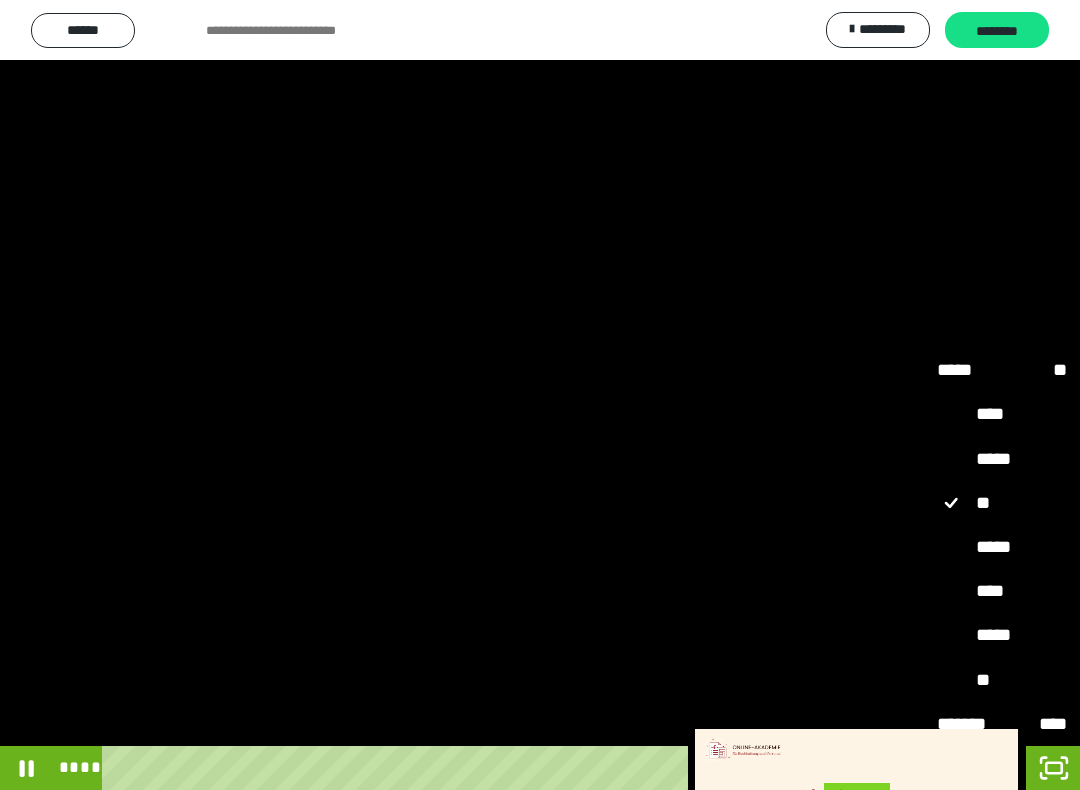 click on "*****" at bounding box center [1002, 547] 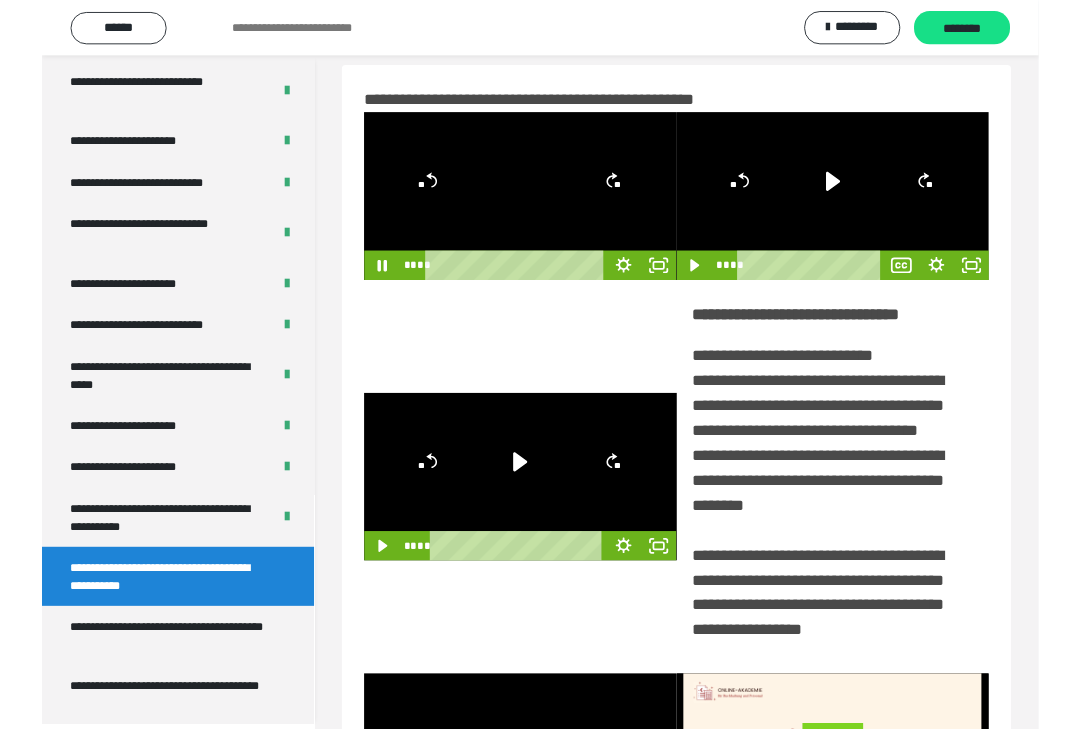 scroll, scrollTop: 346, scrollLeft: 0, axis: vertical 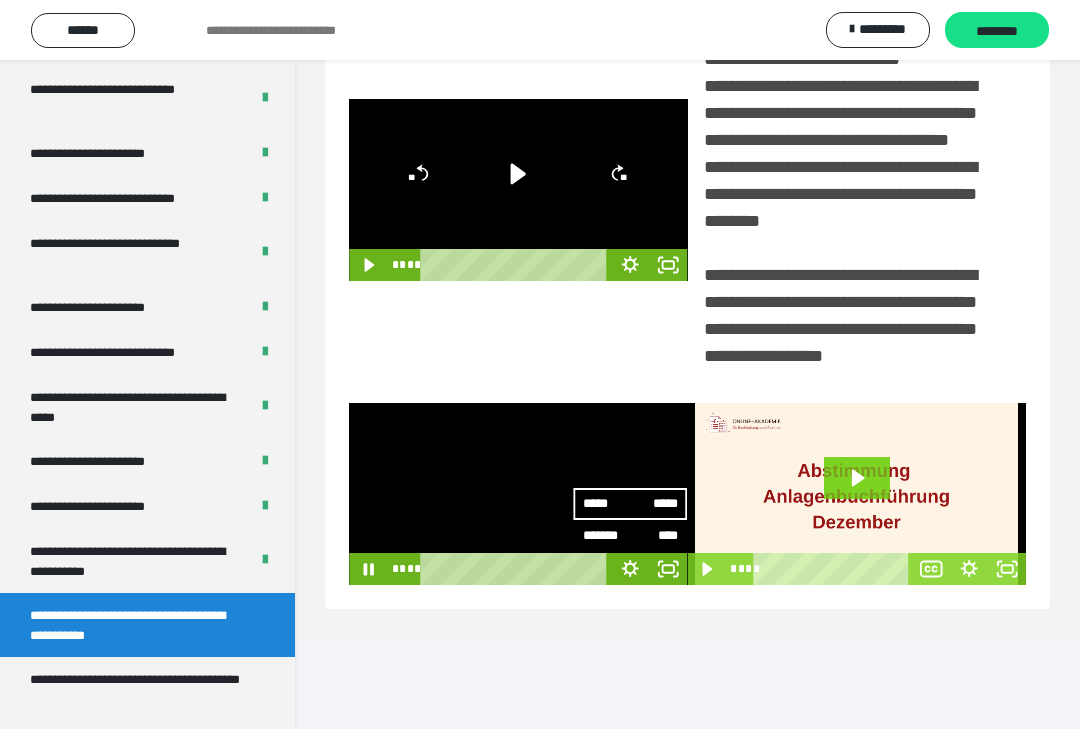 click 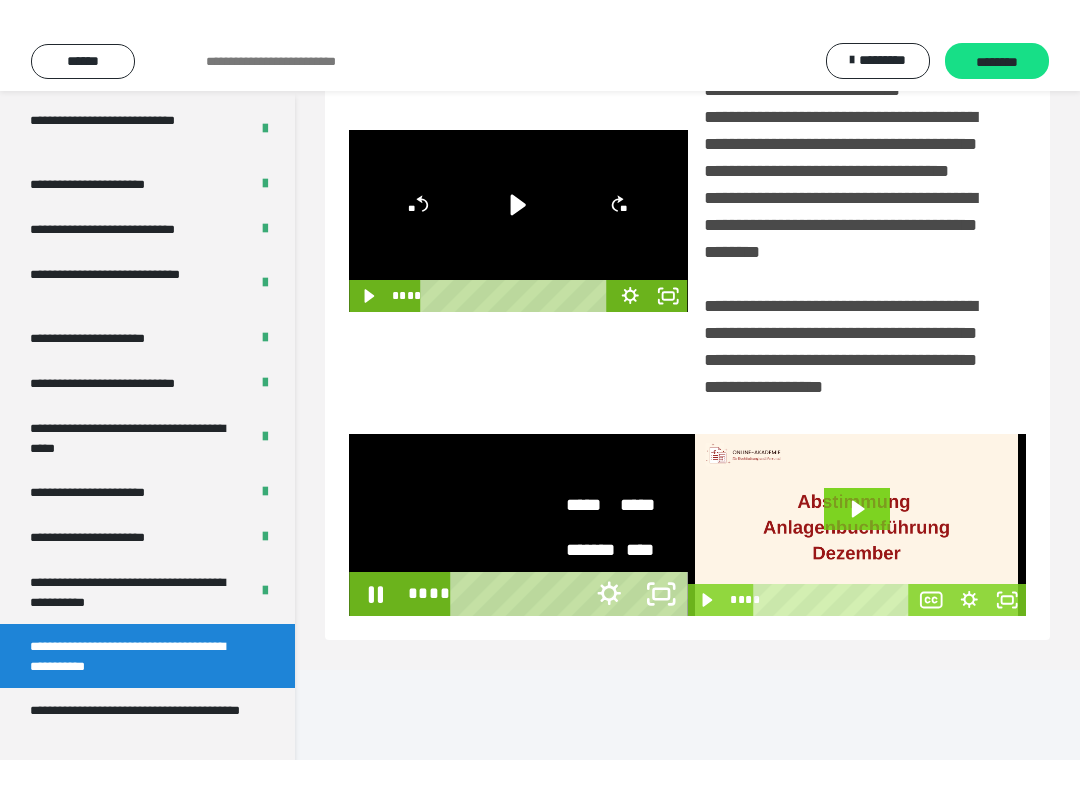 scroll, scrollTop: 20, scrollLeft: 0, axis: vertical 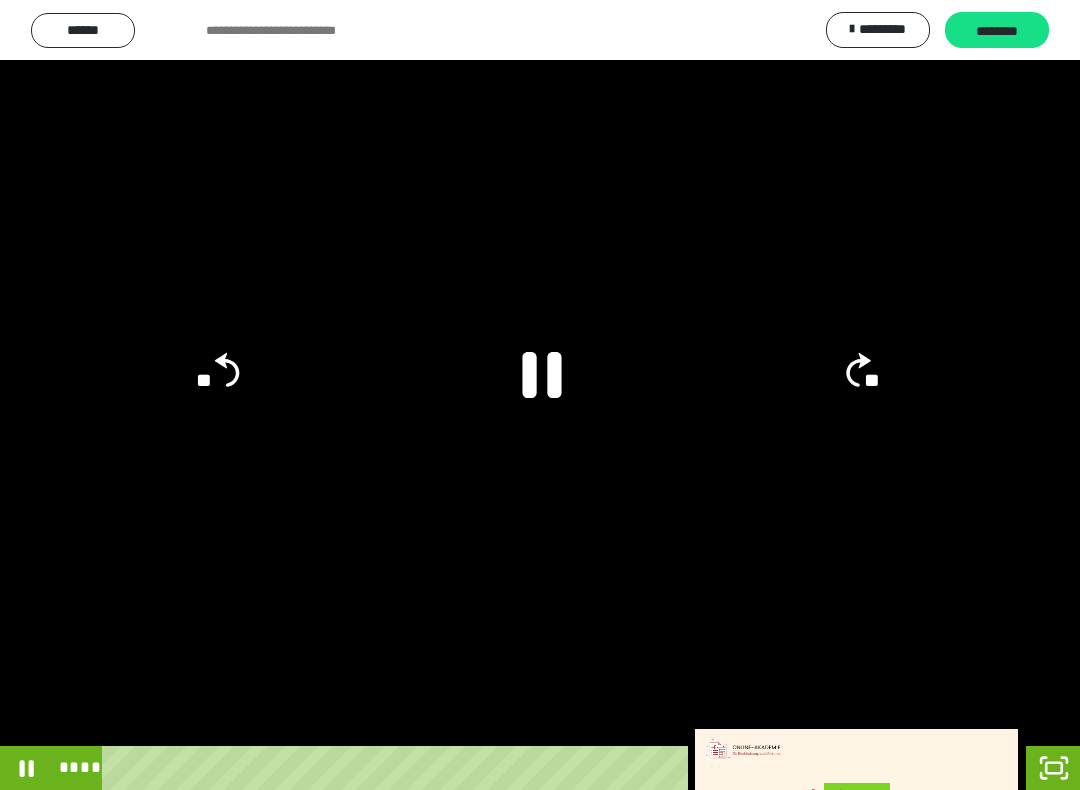 click 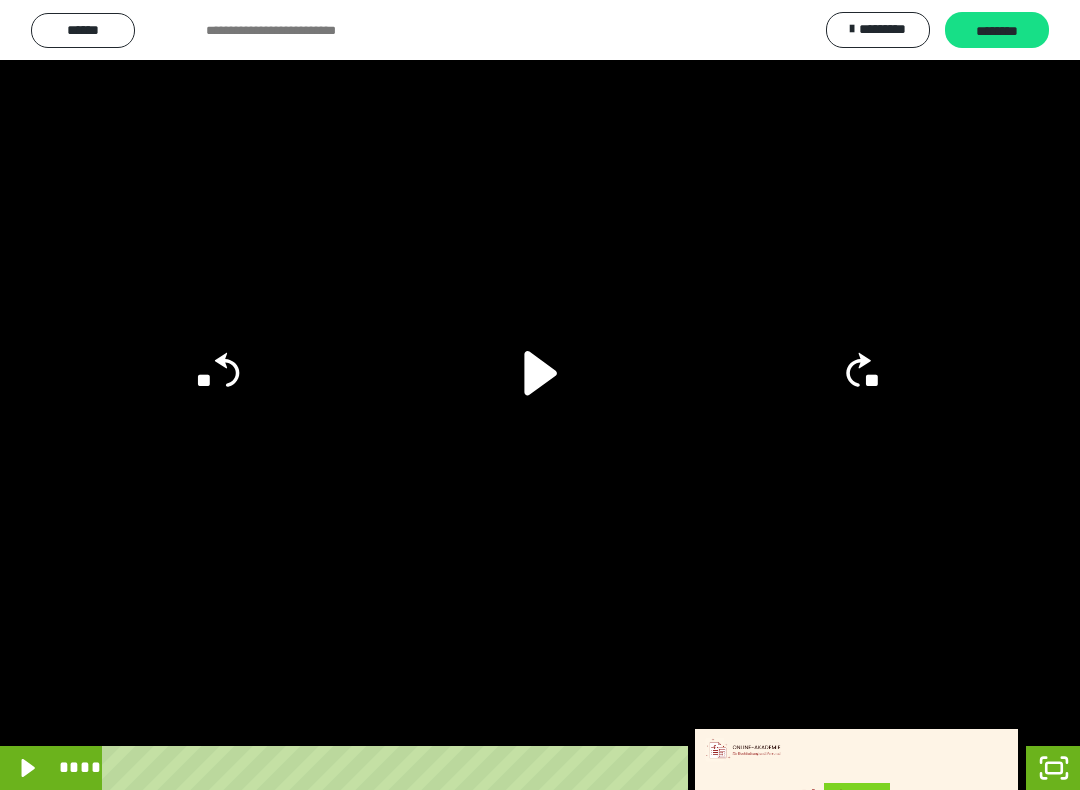 click 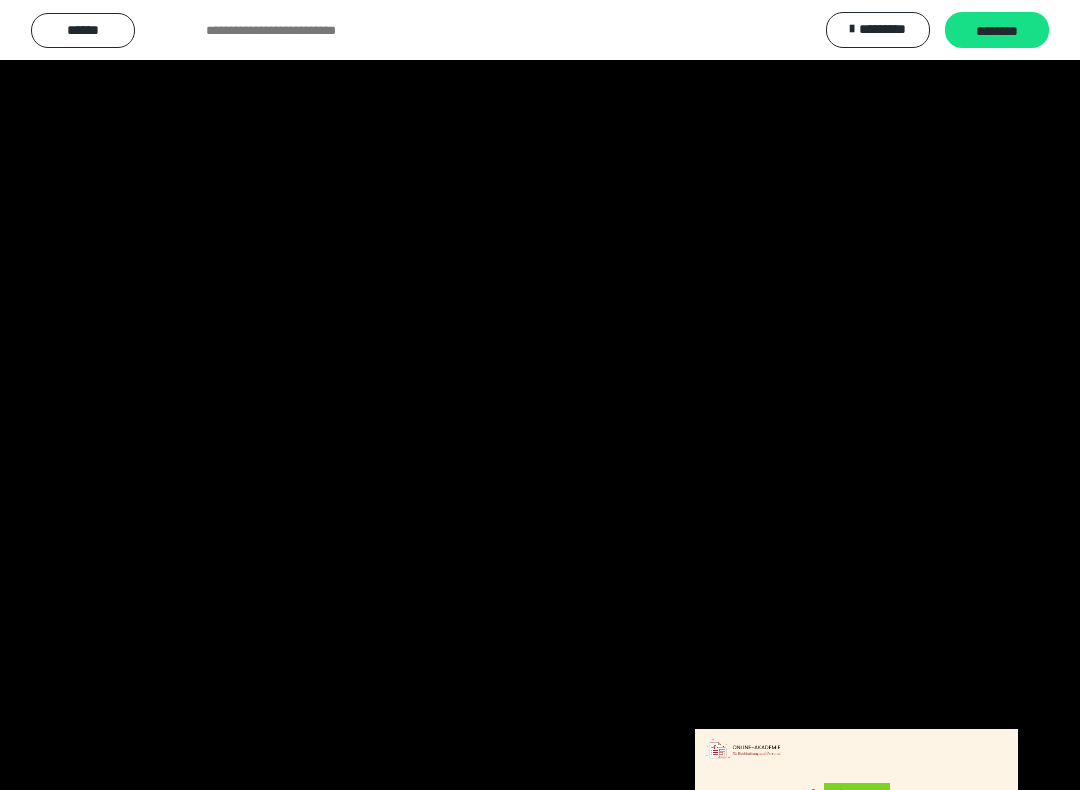 click at bounding box center [540, 395] 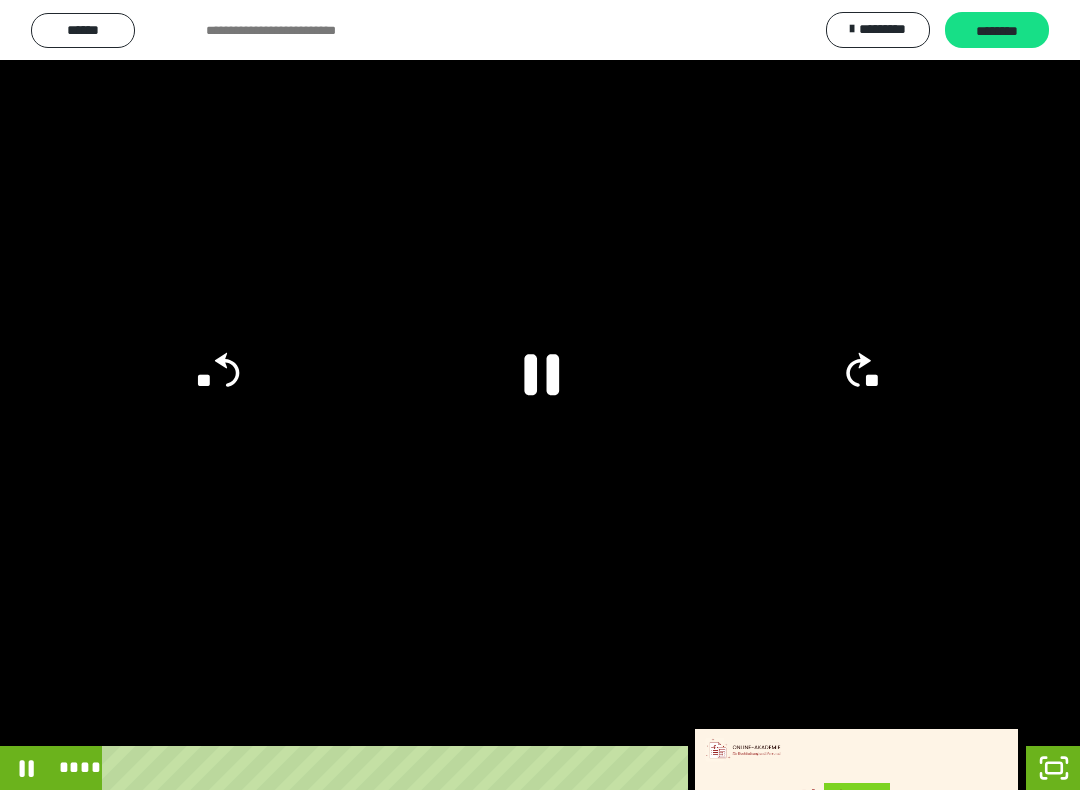 click 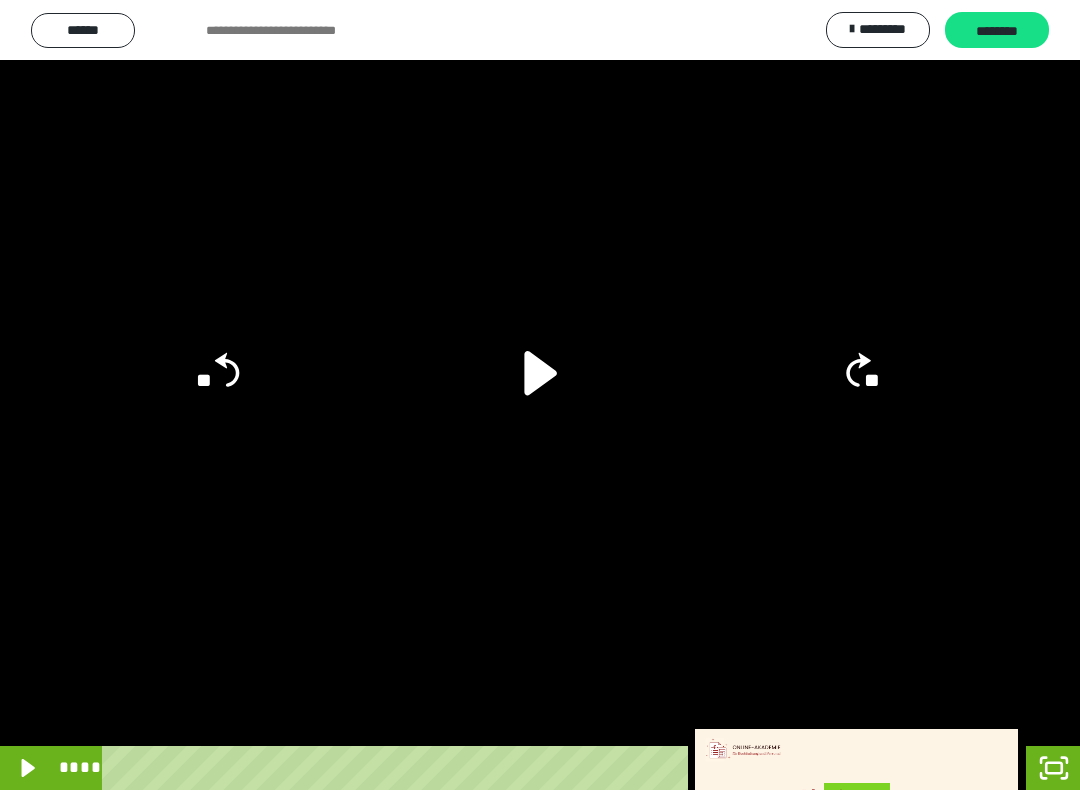 click on "**" 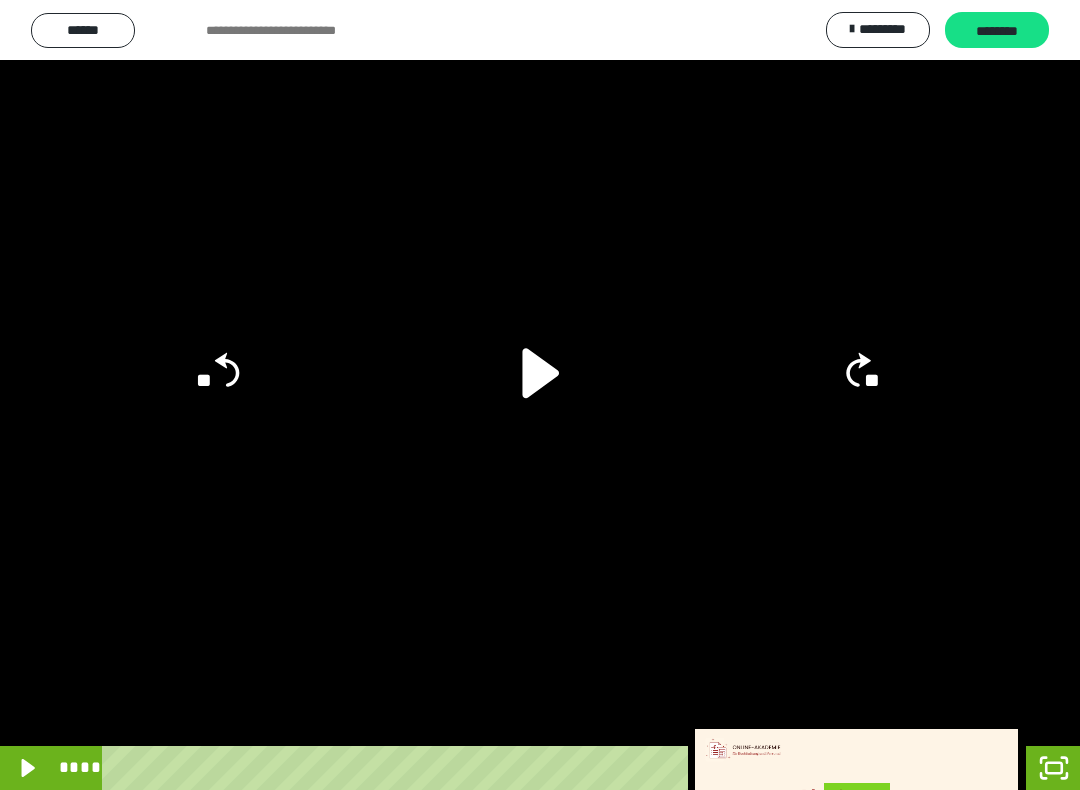 click 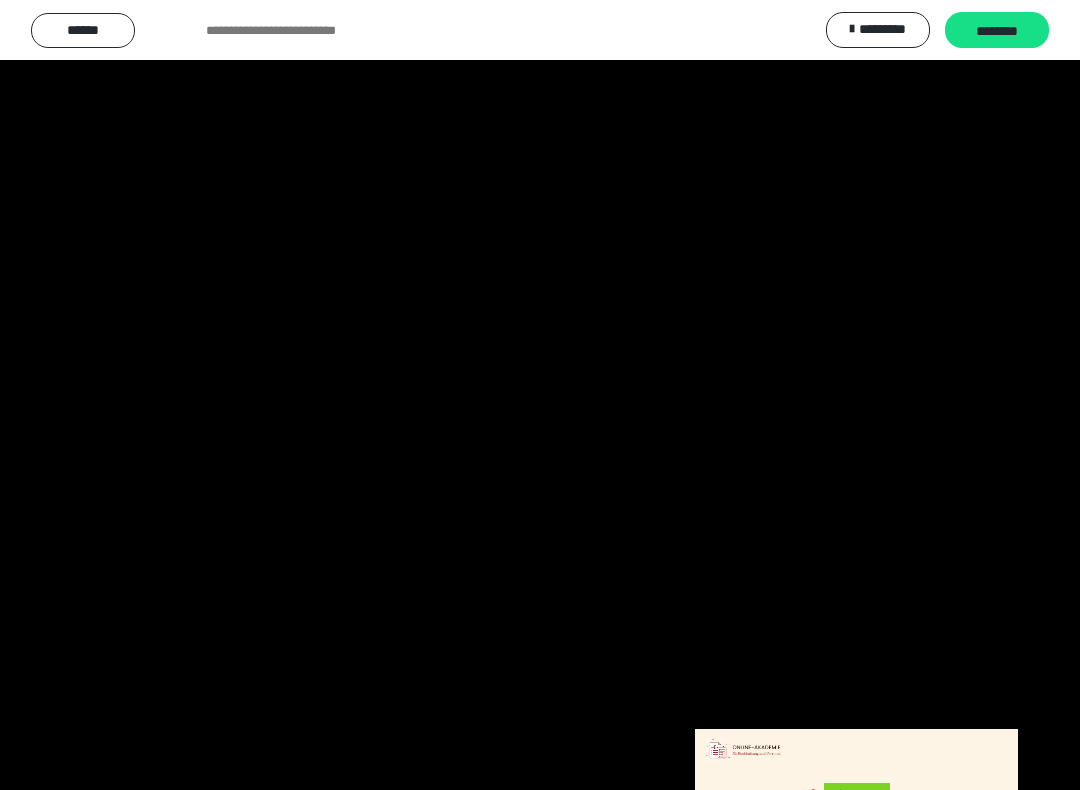 click at bounding box center (540, 395) 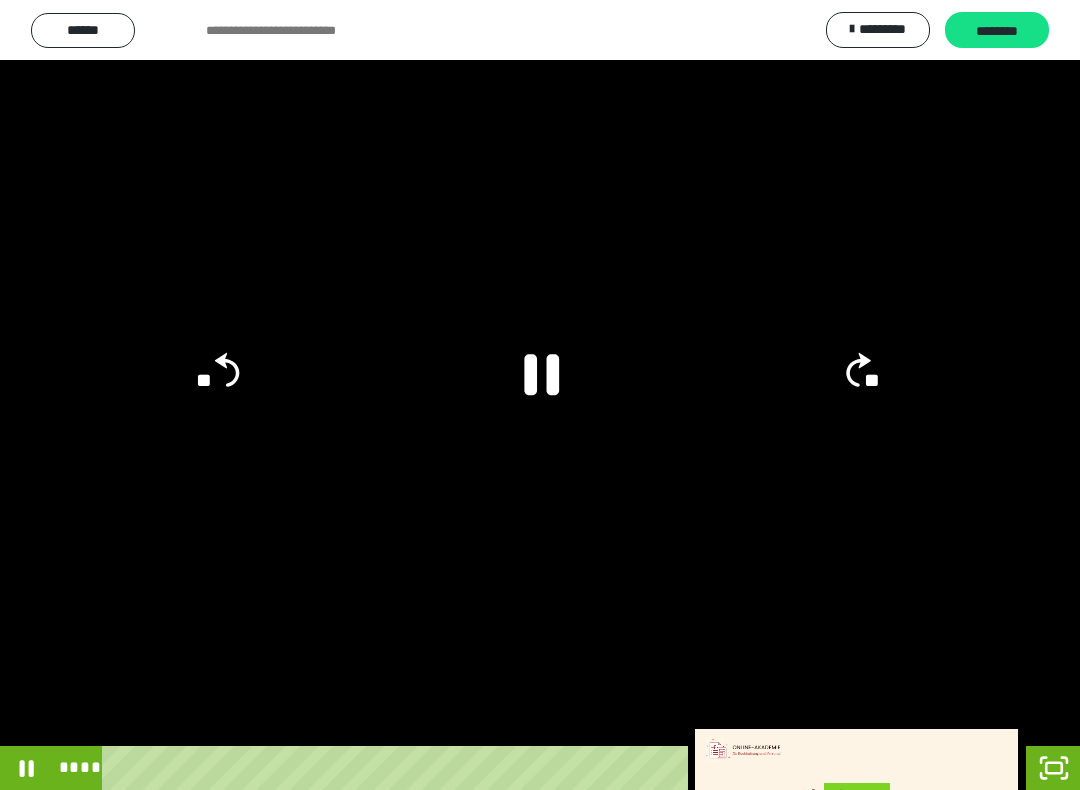 click on "**" 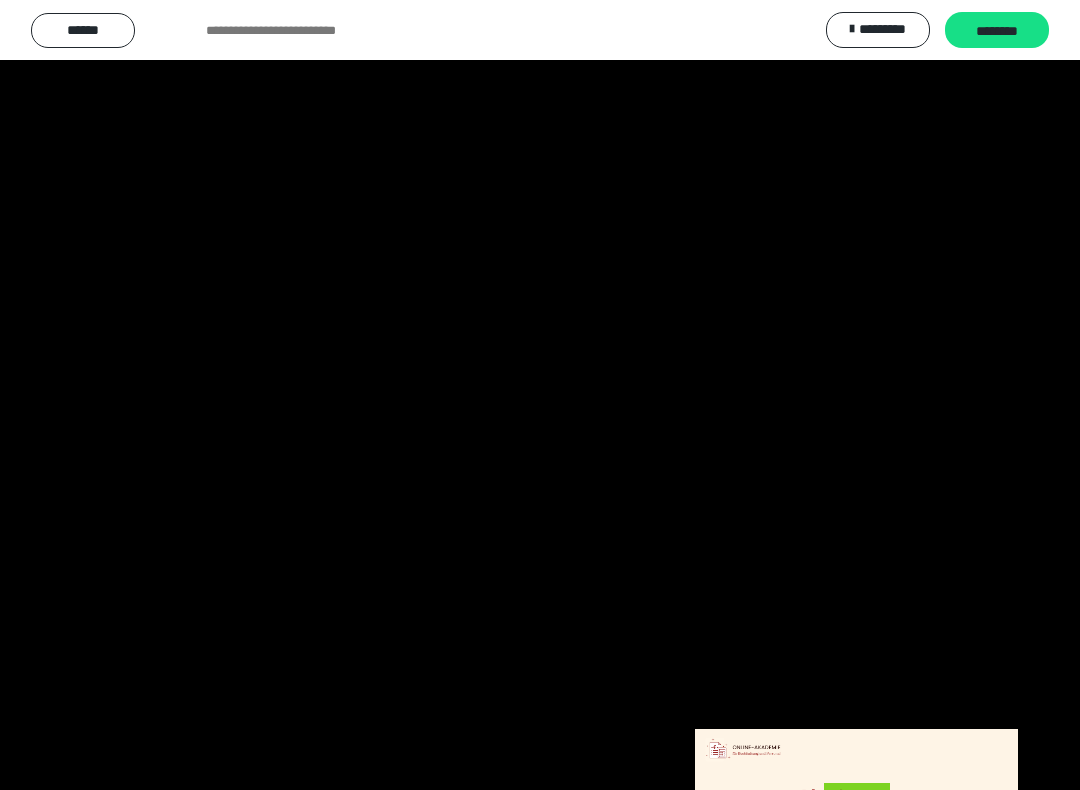click at bounding box center [540, 395] 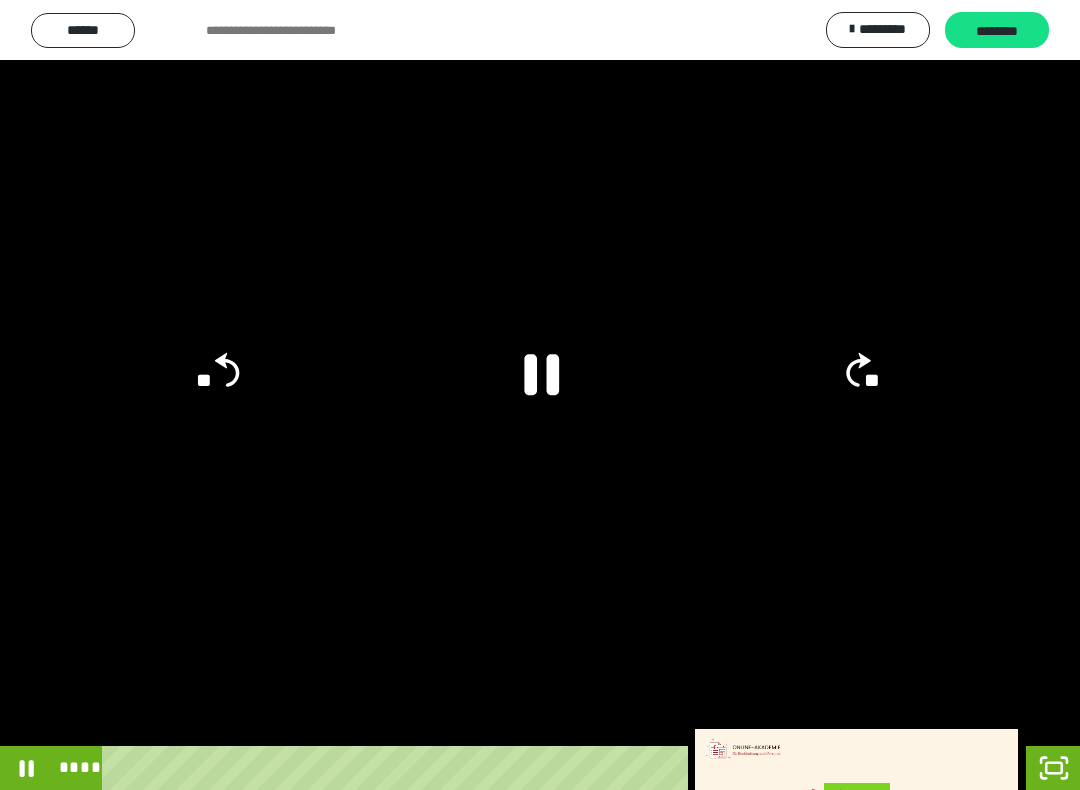 click 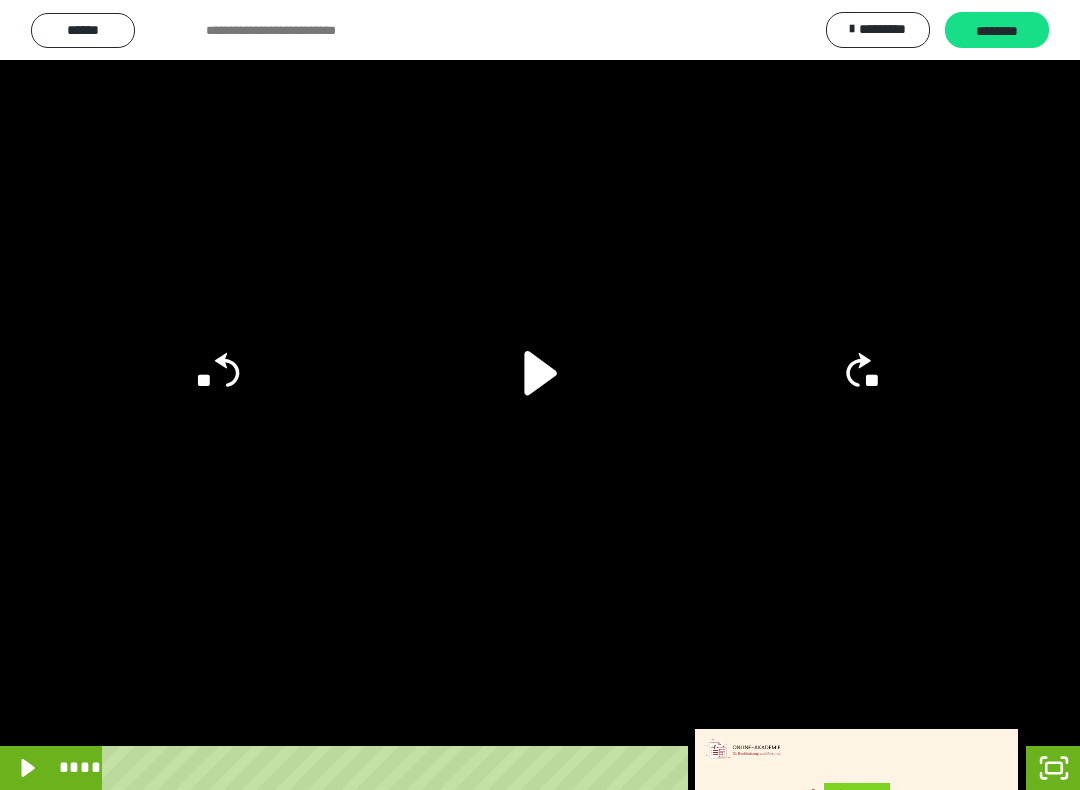 click 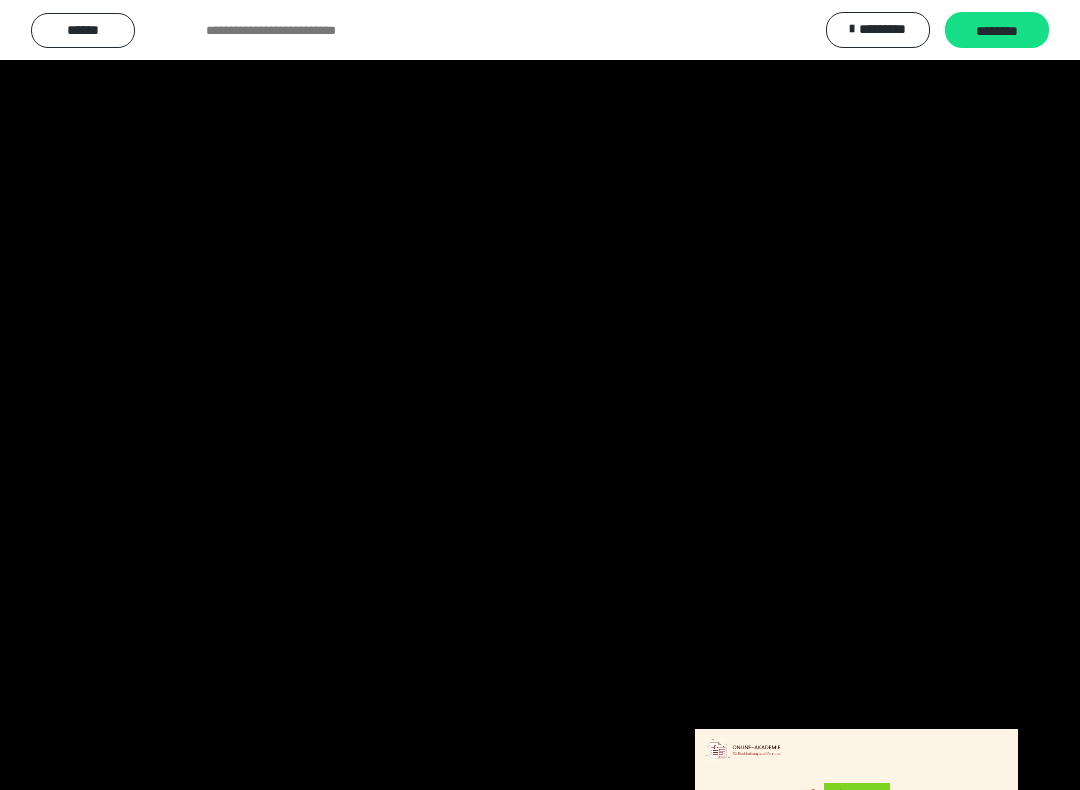click at bounding box center (540, 395) 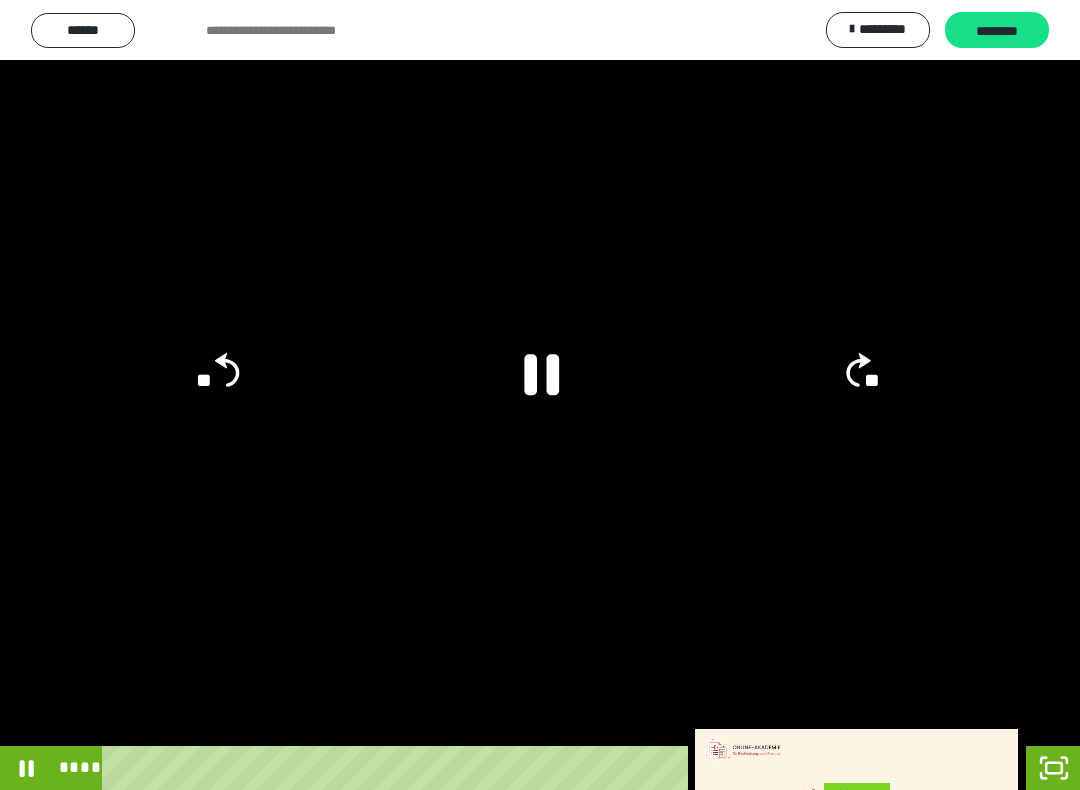 click 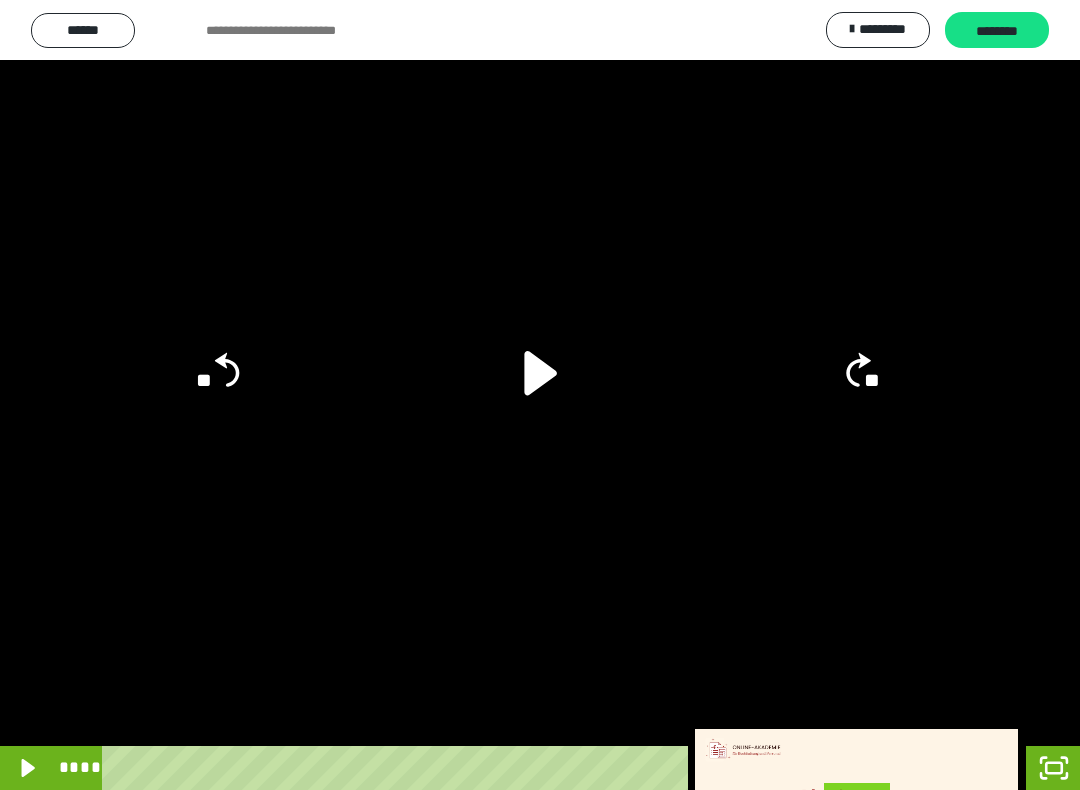 click 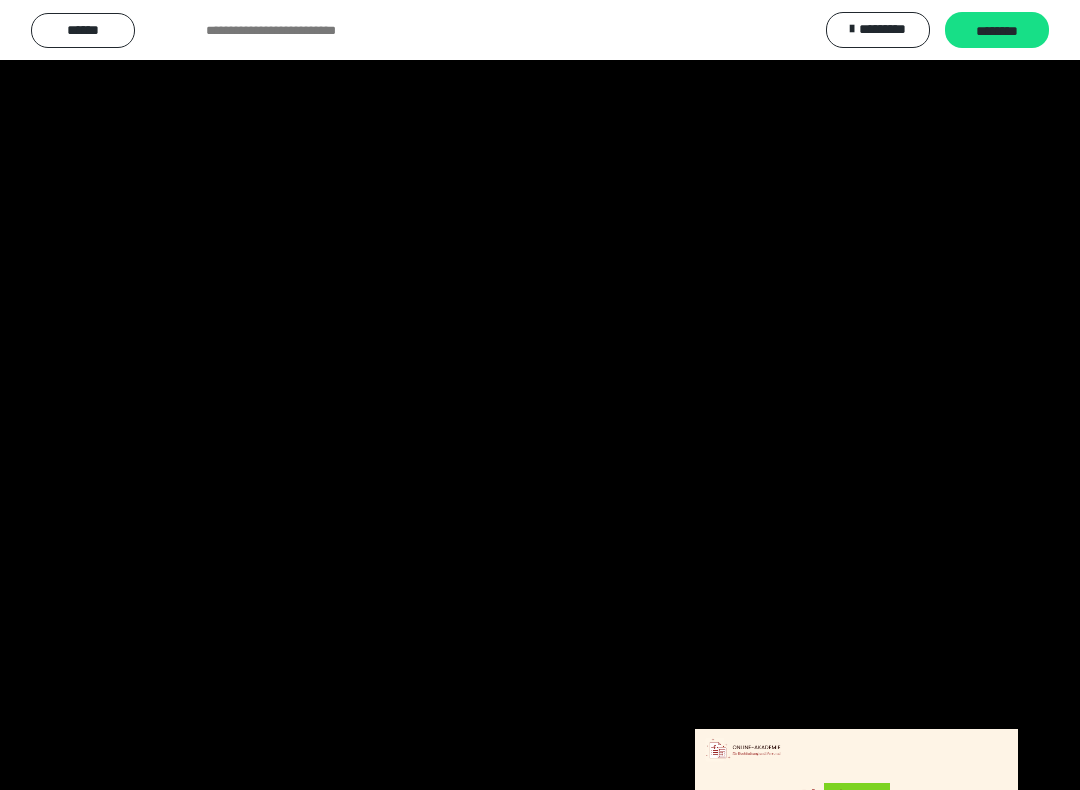 click at bounding box center [540, 395] 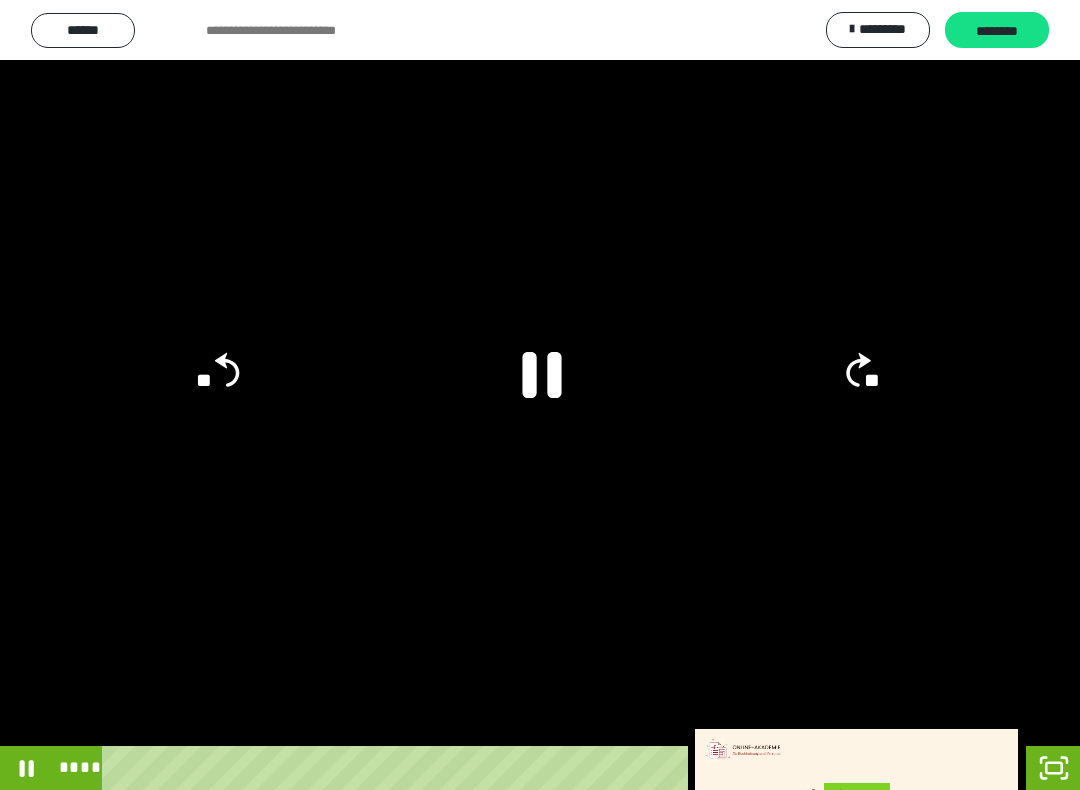 click 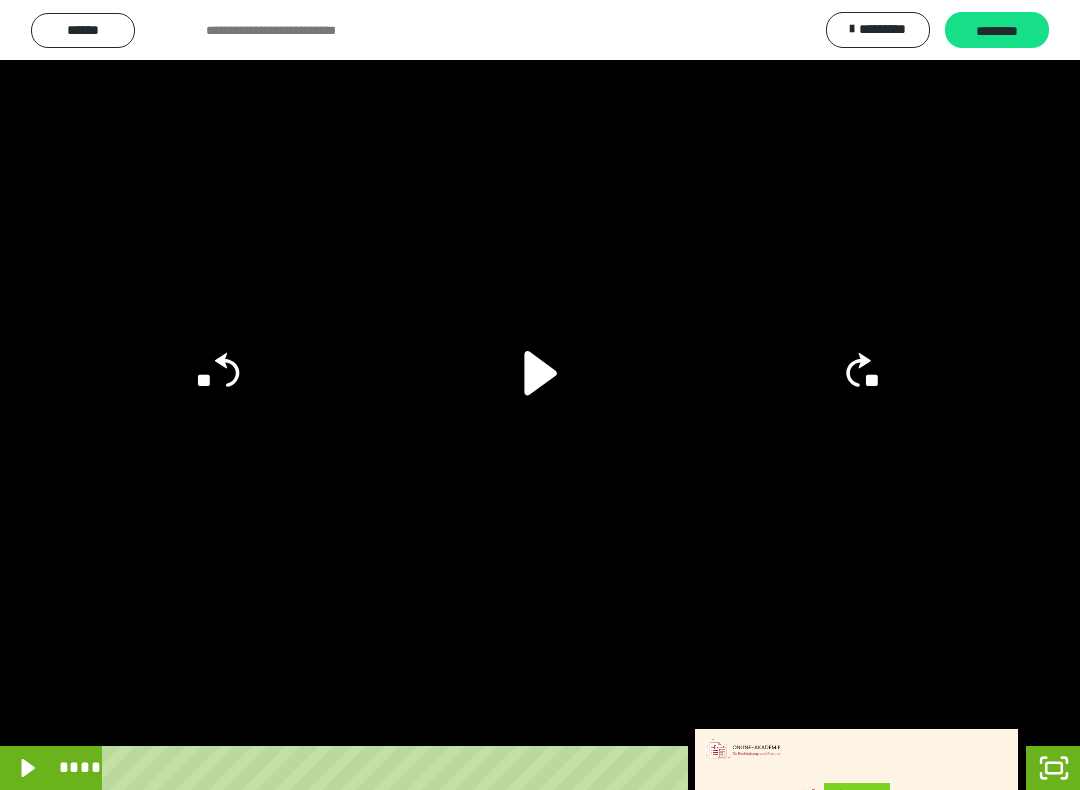 click 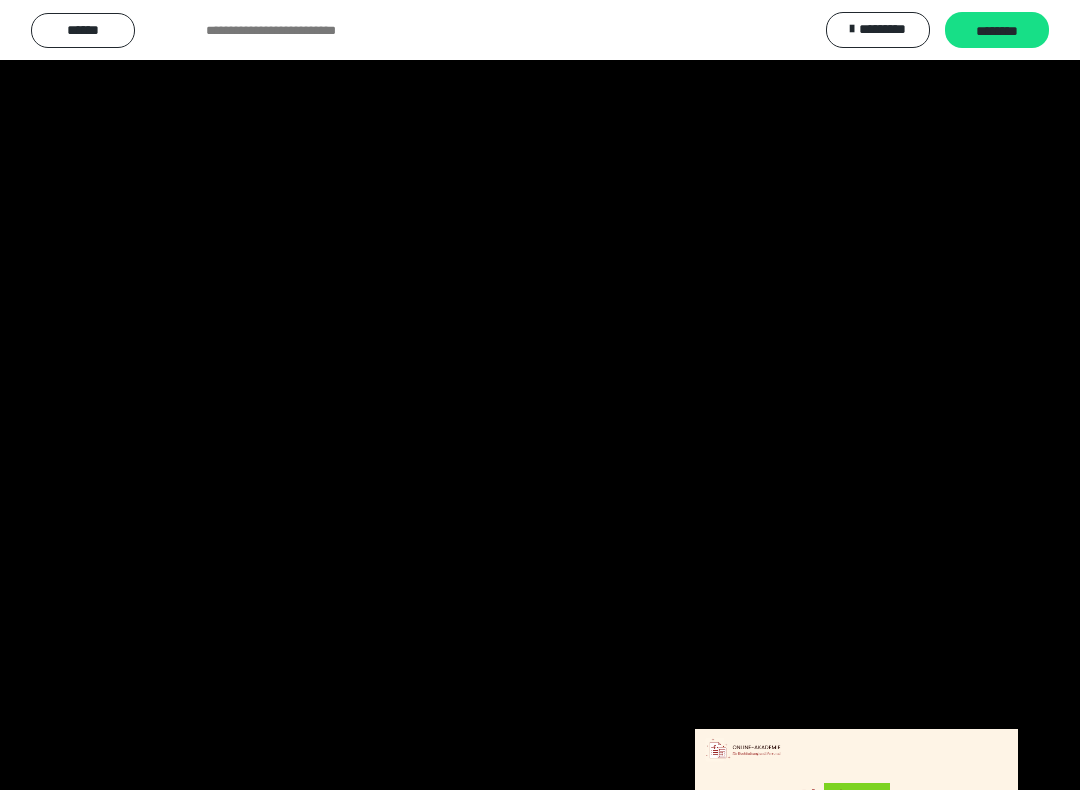 click at bounding box center [540, 395] 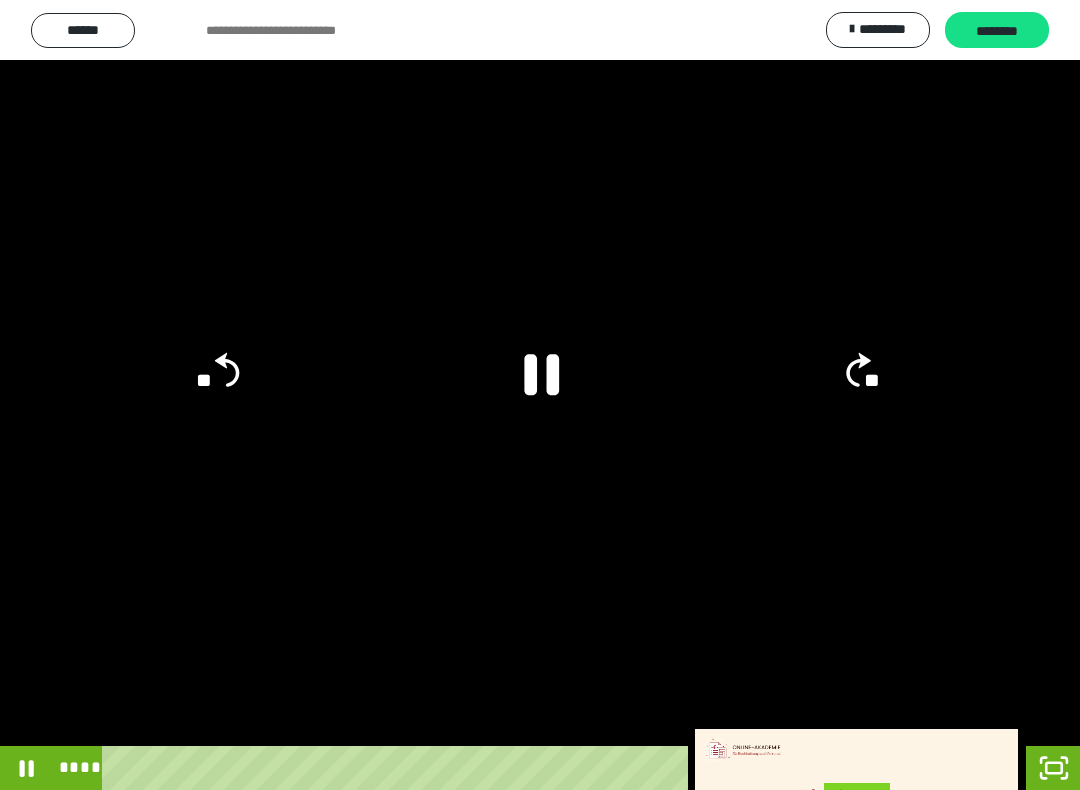 click 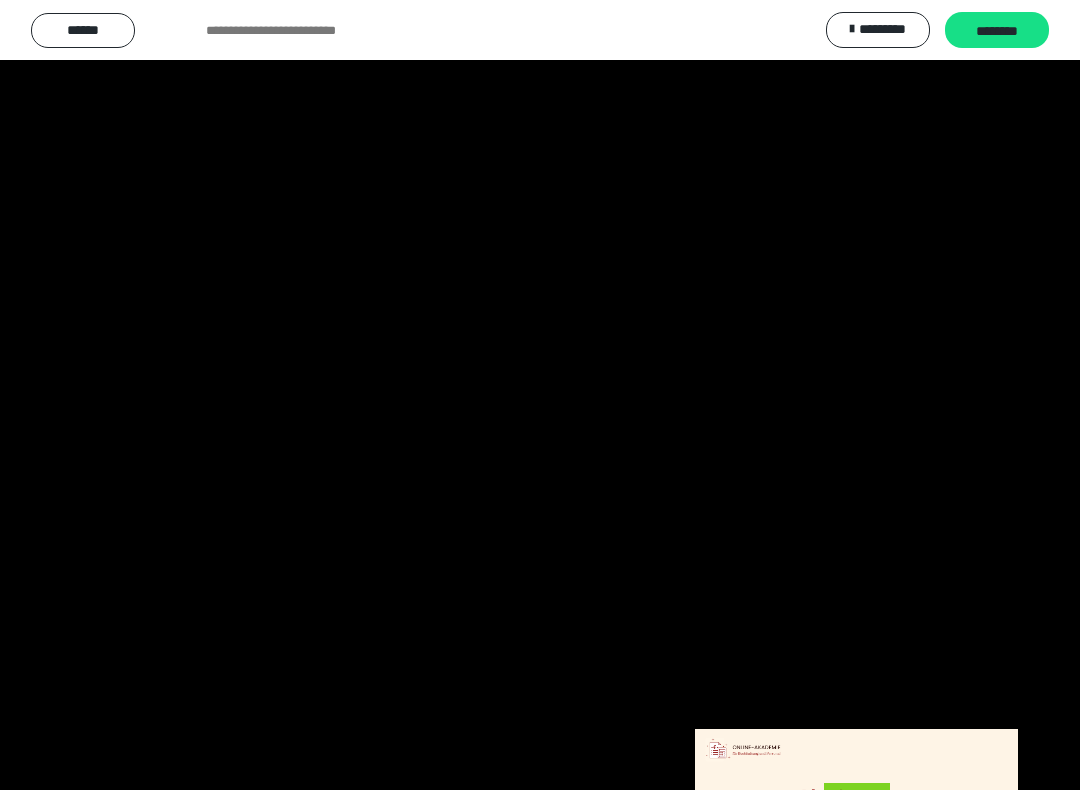 click at bounding box center (540, 395) 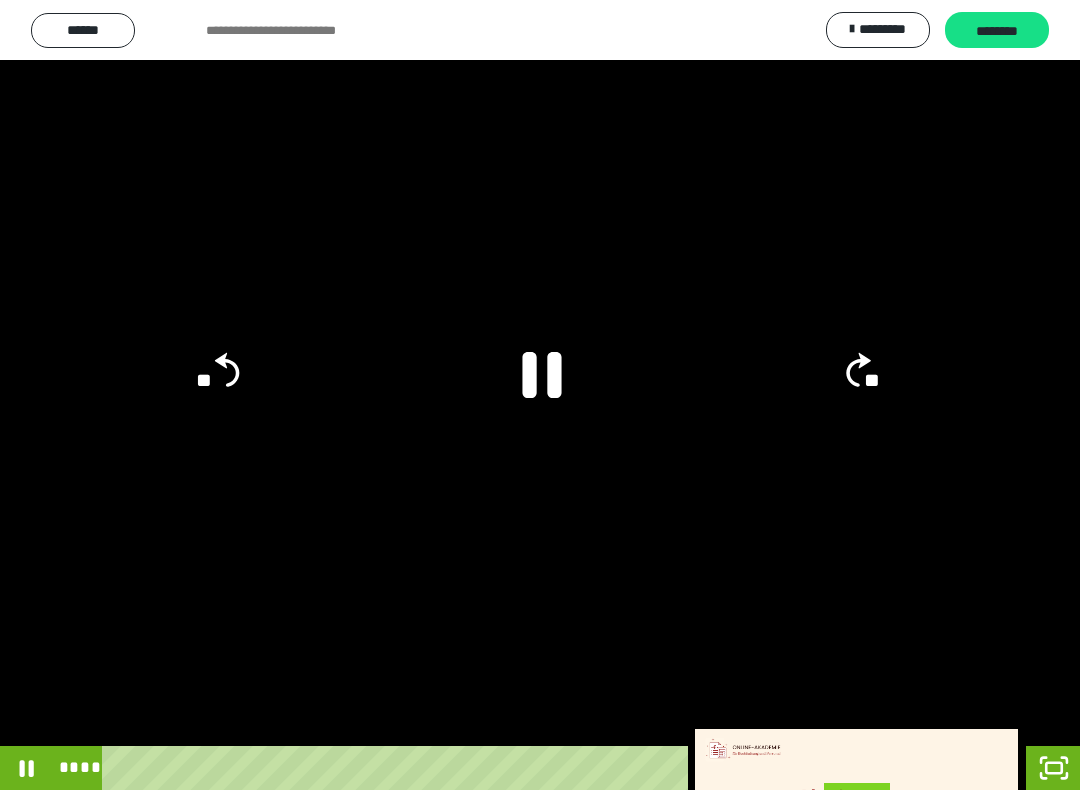 click 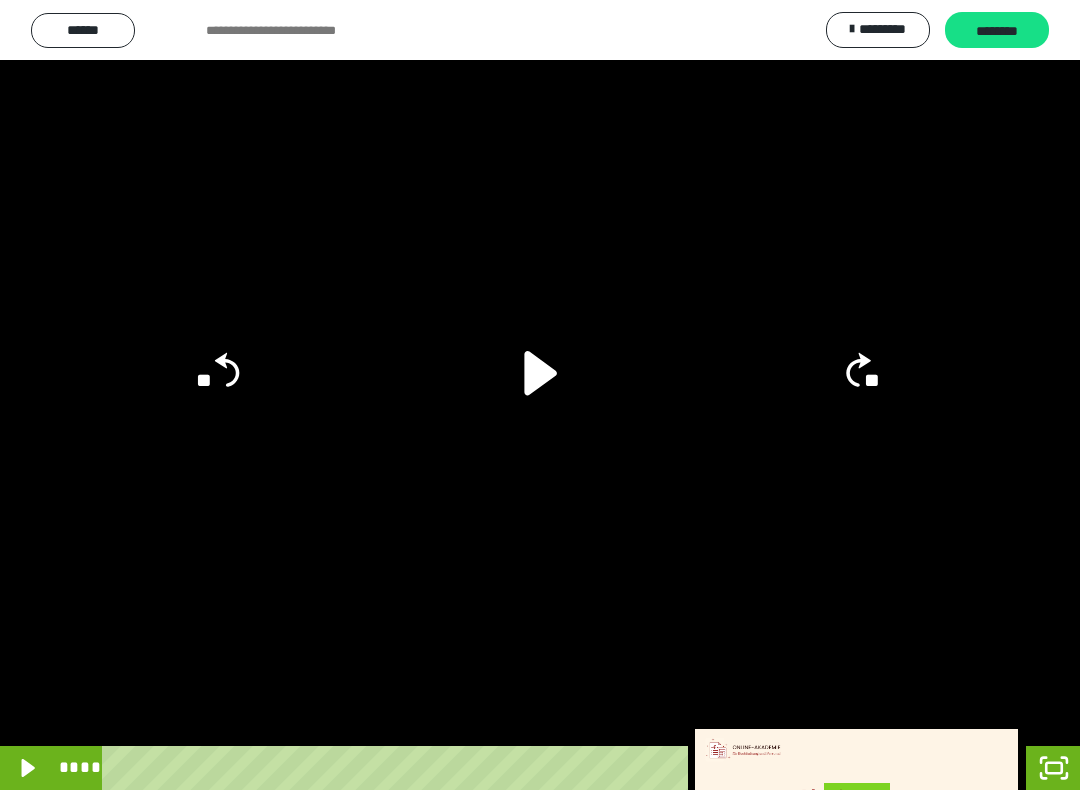click 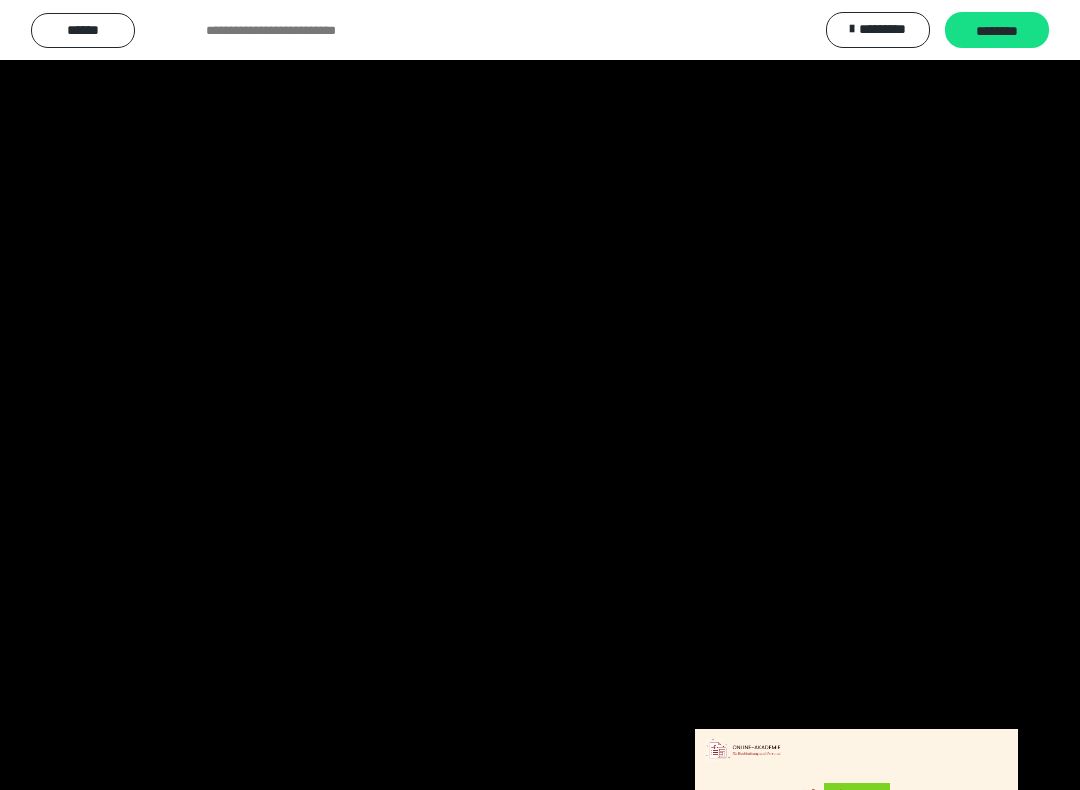click at bounding box center (540, 395) 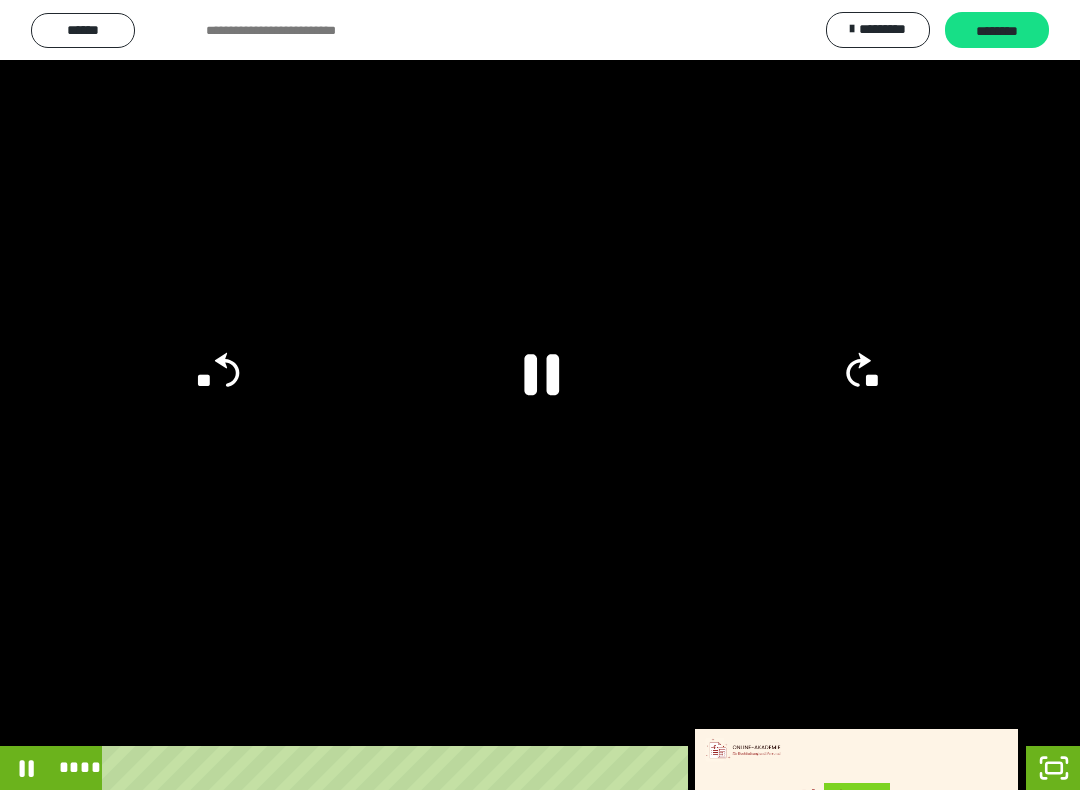 click 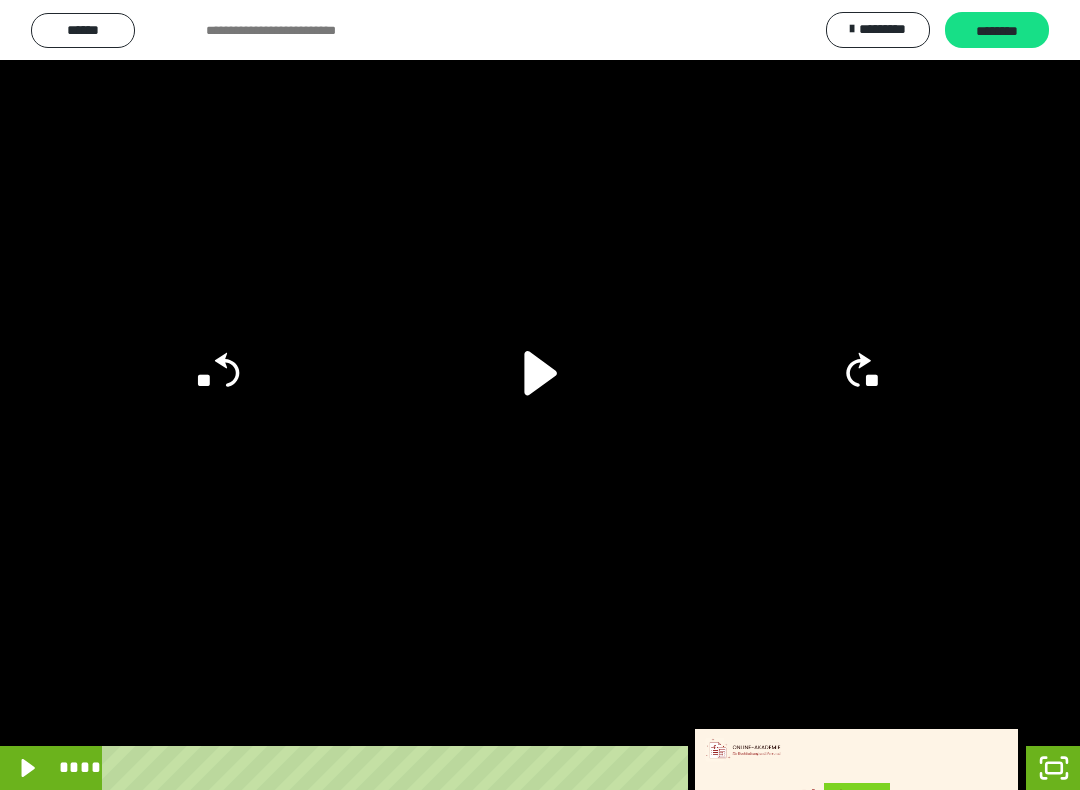 click 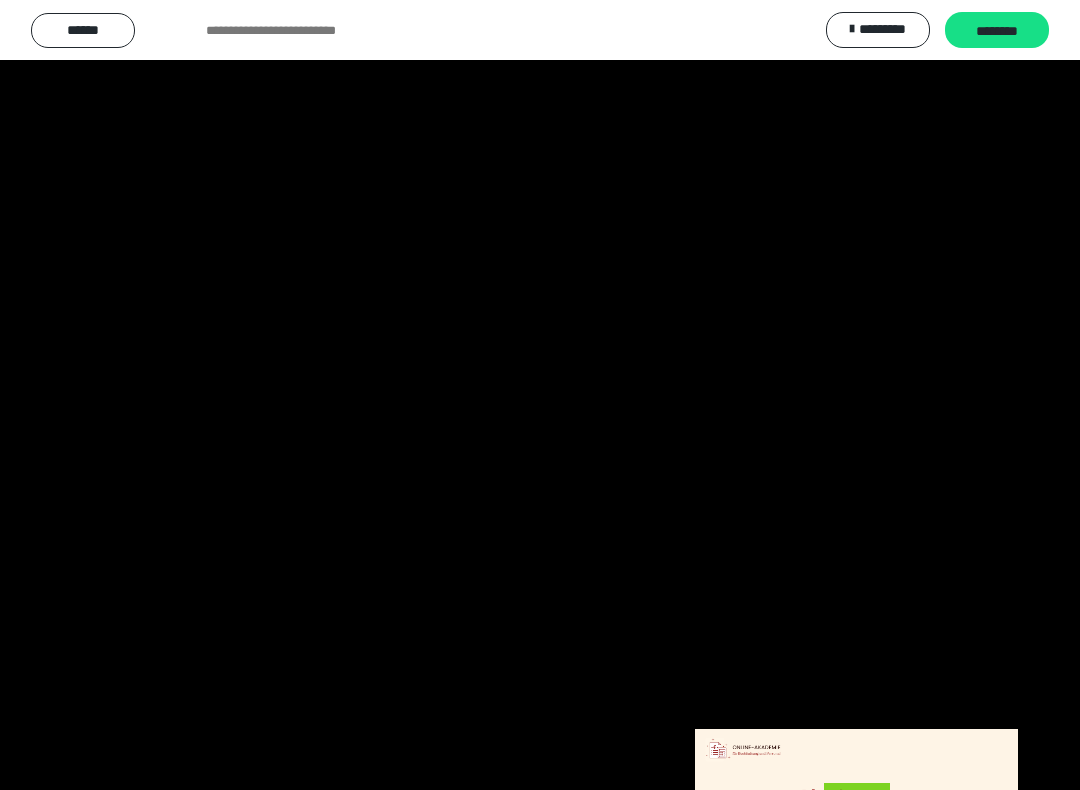 click at bounding box center (540, 395) 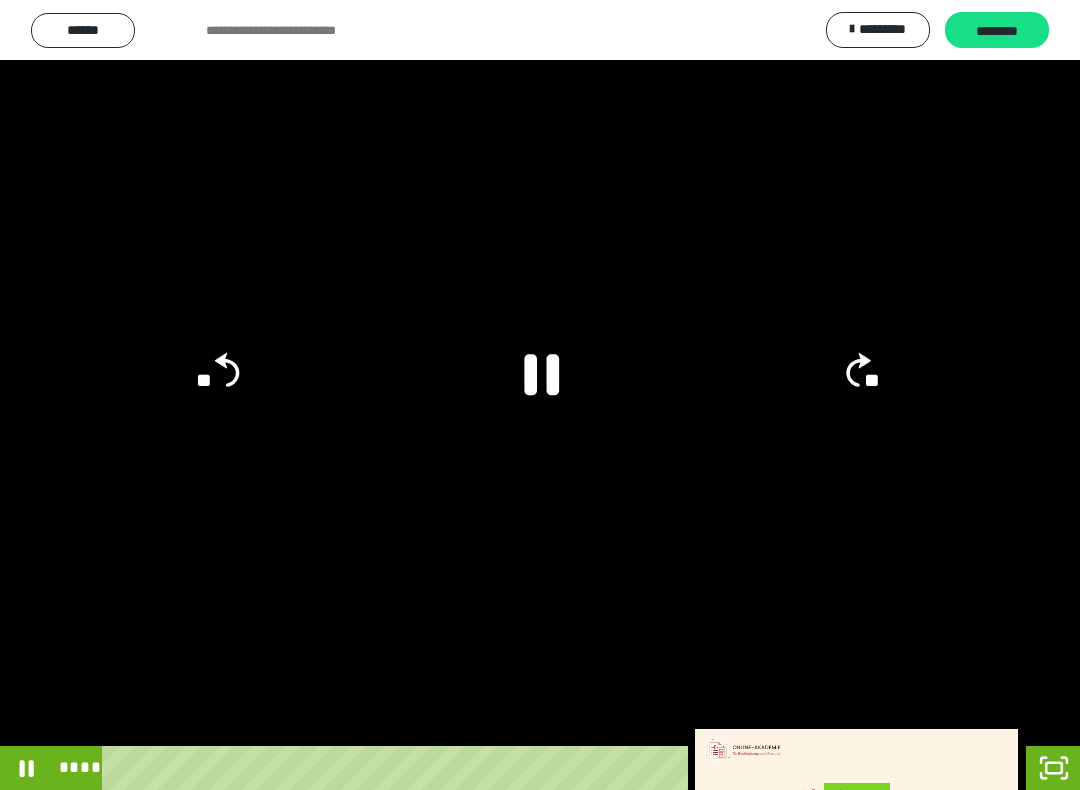 click 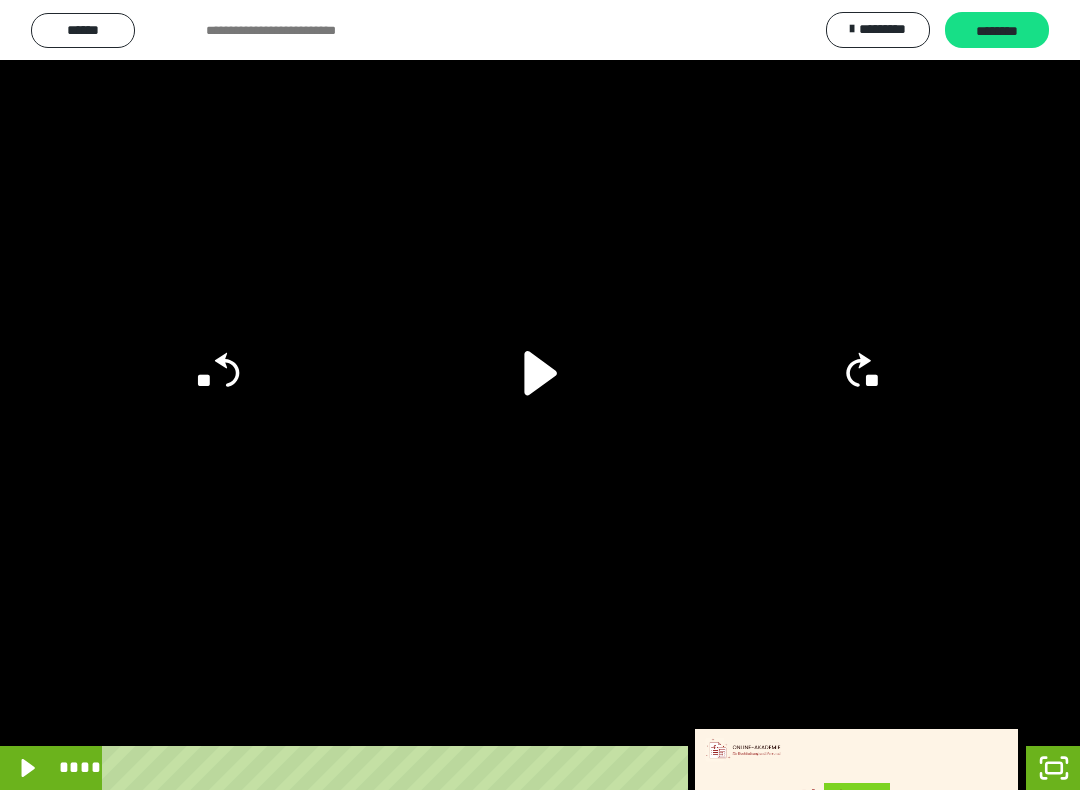 click 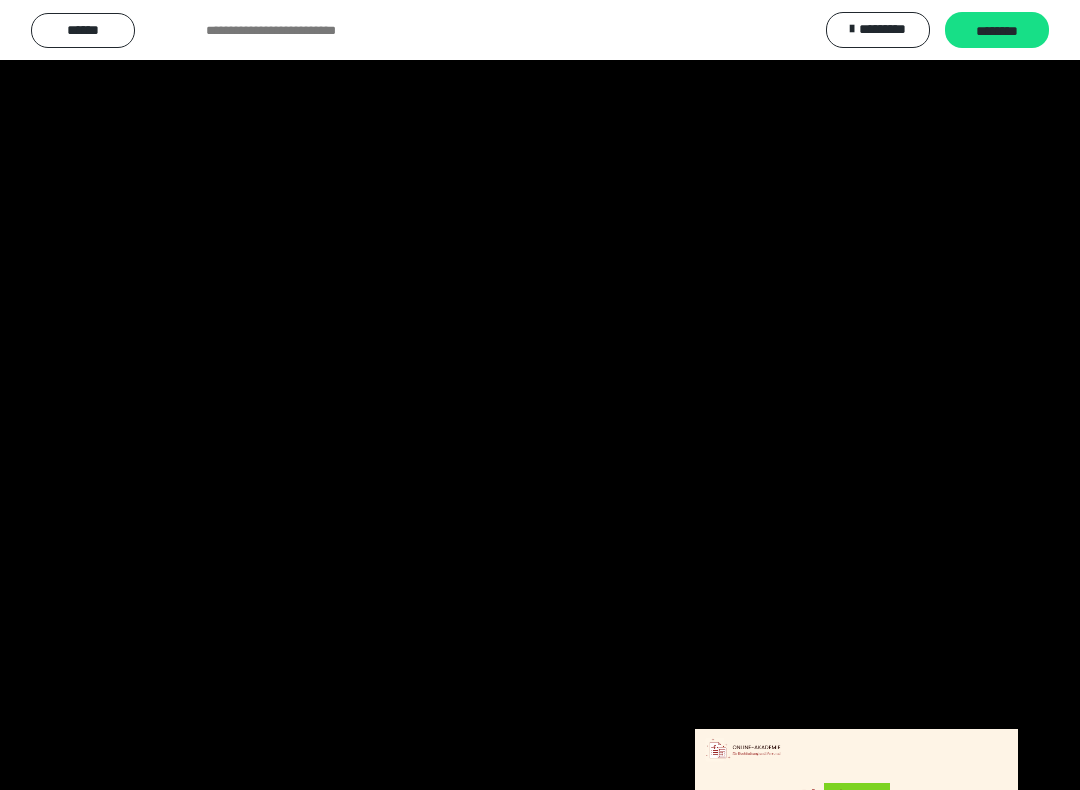 click at bounding box center (540, 395) 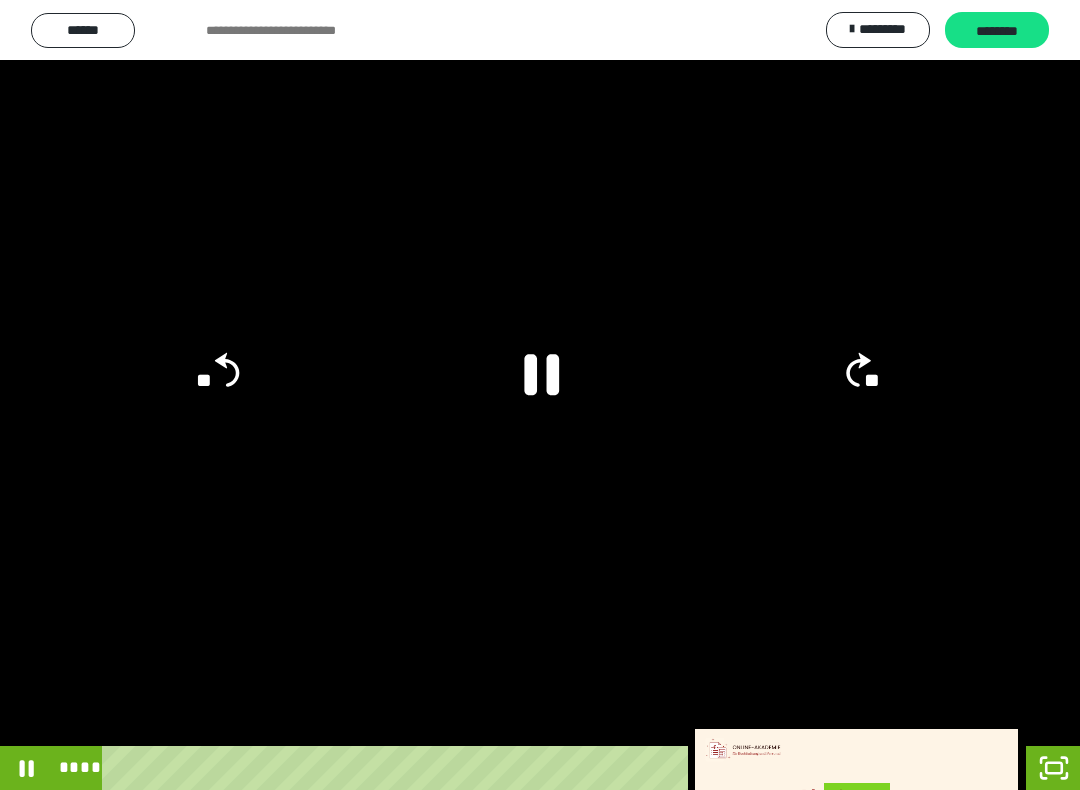 click 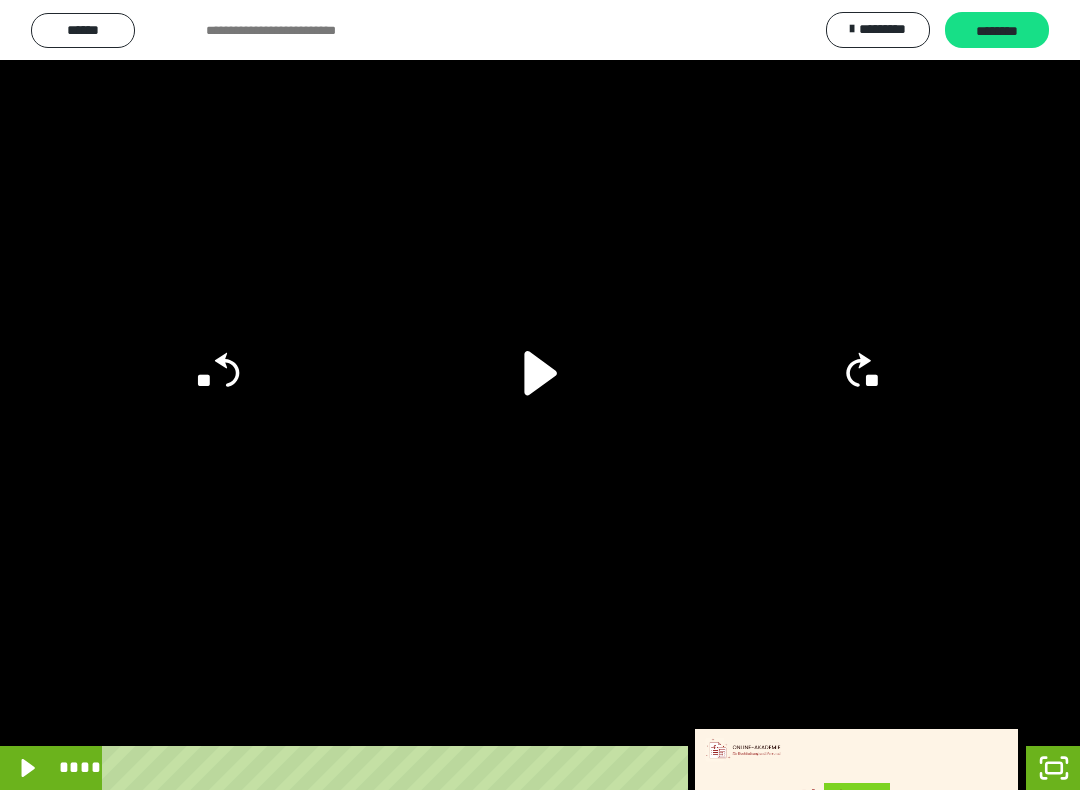 click 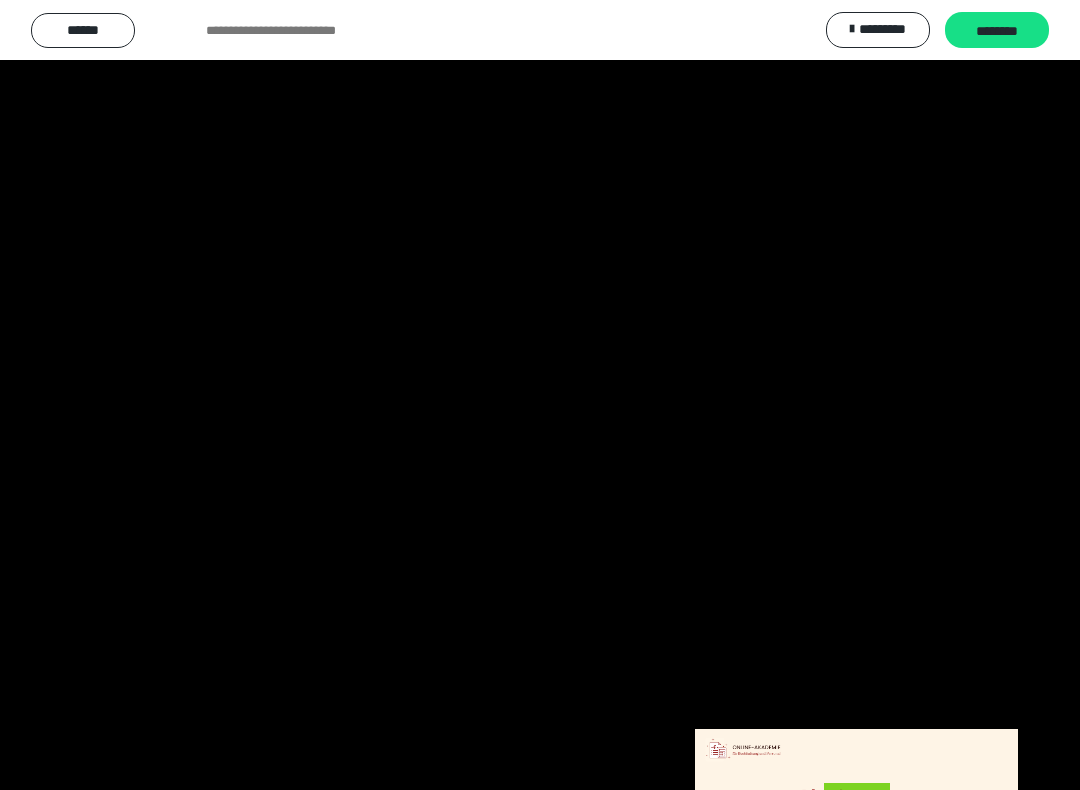 click at bounding box center [540, 395] 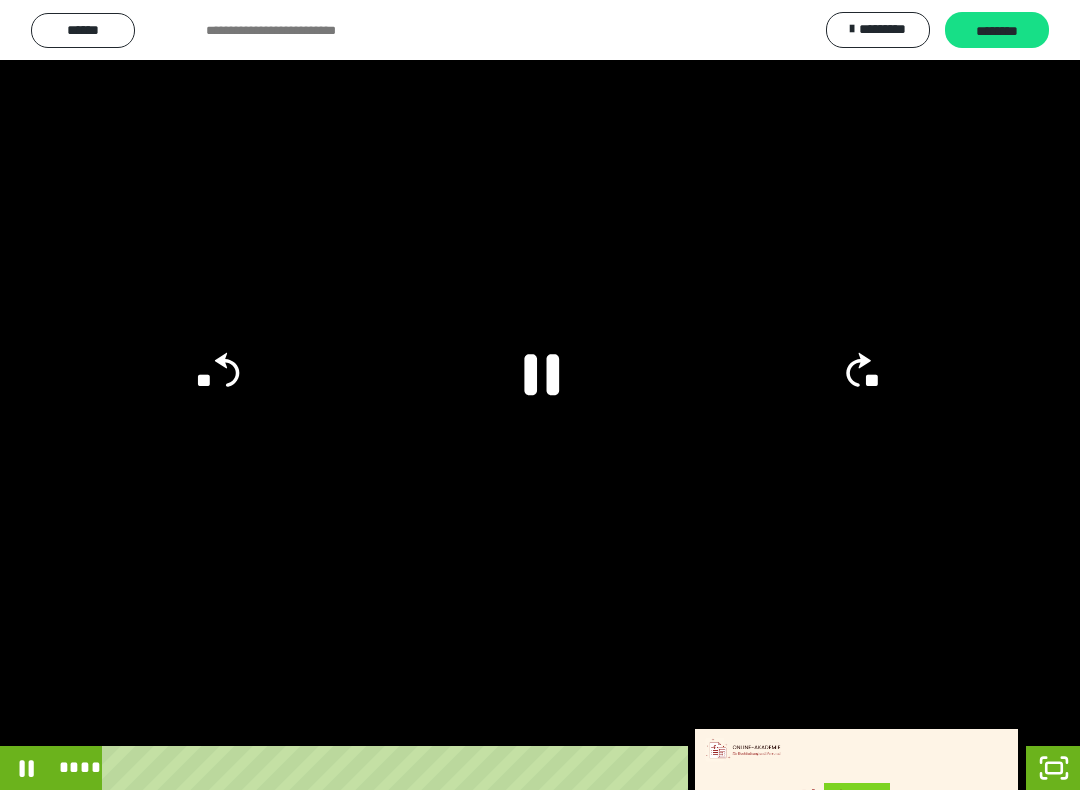 click 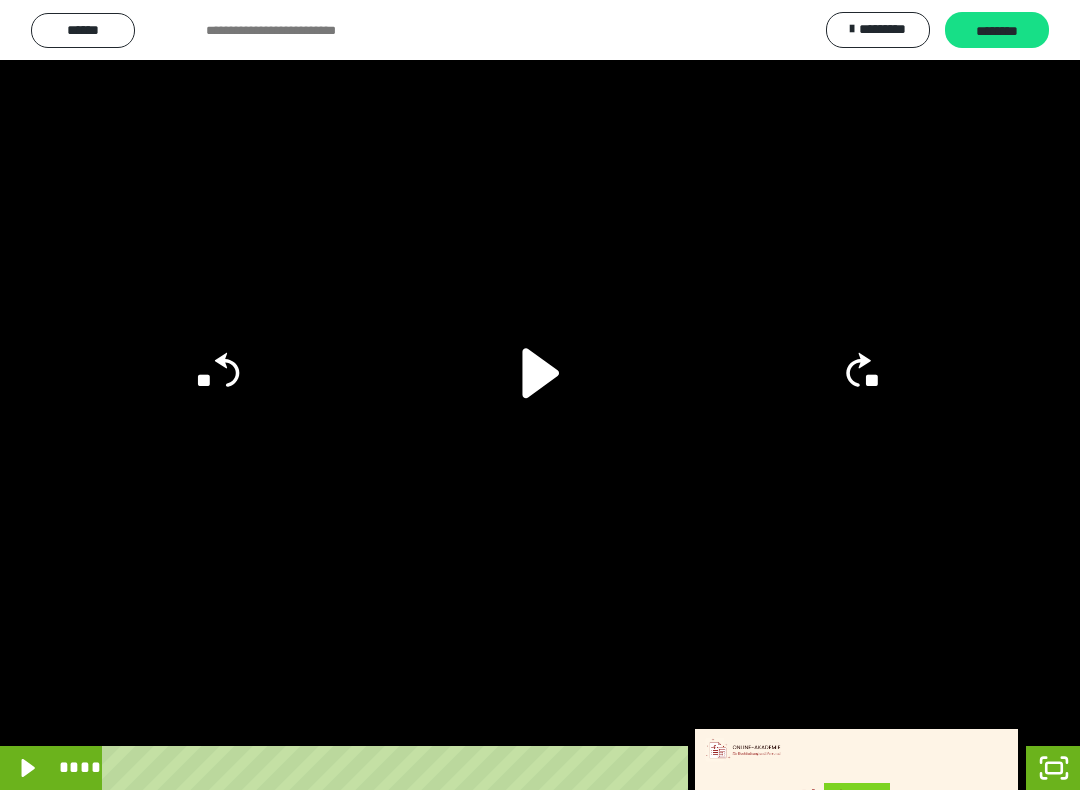 click 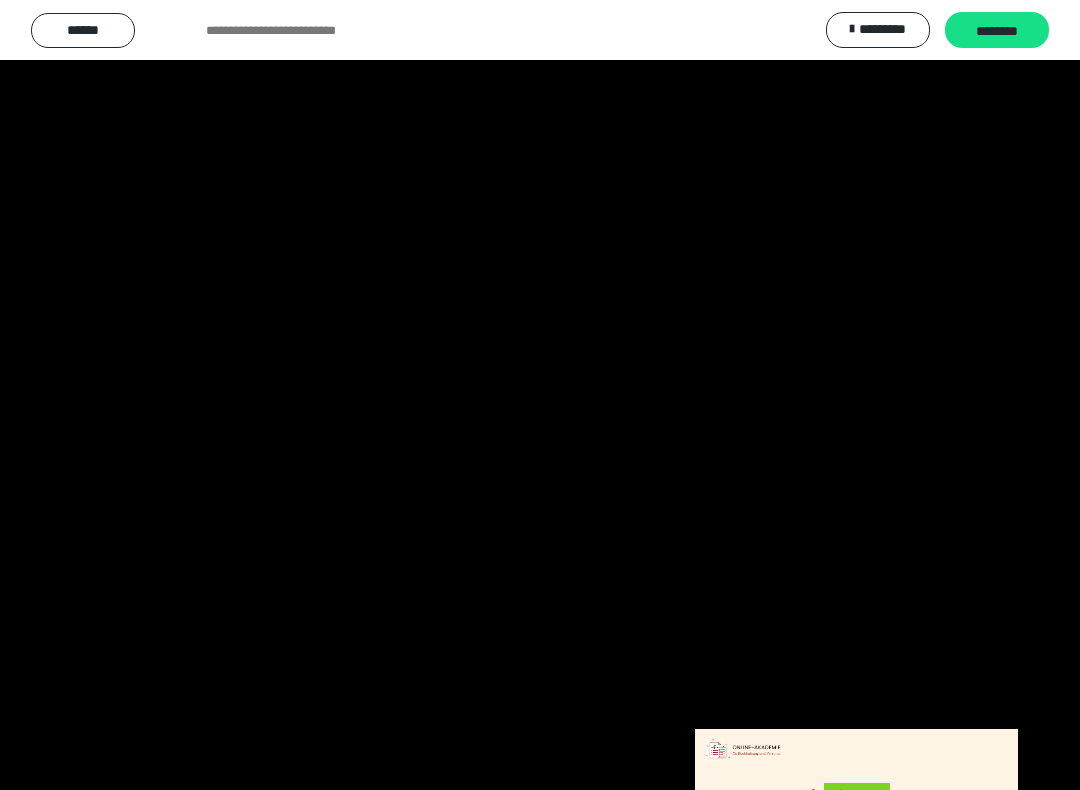 click at bounding box center [540, 395] 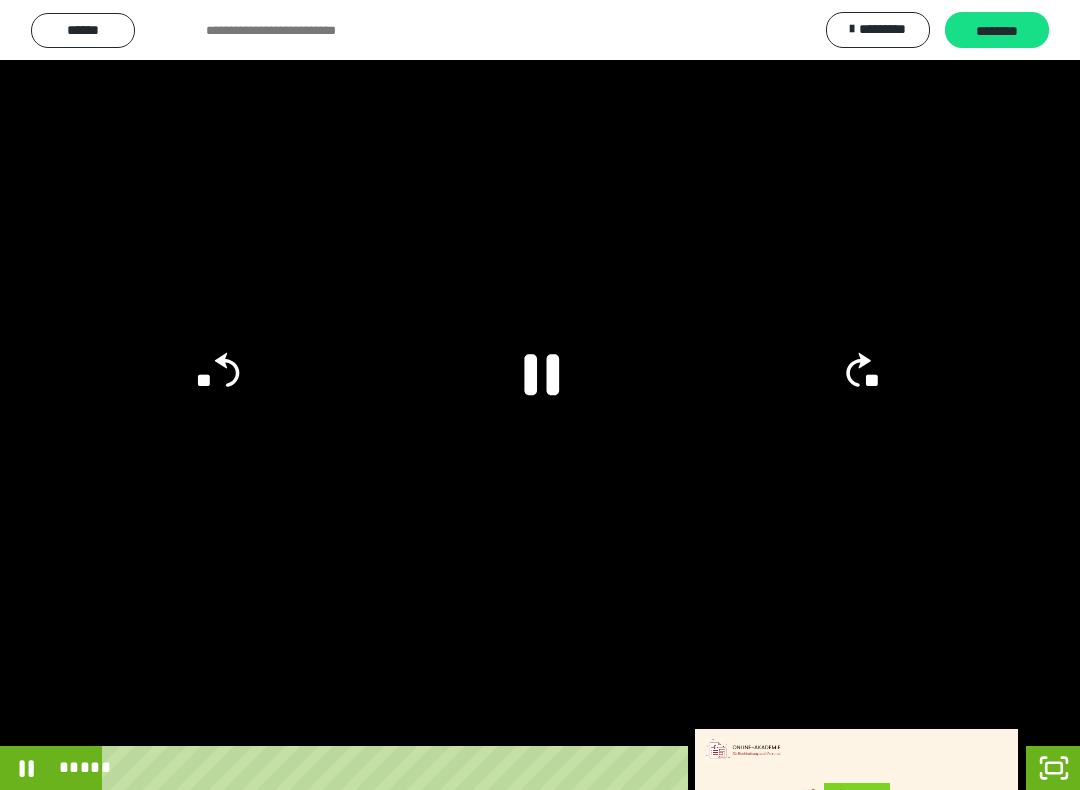 click 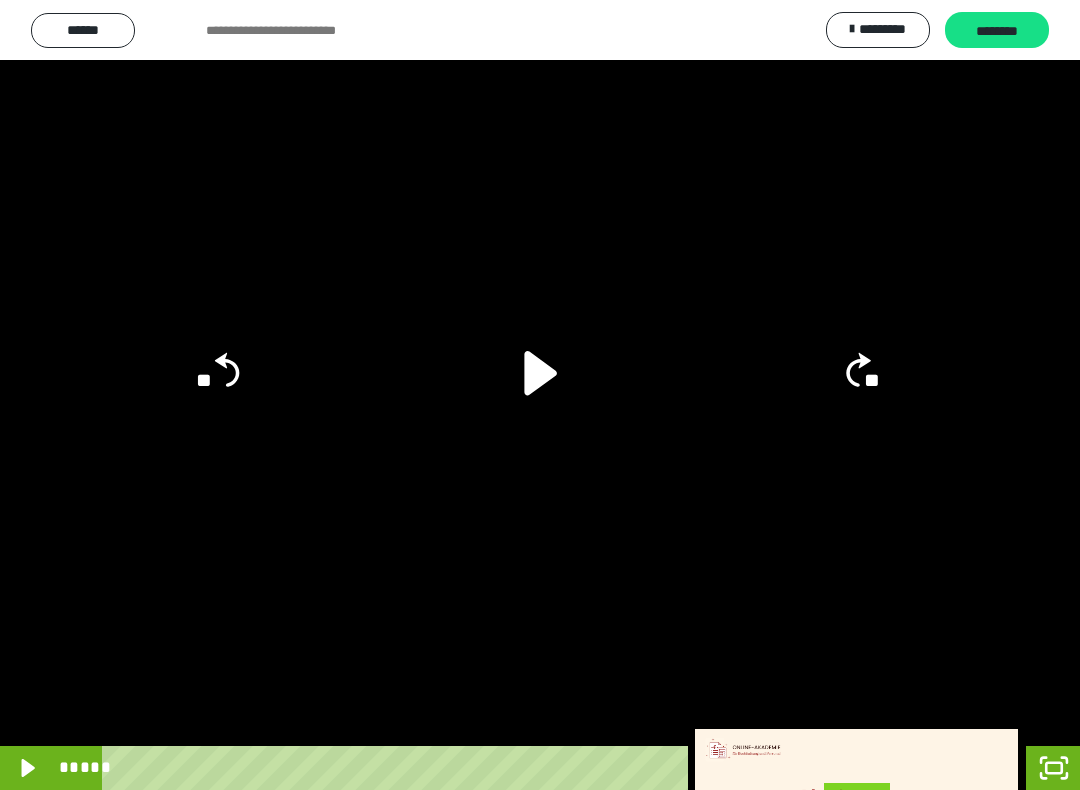 click 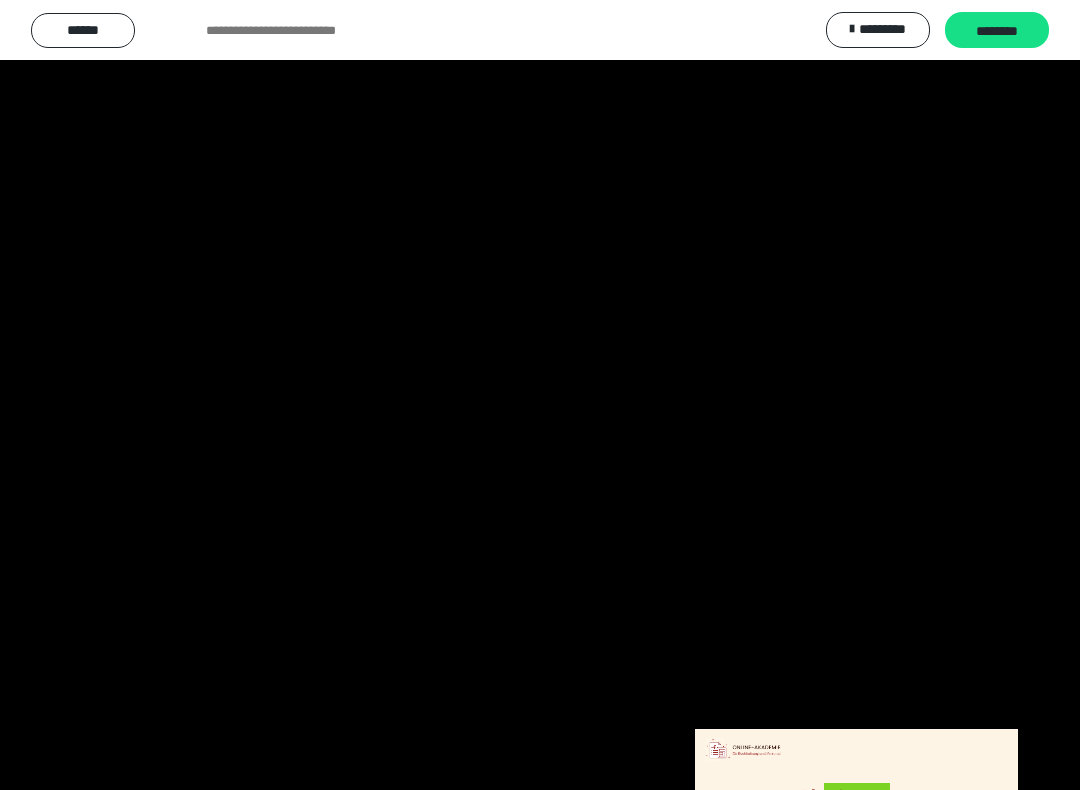 click at bounding box center [540, 395] 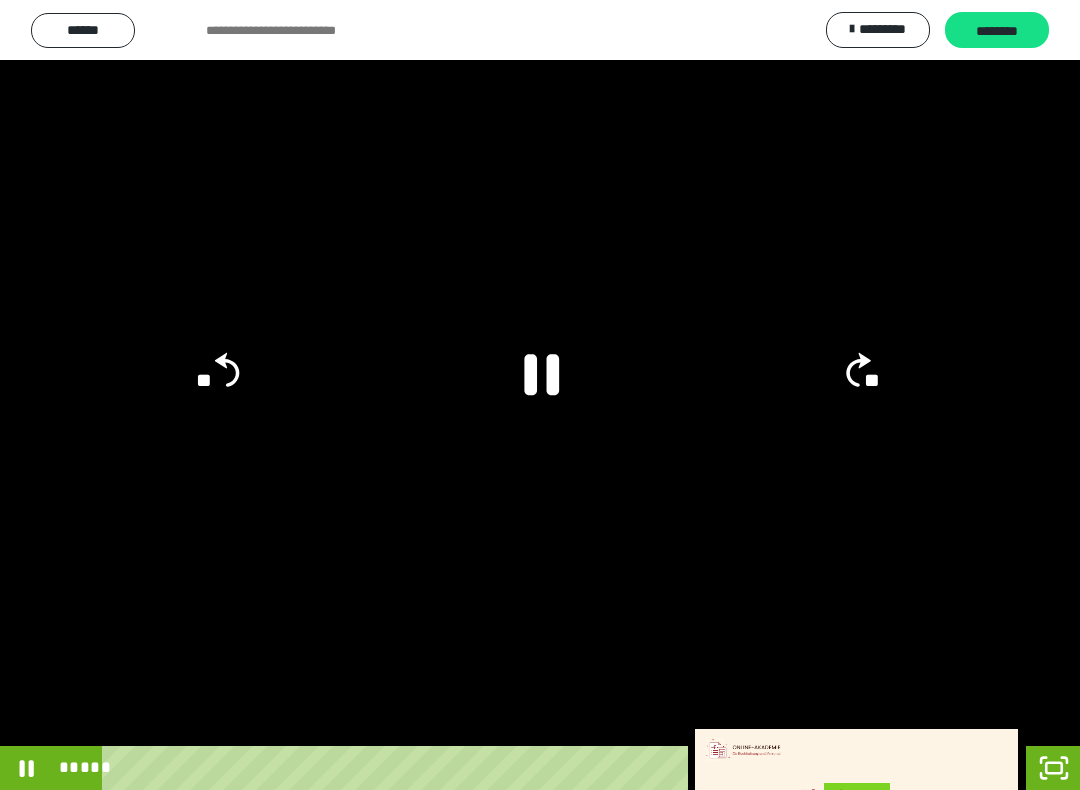 click 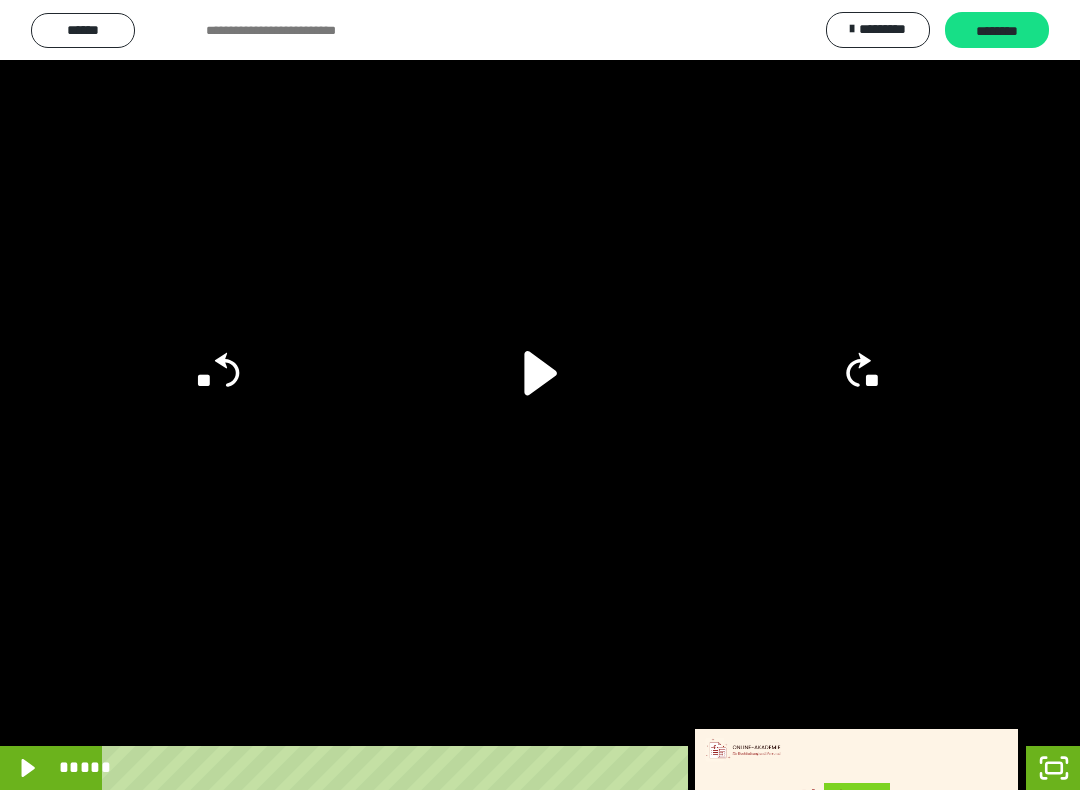click 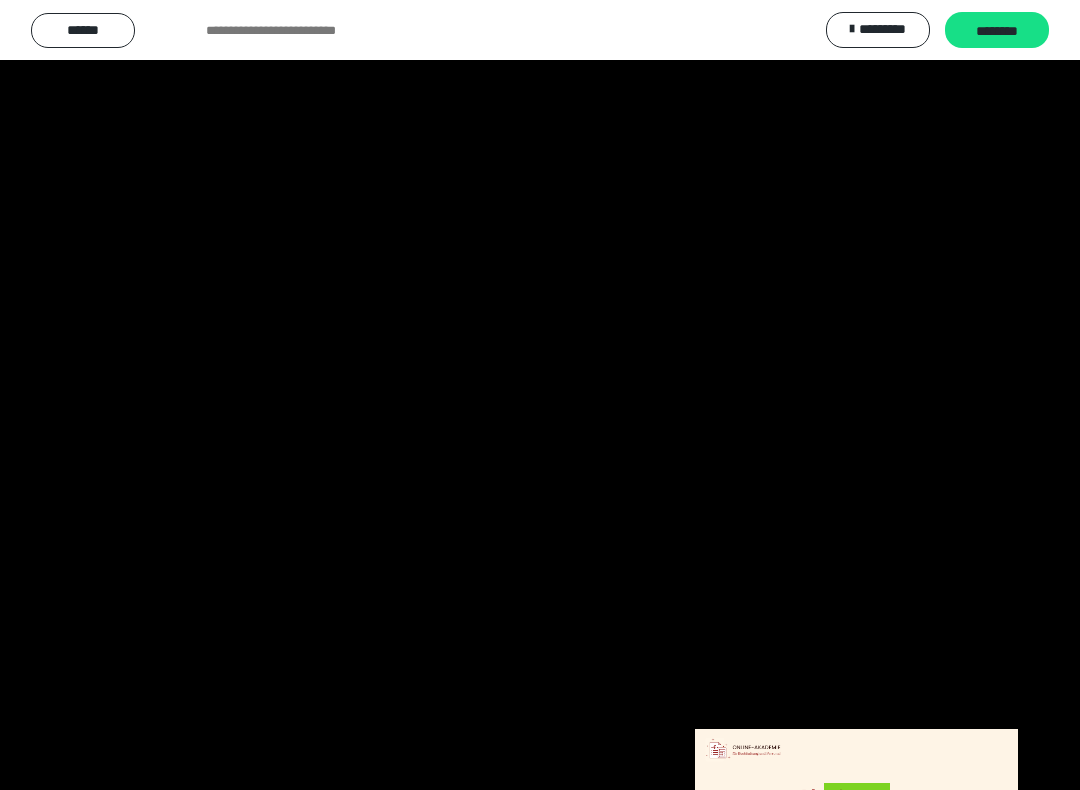 click 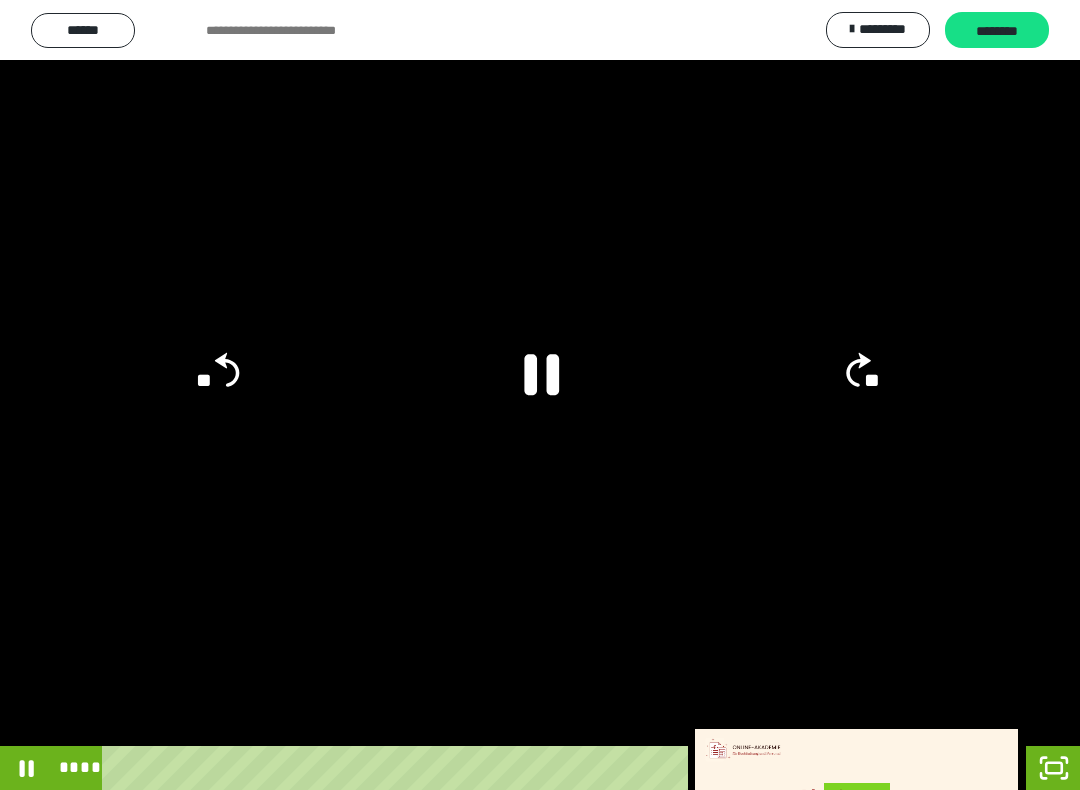 click 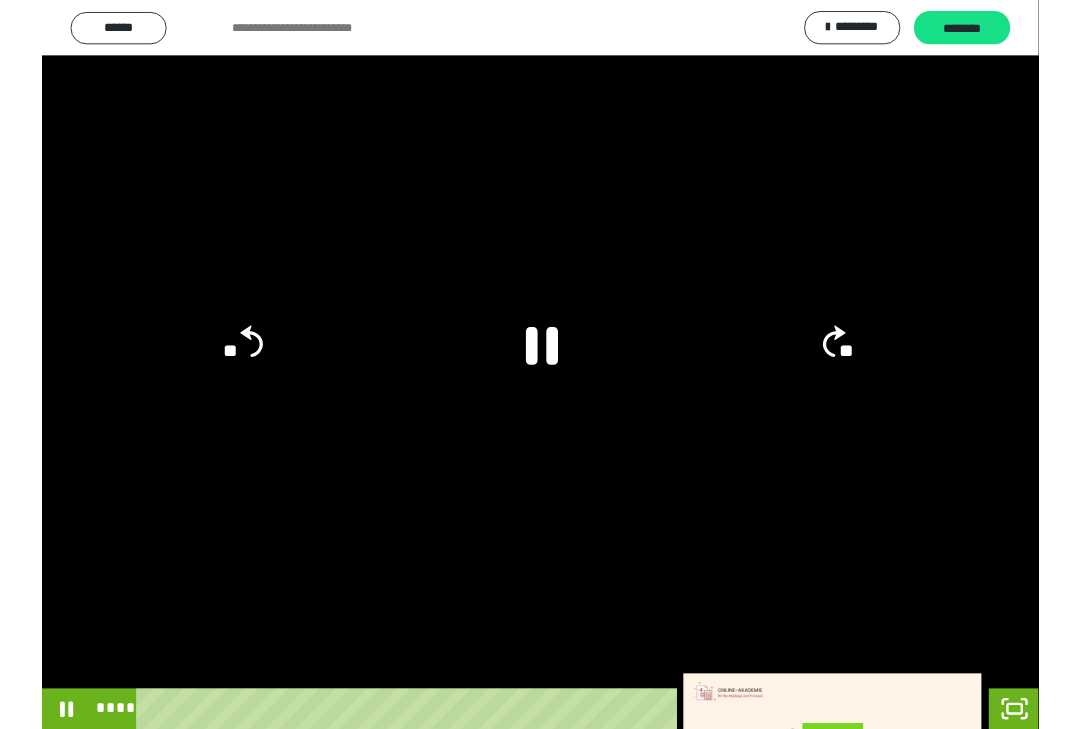 scroll, scrollTop: 285, scrollLeft: 0, axis: vertical 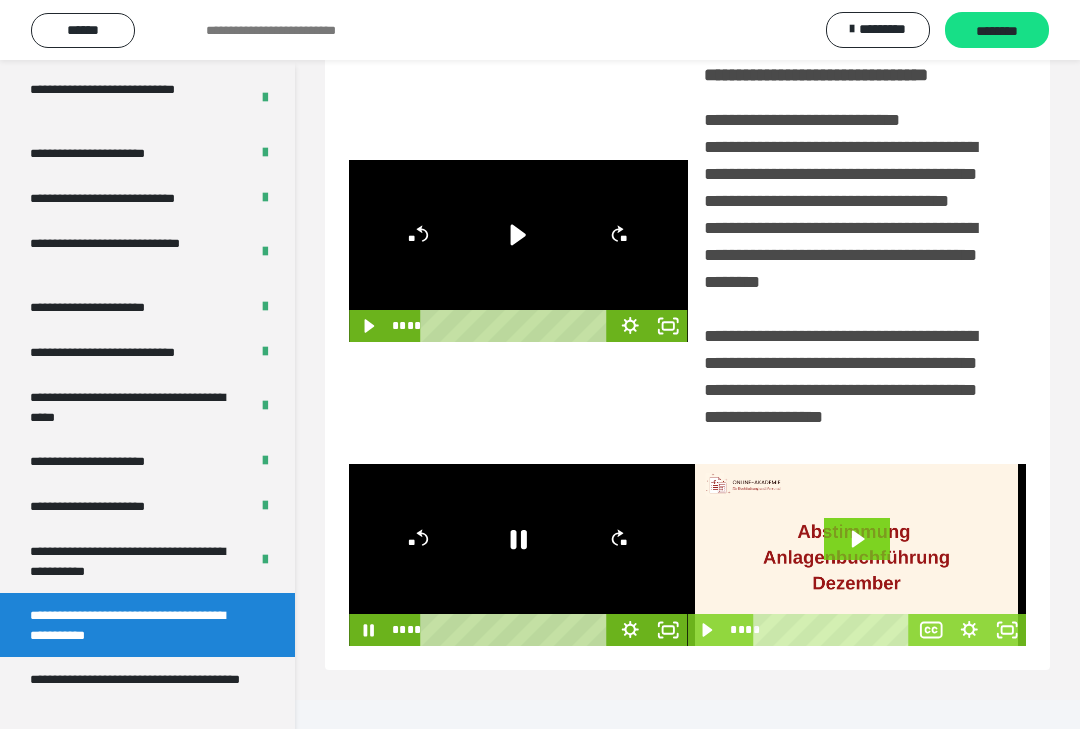click 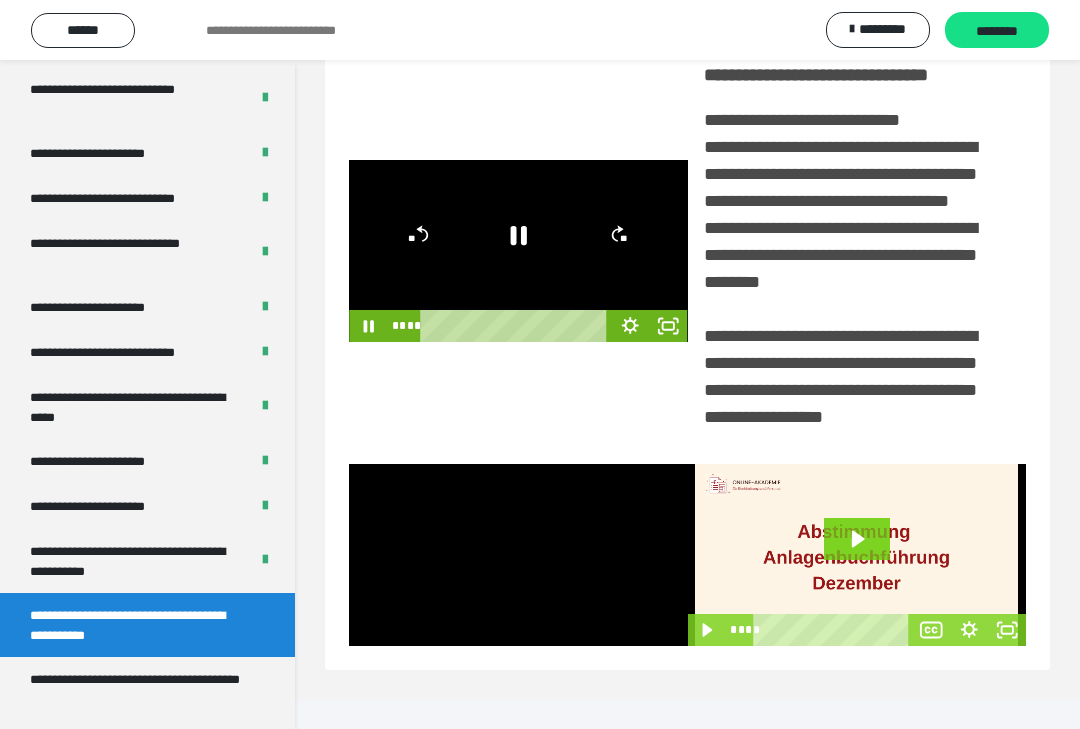 click 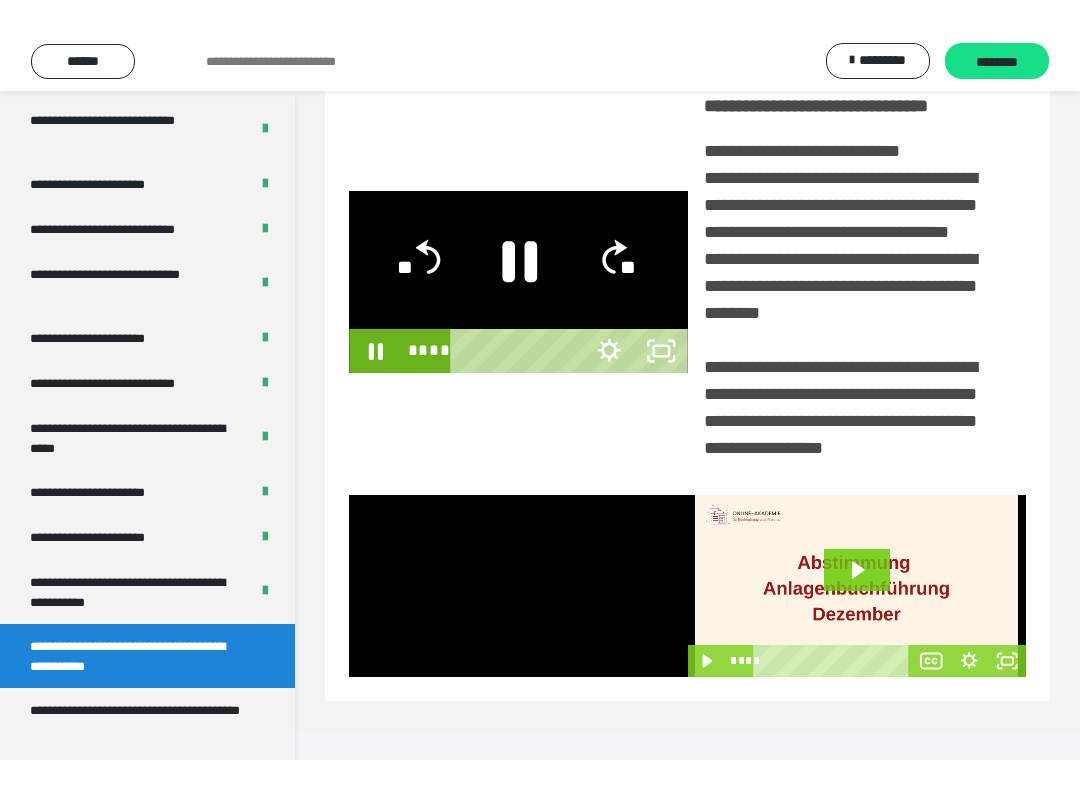 scroll, scrollTop: 20, scrollLeft: 0, axis: vertical 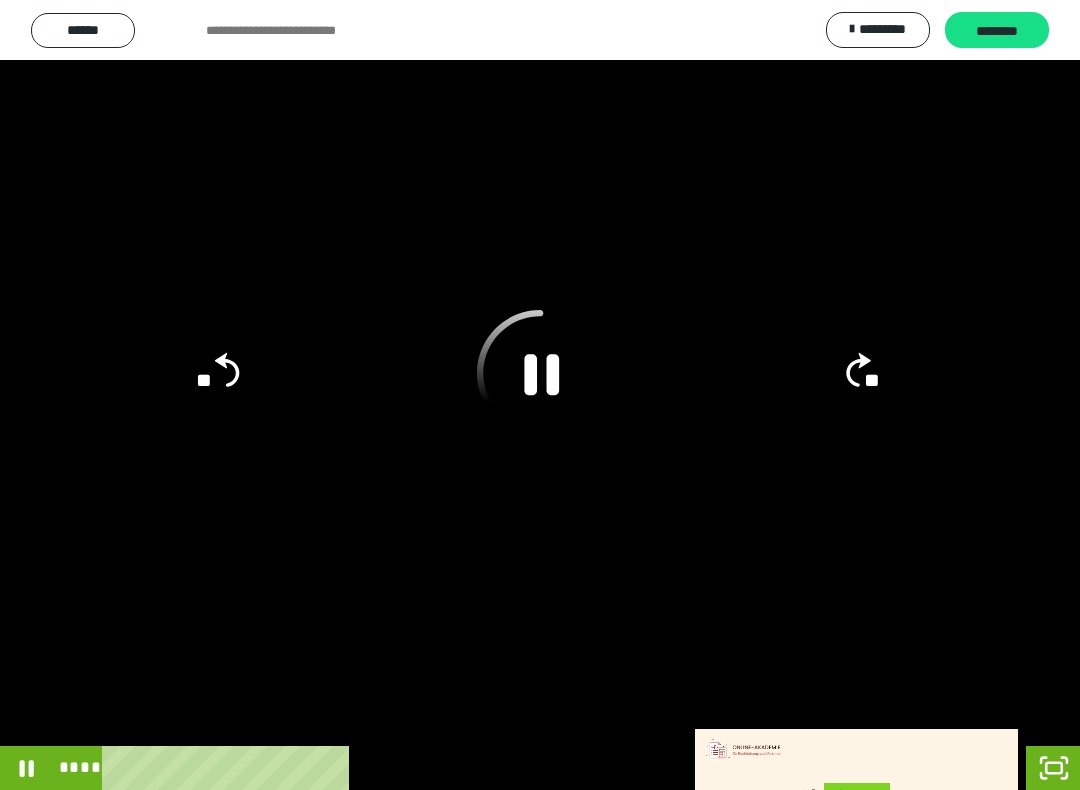 click 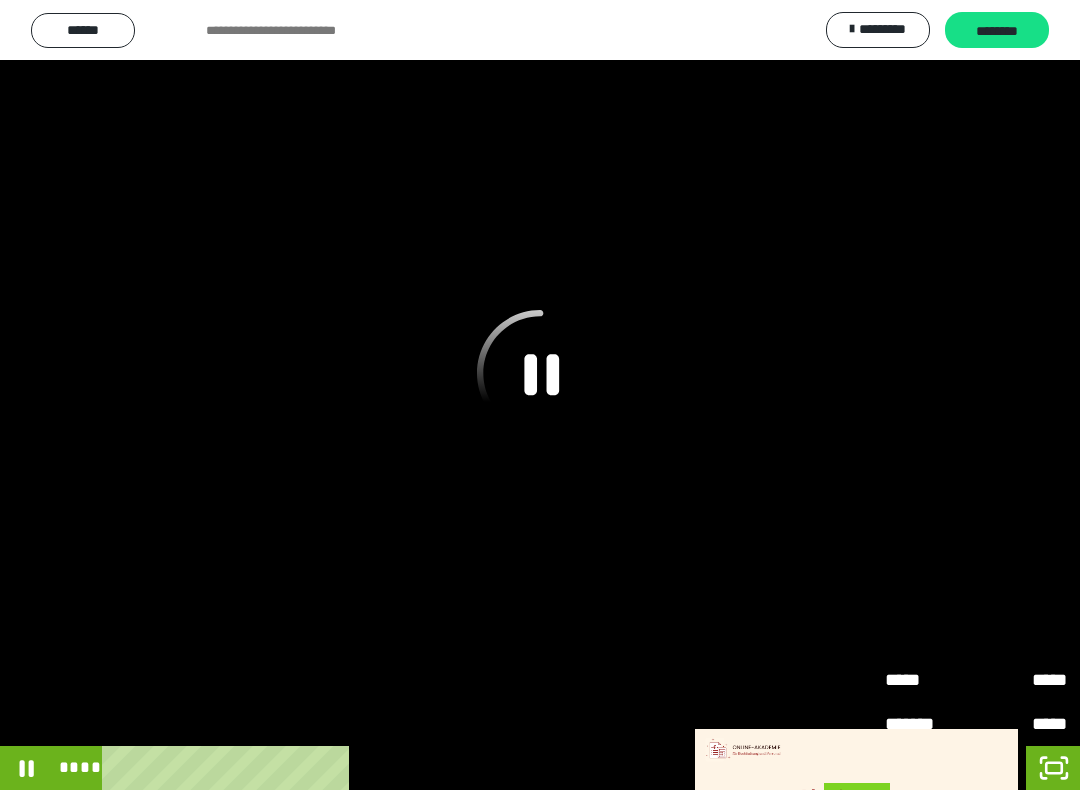 click on "*****" at bounding box center (1021, 680) 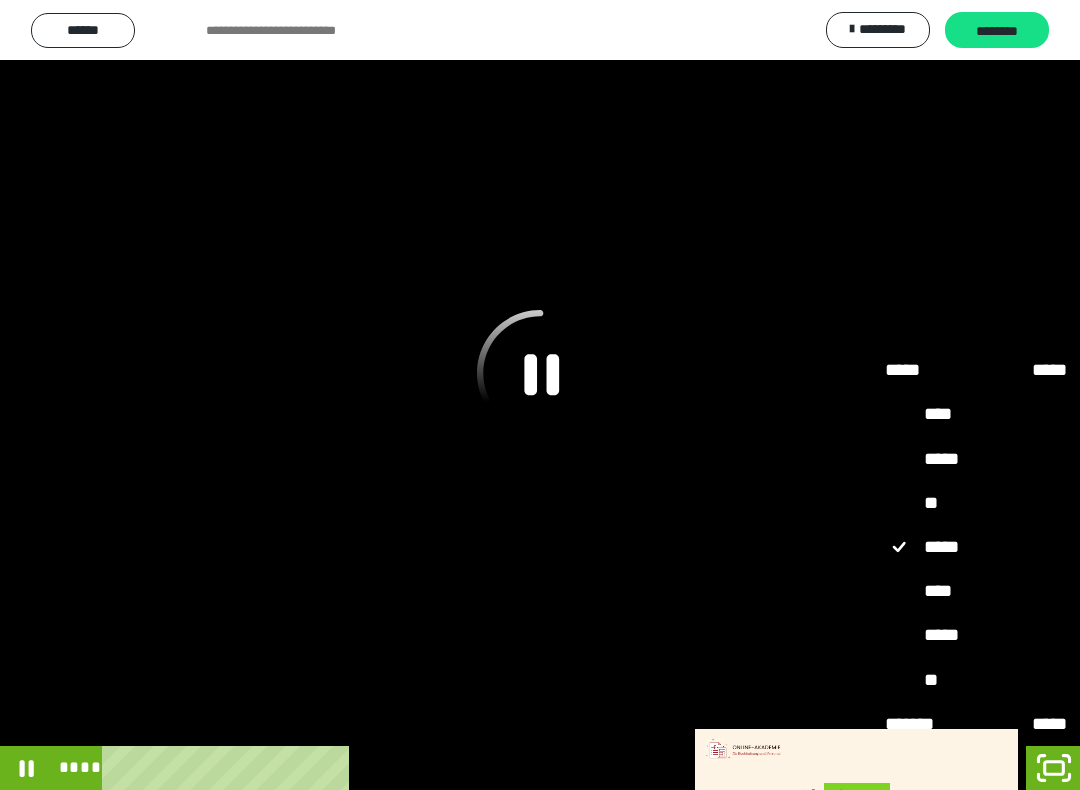 click 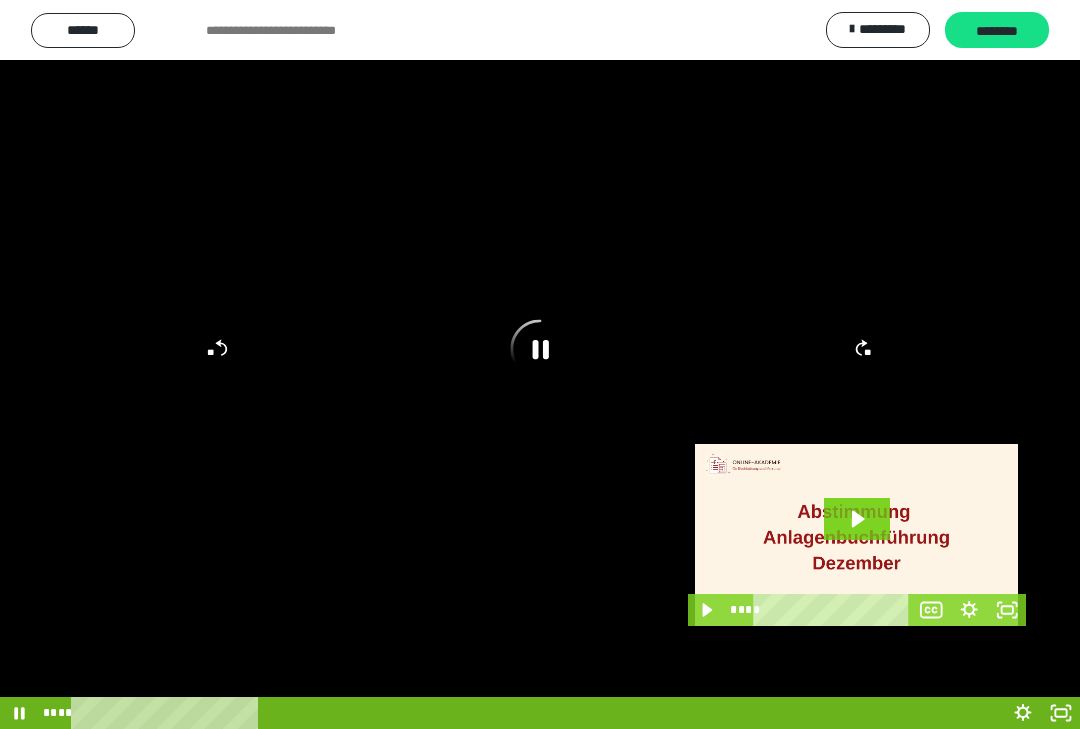 scroll, scrollTop: 310, scrollLeft: 0, axis: vertical 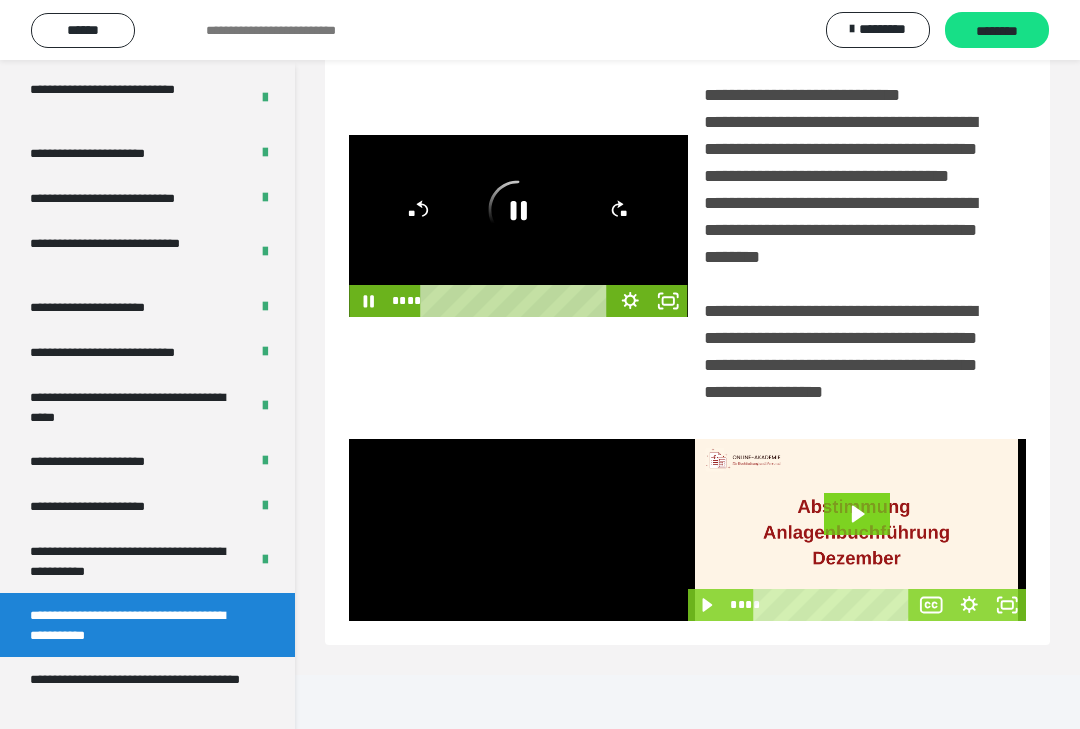 click at bounding box center [518, 530] 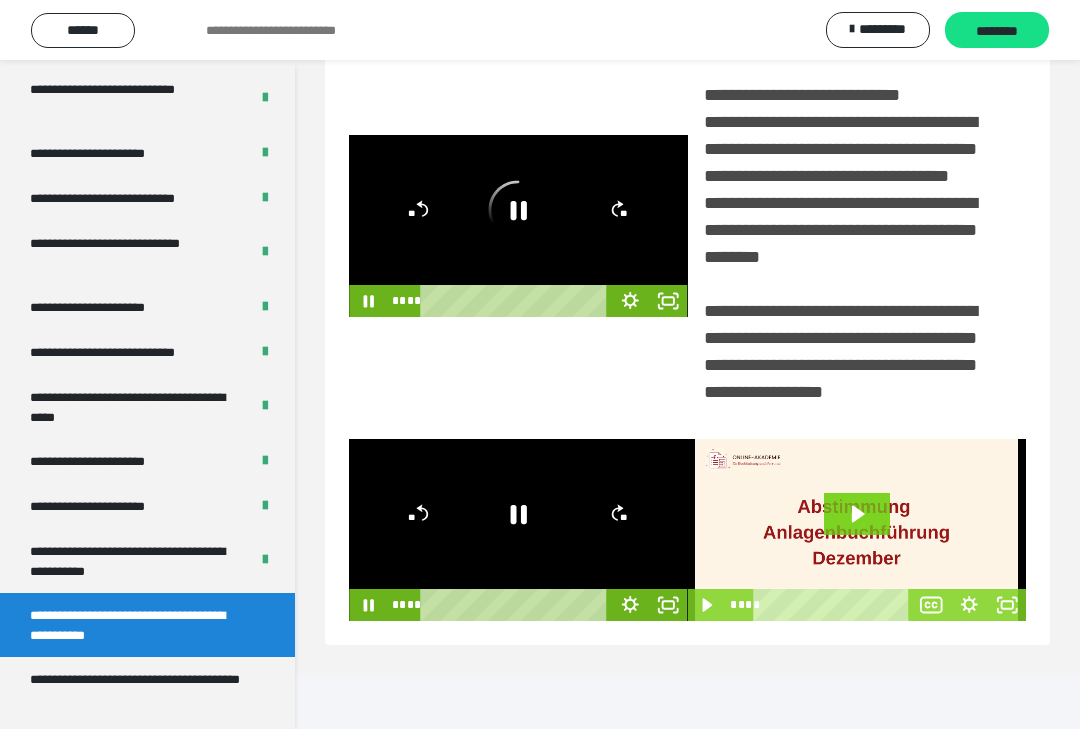click 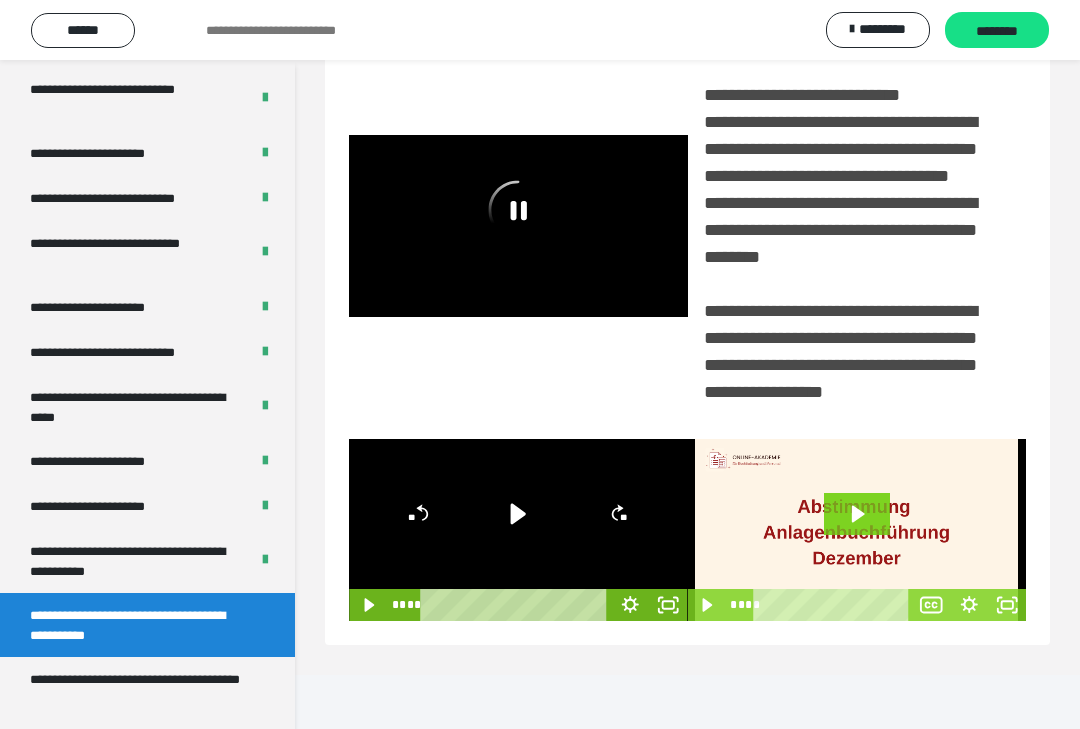 click 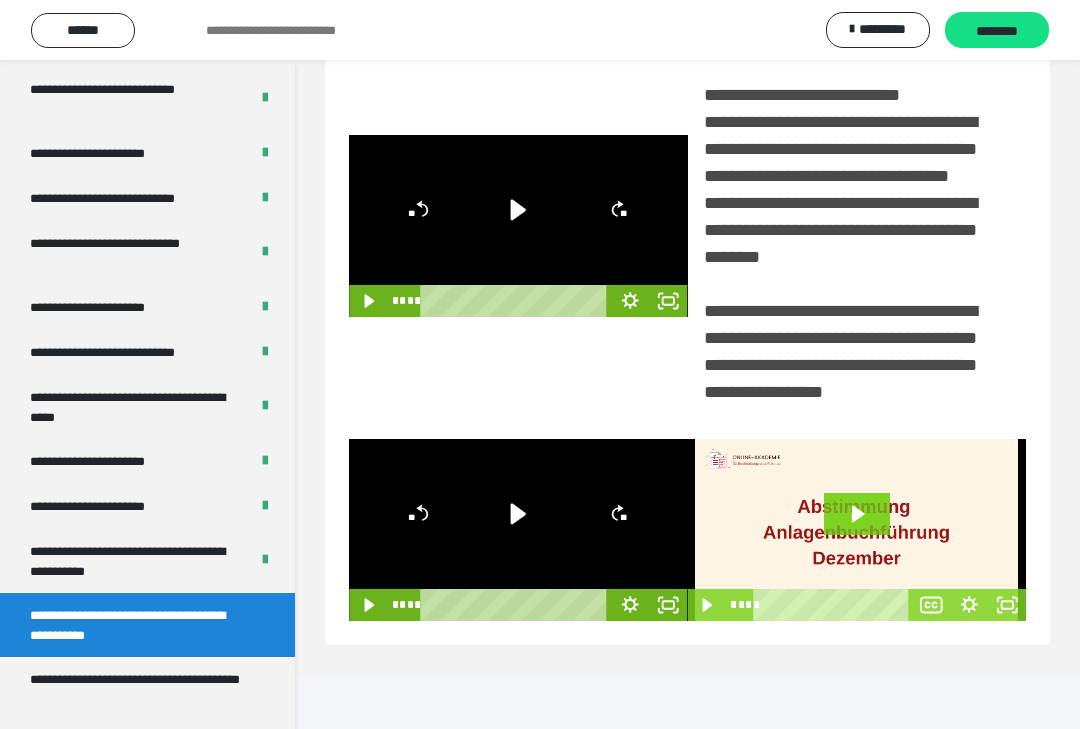 click 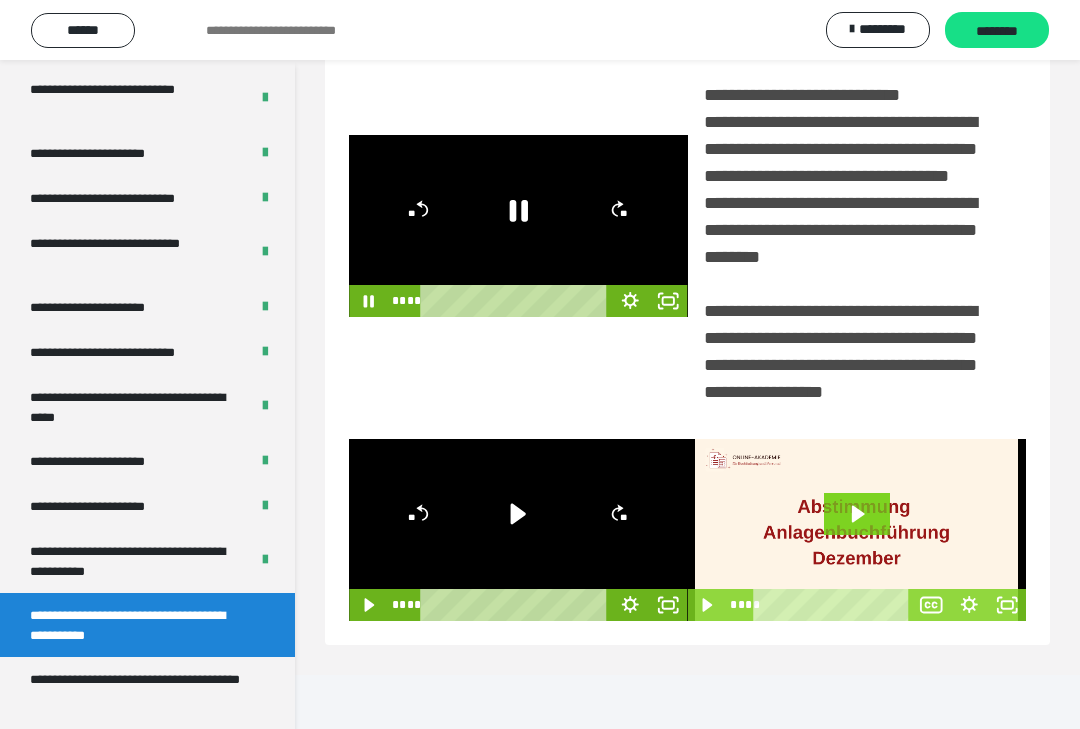 click 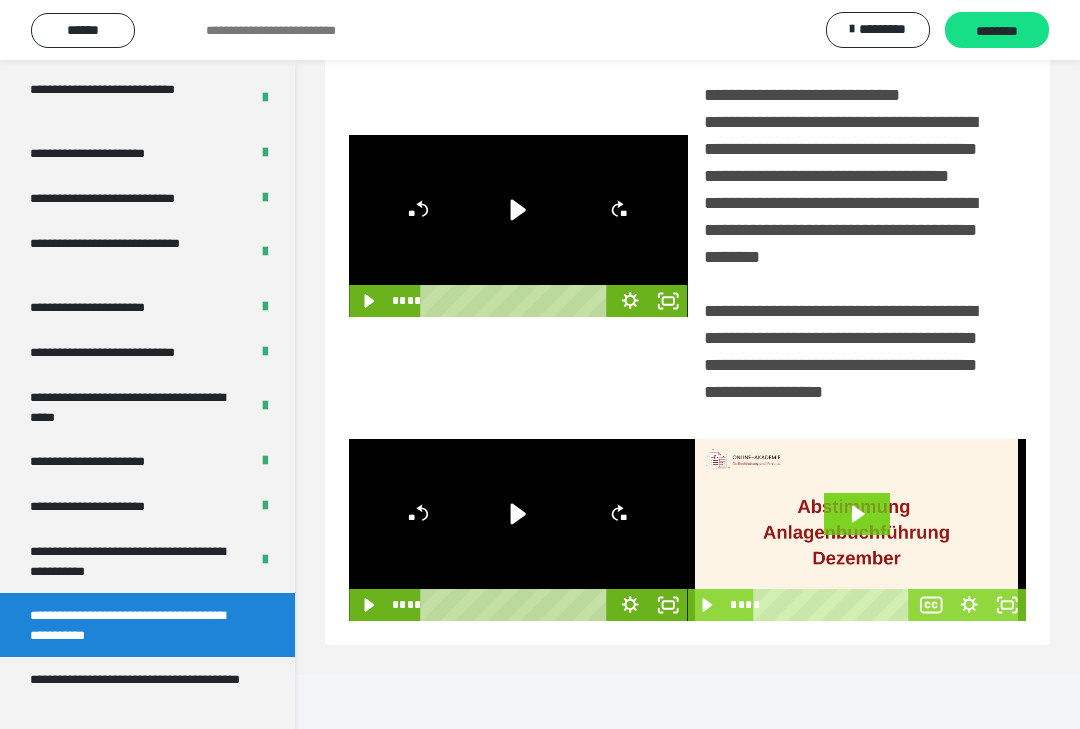 click 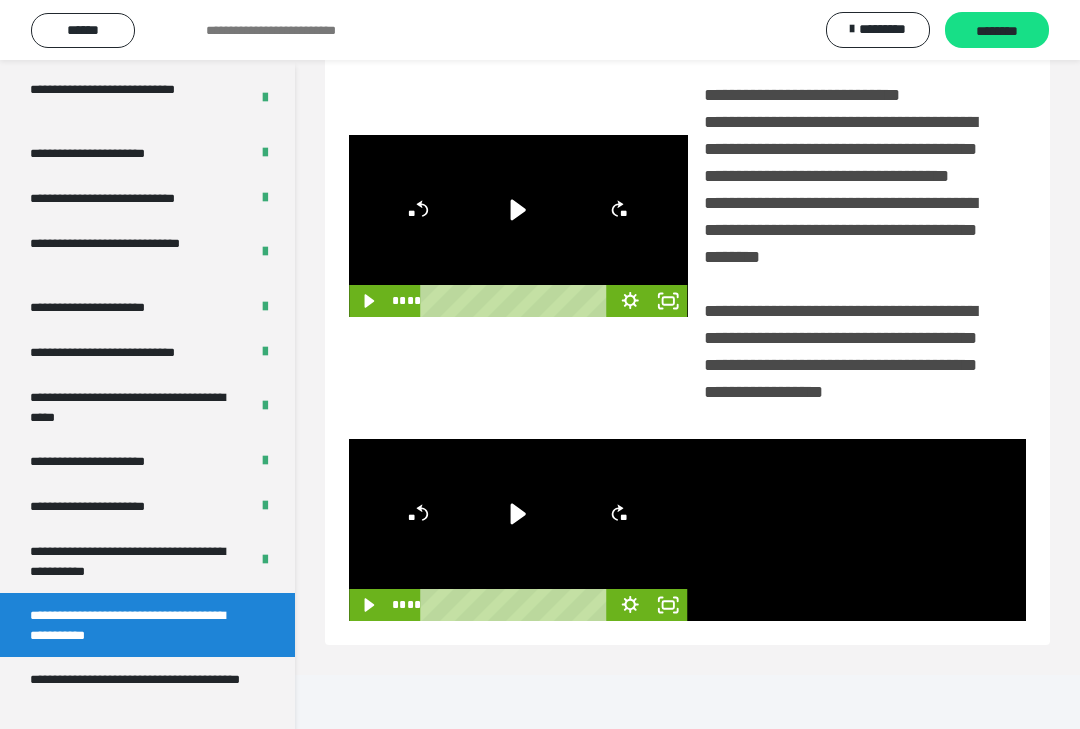 click at bounding box center (857, 530) 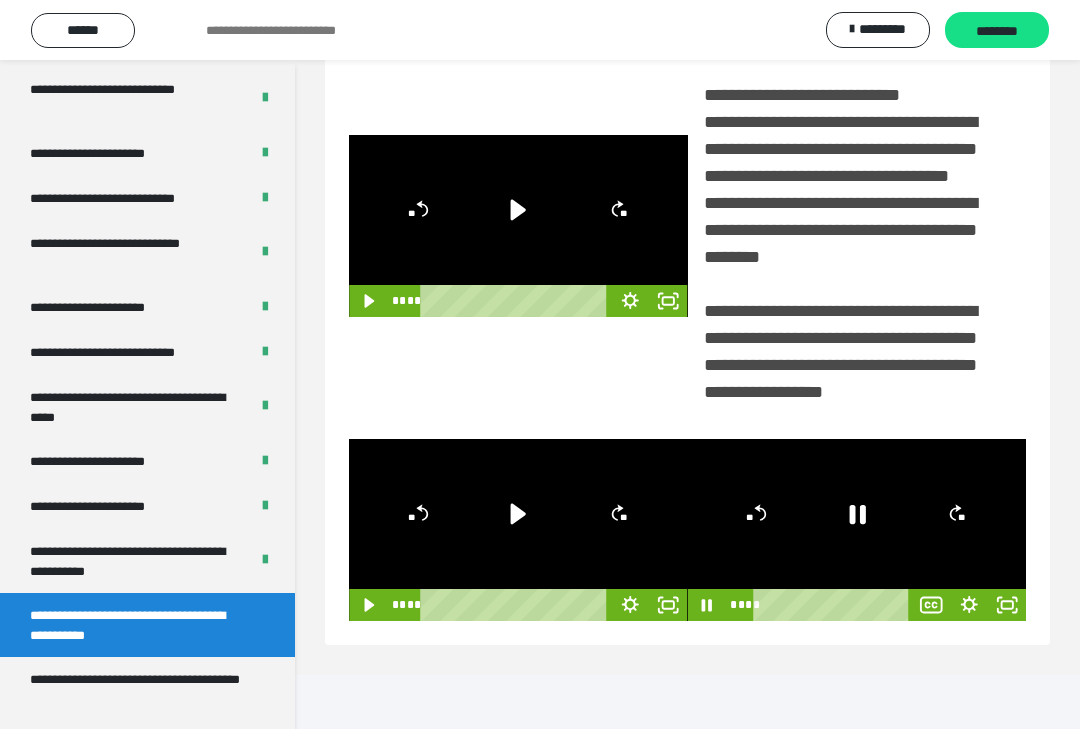 click 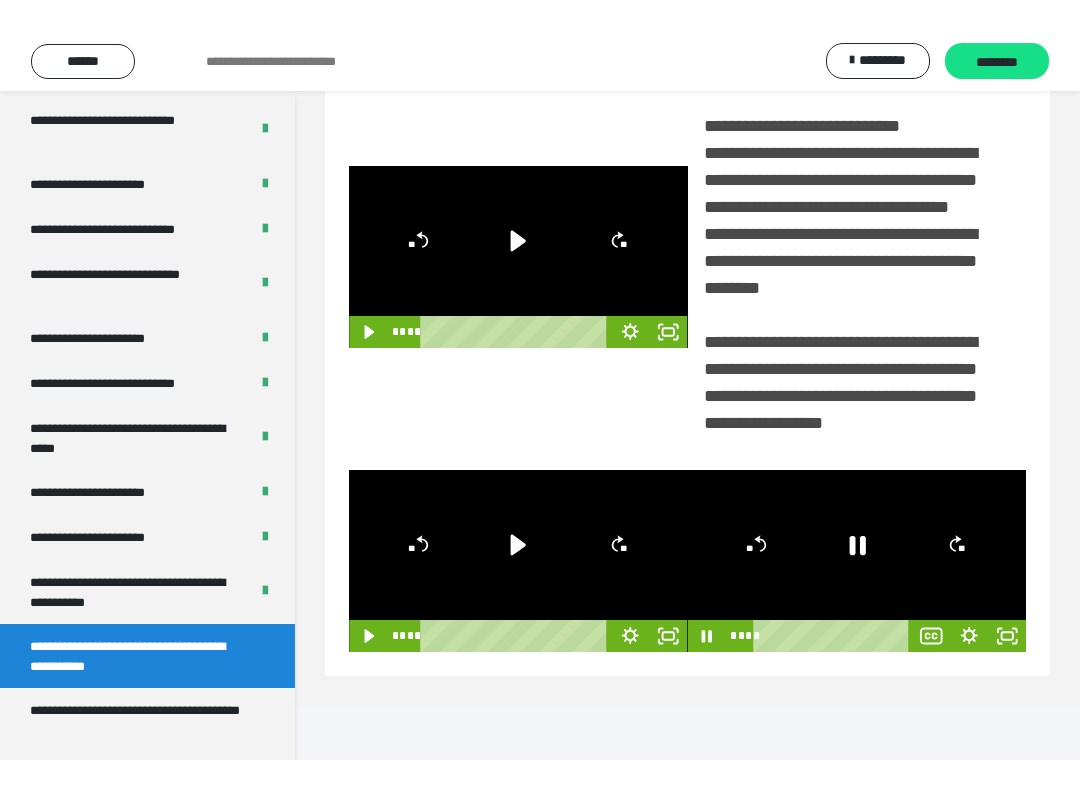 scroll, scrollTop: 20, scrollLeft: 0, axis: vertical 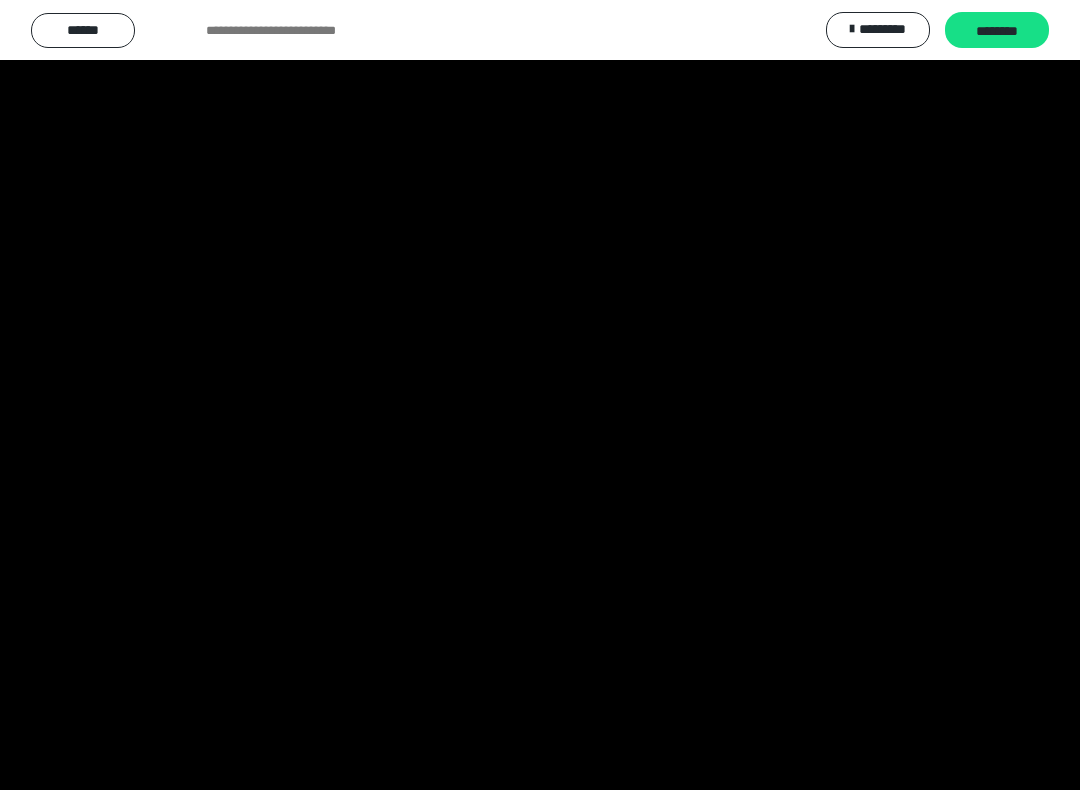 click at bounding box center [540, 395] 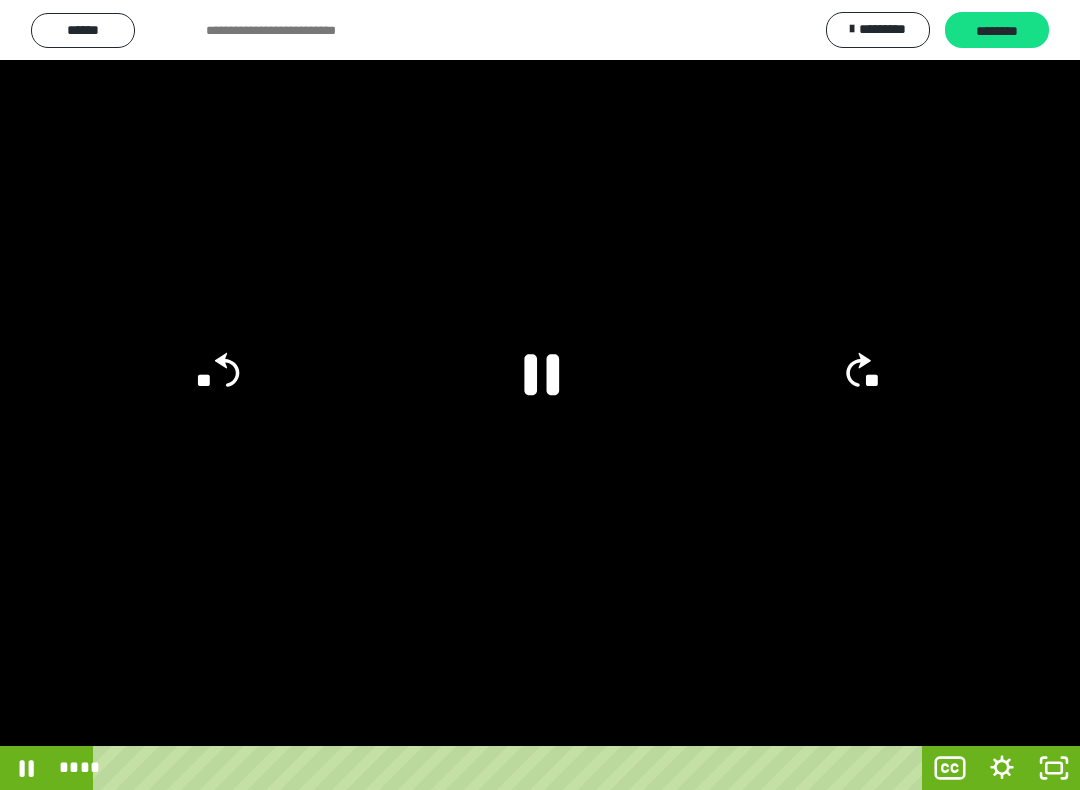 click 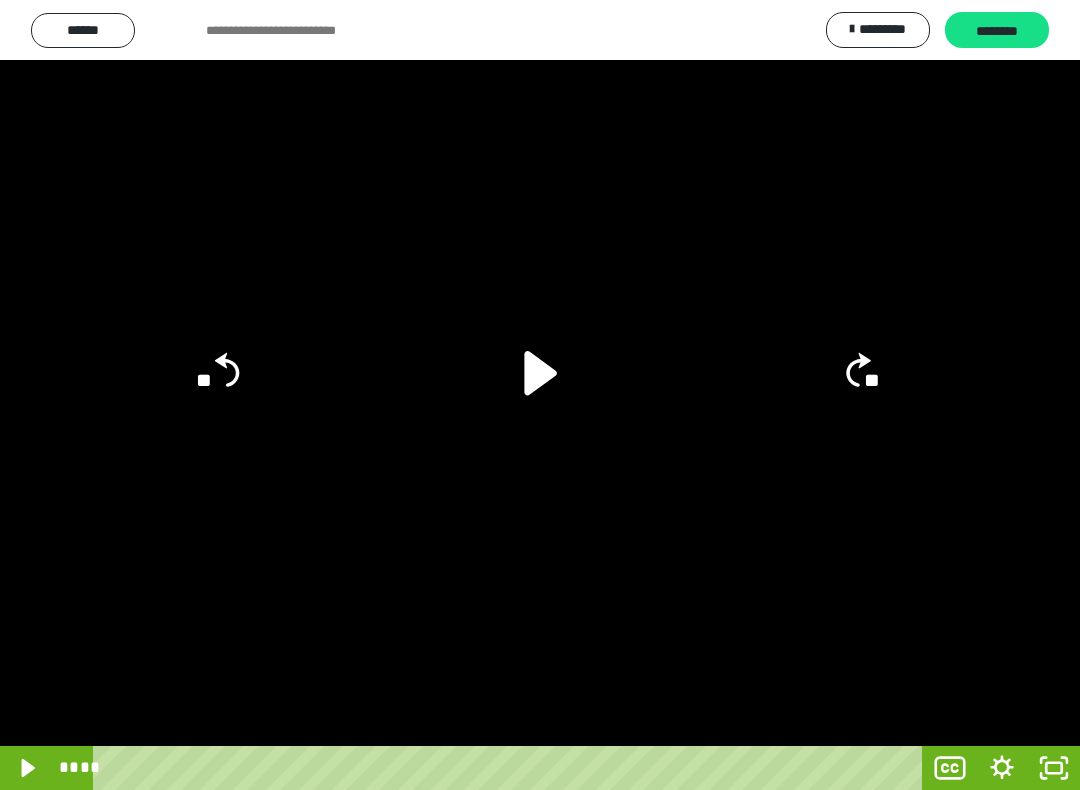 click 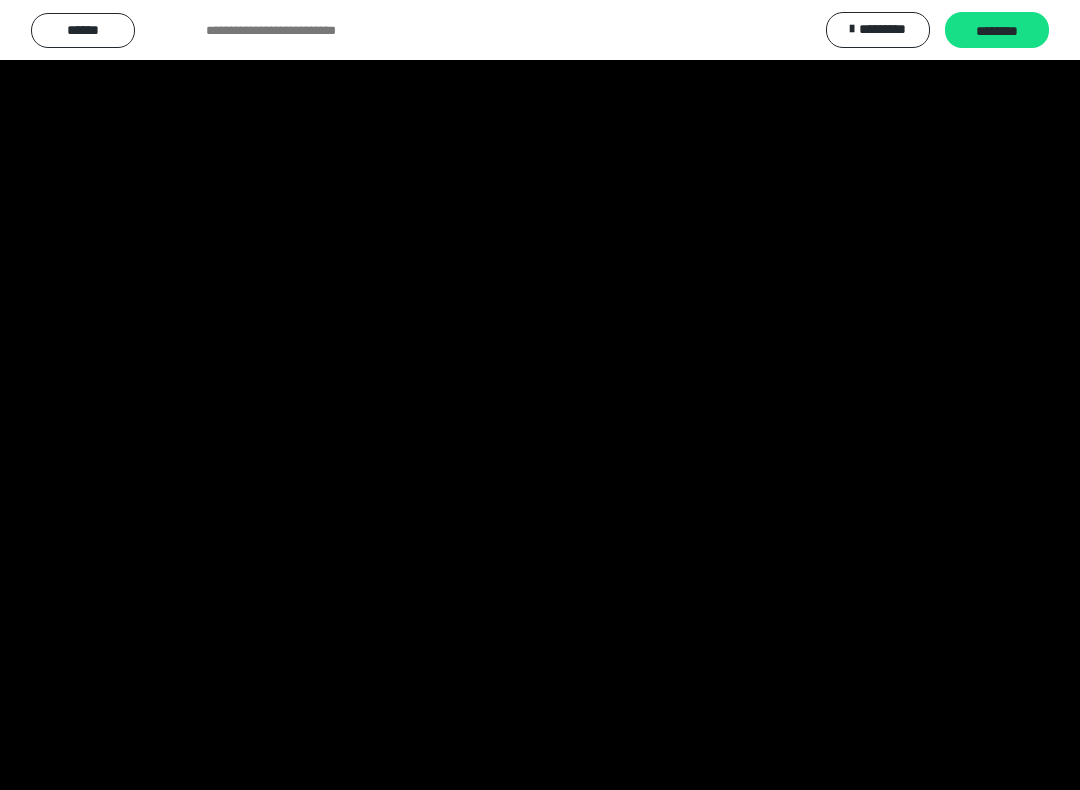 click at bounding box center (540, 395) 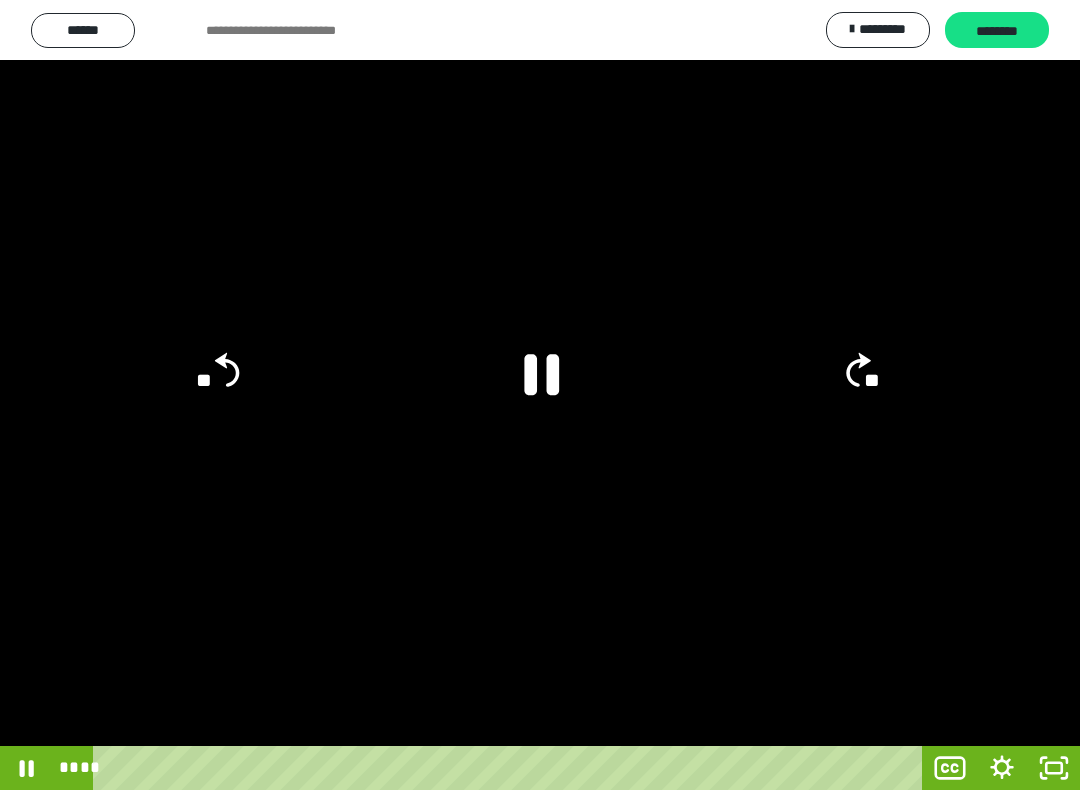 click 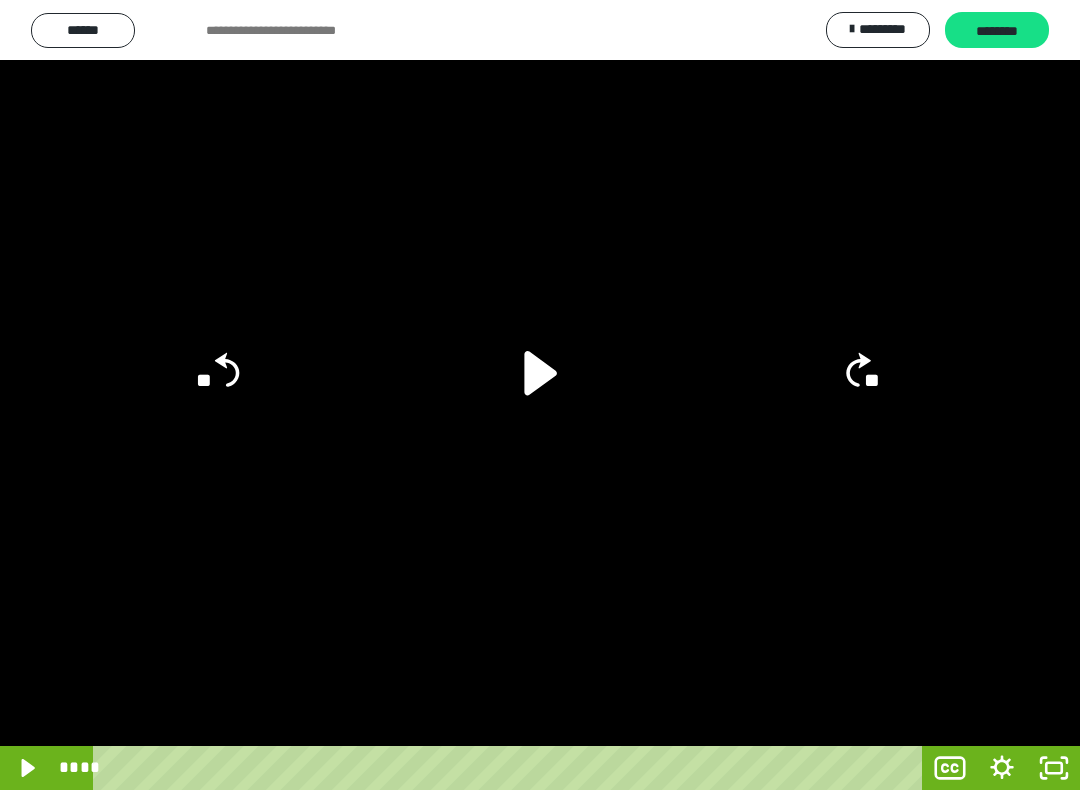click on "**" 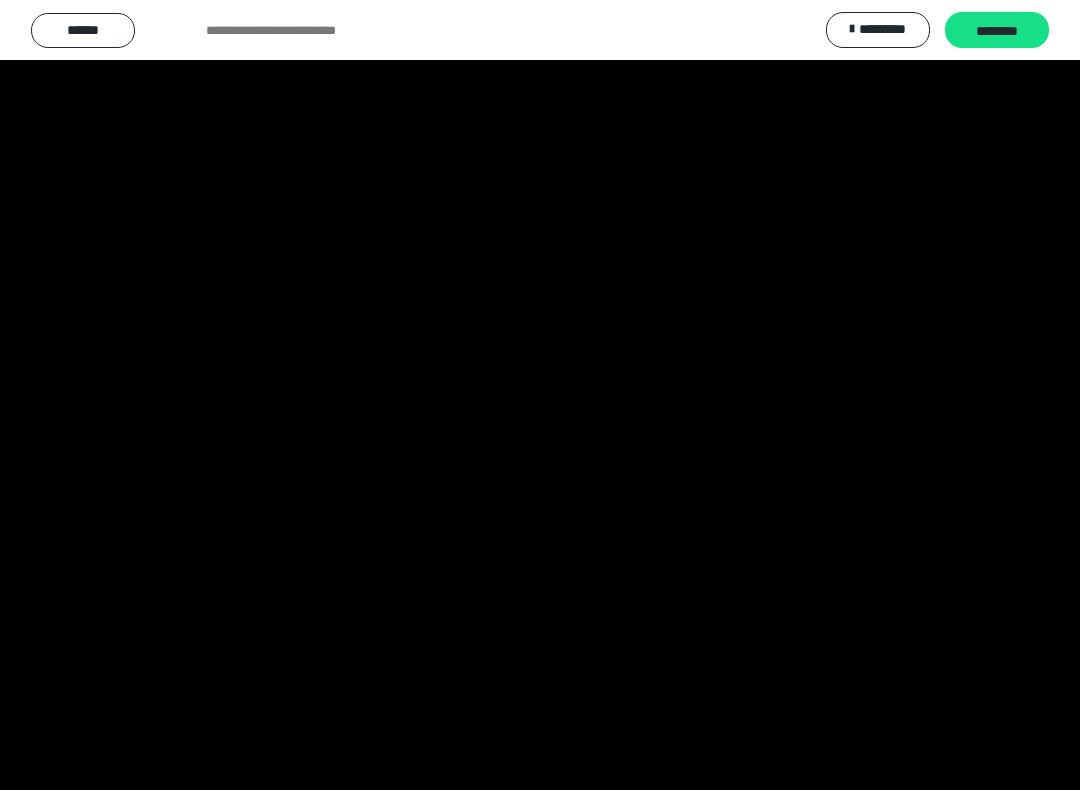 click at bounding box center [540, 395] 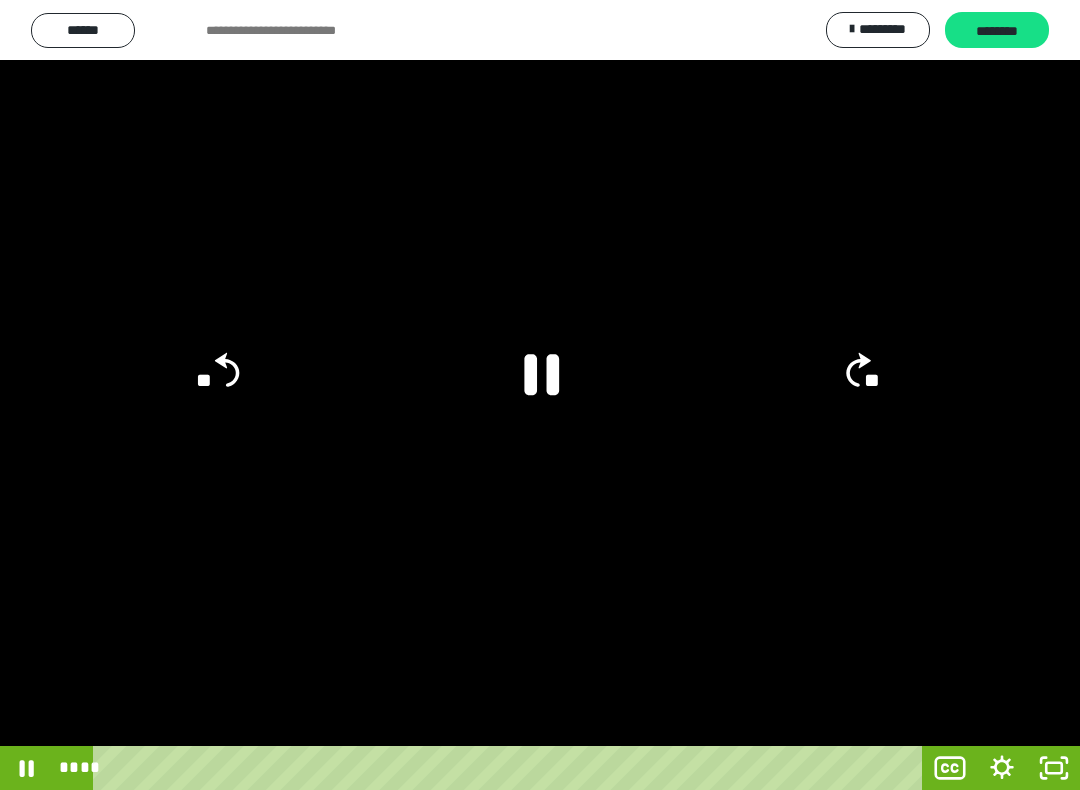 click 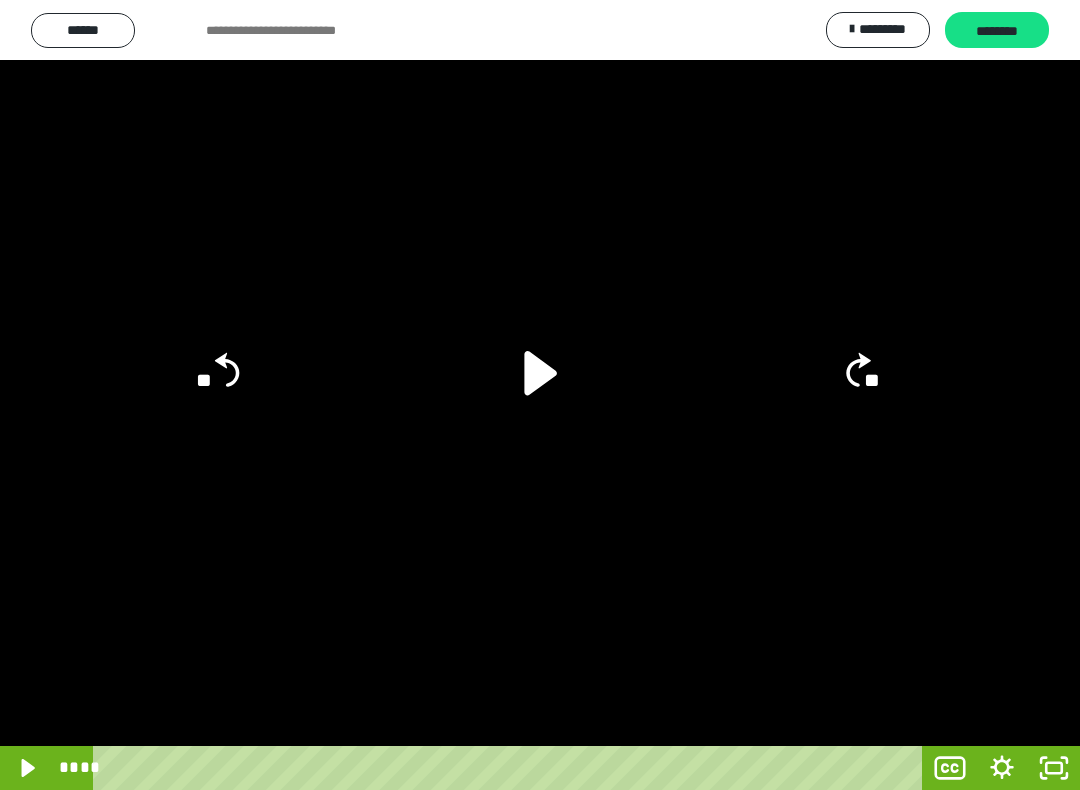 click 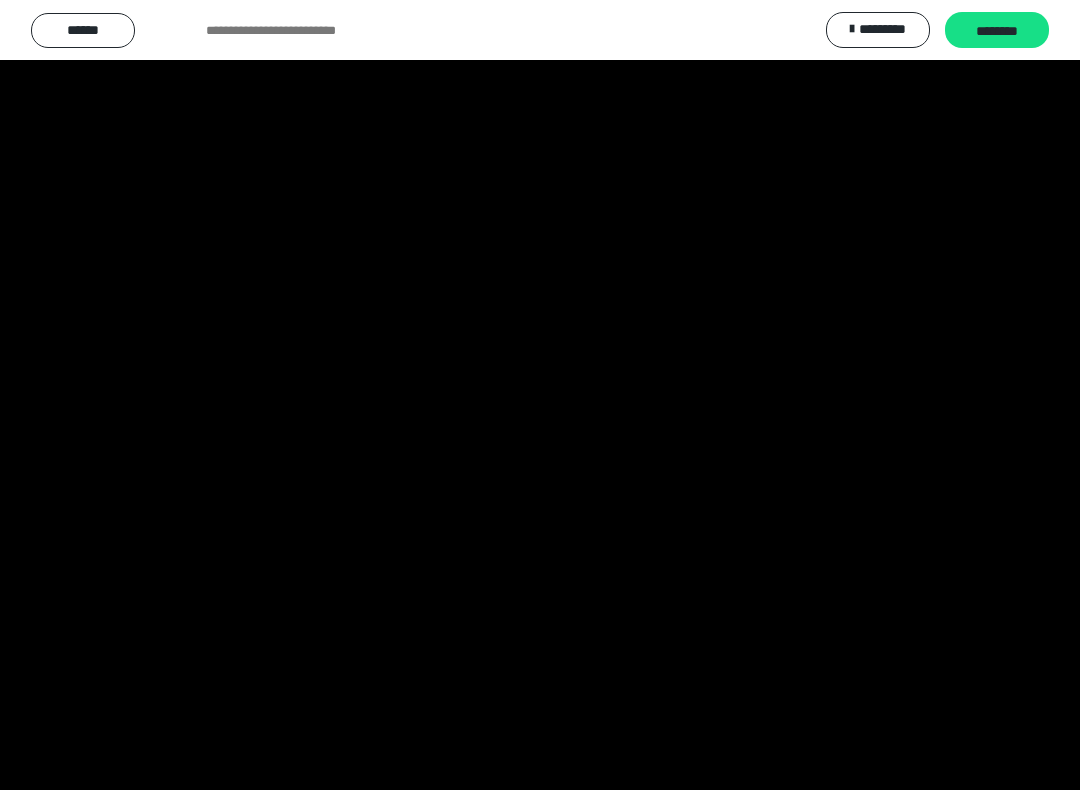 click at bounding box center [540, 395] 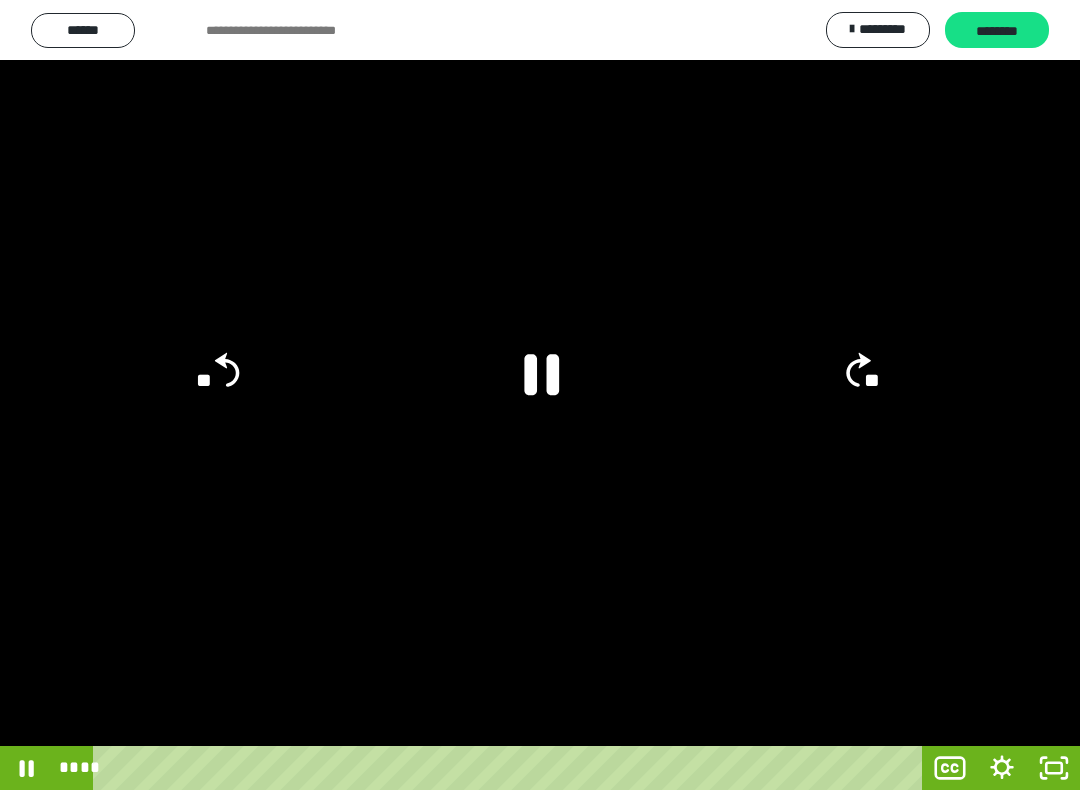 click 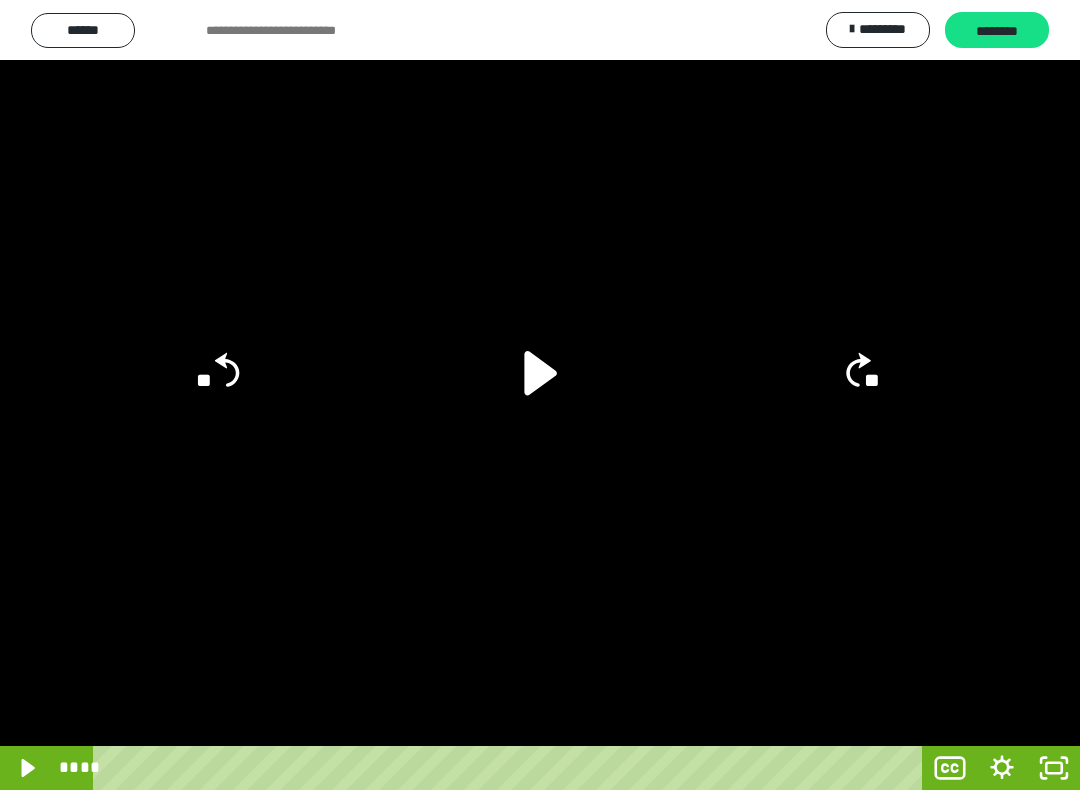 click 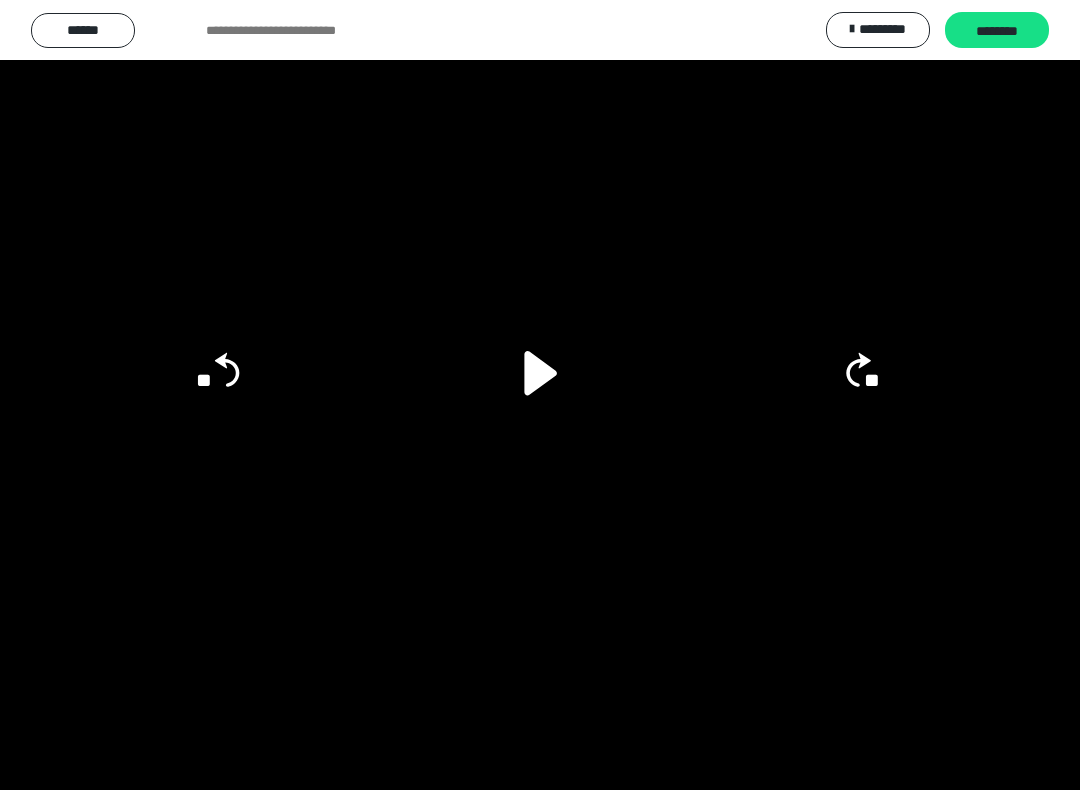 click at bounding box center [540, 395] 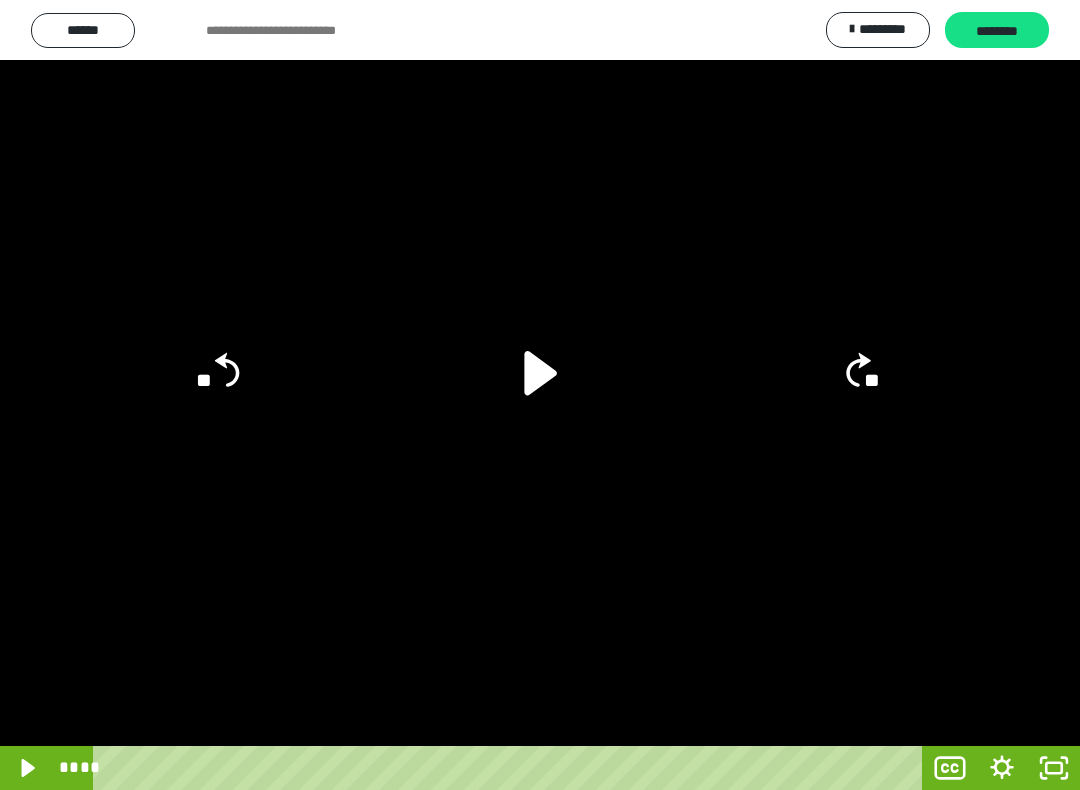 click 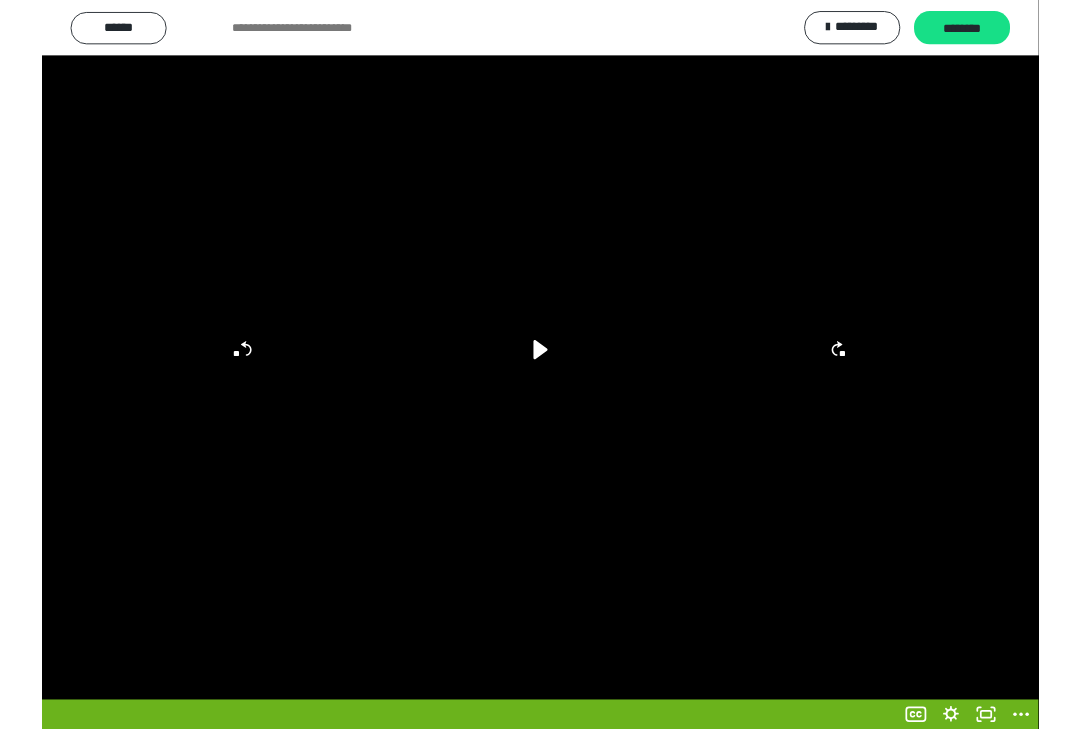 scroll, scrollTop: 346, scrollLeft: 0, axis: vertical 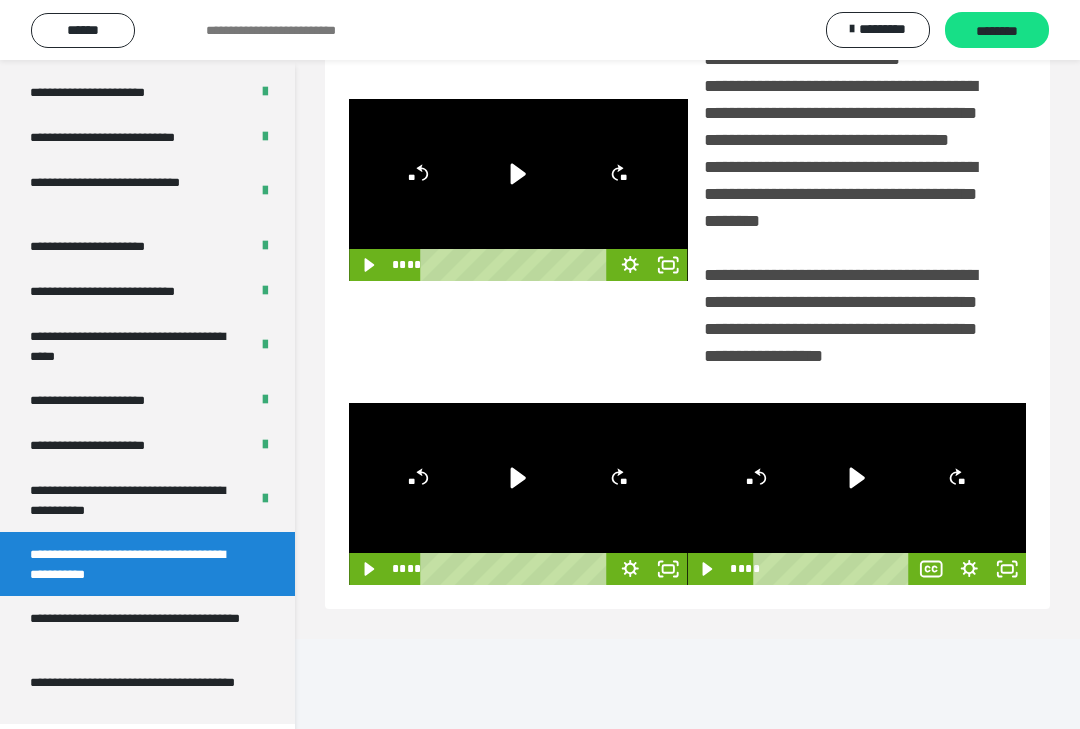 click on "**********" at bounding box center [139, 692] 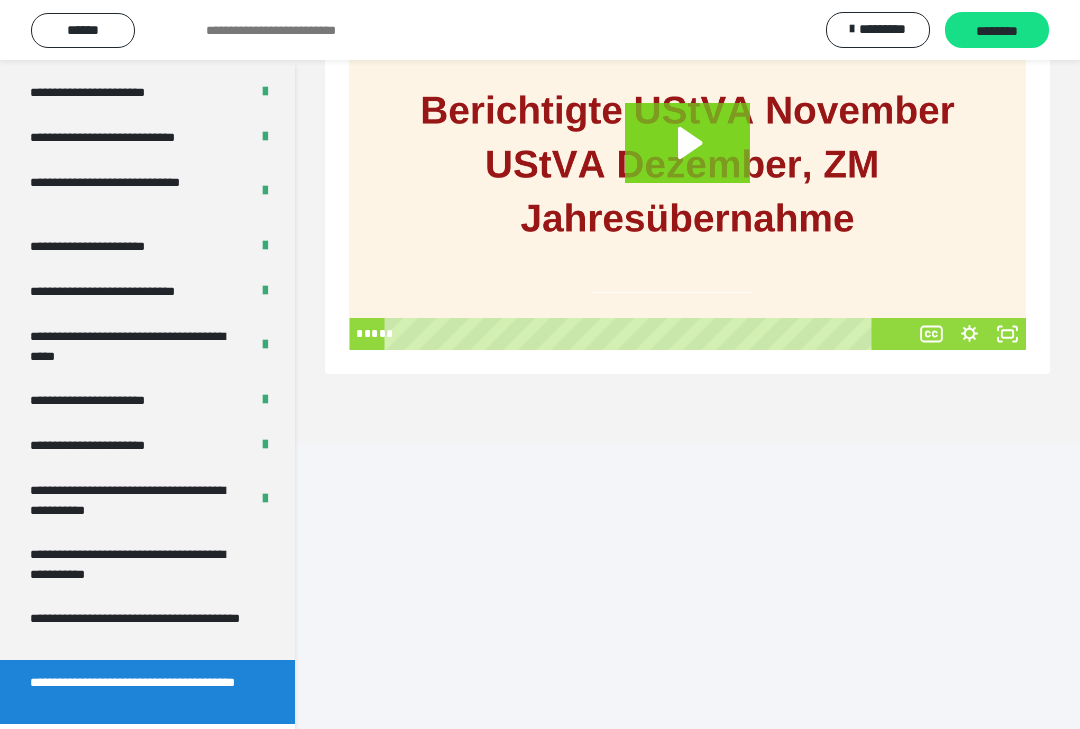 scroll, scrollTop: 96, scrollLeft: 0, axis: vertical 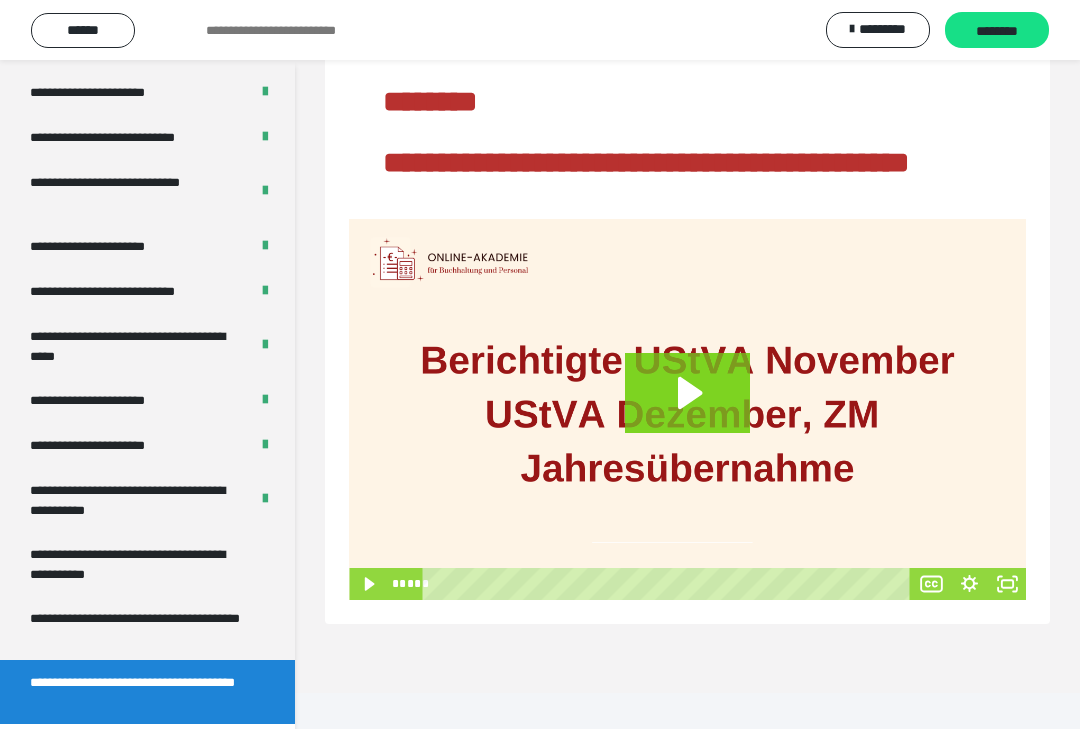 click 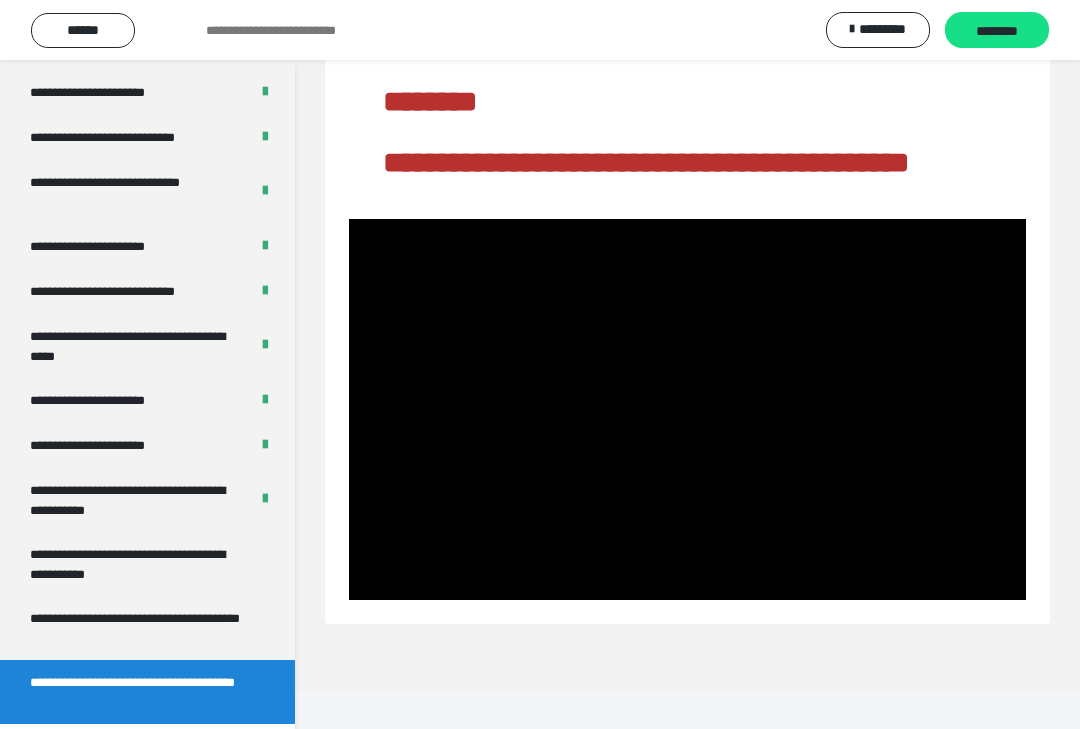 click 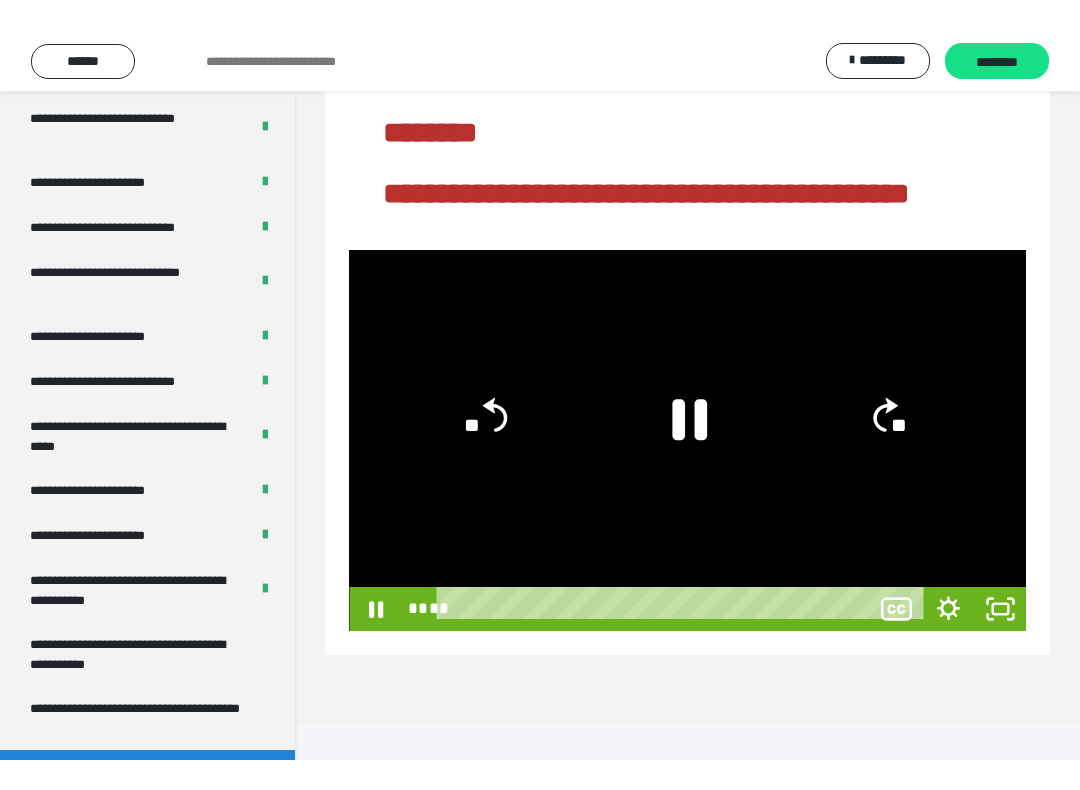 scroll, scrollTop: 20, scrollLeft: 0, axis: vertical 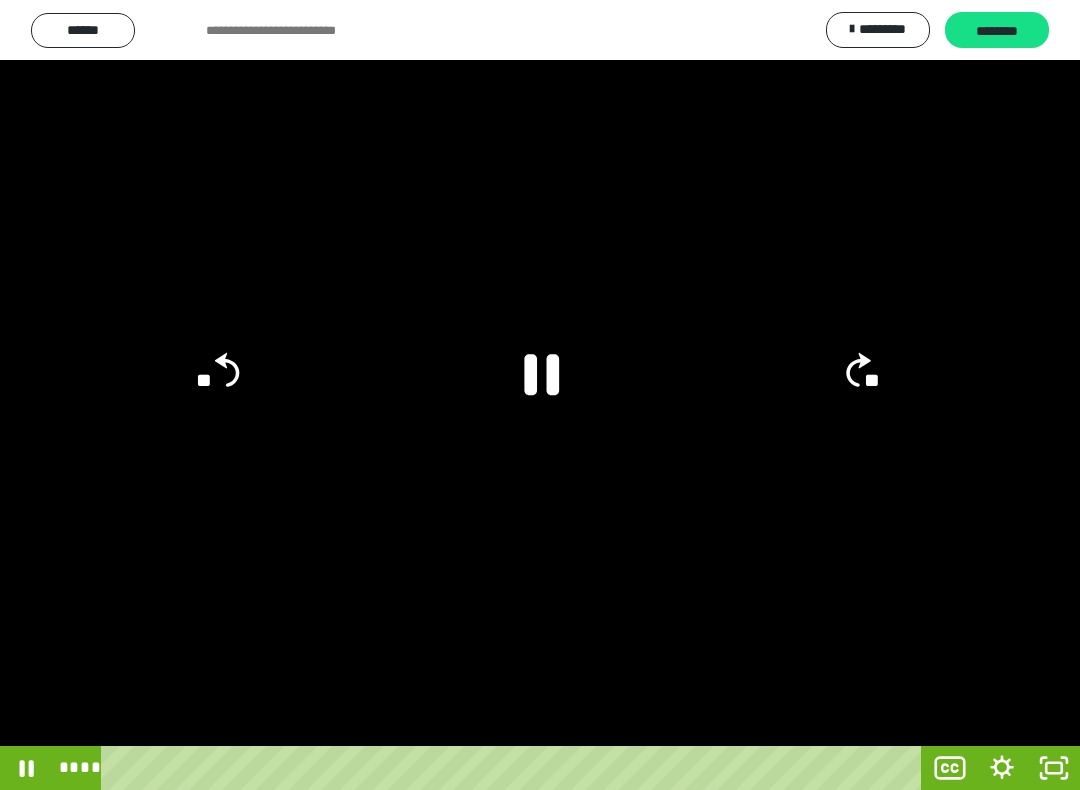 click 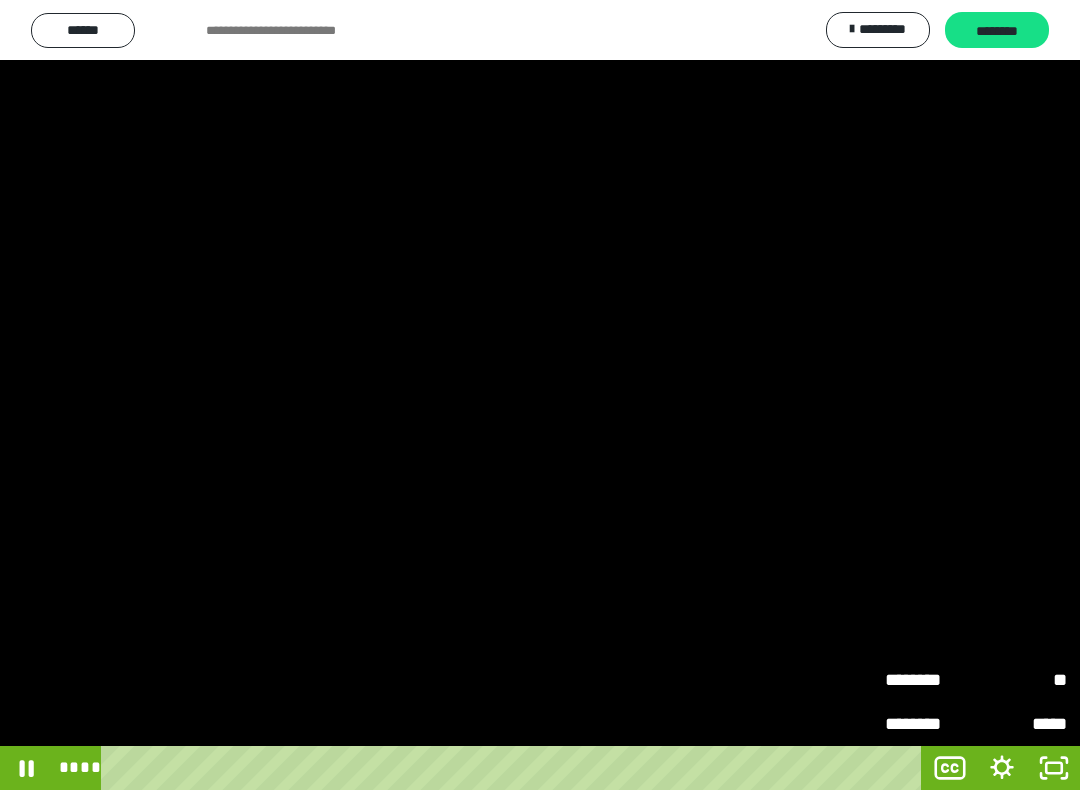 click on "**" at bounding box center (1021, 677) 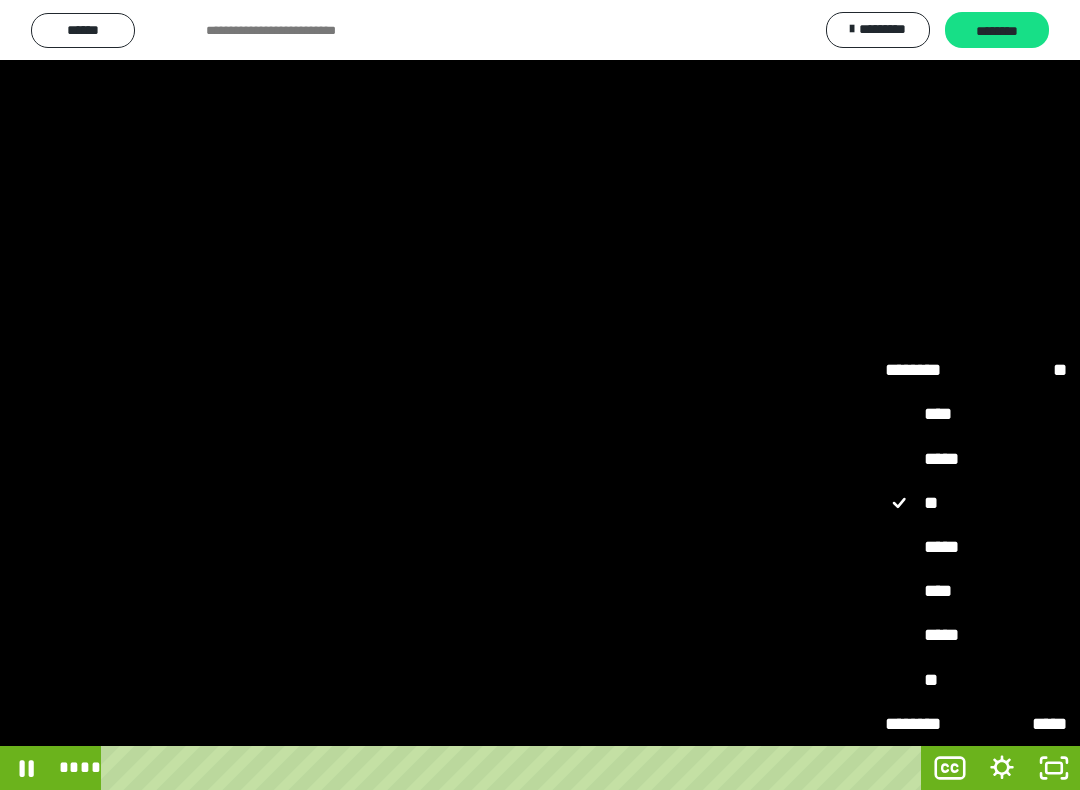 click on "*****" at bounding box center [976, 547] 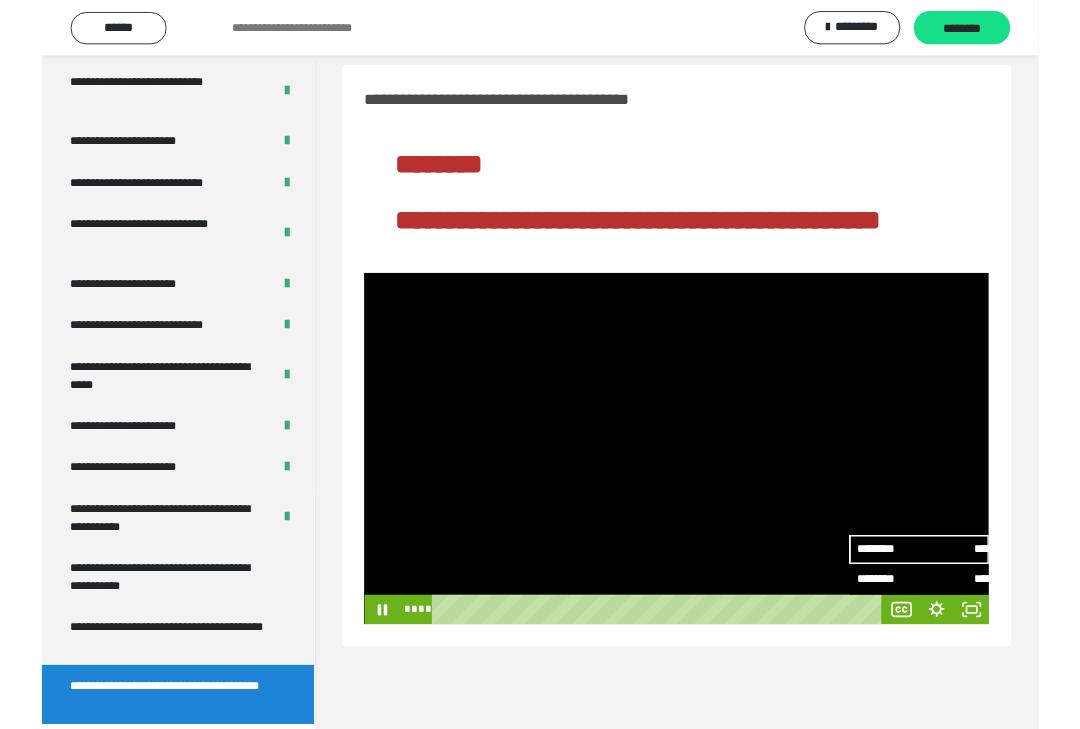 scroll, scrollTop: 35, scrollLeft: 0, axis: vertical 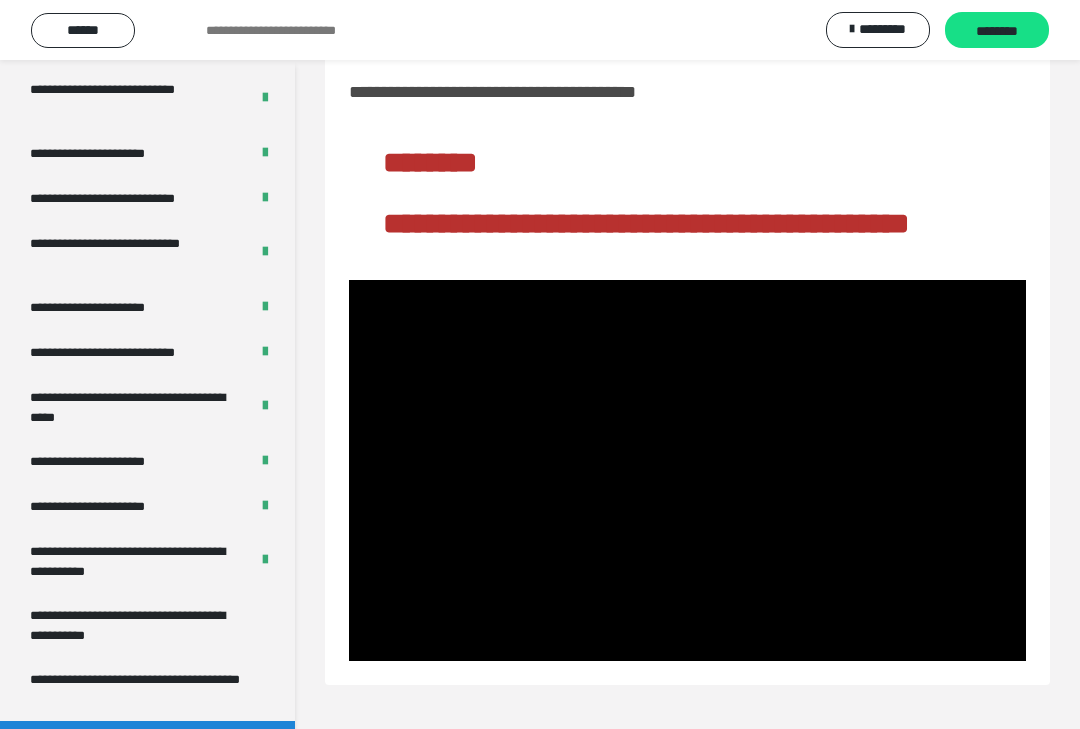 click on "**********" at bounding box center (687, 370) 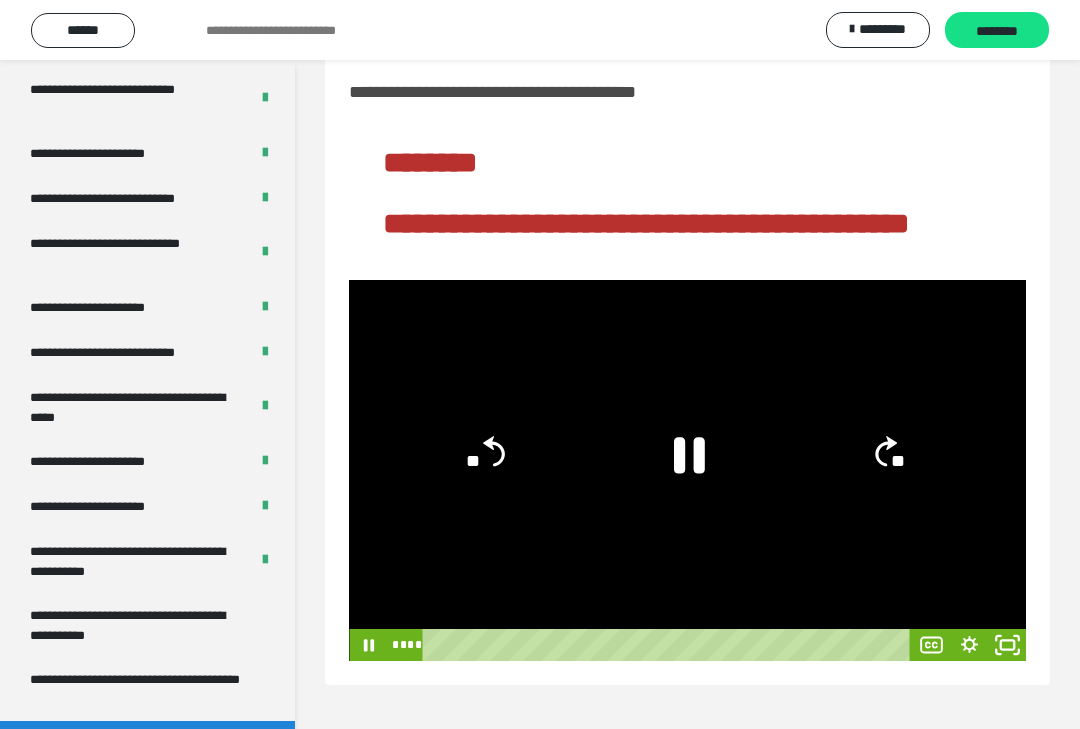 click 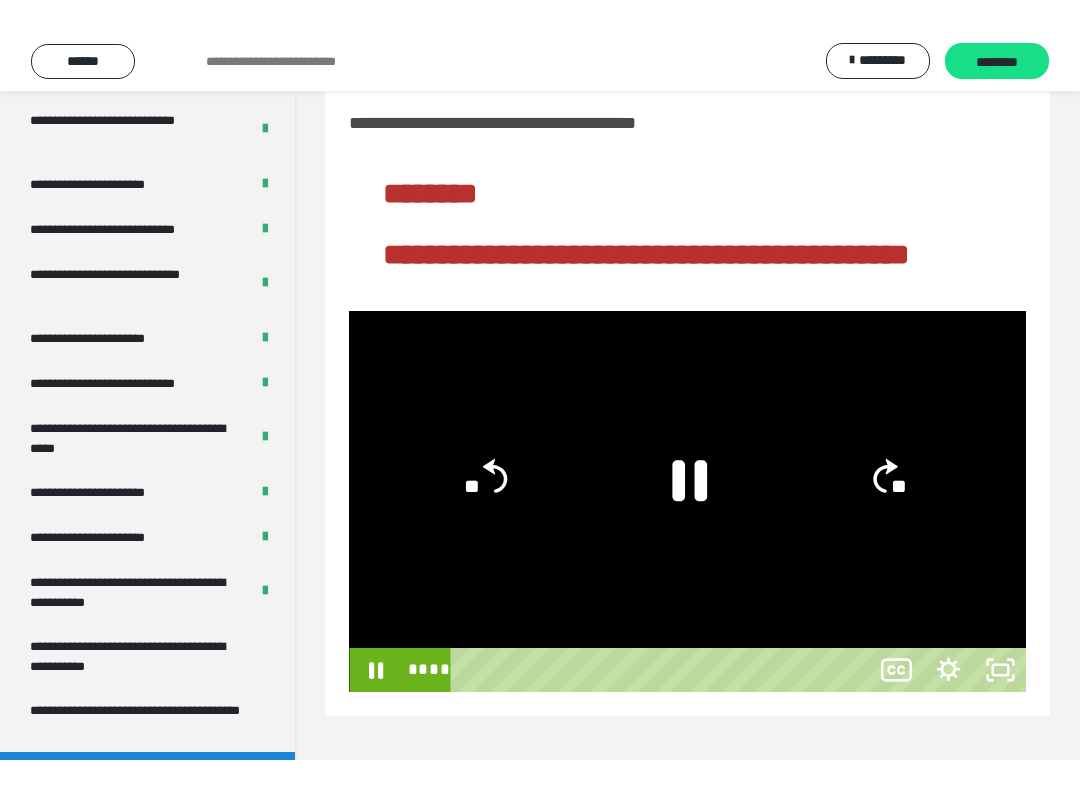 scroll, scrollTop: 20, scrollLeft: 0, axis: vertical 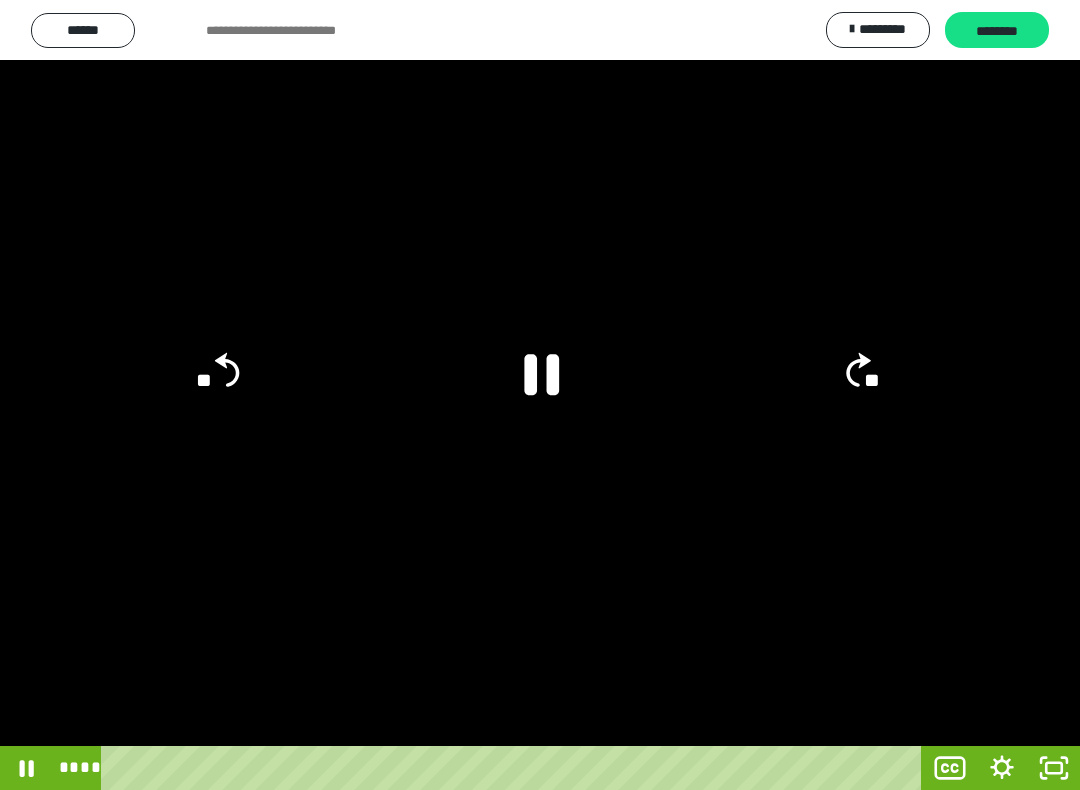 click on "**" 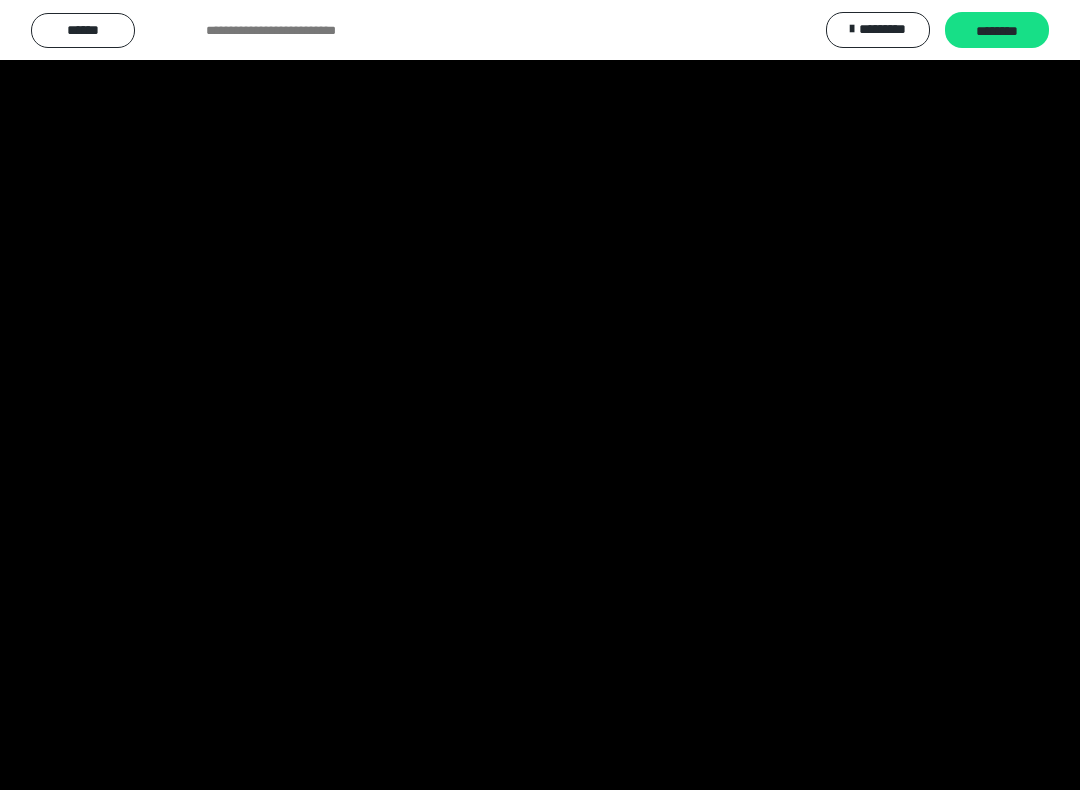 click at bounding box center (540, 395) 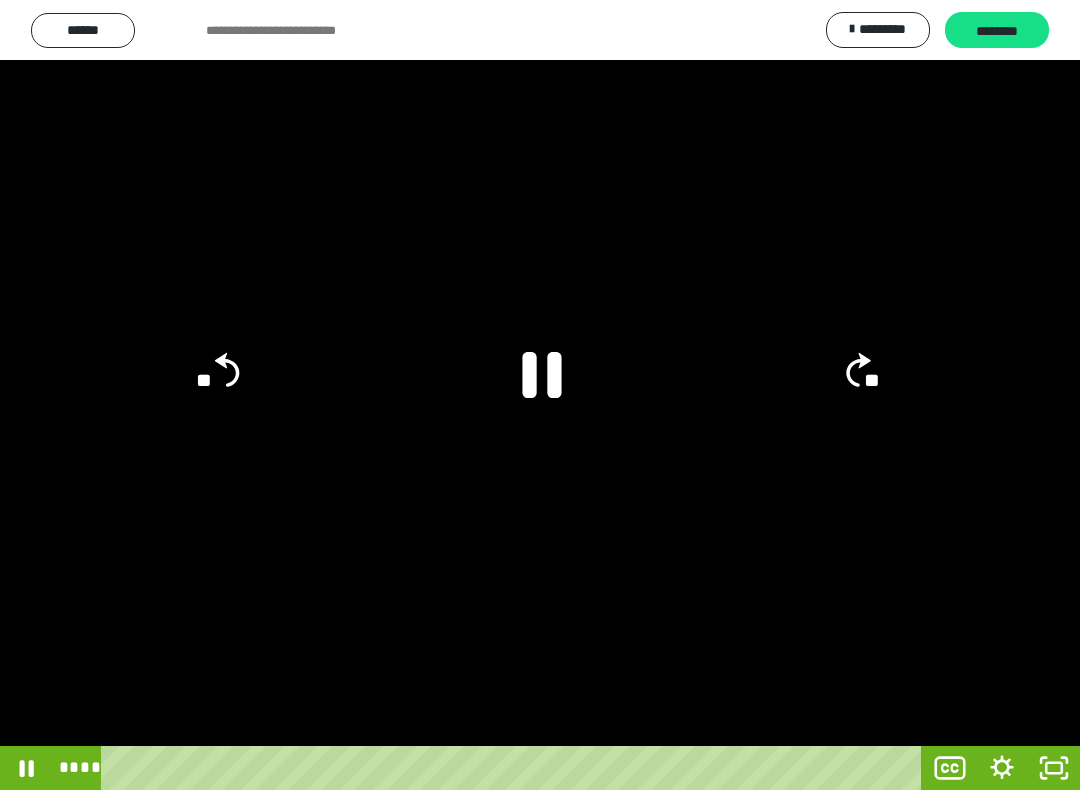 click 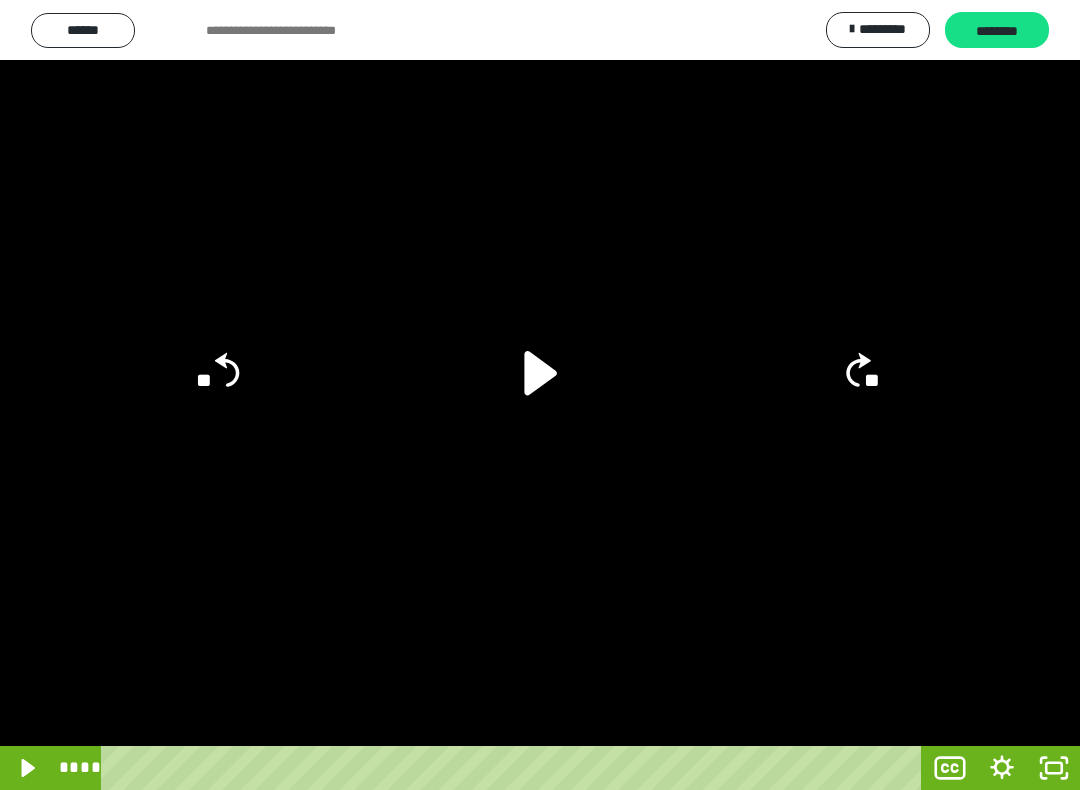 click 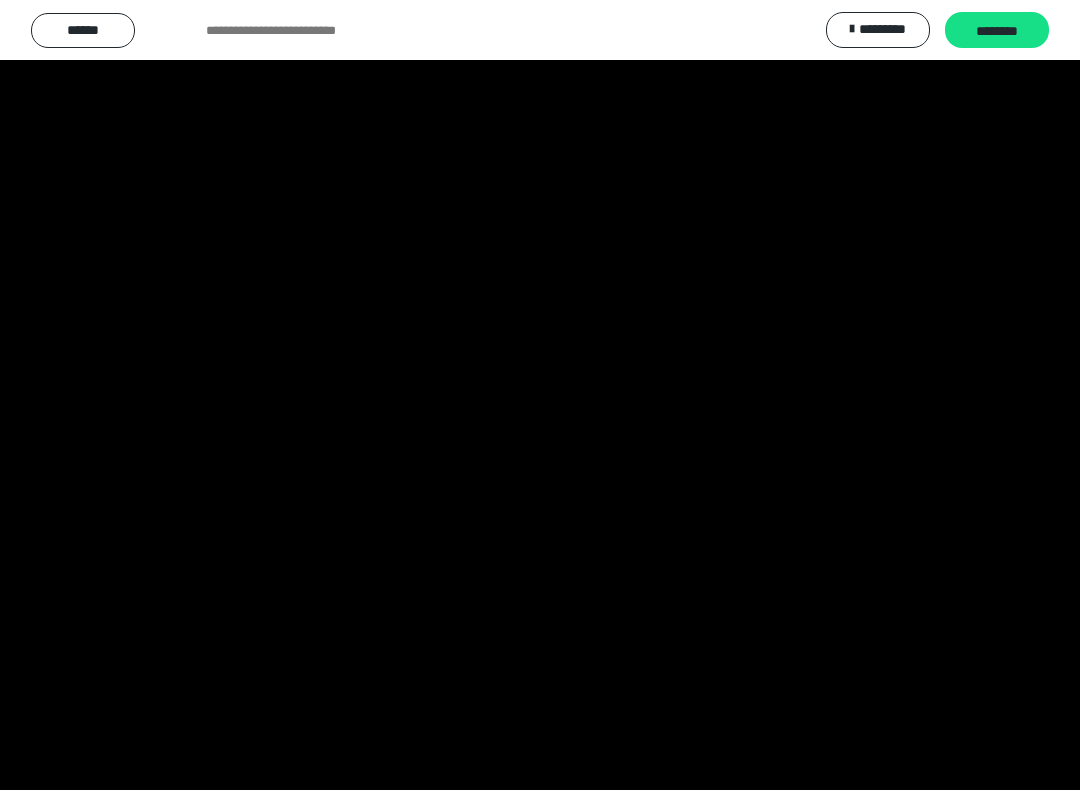 click at bounding box center [540, 395] 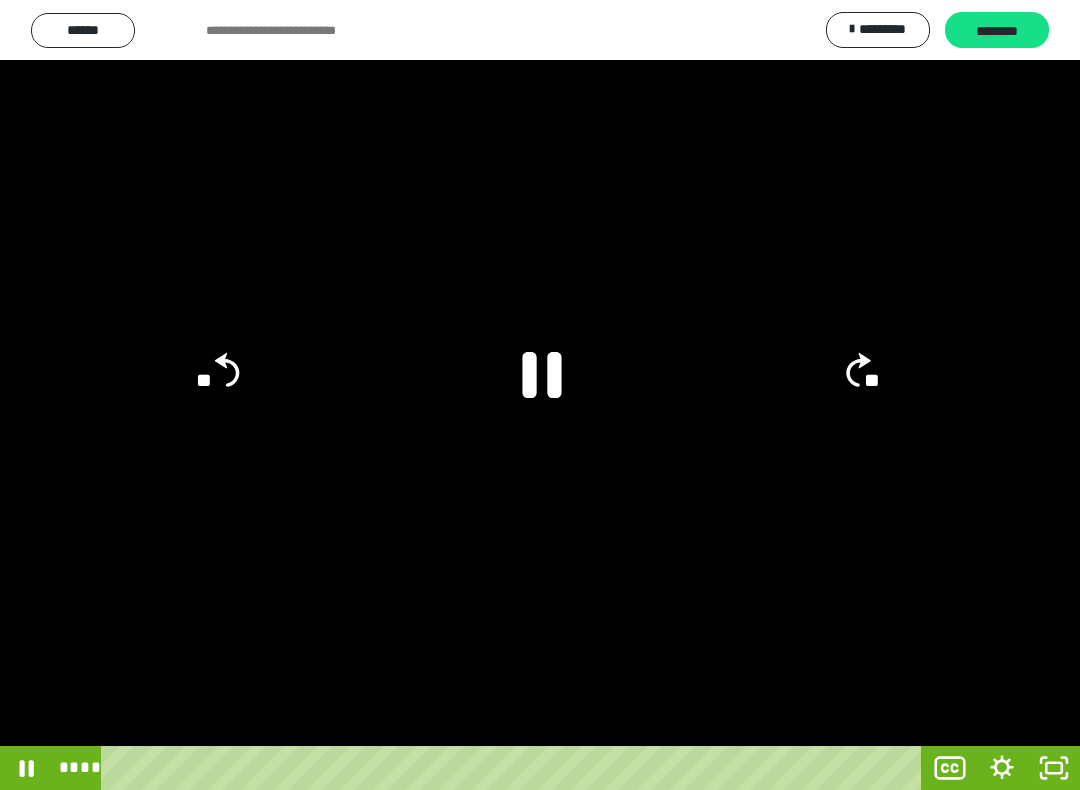 click 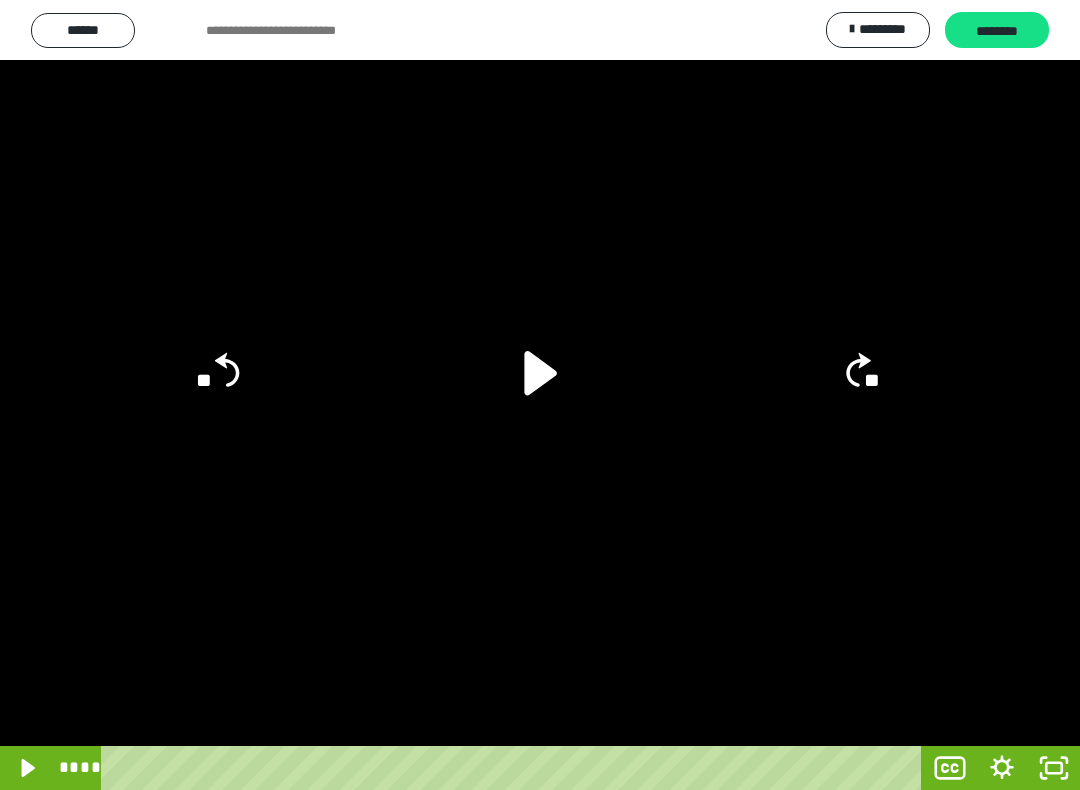 click at bounding box center (540, 395) 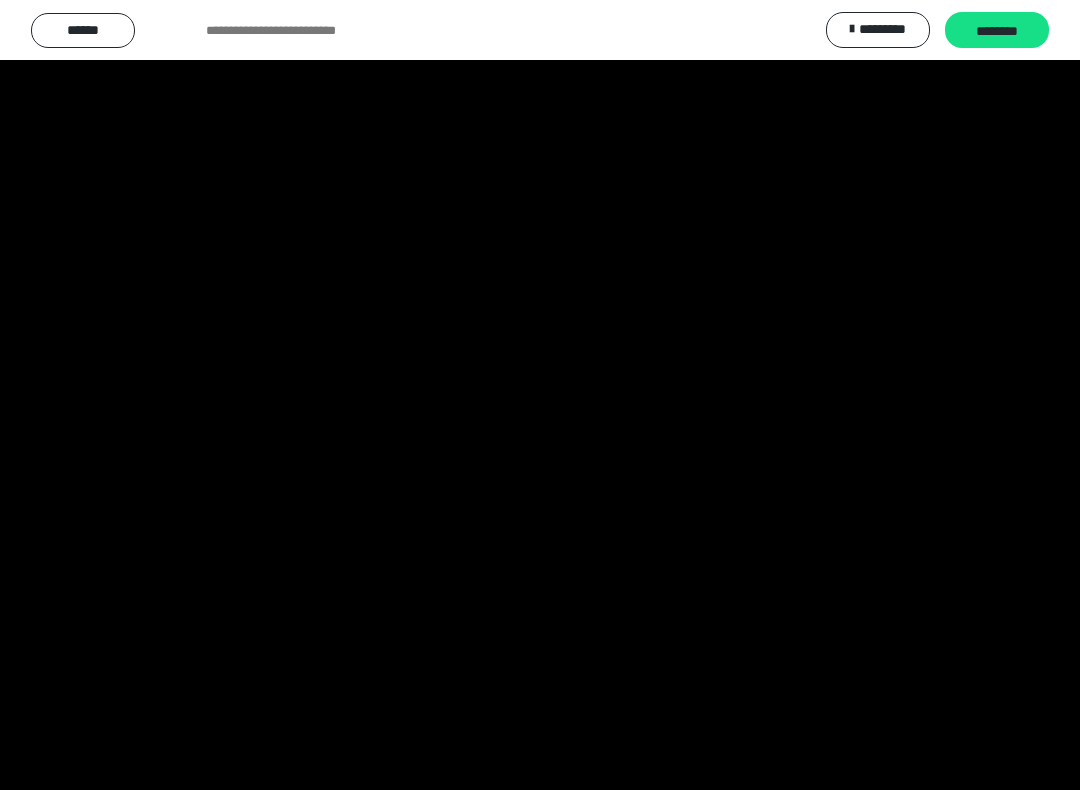 click at bounding box center (540, 395) 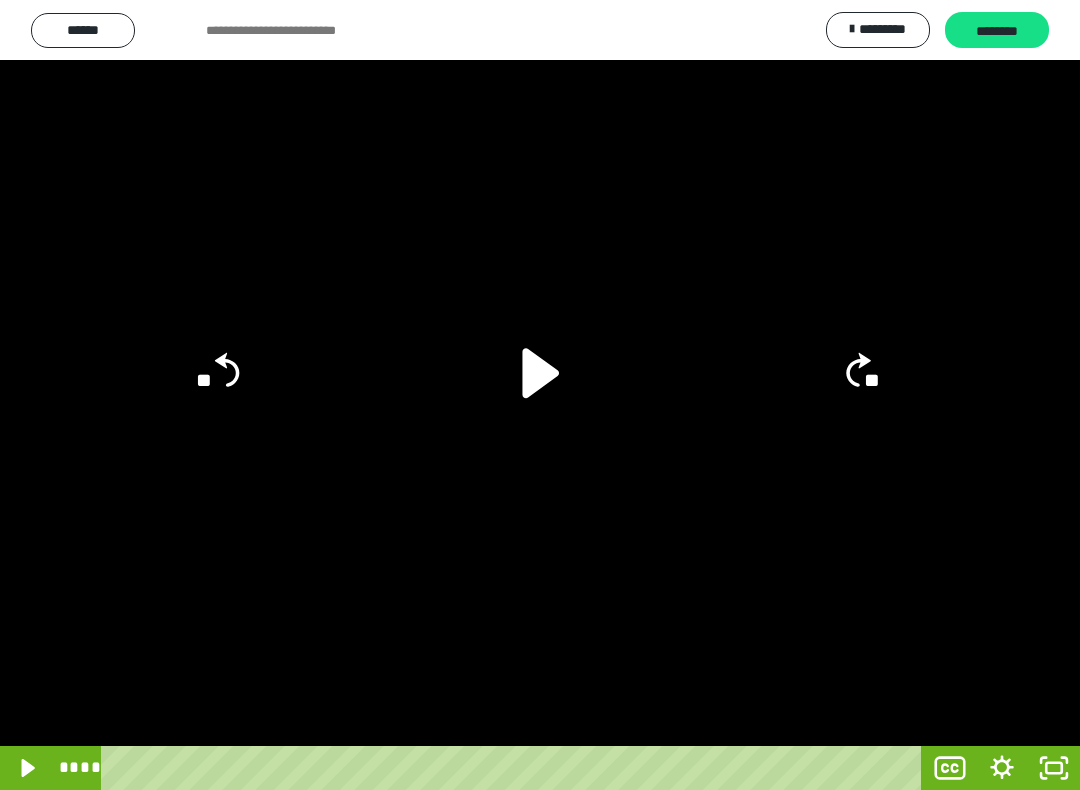 click 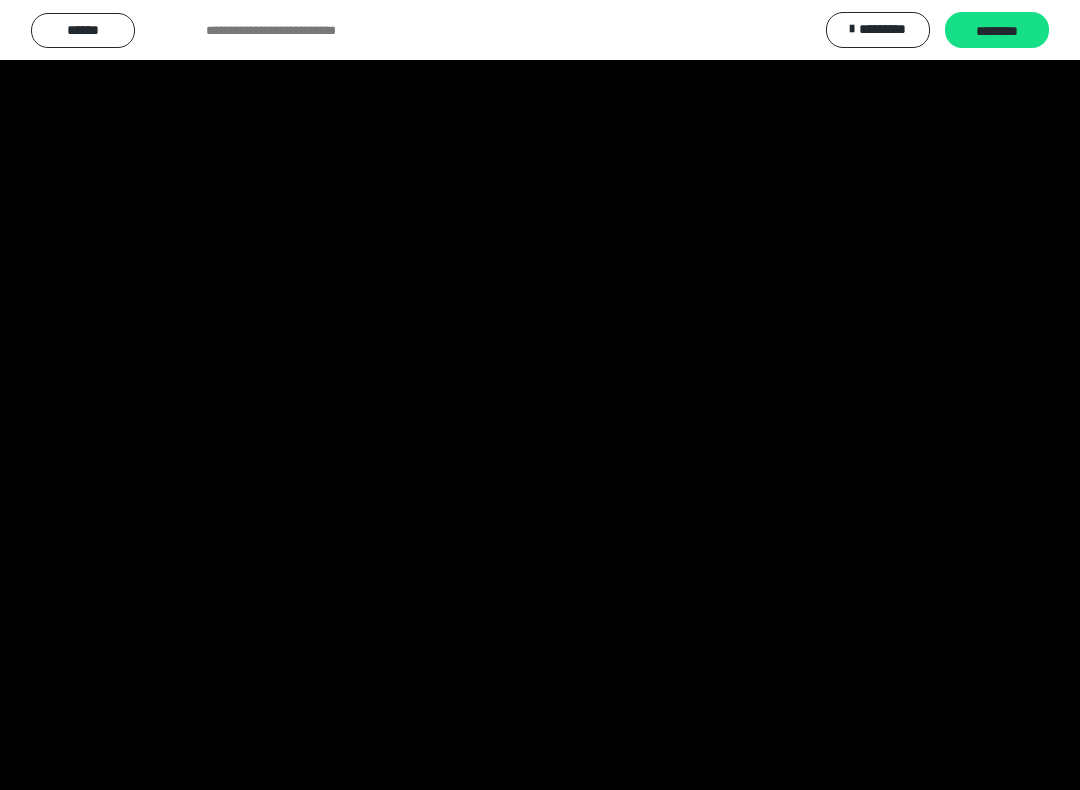 click at bounding box center (540, 395) 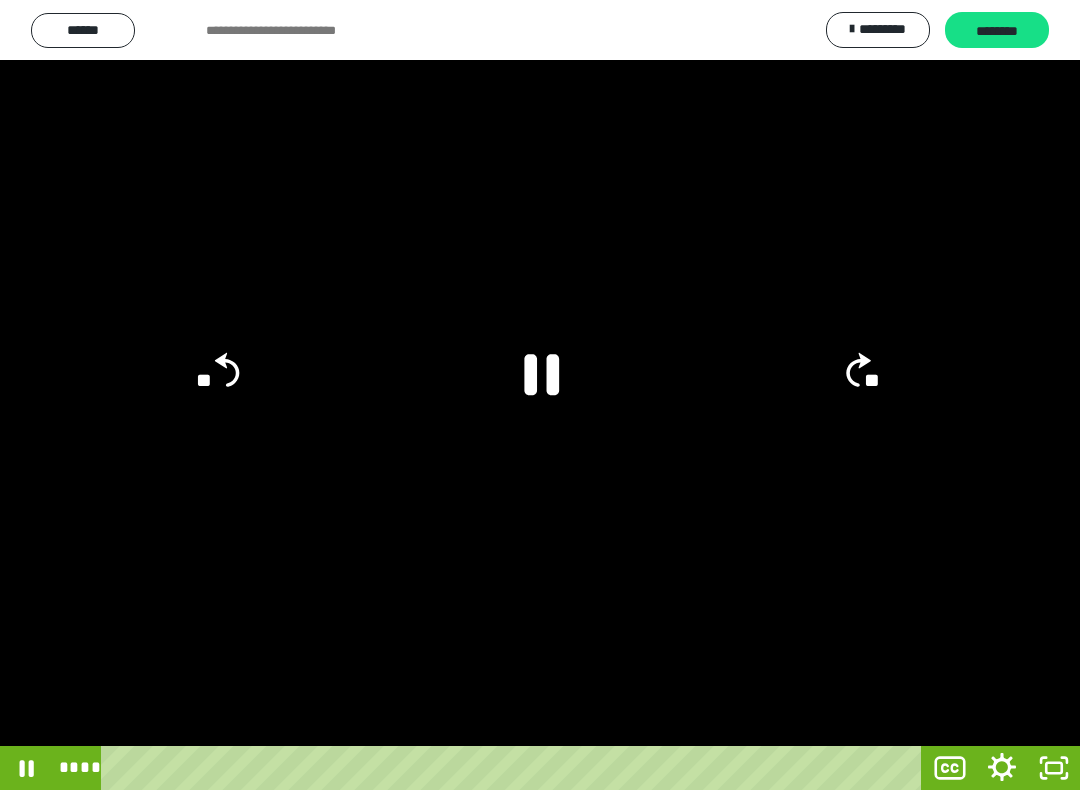 click 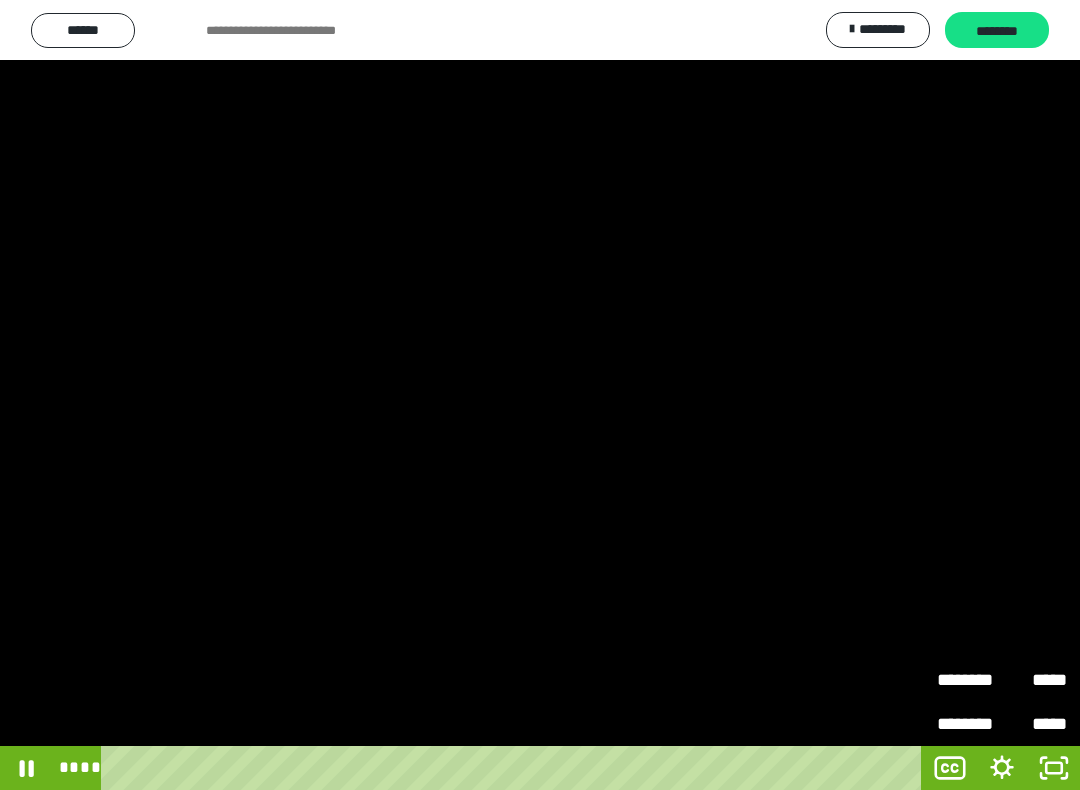 click on "*****" at bounding box center (1034, 680) 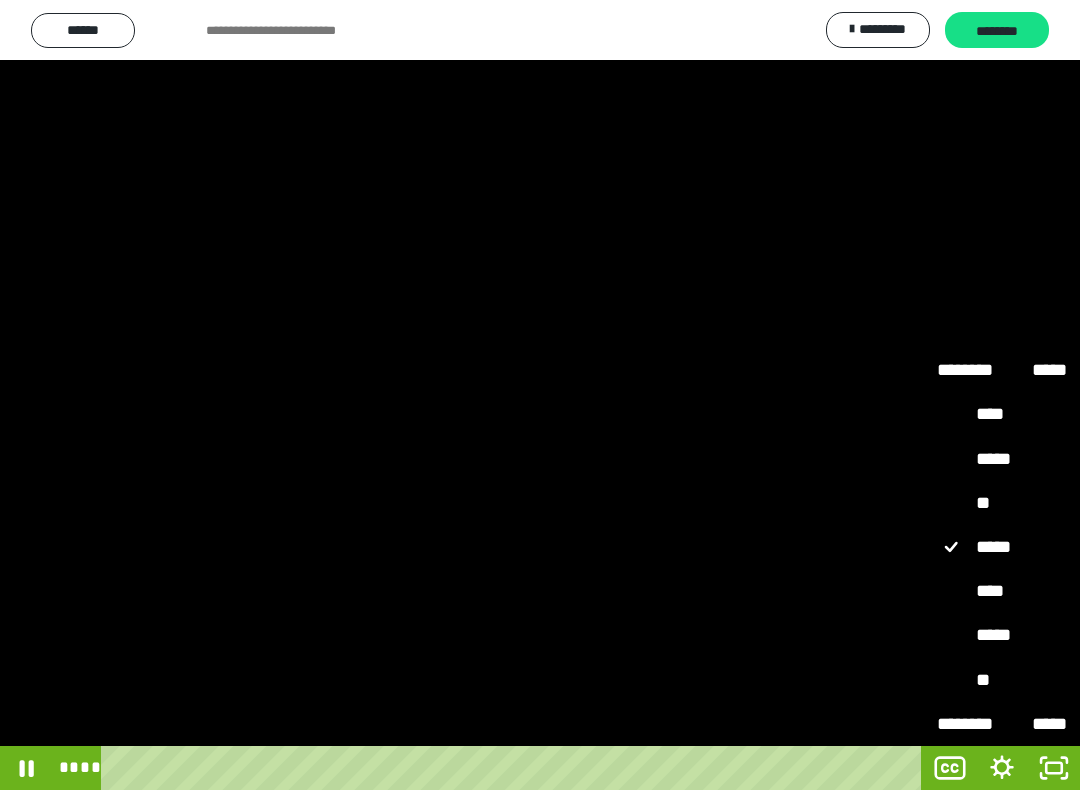 click on "*****" at bounding box center [1002, 635] 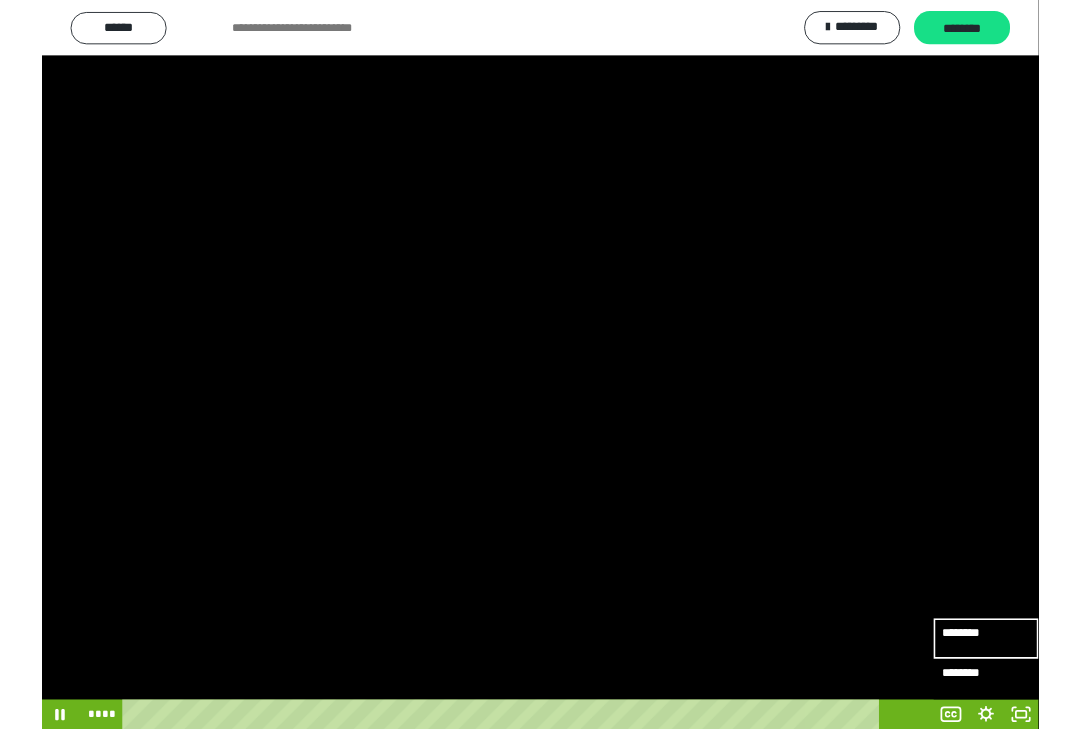 scroll, scrollTop: 35, scrollLeft: 0, axis: vertical 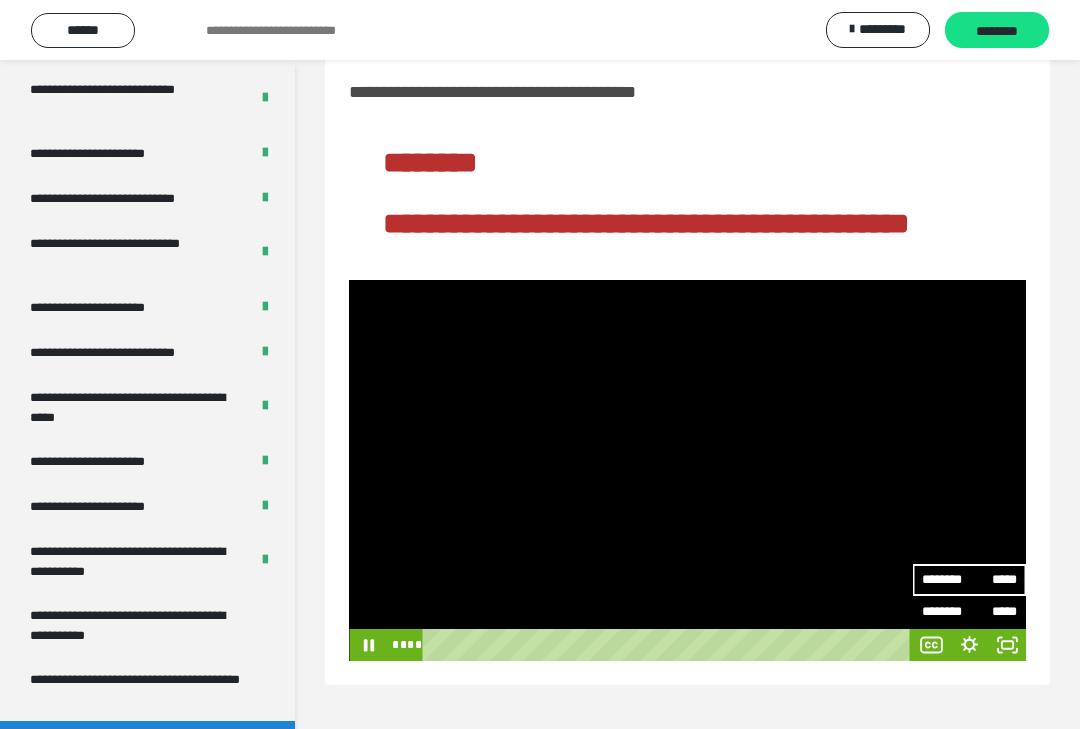 click 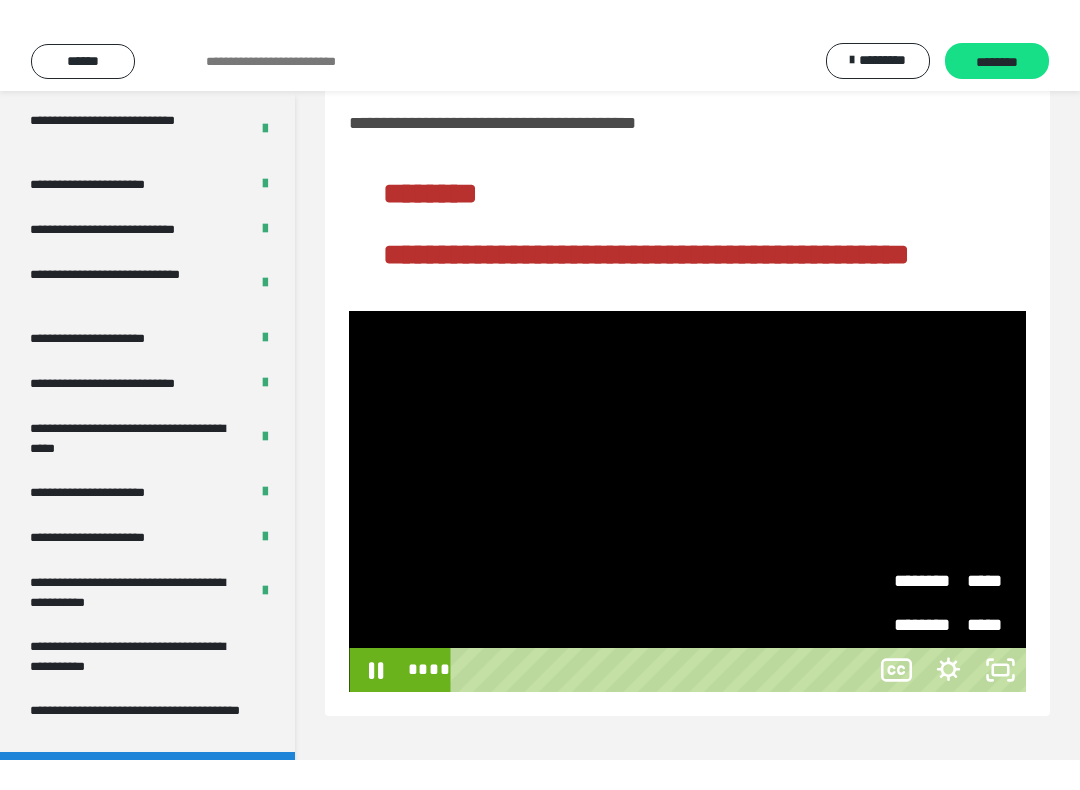 scroll, scrollTop: 20, scrollLeft: 0, axis: vertical 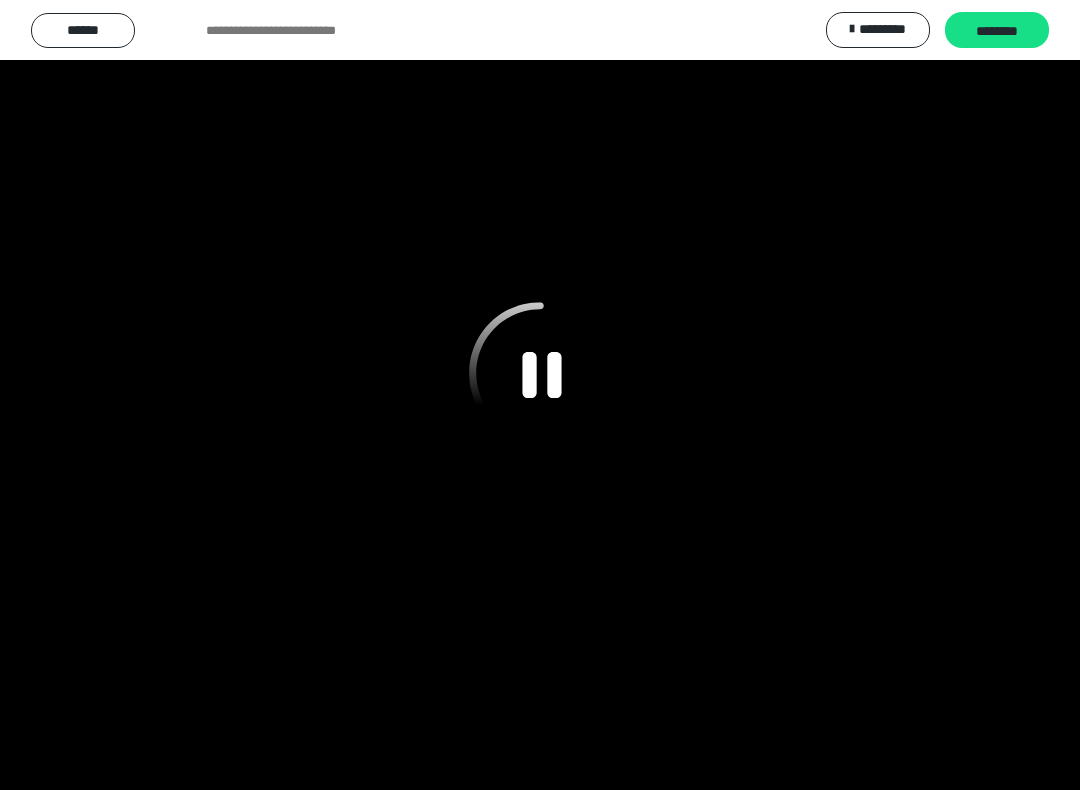 click 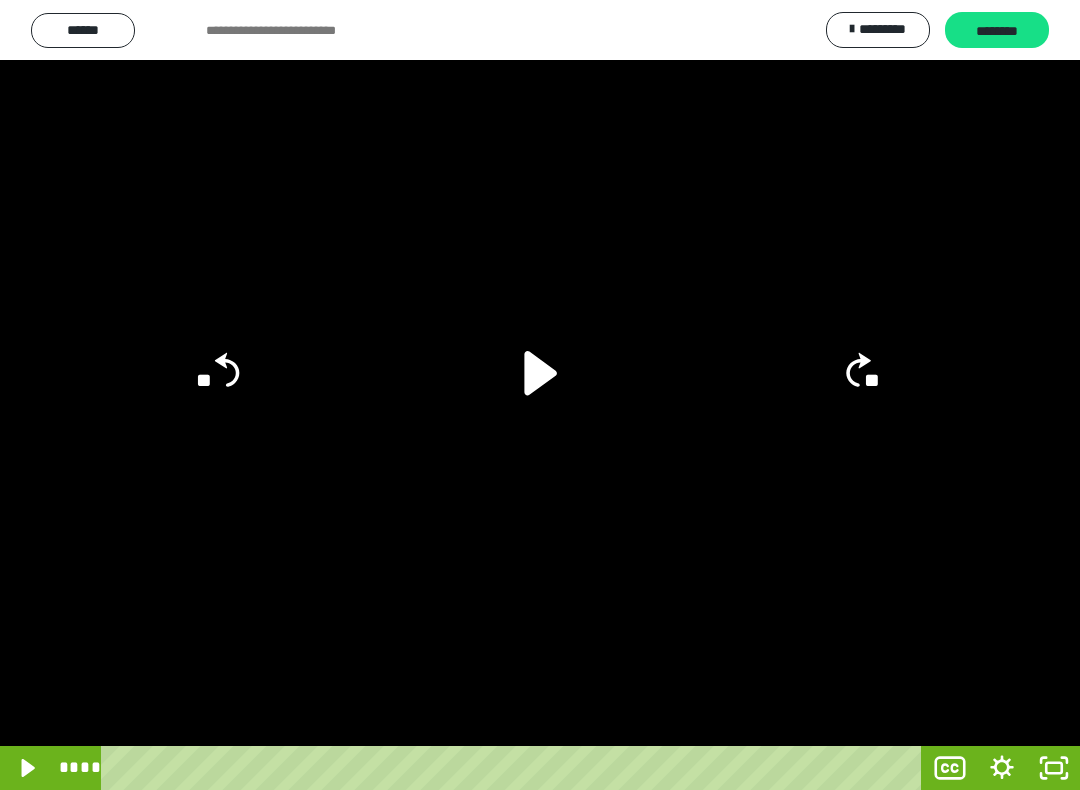 click 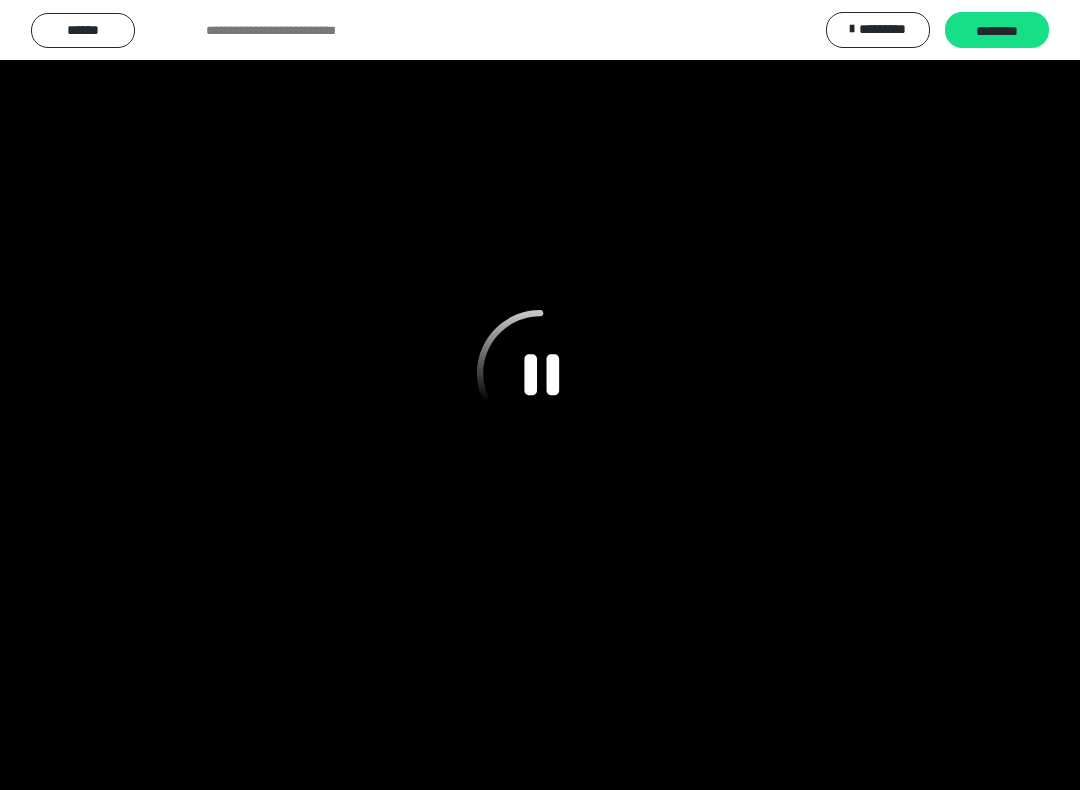 click at bounding box center [540, 395] 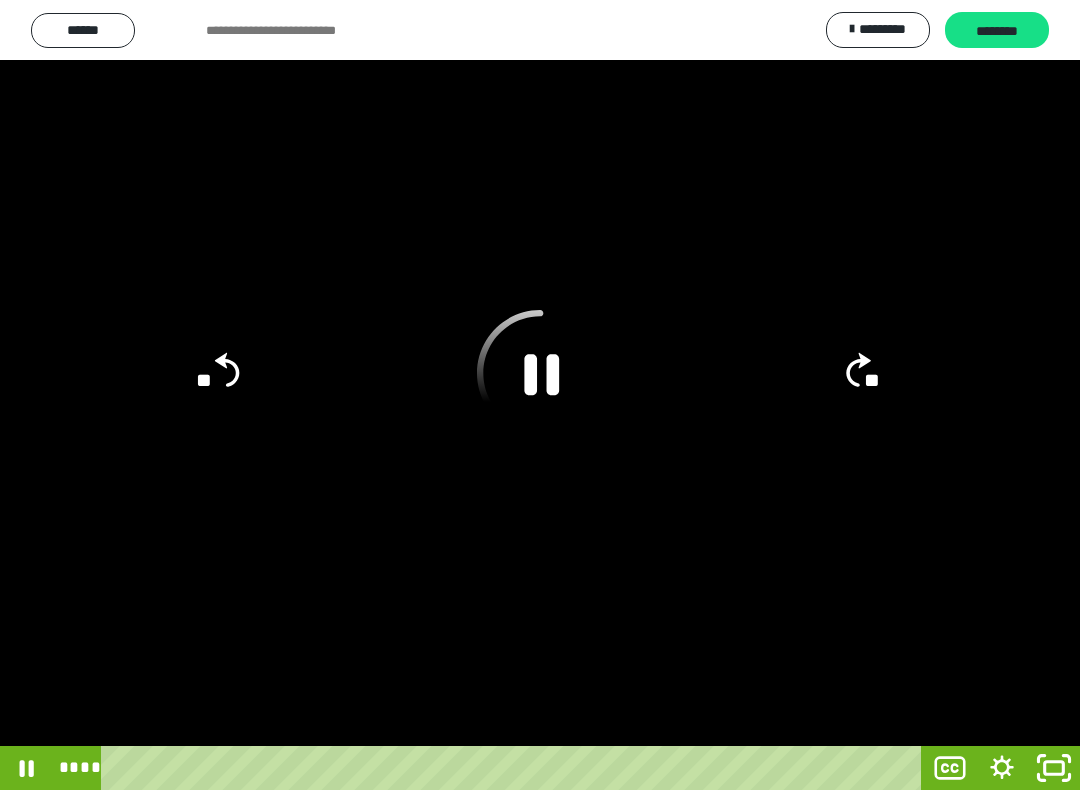 click 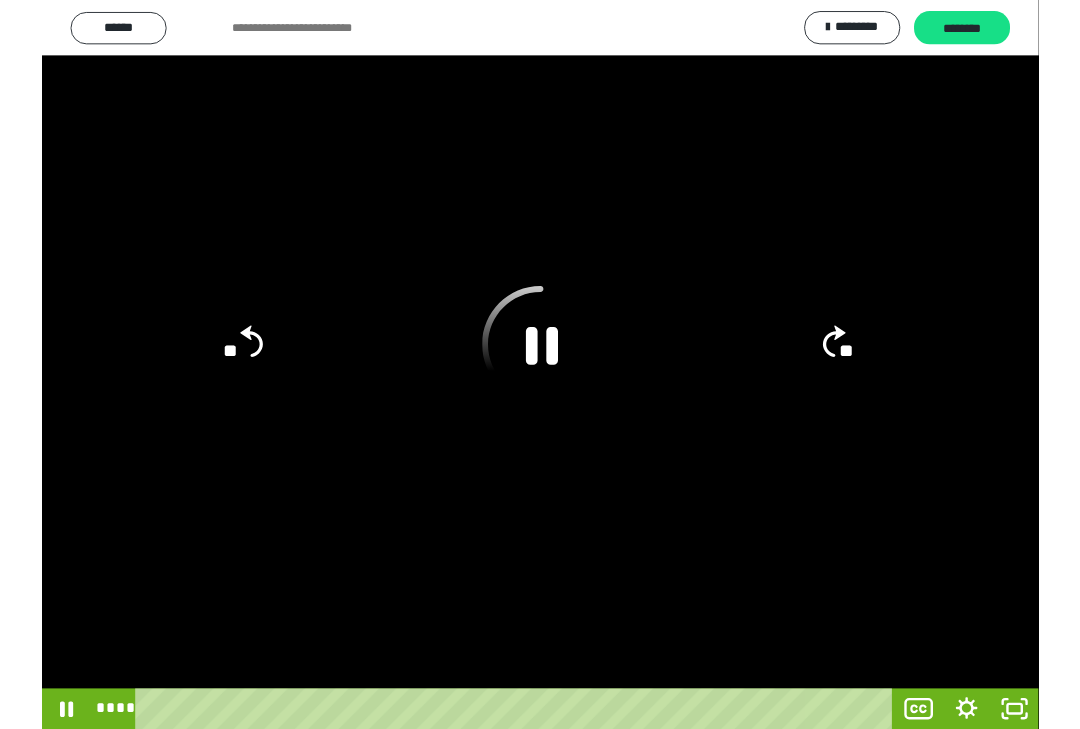 scroll, scrollTop: 35, scrollLeft: 0, axis: vertical 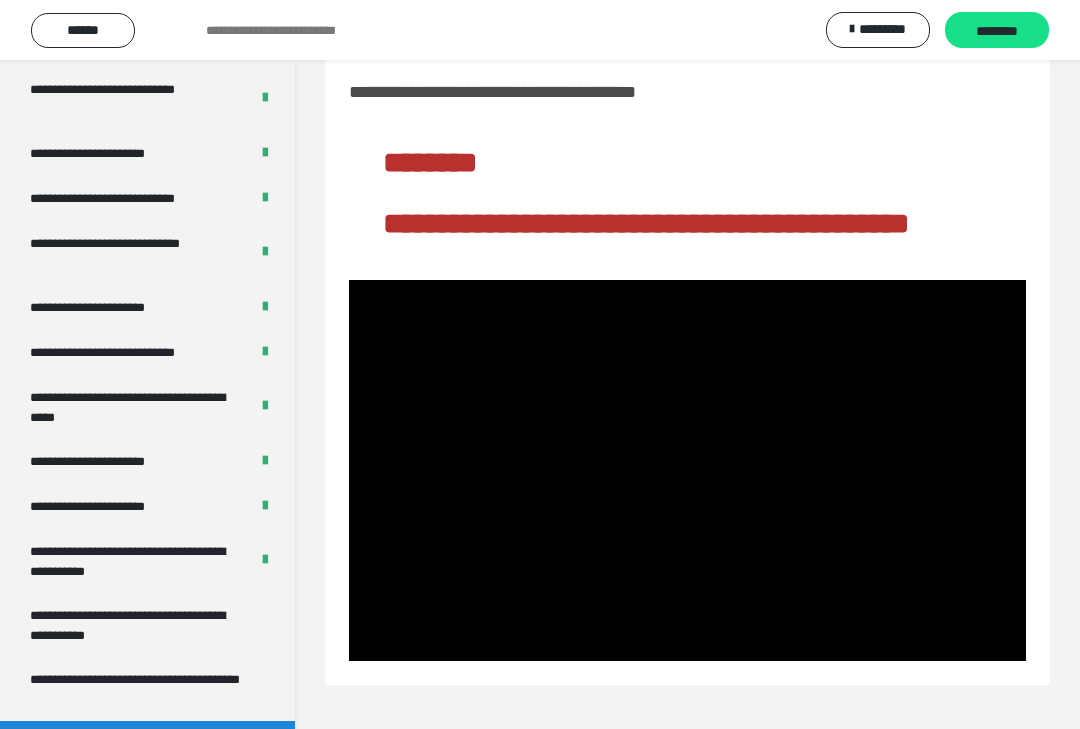 click at bounding box center (687, 470) 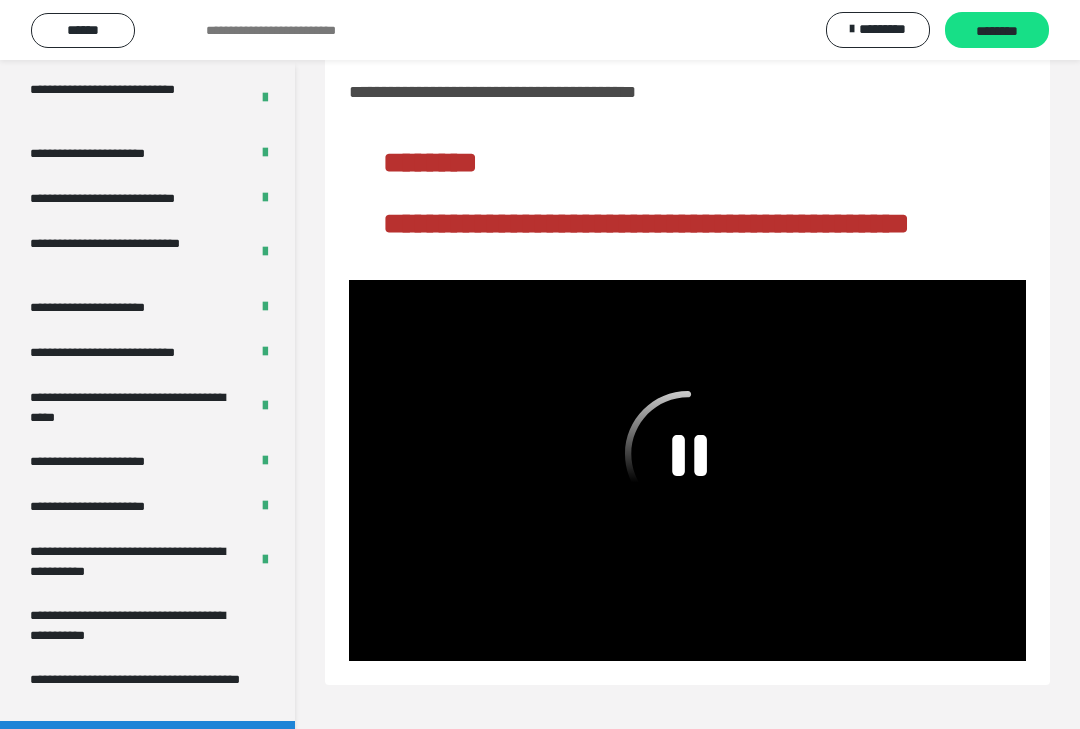 click 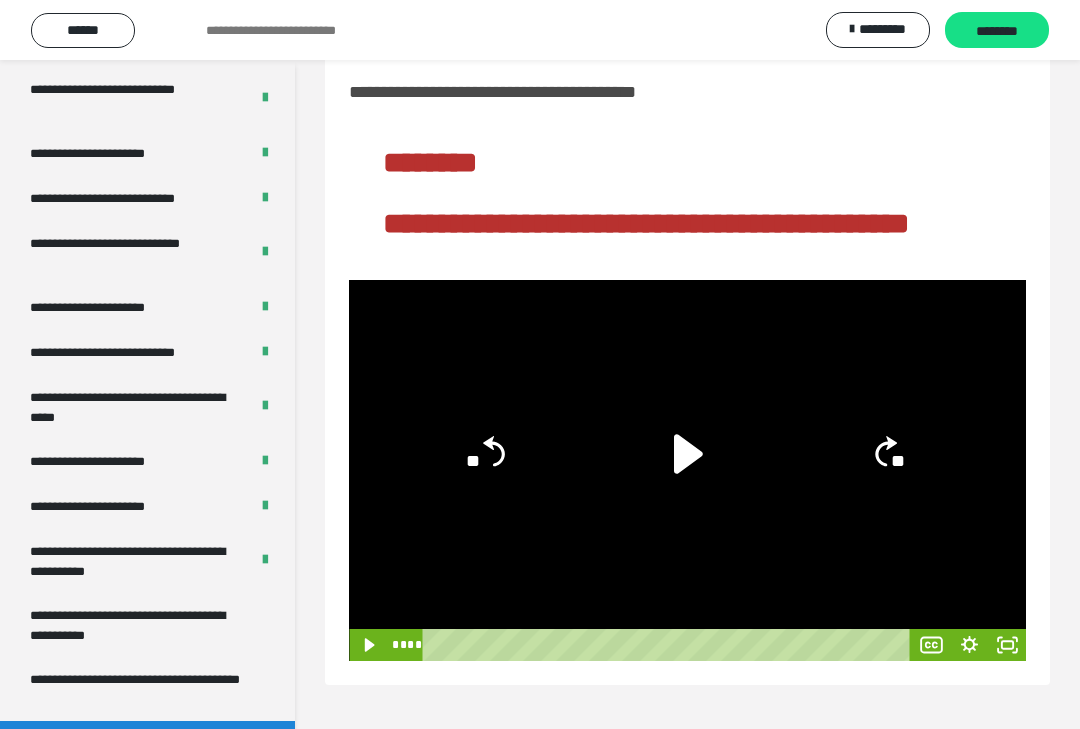 click at bounding box center (687, 470) 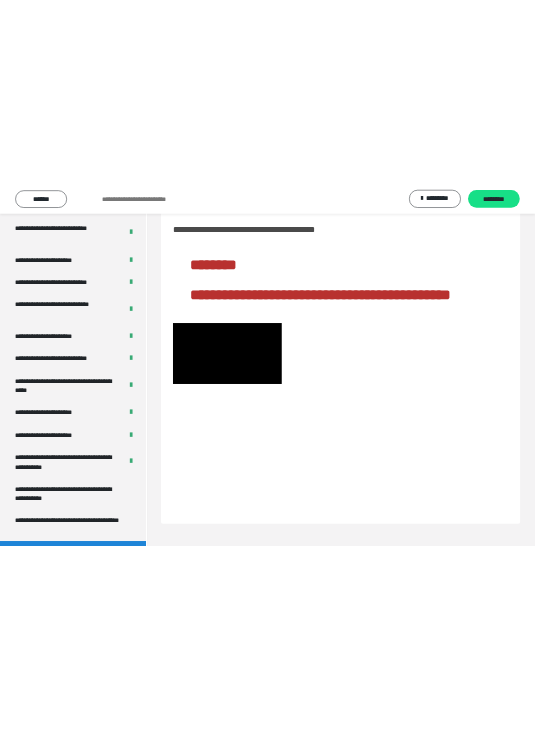 scroll, scrollTop: 0, scrollLeft: 0, axis: both 